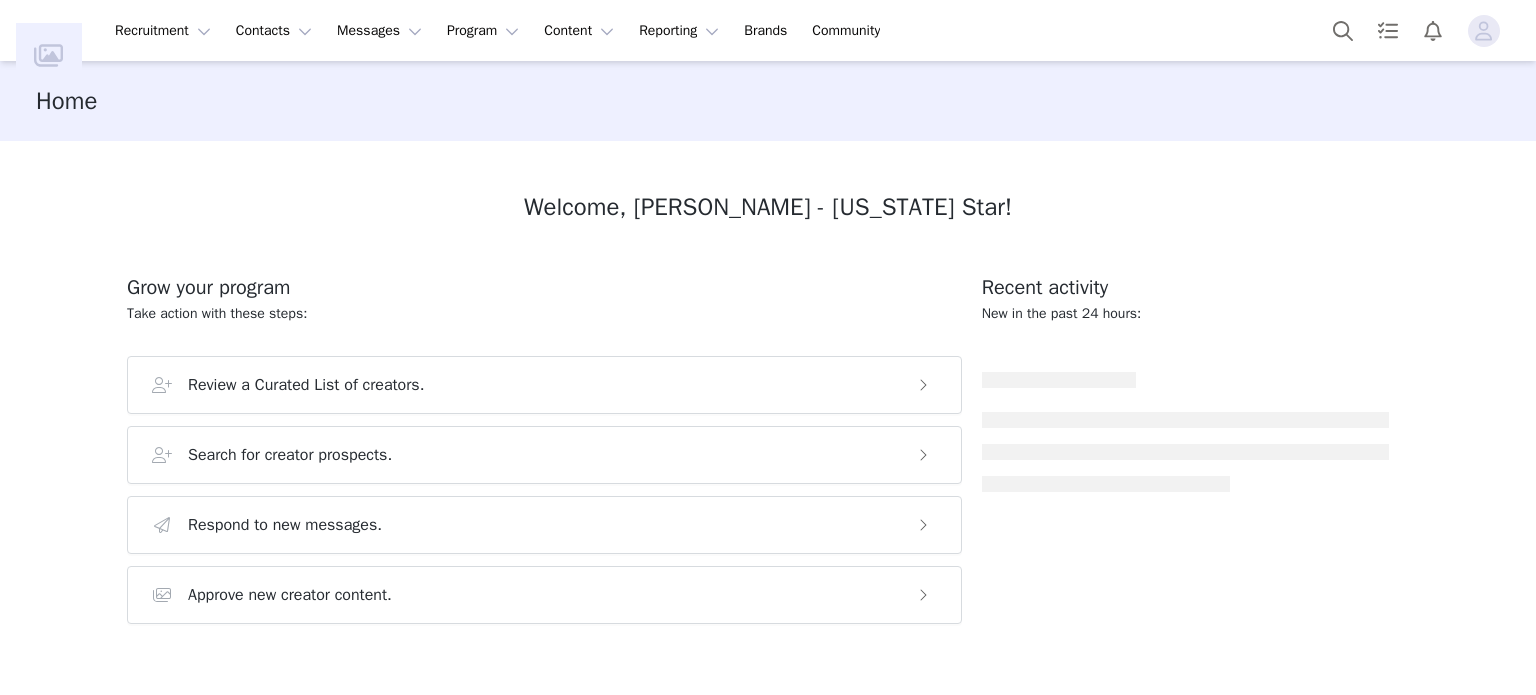 scroll, scrollTop: 0, scrollLeft: 0, axis: both 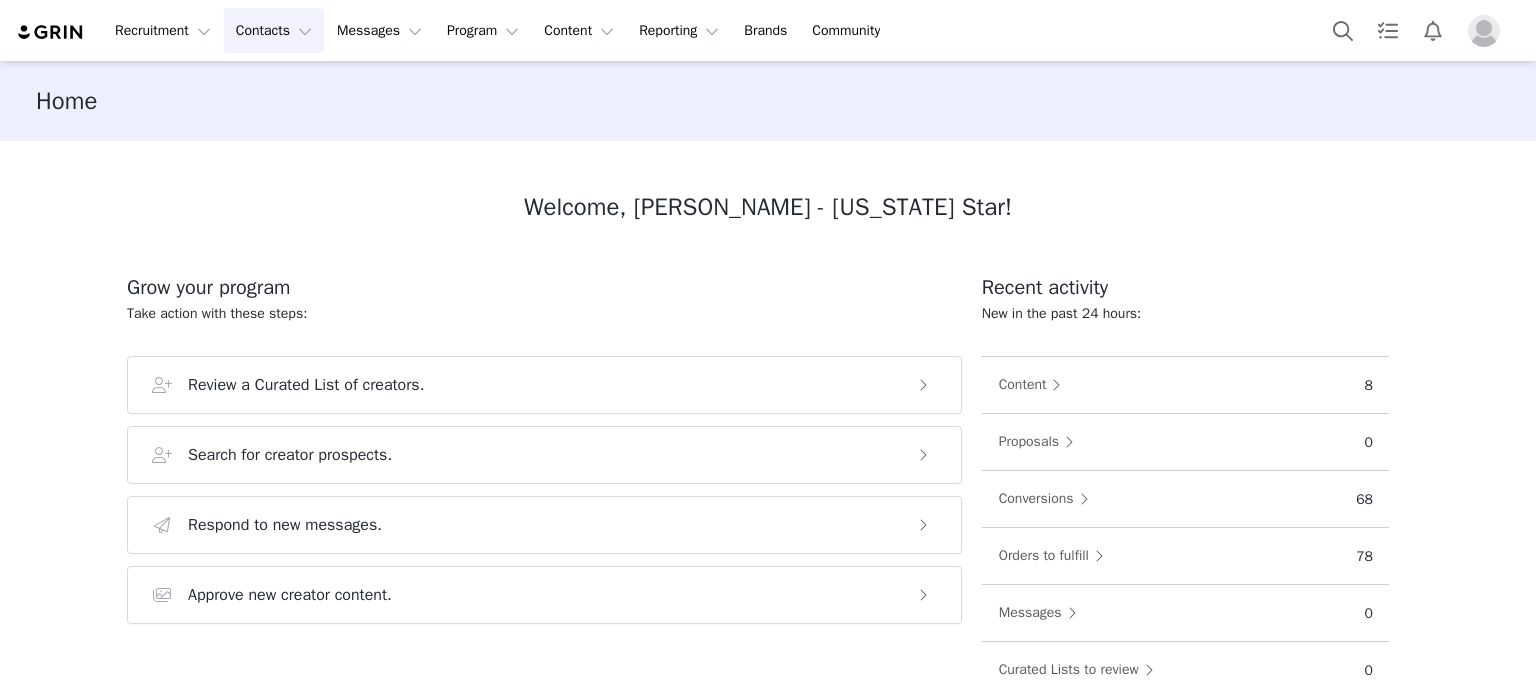 click on "Contacts Contacts" at bounding box center [274, 30] 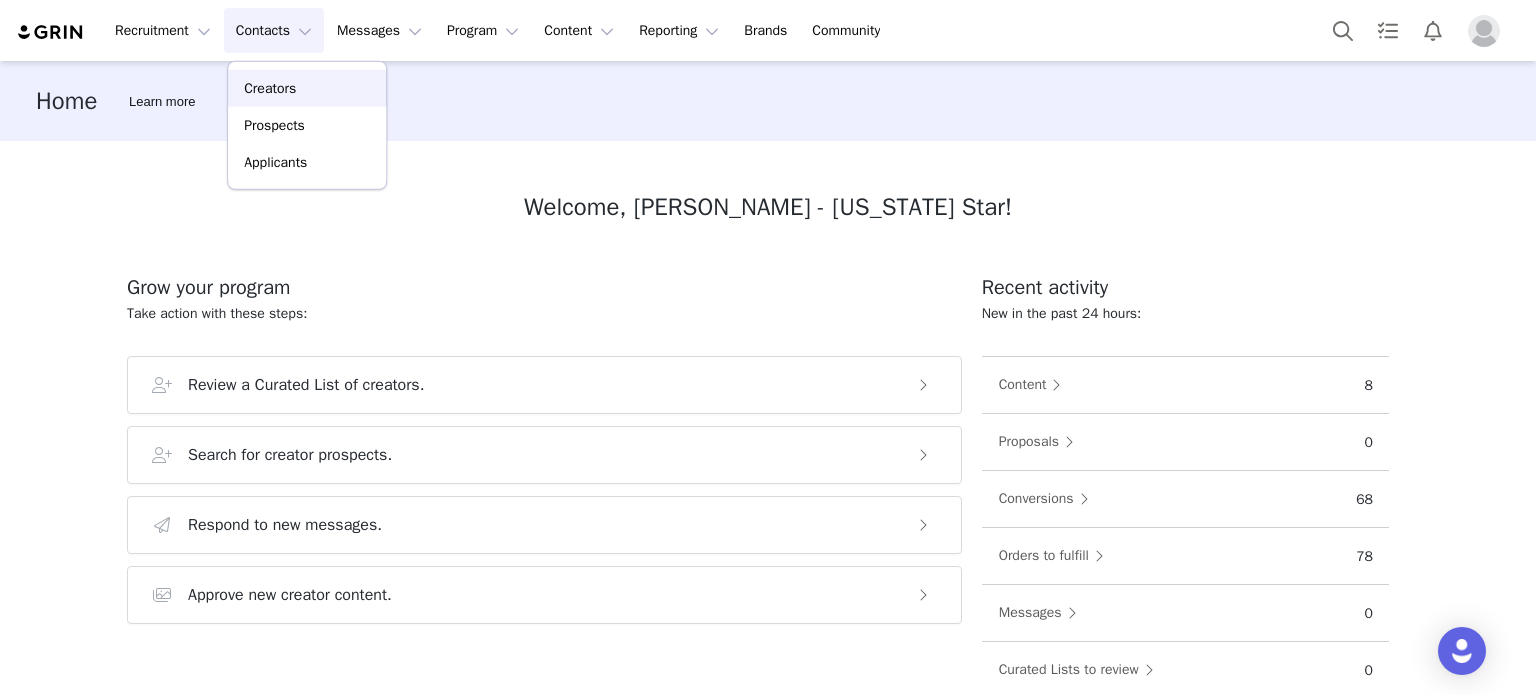 click on "Creators" at bounding box center (270, 88) 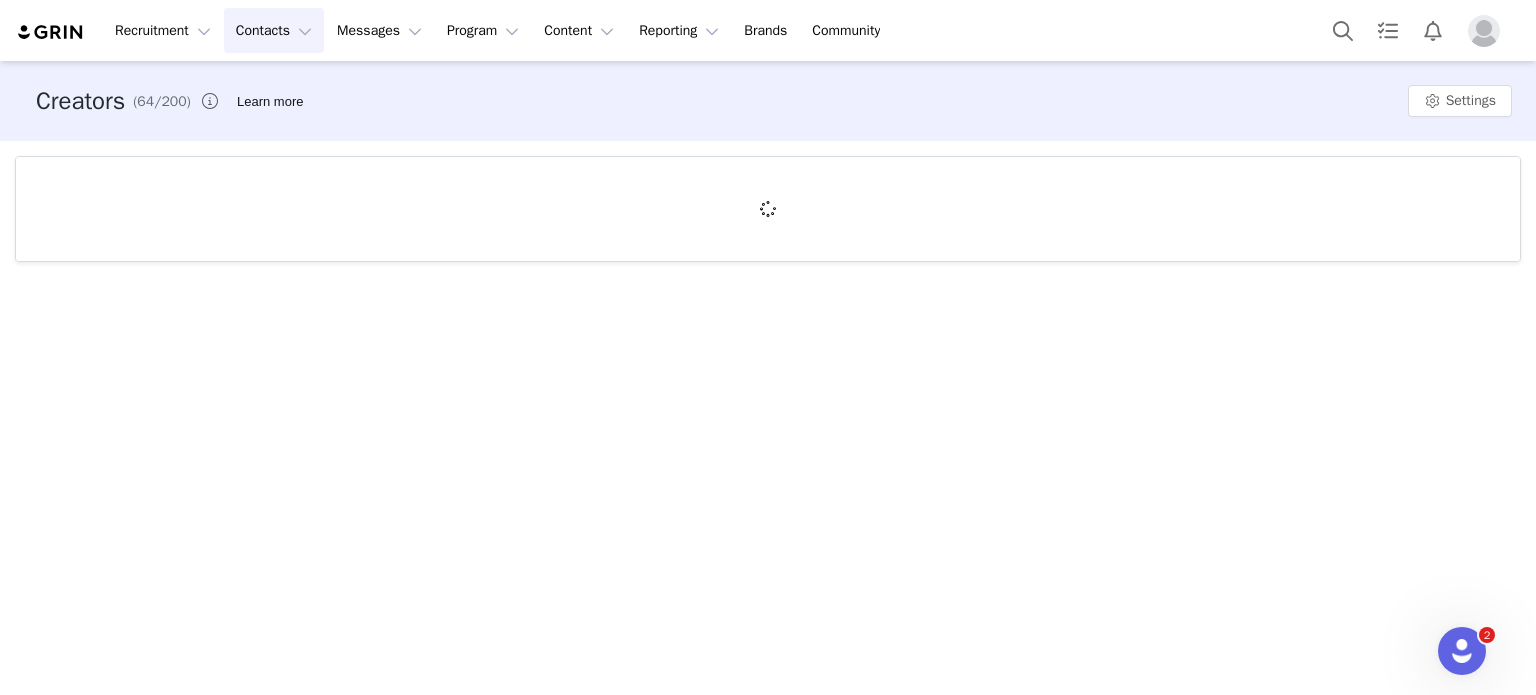 scroll, scrollTop: 0, scrollLeft: 0, axis: both 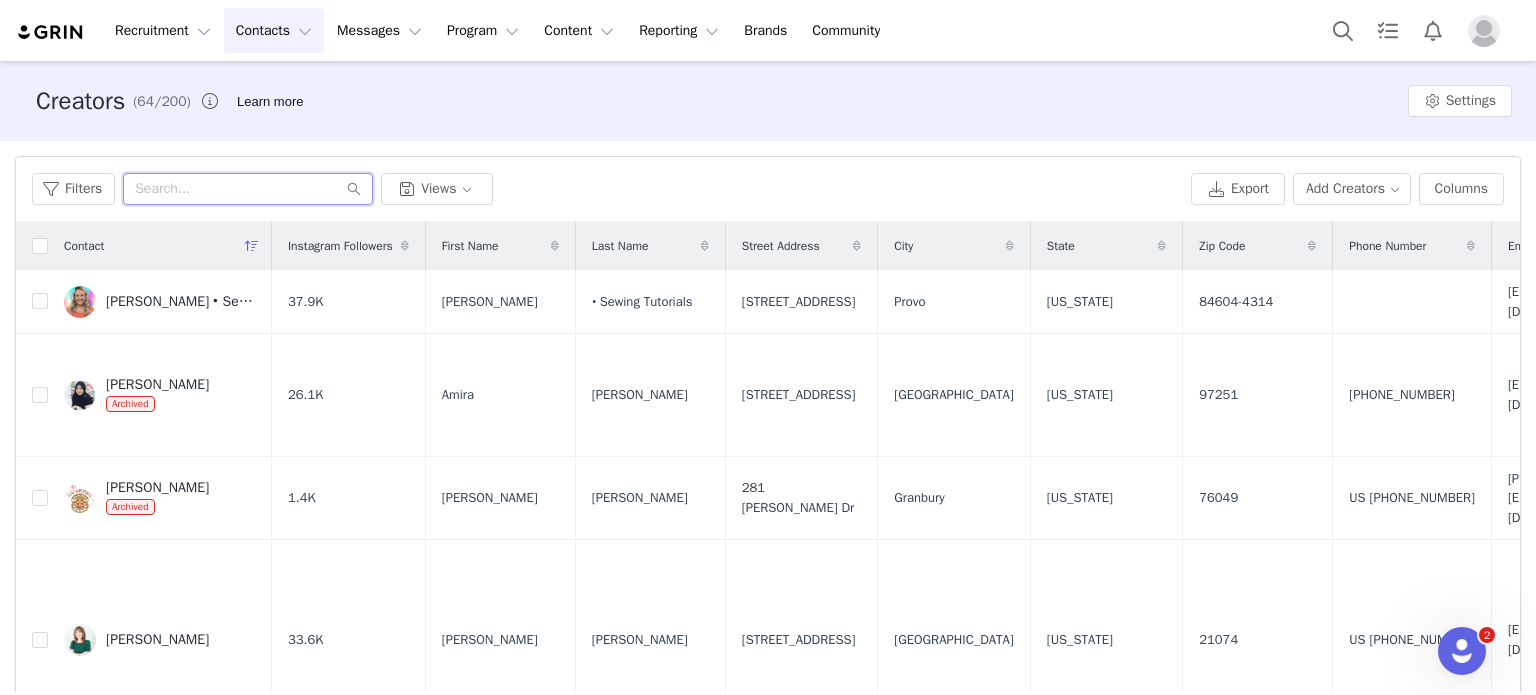 click at bounding box center (248, 189) 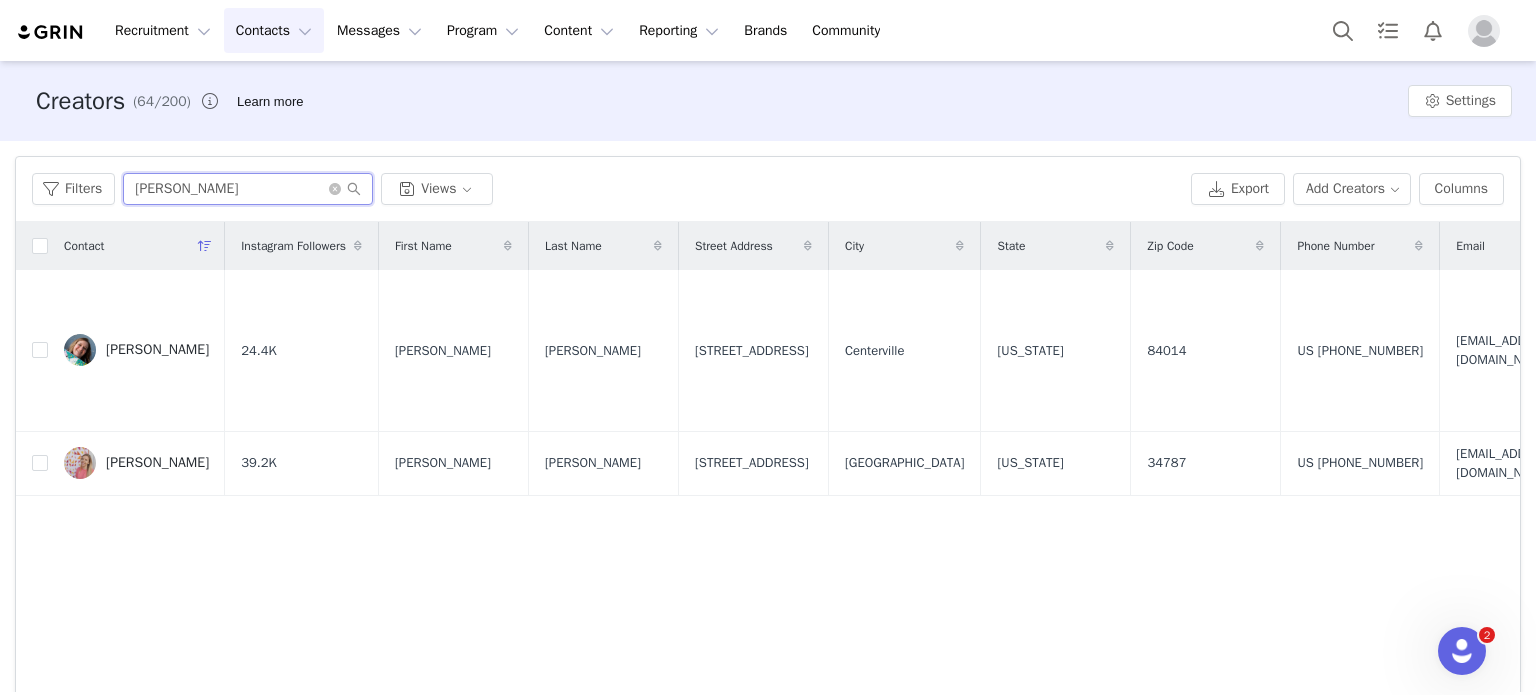 type on "[PERSON_NAME]" 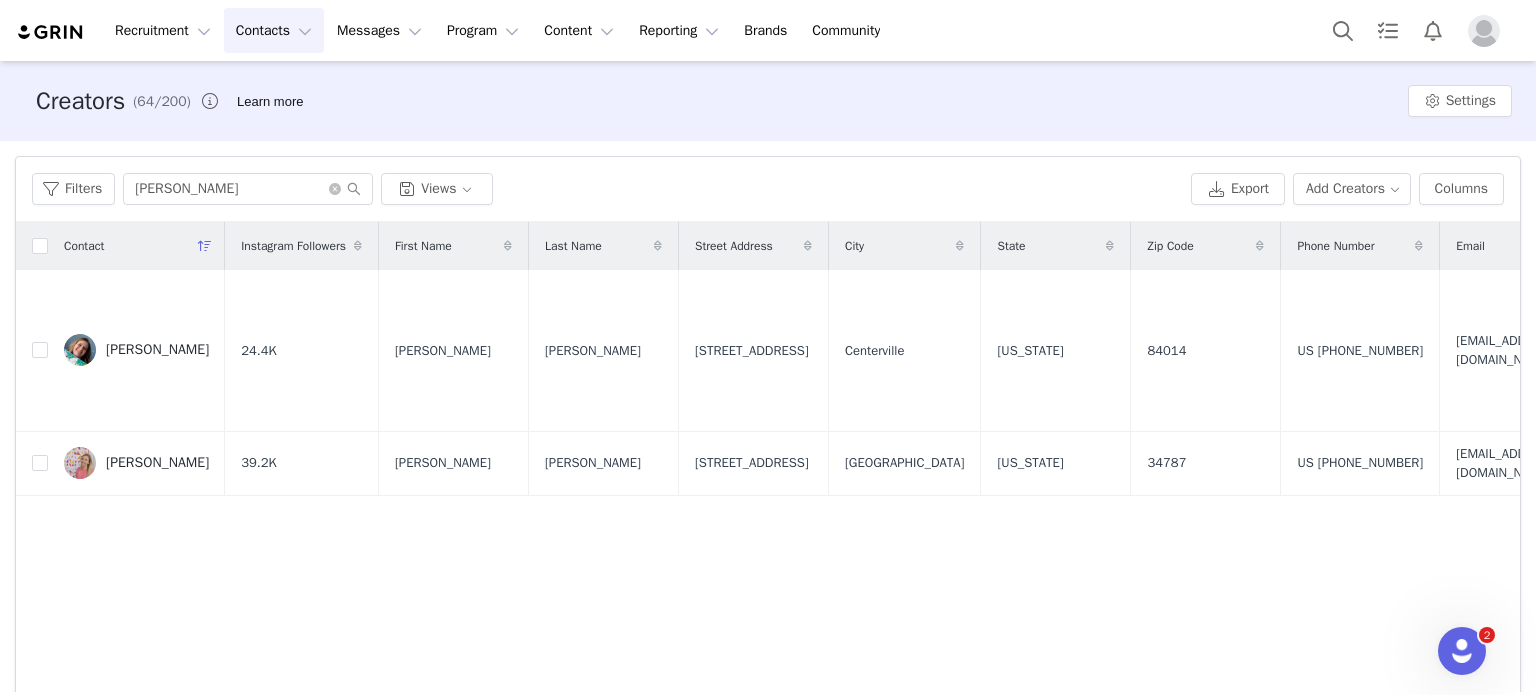 click on "[PERSON_NAME]" at bounding box center [157, 350] 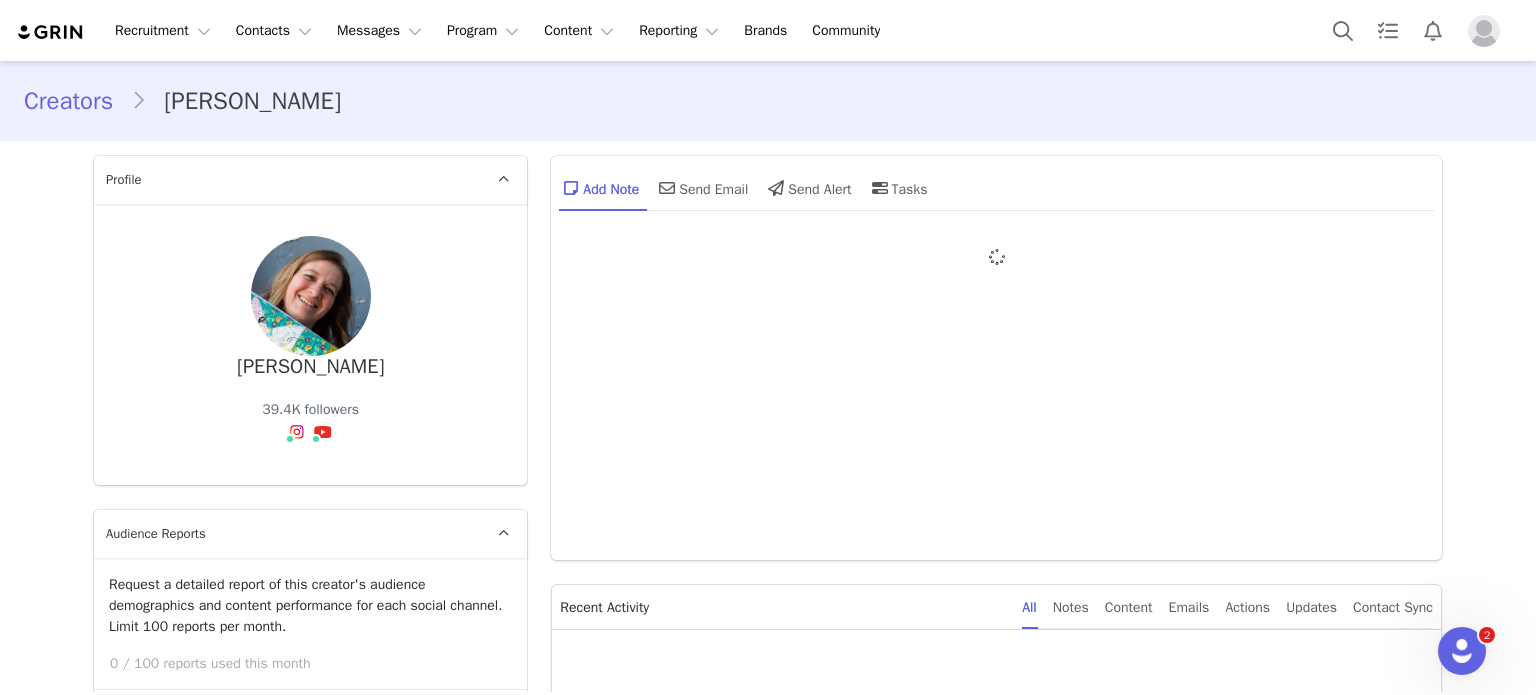 type on "+1 (United States)" 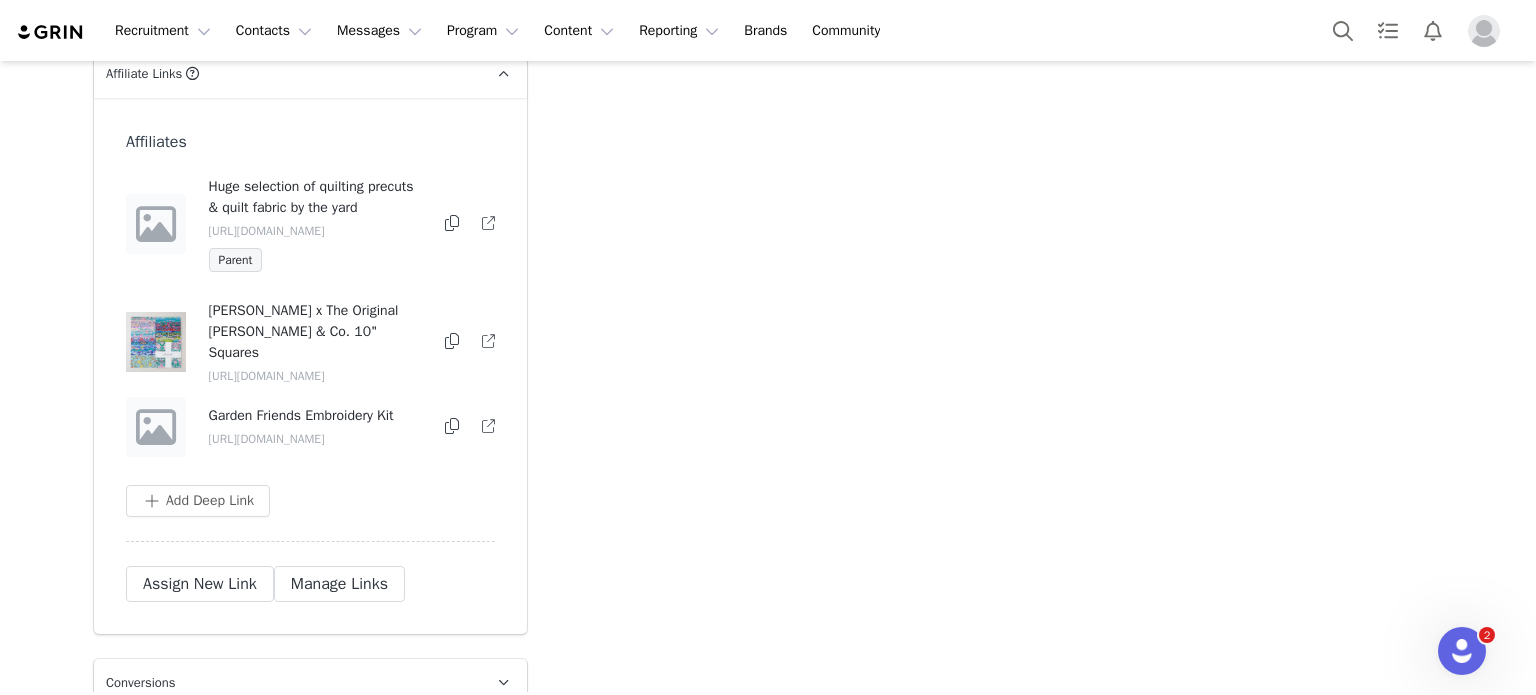 scroll, scrollTop: 7600, scrollLeft: 0, axis: vertical 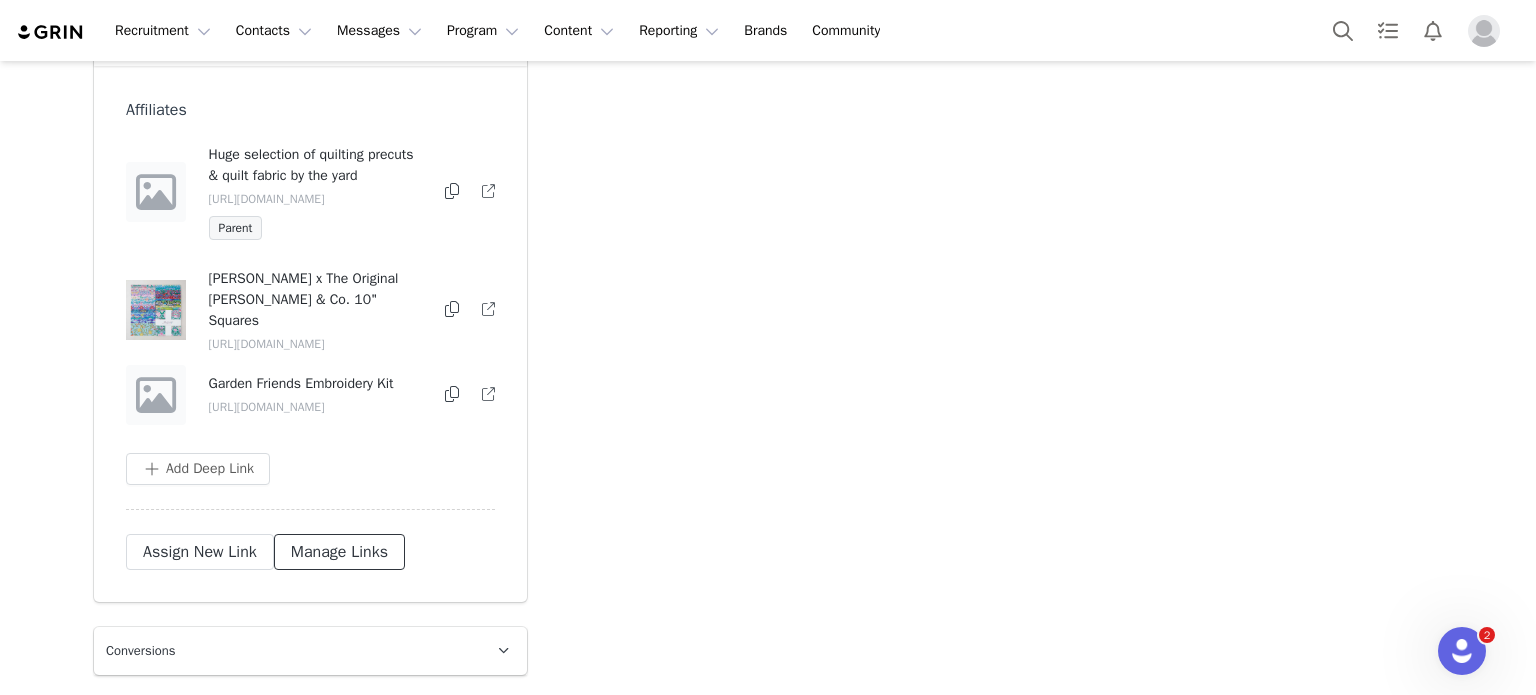 click on "Manage Links" at bounding box center [339, 552] 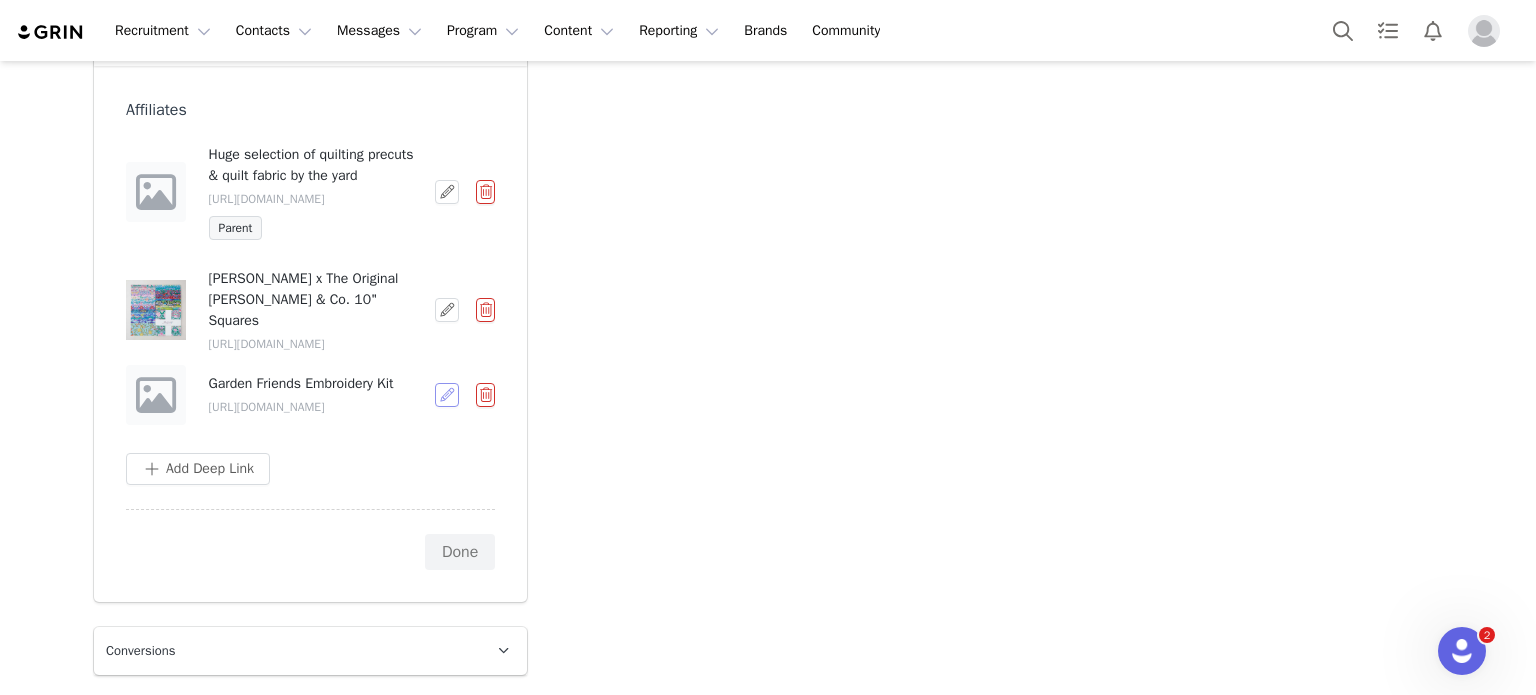 click at bounding box center (447, 395) 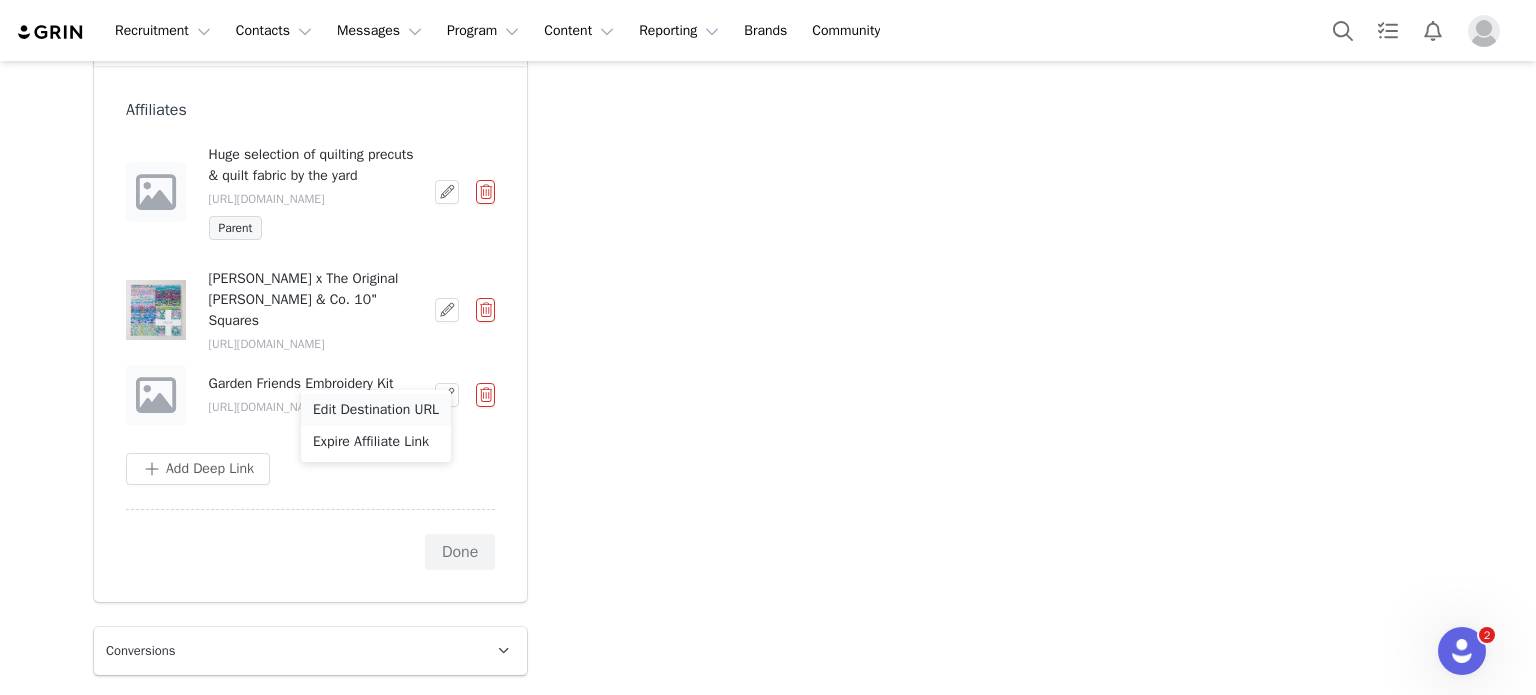 click on "Edit Destination URL" at bounding box center [376, 410] 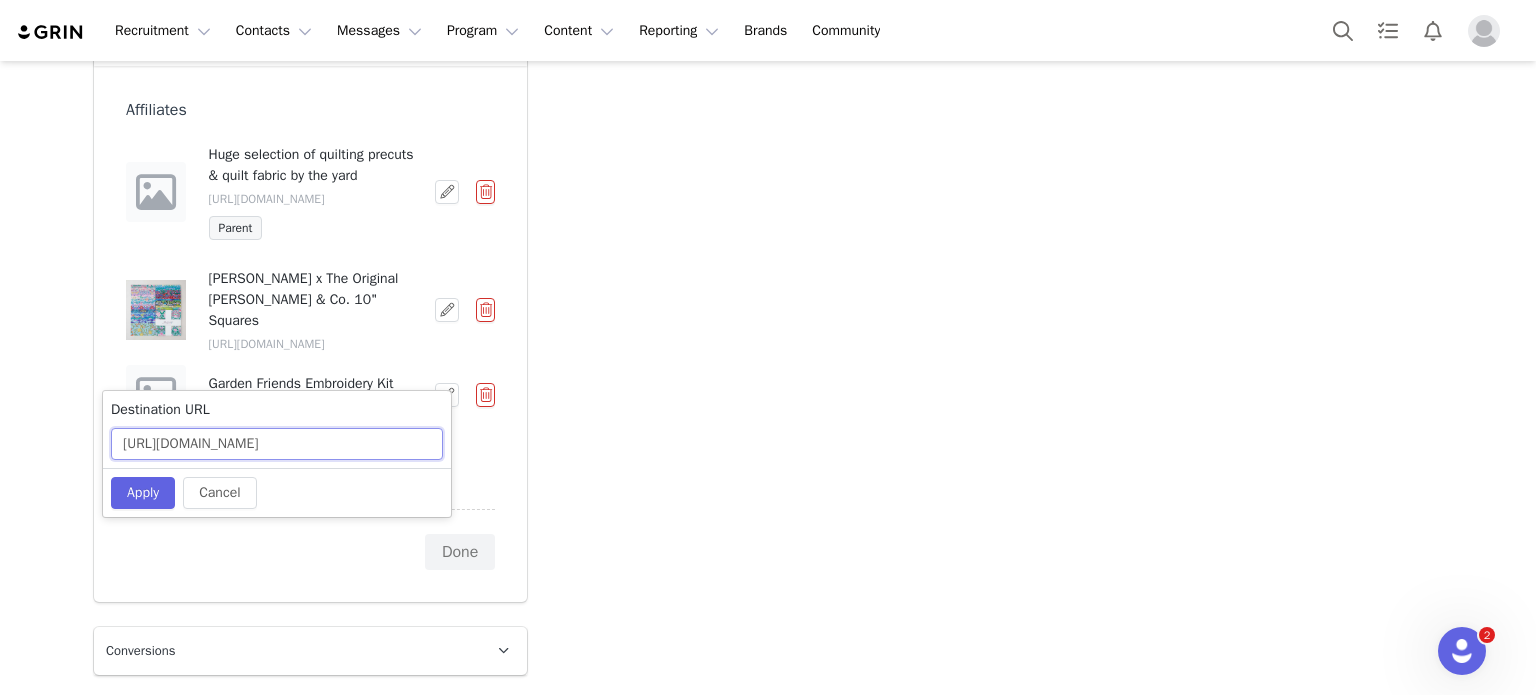scroll, scrollTop: 0, scrollLeft: 130, axis: horizontal 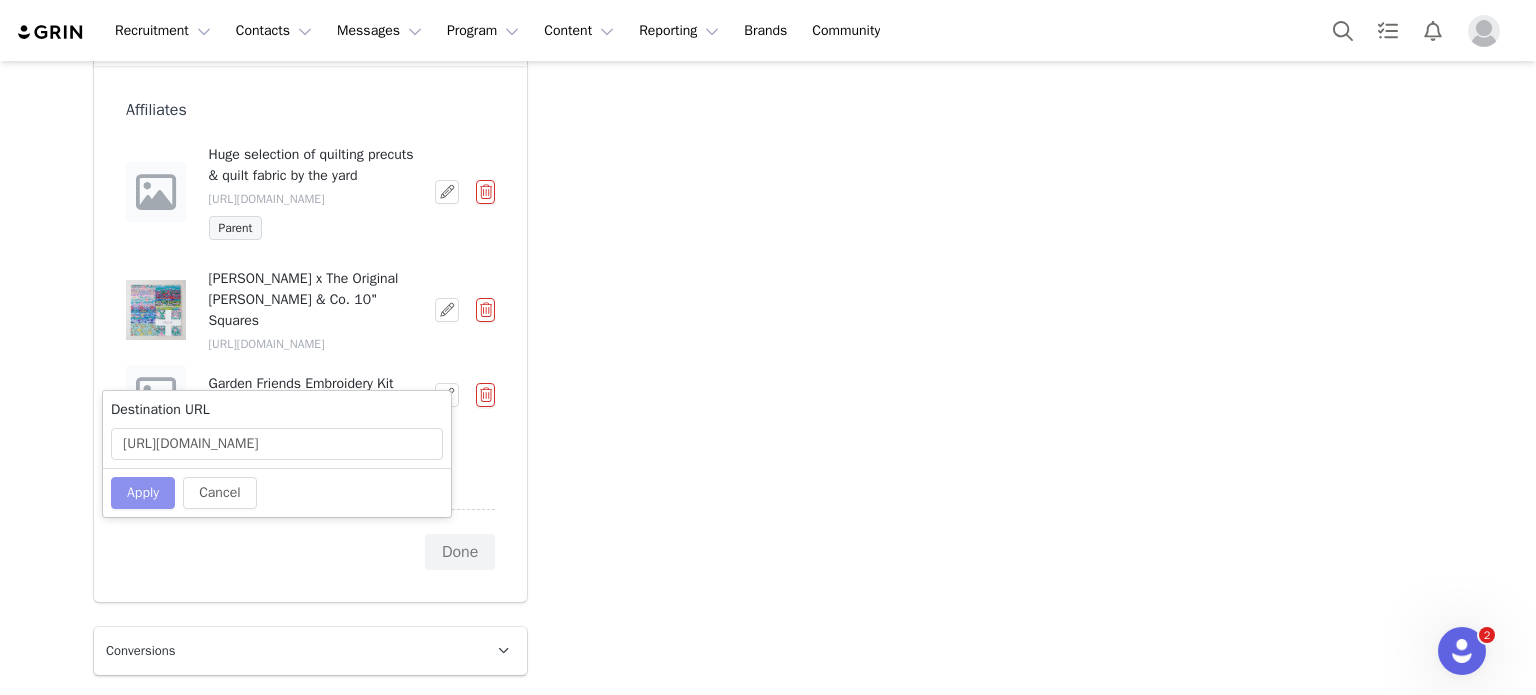click on "Apply" at bounding box center [143, 493] 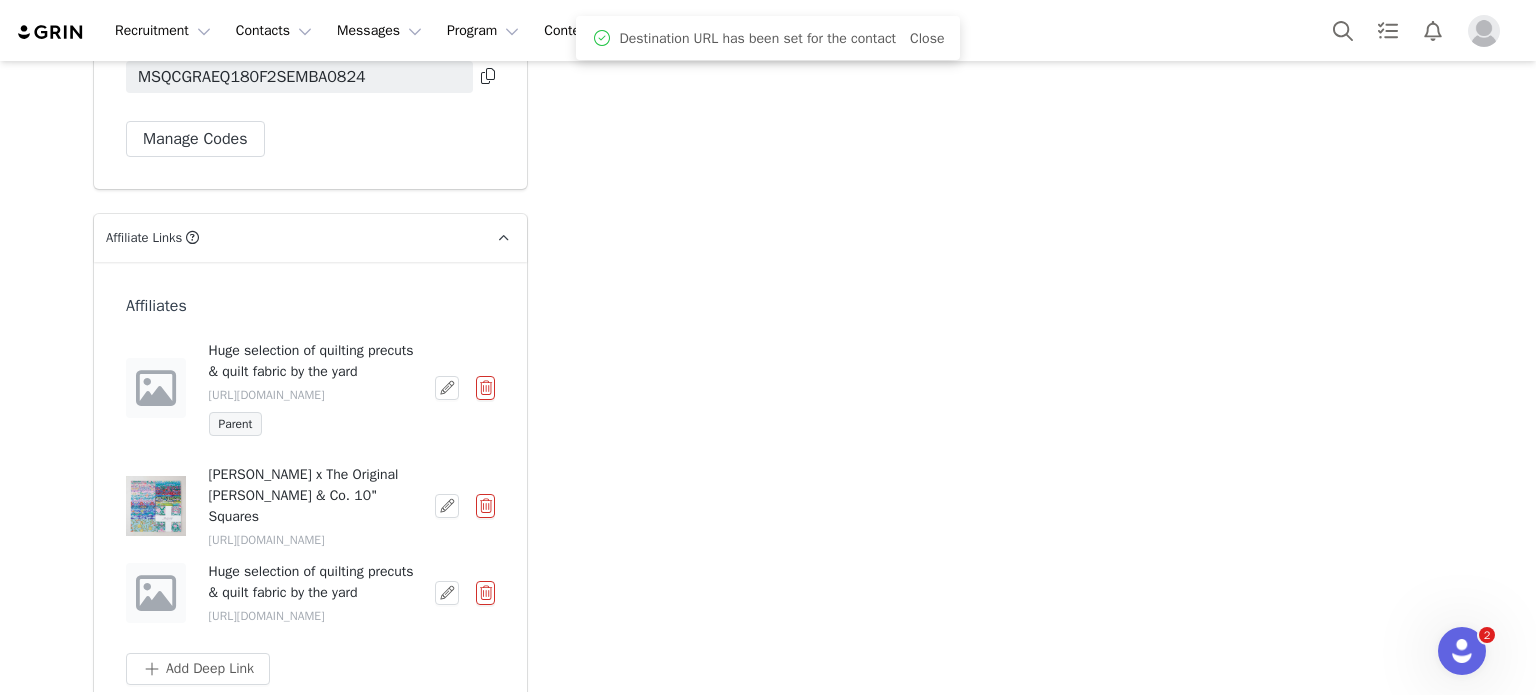 scroll, scrollTop: 7600, scrollLeft: 0, axis: vertical 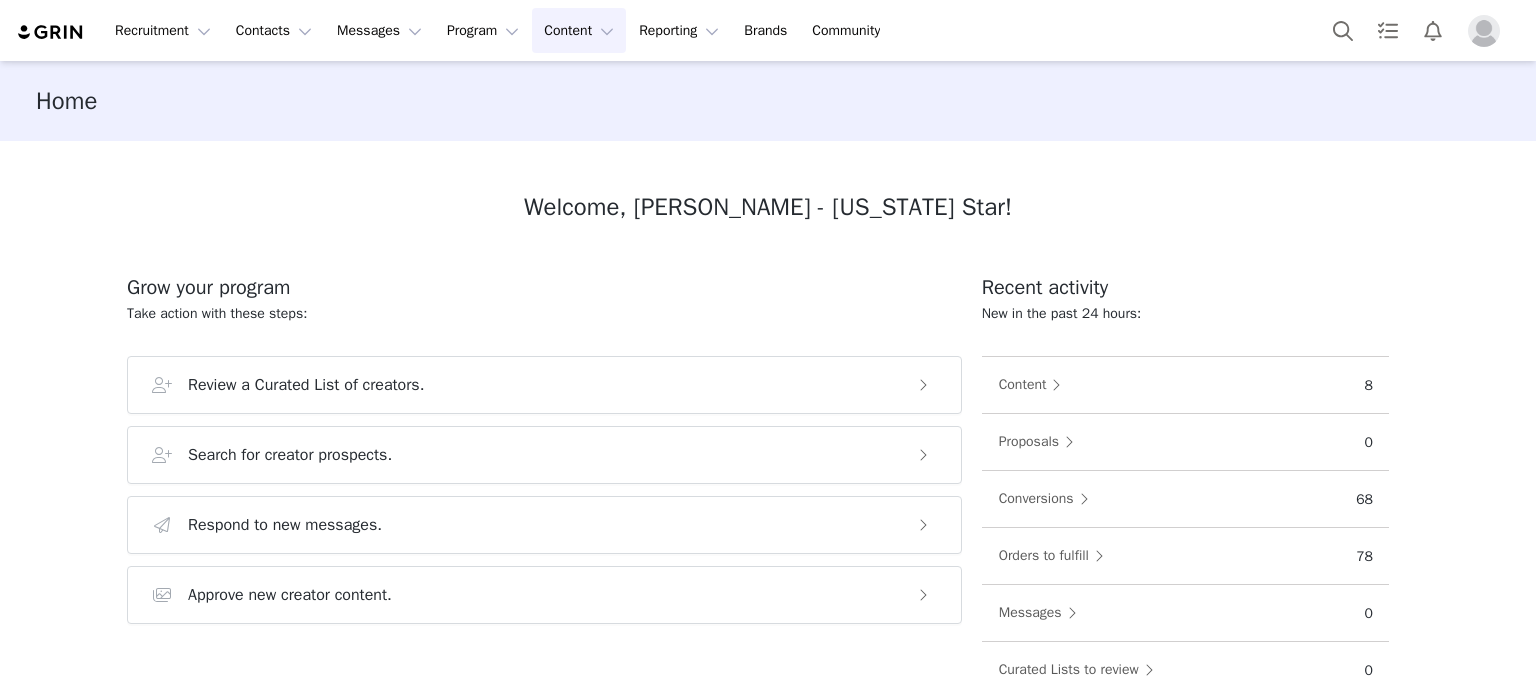click on "Content Content" at bounding box center (579, 30) 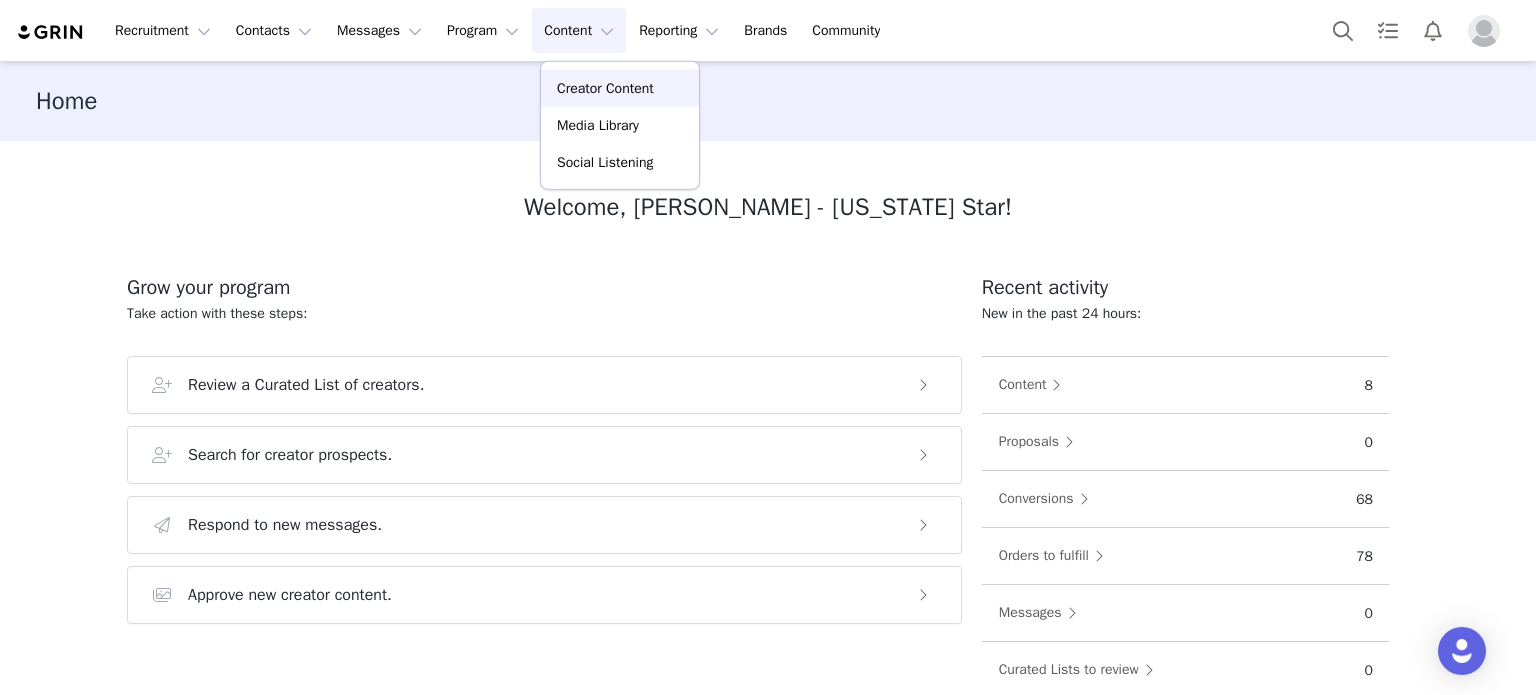 click on "Creator Content" at bounding box center [605, 88] 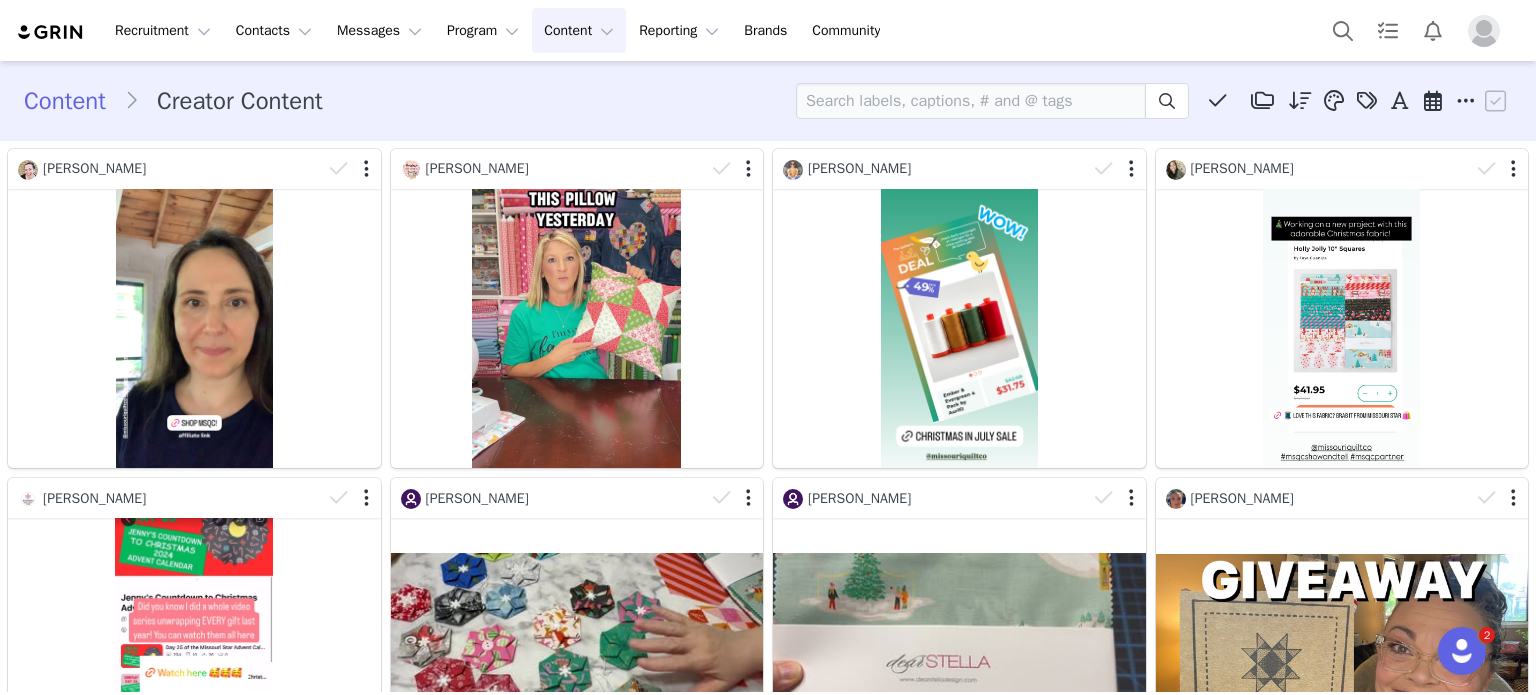 scroll, scrollTop: 0, scrollLeft: 0, axis: both 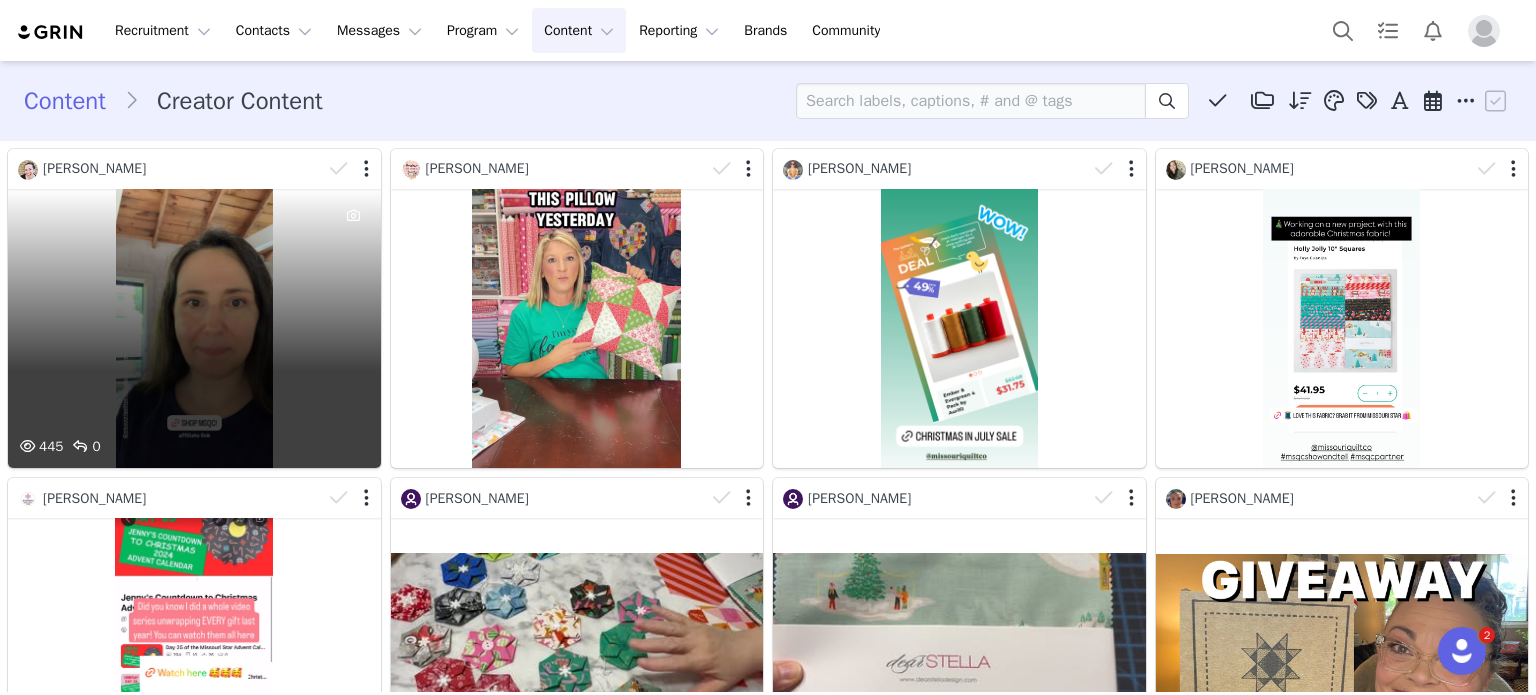 click on "445  0" at bounding box center (194, 328) 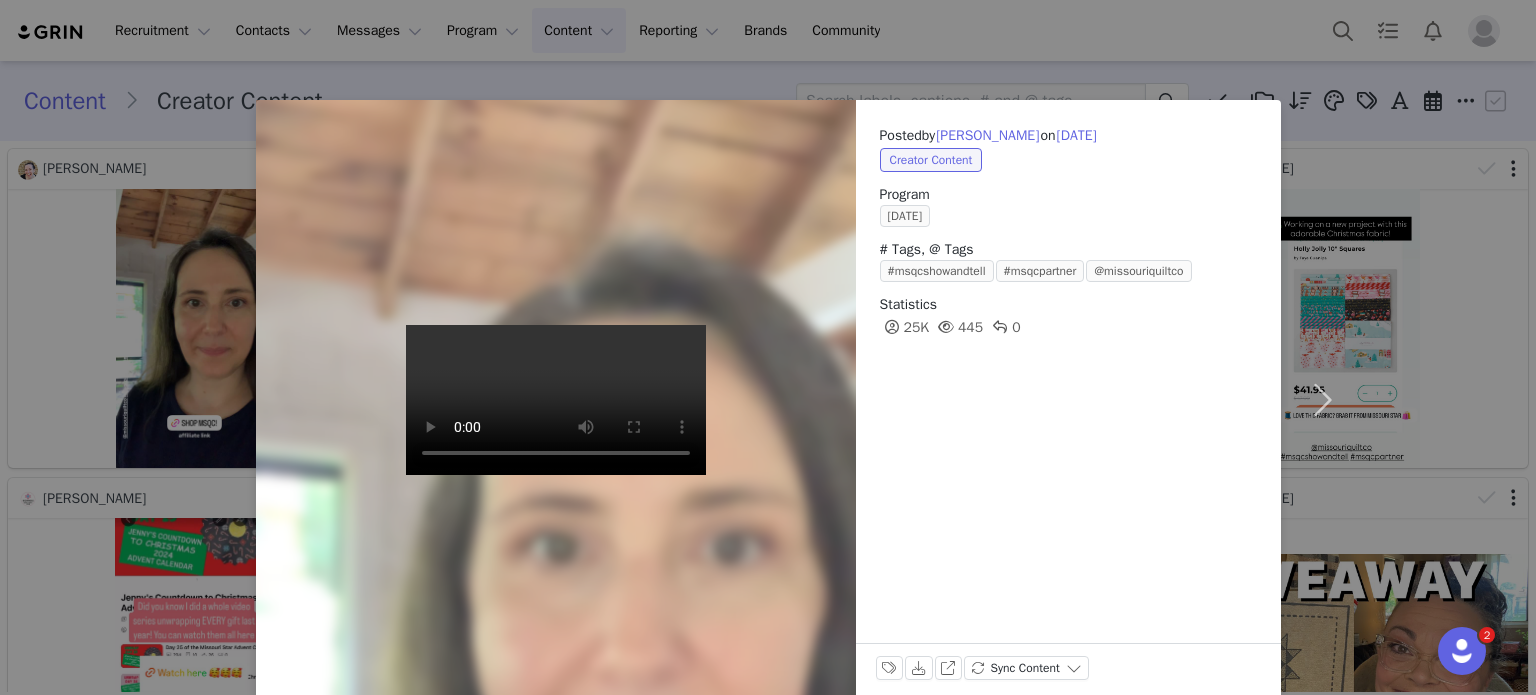 click on "Posted  by  Mollie Johanson  on  Jul 12, 2025  Creator Content  Program July 2025 # Tags, @ Tags  #msqcshowandtell   #msqcpartner   @missouriquiltco      Statistics 25K  445  0  Labels & Tags Download View on Instagram Sync Content" at bounding box center [768, 347] 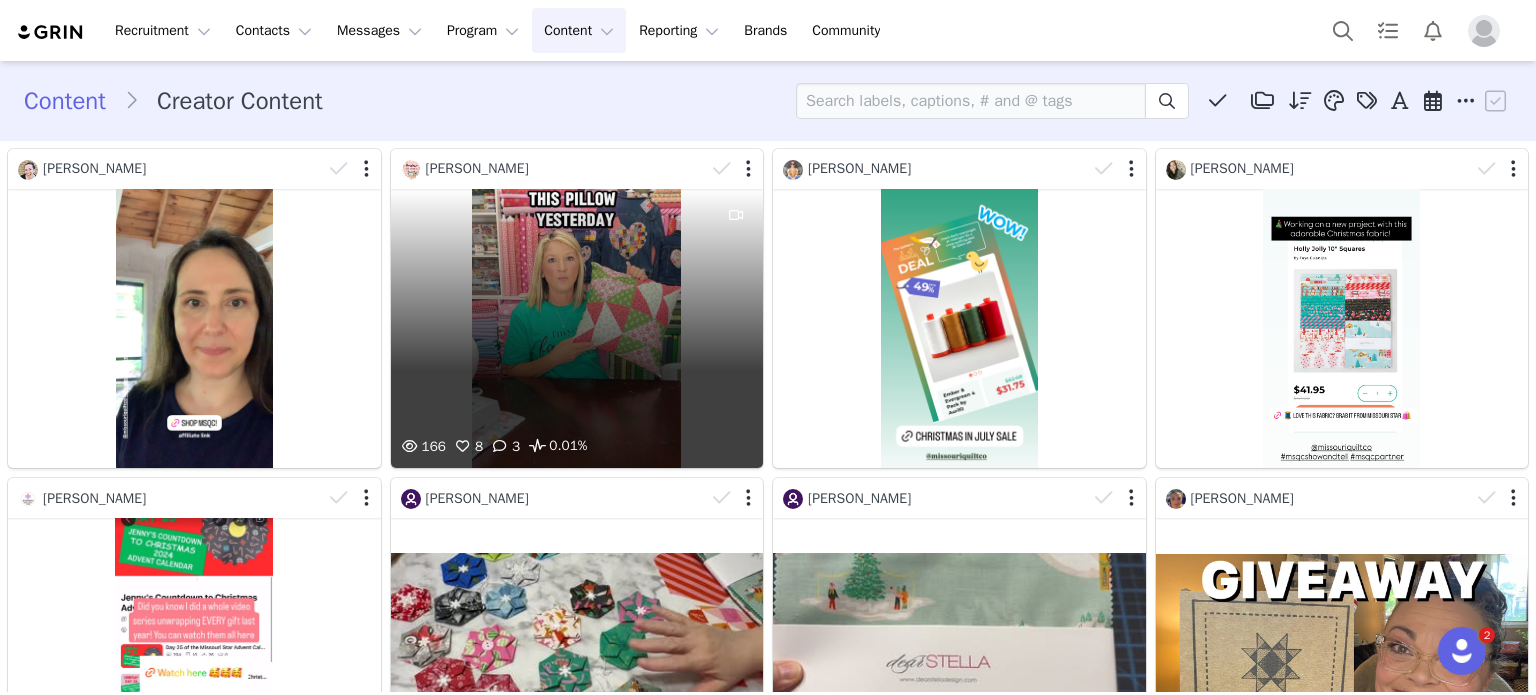 click on "166  8  3  0.01%" at bounding box center (577, 328) 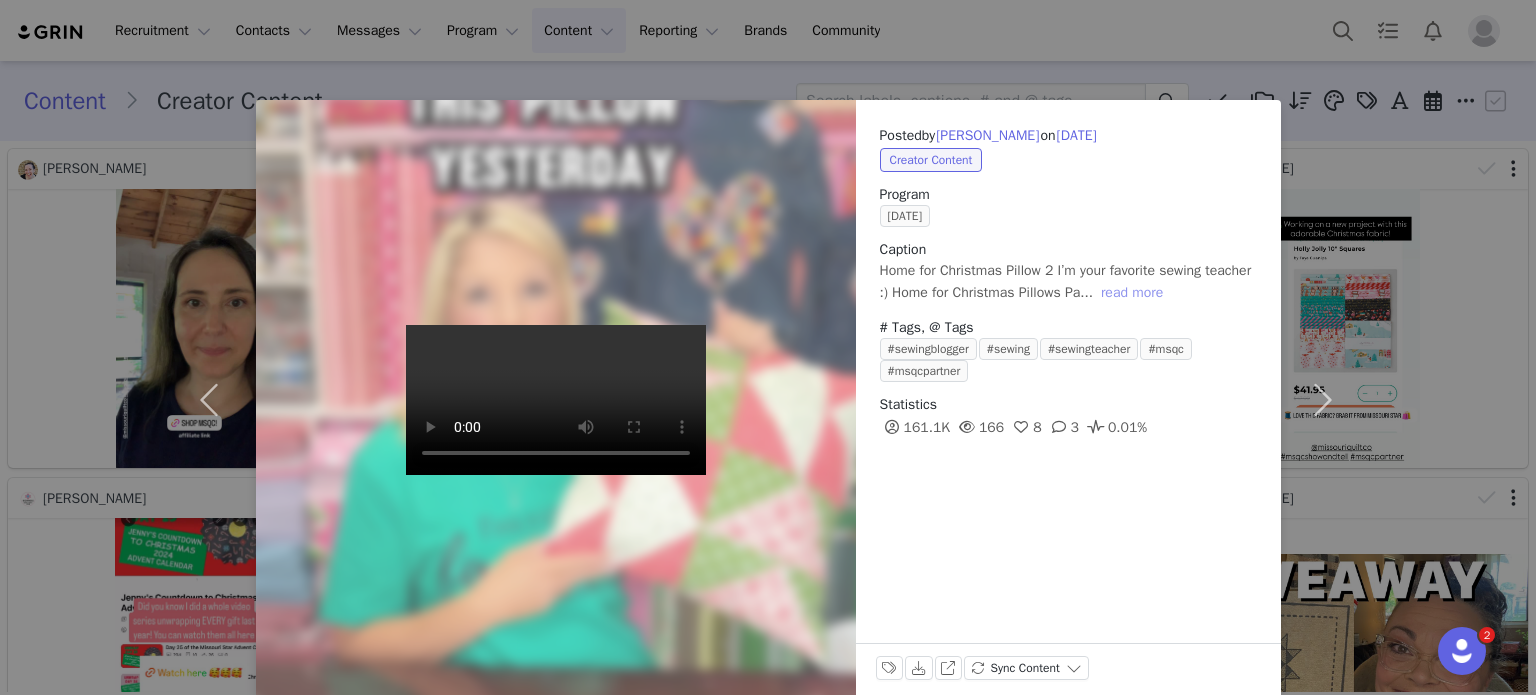 click on "read more" at bounding box center (1132, 293) 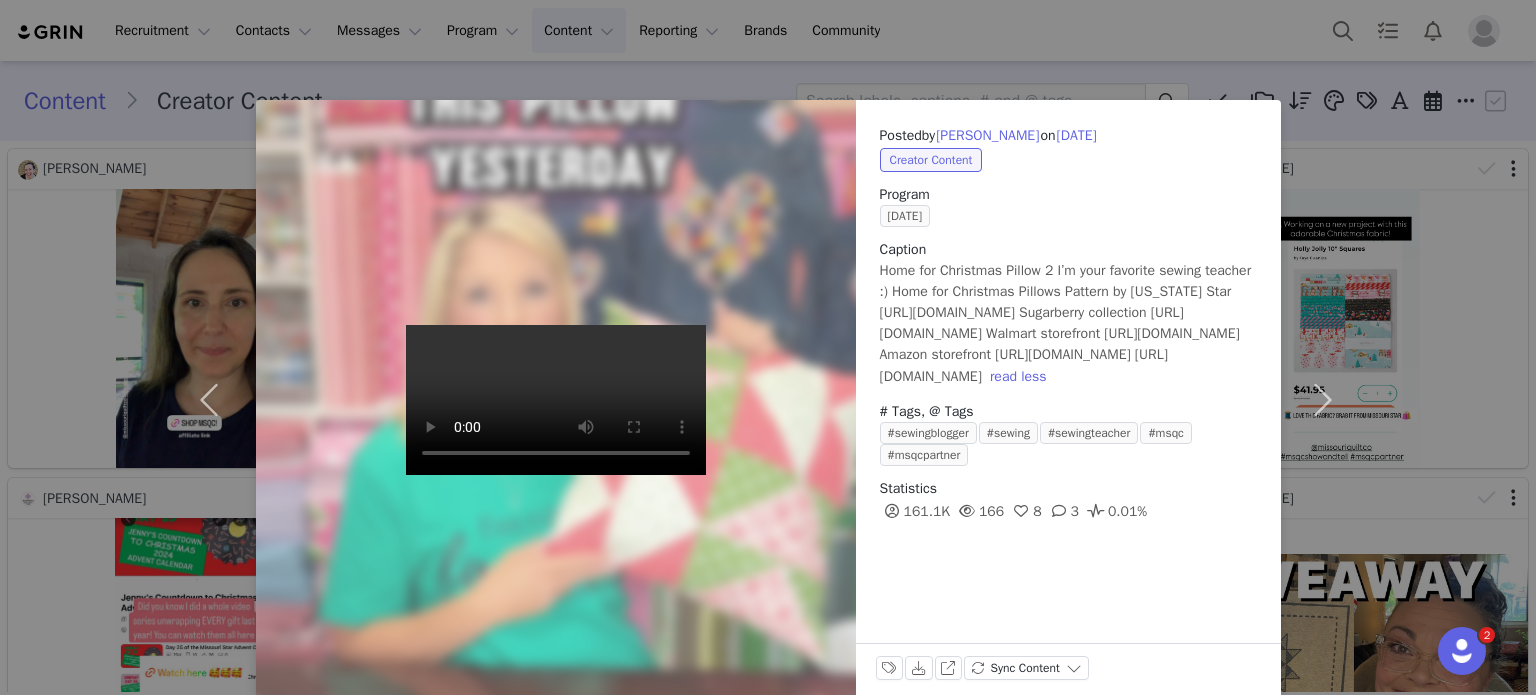 click on "Posted  by  Tami Jones  on  Jul 12, 2025  Creator Content  Program July 2025 Caption Home for Christmas Pillow 2 I’m your favorite sewing teacher :)        Home for Christmas Pillows Pattern by Missouri Star https://glnk.io/mzmmj/hometownquiltcompany8ky Sugarberry collection https://glnk.io/mzmmj/hometownquiltcompany0xf Walmart storefront https://walmrt.us/3A8Dkca Amazon storefront https://amzn.to/44d3sz8 https://hometownquiltcompany.com/ read less # Tags, @ Tags  #sewingblogger   #sewing   #sewingteacher   #msqc   #msqcpartner      Statistics 161.1K  166  8  3  0.01%  Labels & Tags Download View on TikTok Sync Content" at bounding box center (768, 347) 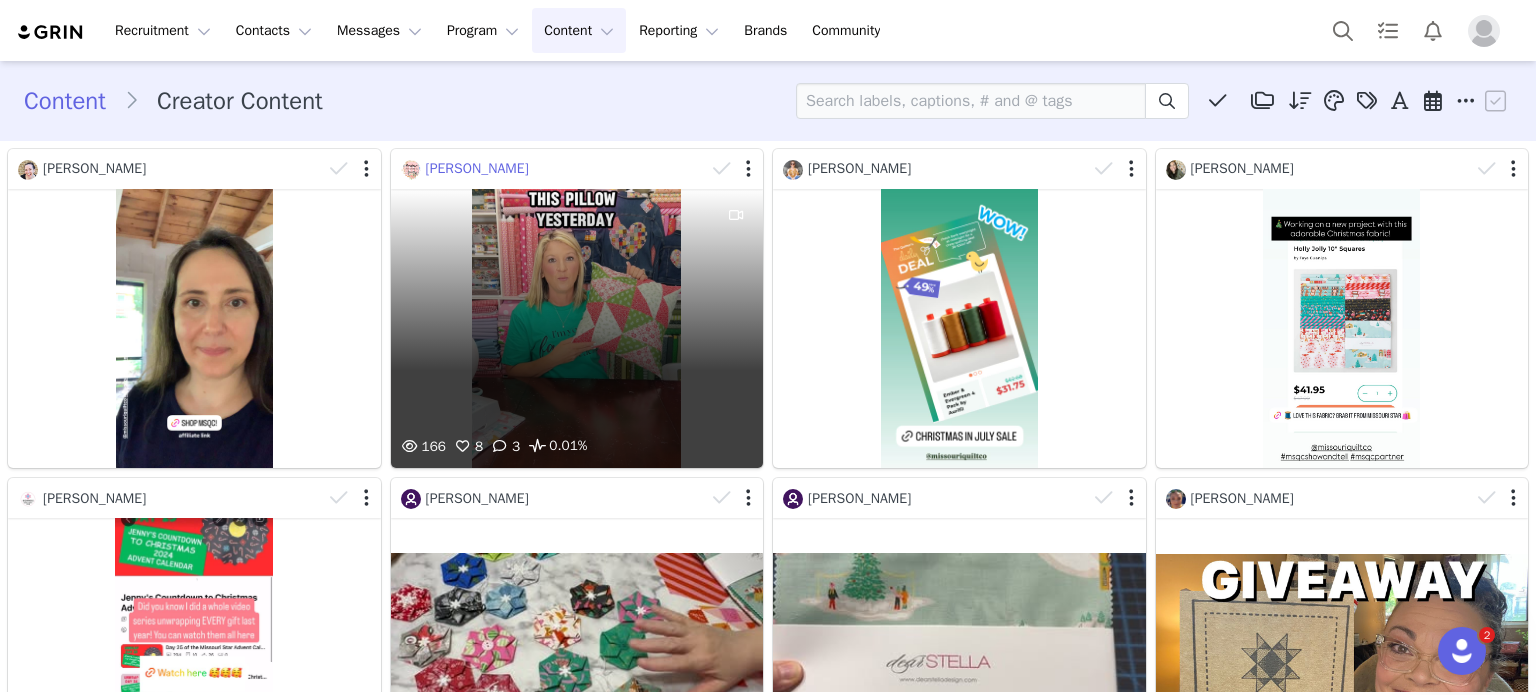 click on "Tami Jones" at bounding box center (477, 168) 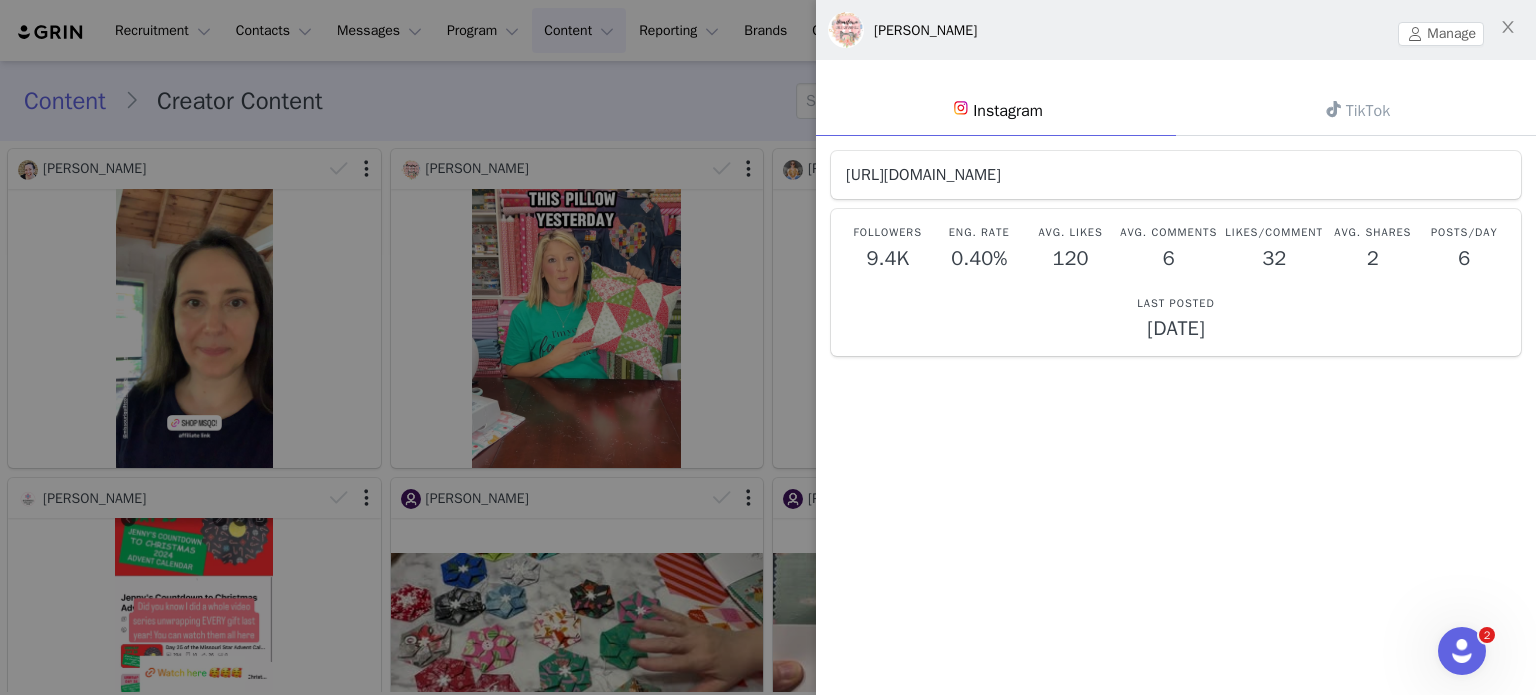 click on "https://www.instagram.com/hometownquiltcompany" at bounding box center (923, 175) 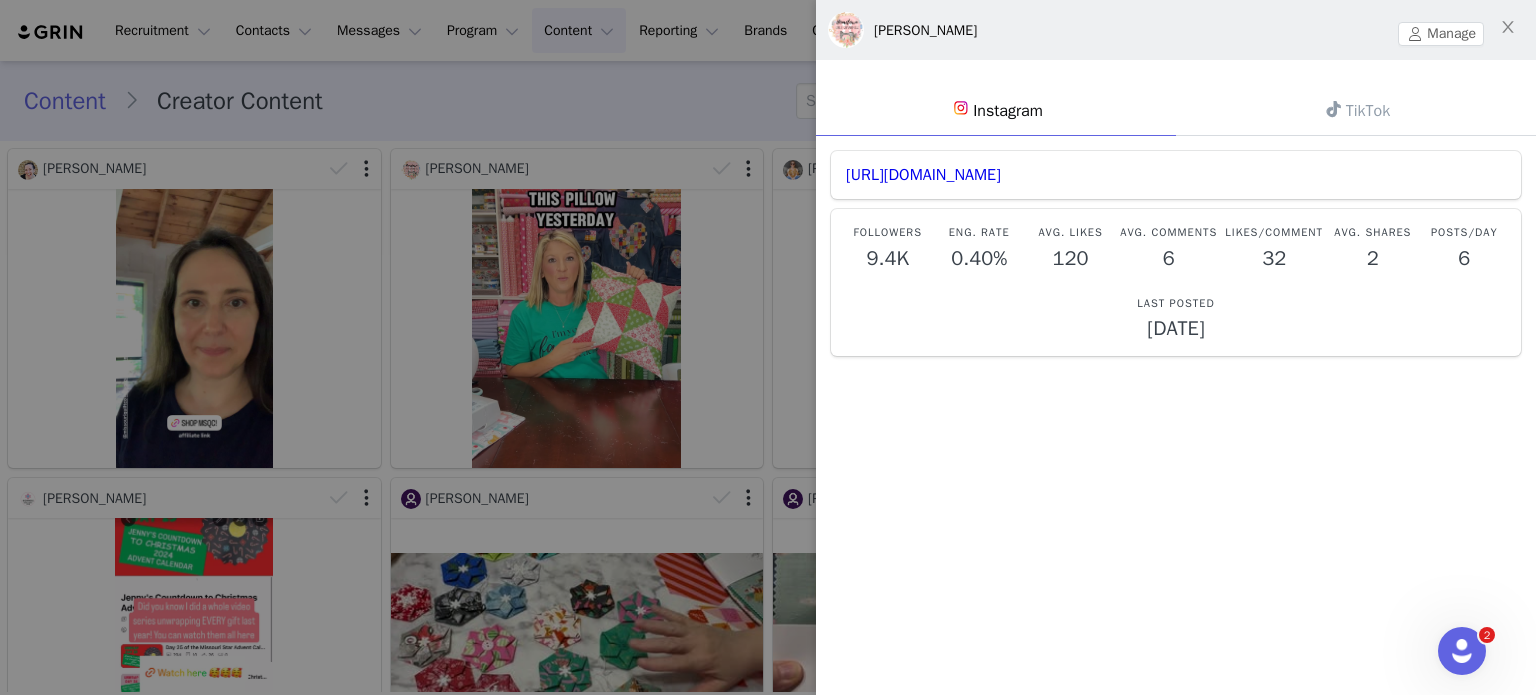 click at bounding box center [768, 347] 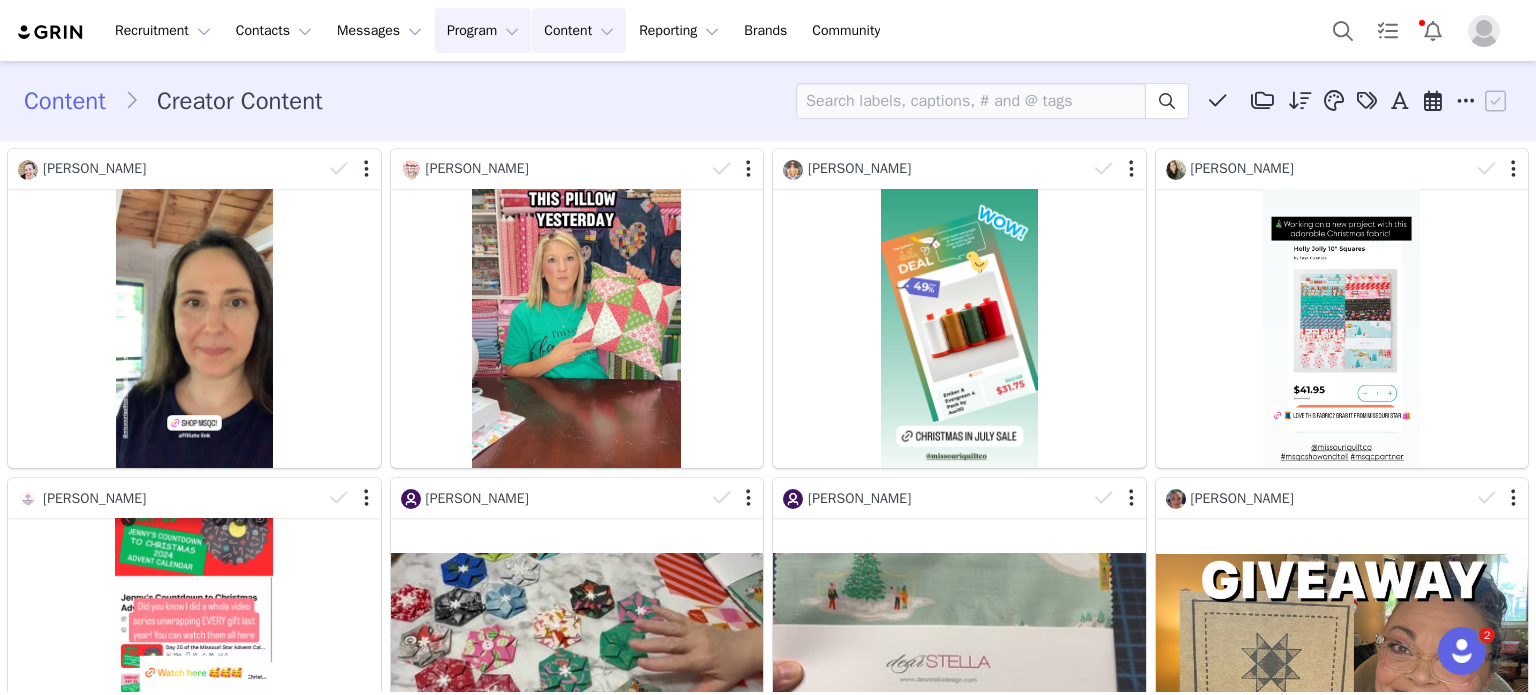 click on "Program Program" at bounding box center (483, 30) 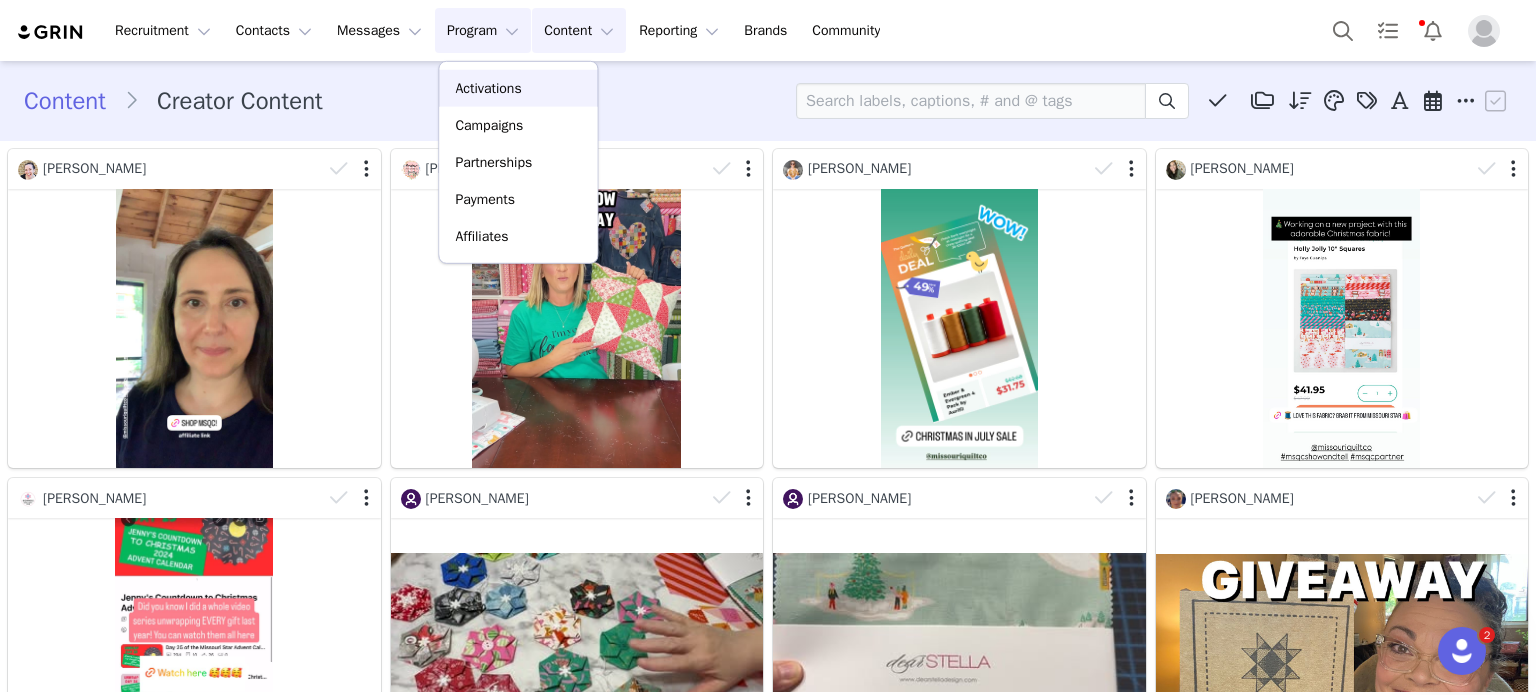click on "Activations" at bounding box center (488, 88) 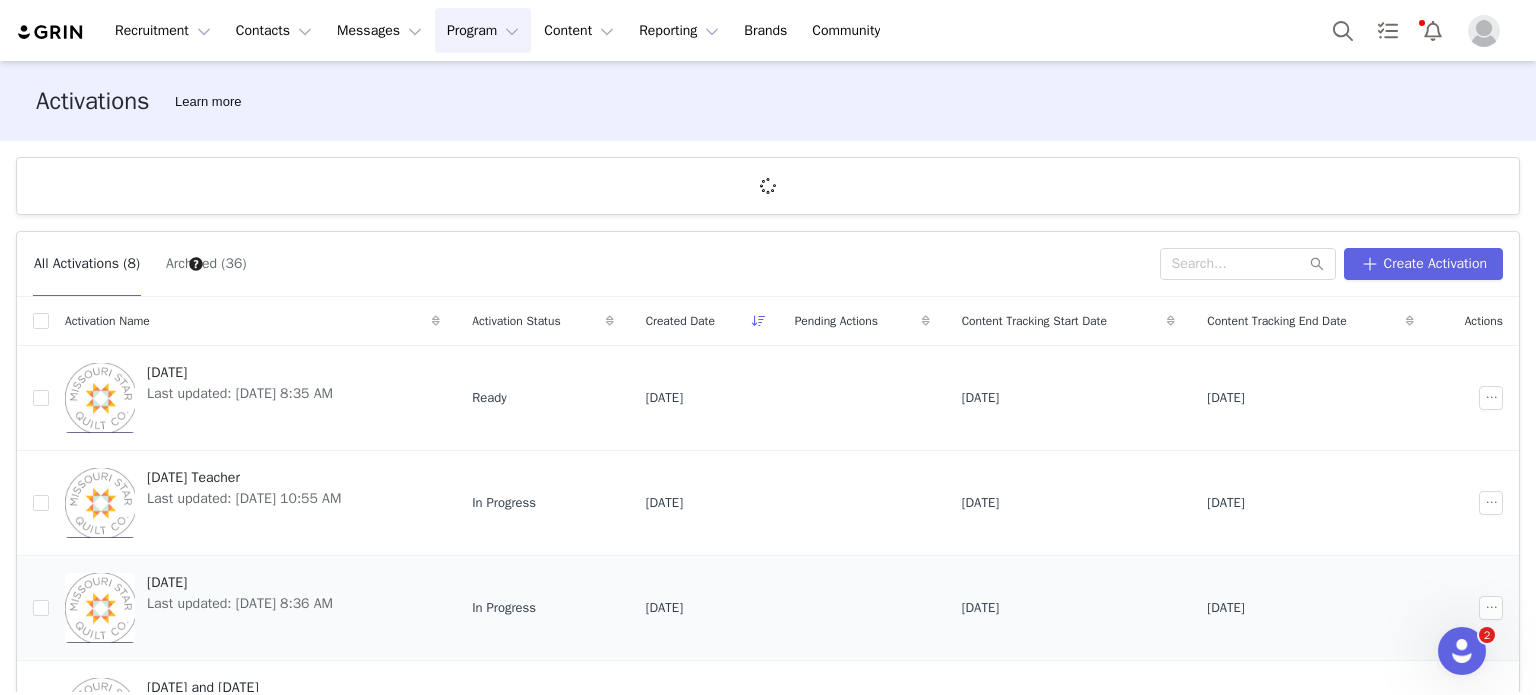 click on "Last updated: Jul 10, 2025 8:36 AM" at bounding box center (240, 603) 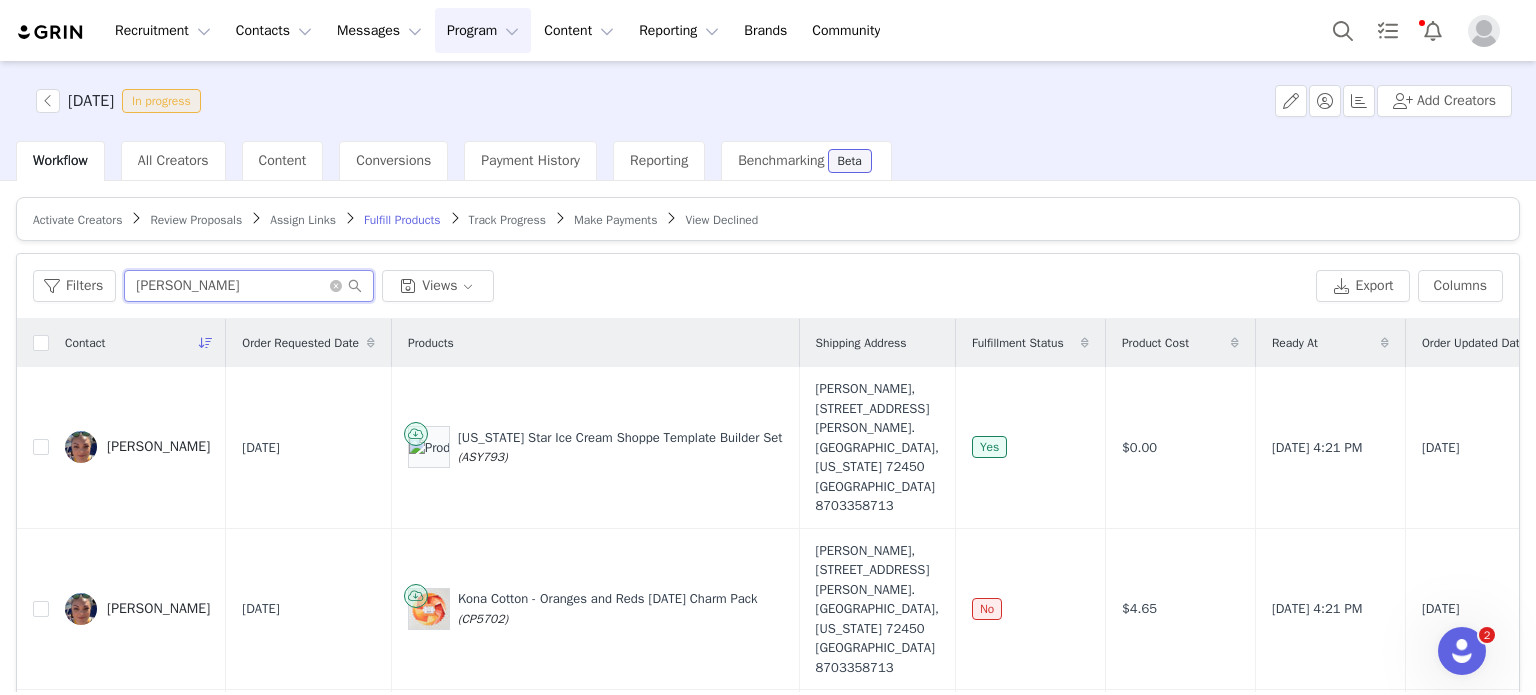 drag, startPoint x: 225, startPoint y: 291, endPoint x: 22, endPoint y: 288, distance: 203.02217 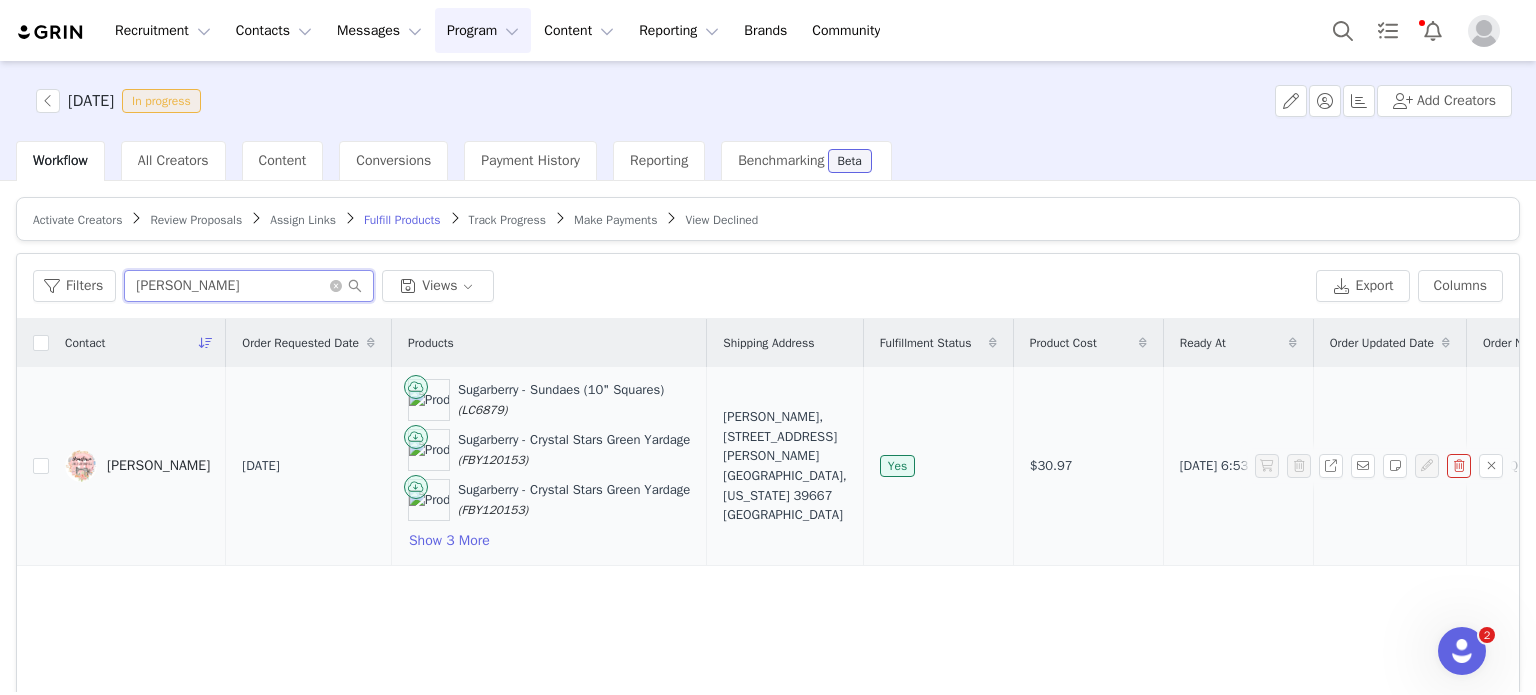 type on "tami" 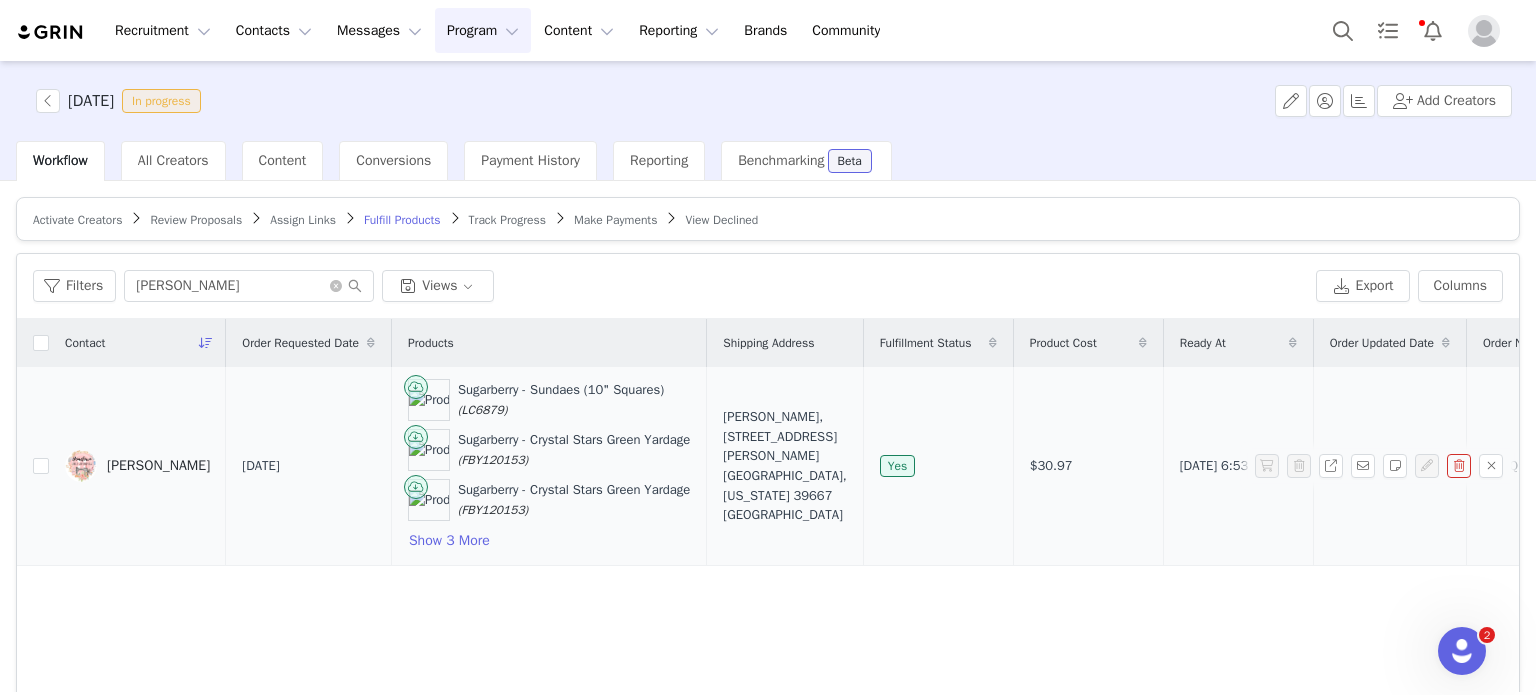 click on "Tami Jones" at bounding box center (158, 466) 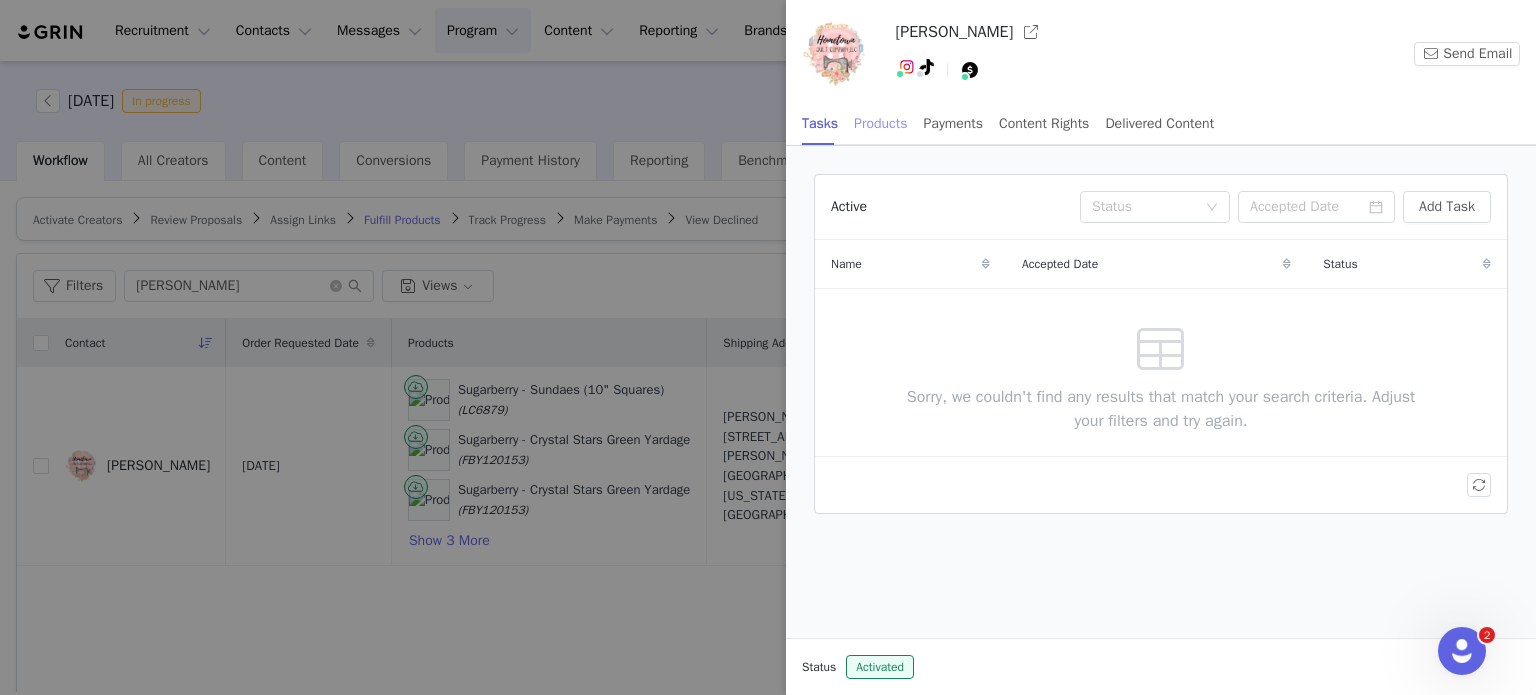 click on "Products" at bounding box center (880, 123) 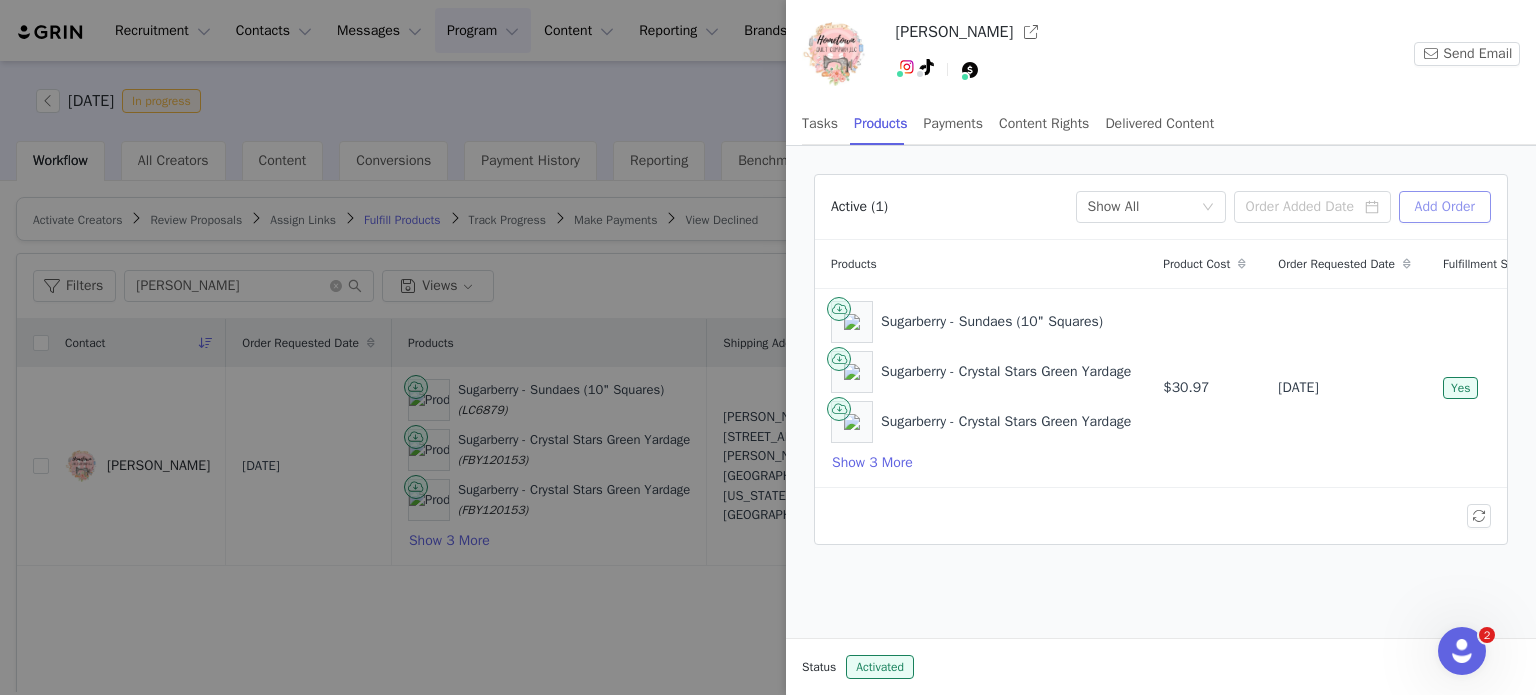 click on "Add Order" at bounding box center [1445, 207] 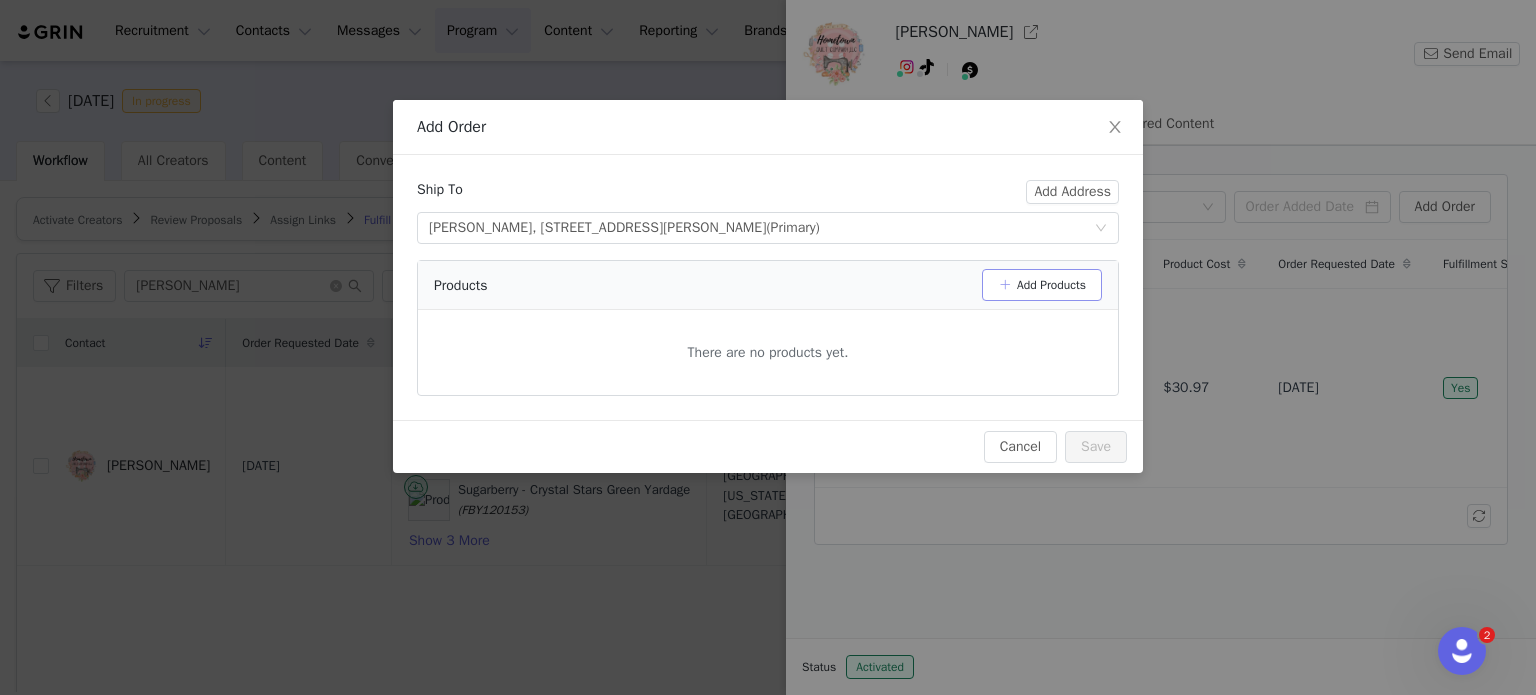 click on "Add Products" at bounding box center (1042, 285) 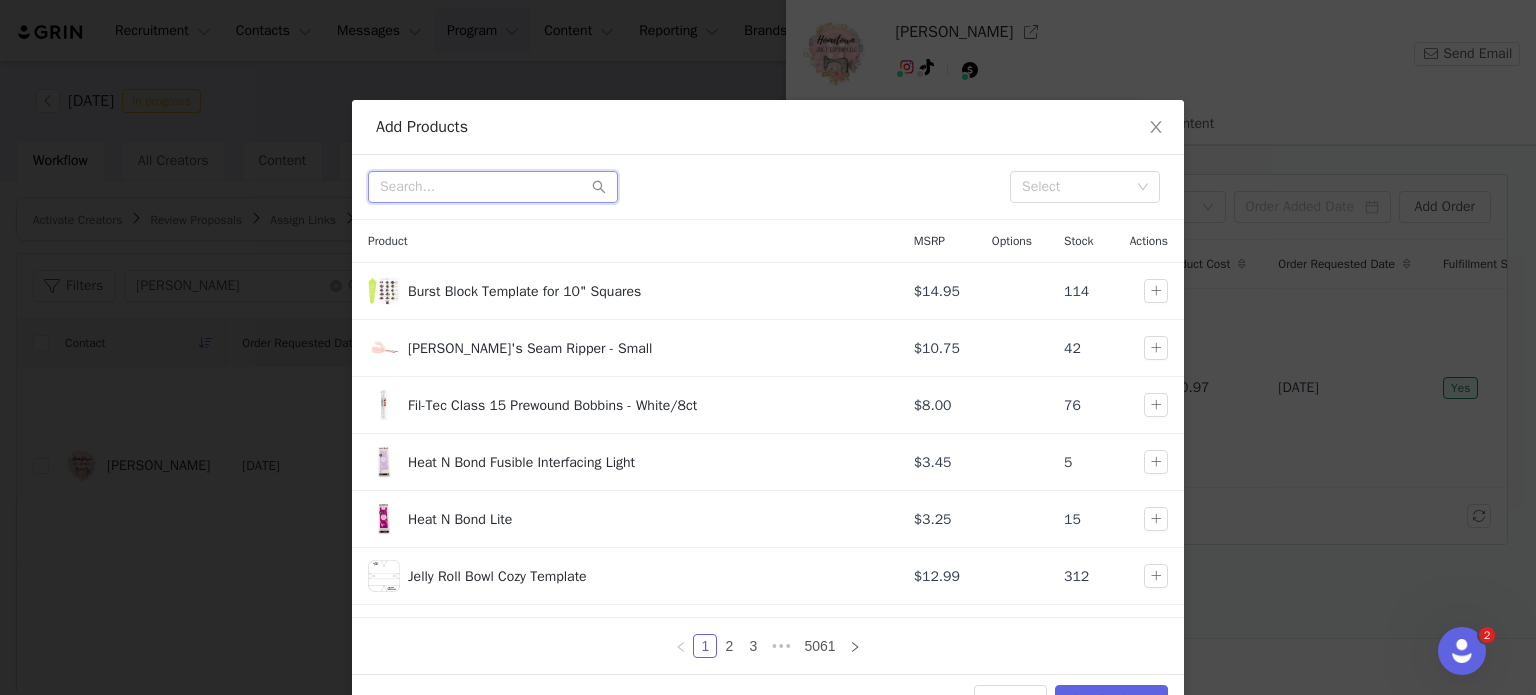click at bounding box center [493, 187] 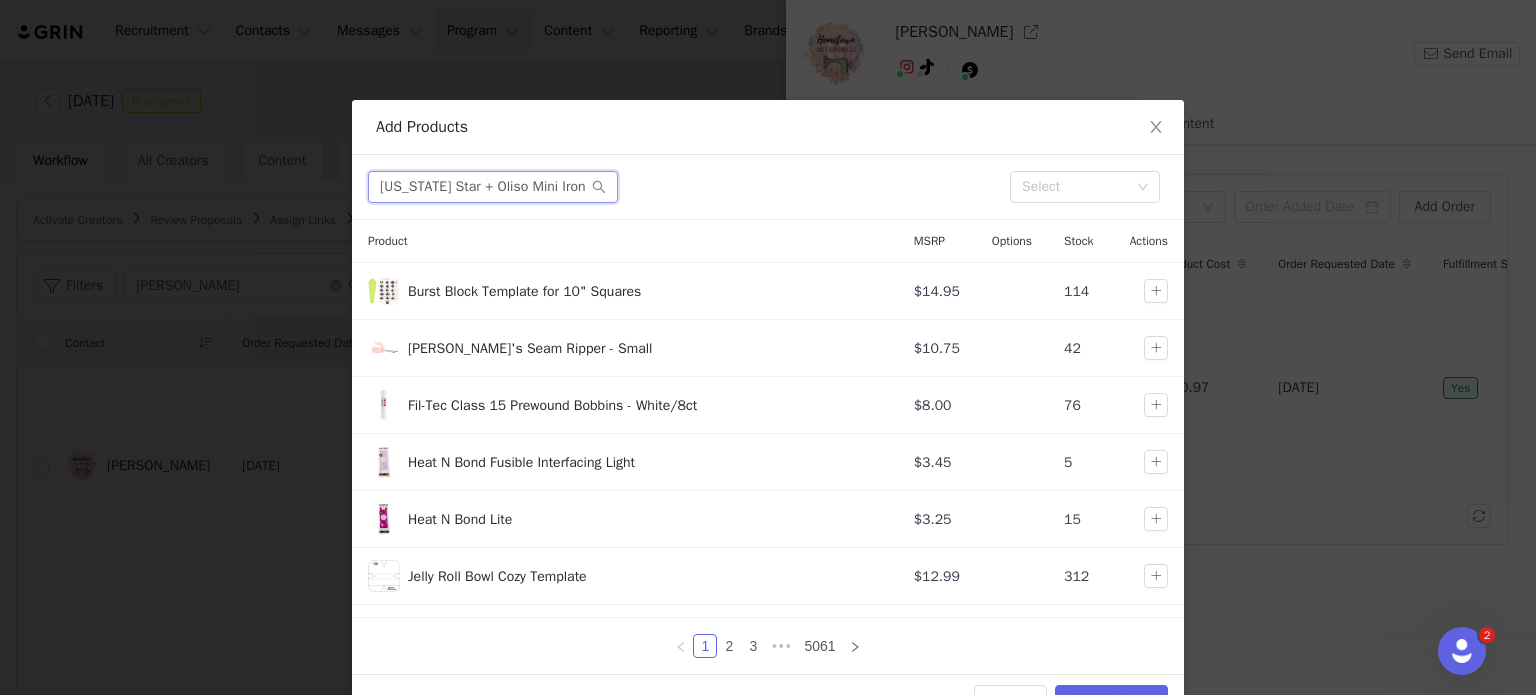 scroll, scrollTop: 0, scrollLeft: 40, axis: horizontal 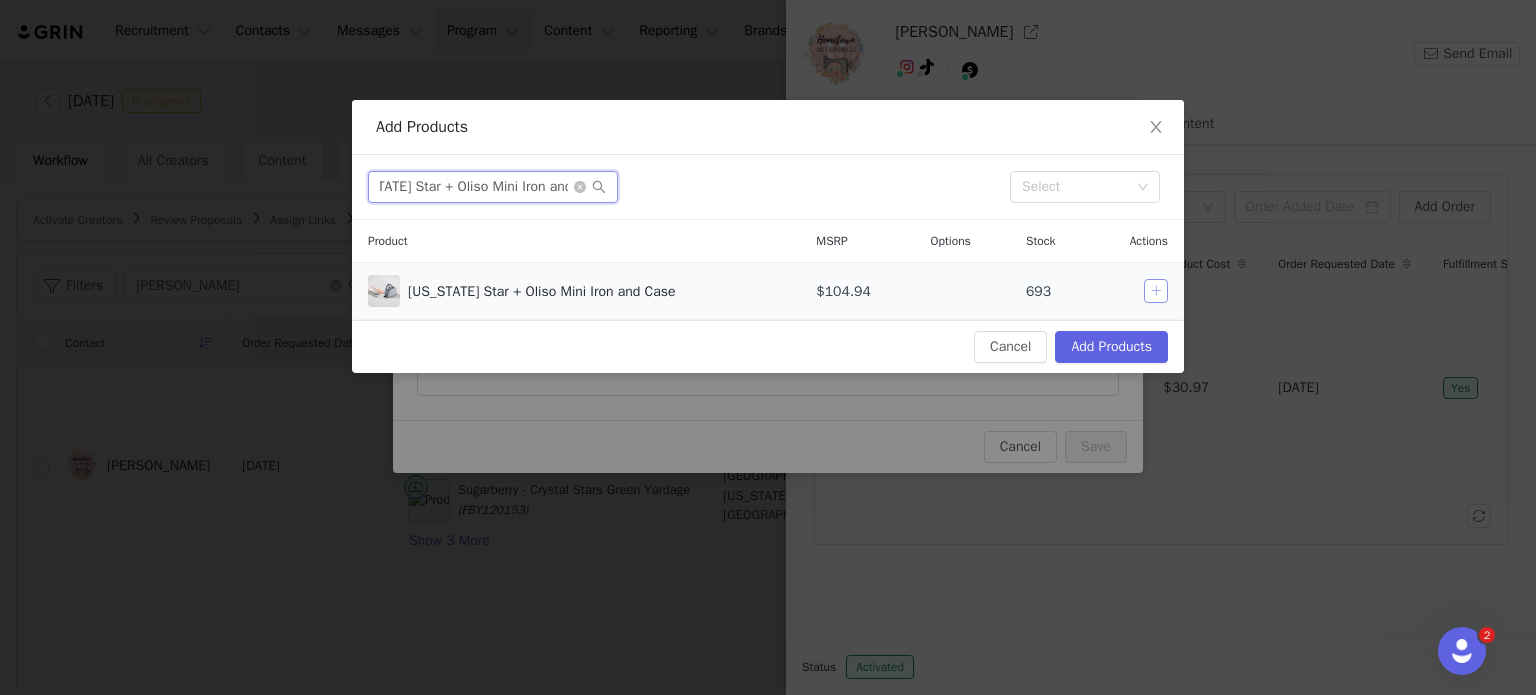 type on "Missouri Star + Oliso Mini Iron and Case" 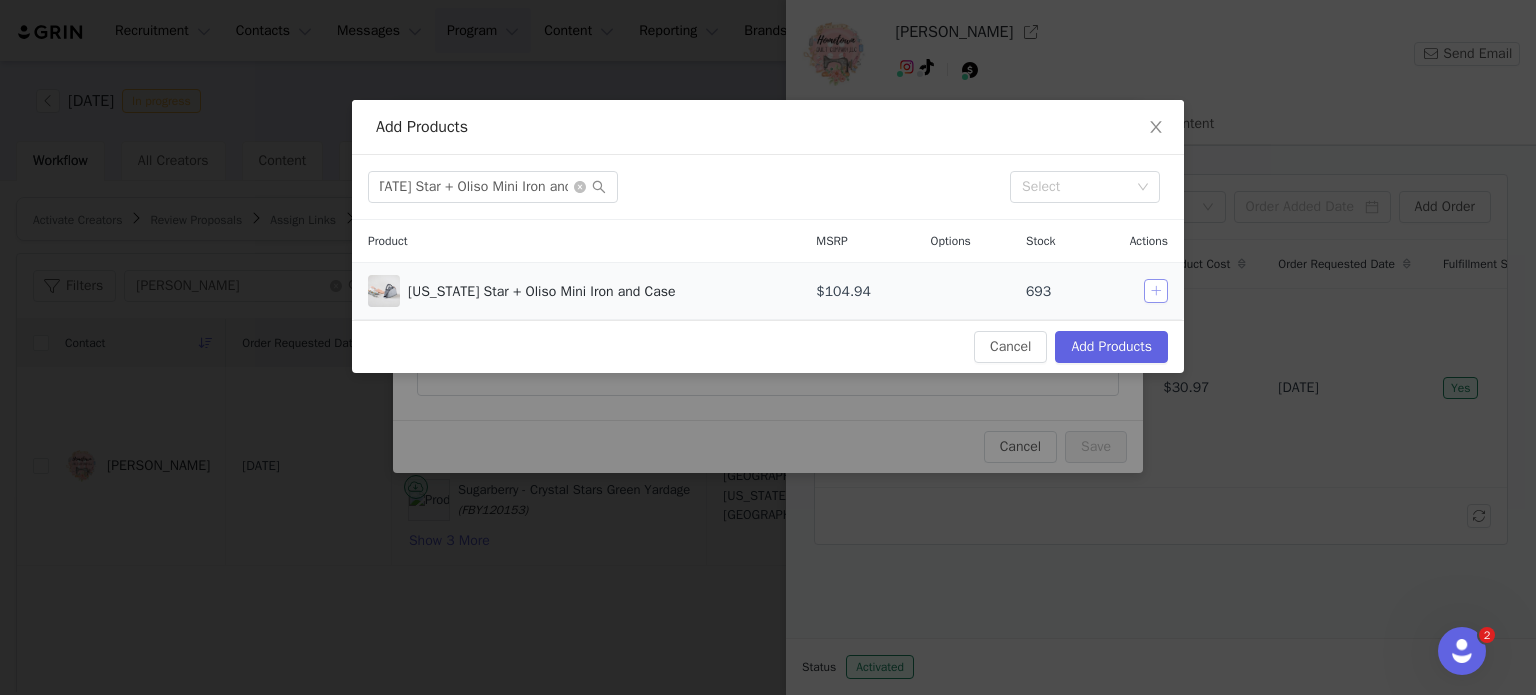 click at bounding box center [1156, 291] 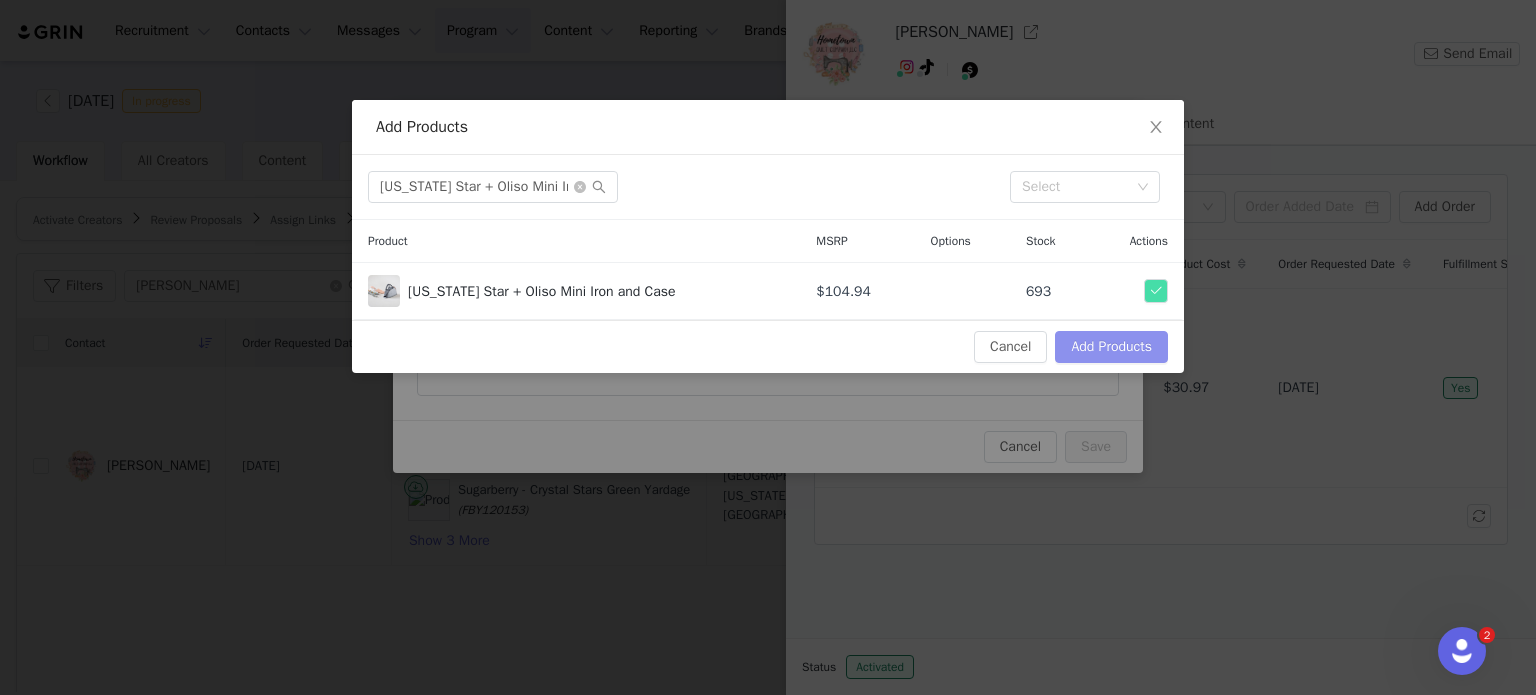 click on "Add Products" at bounding box center (1111, 347) 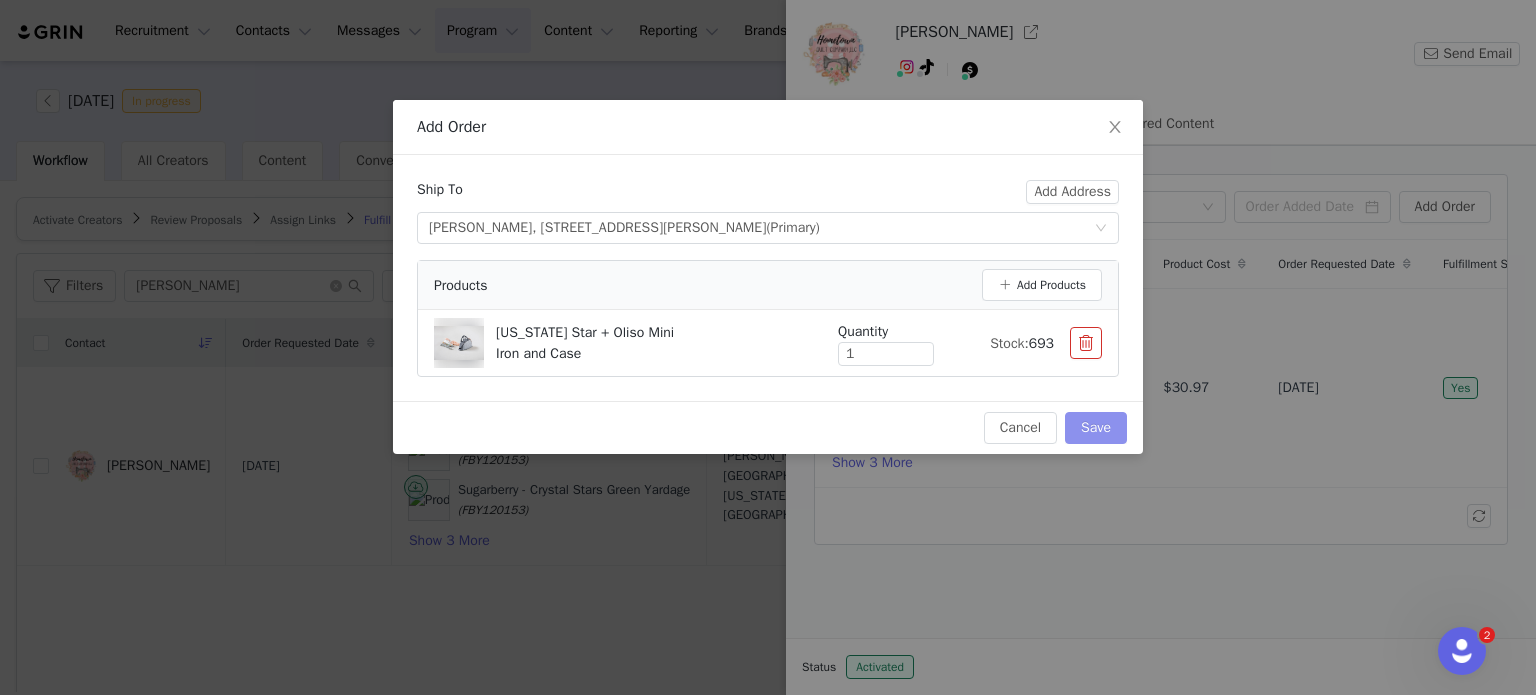 click on "Save" at bounding box center (1096, 428) 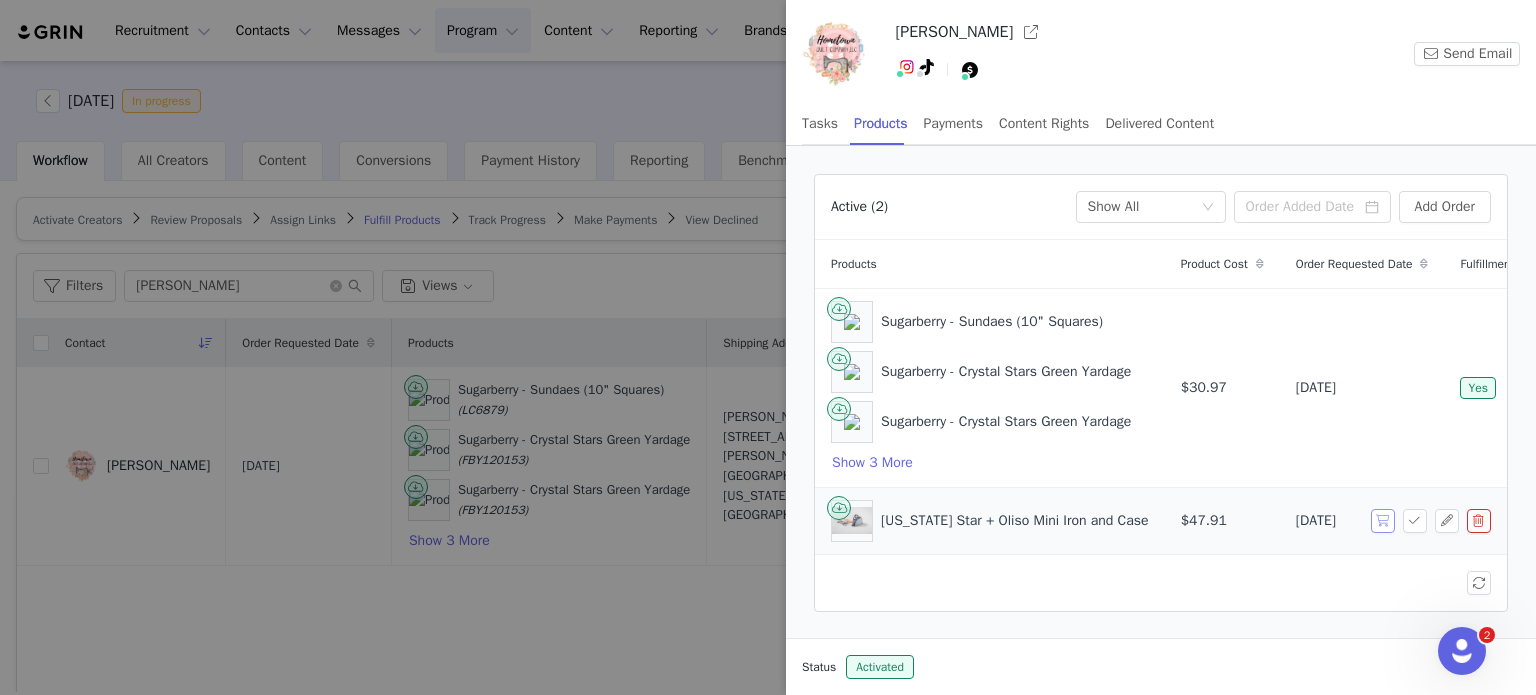 click at bounding box center (1383, 521) 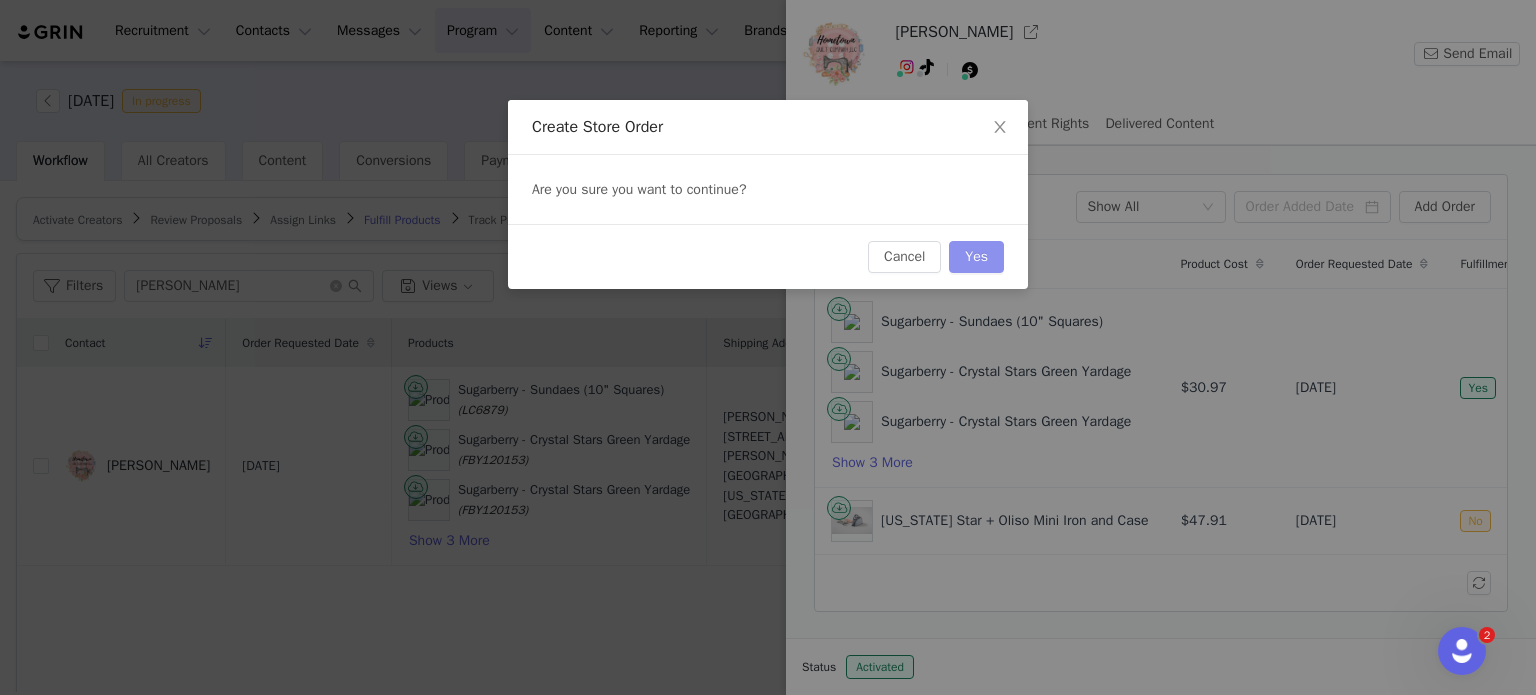 click on "Yes" at bounding box center (976, 257) 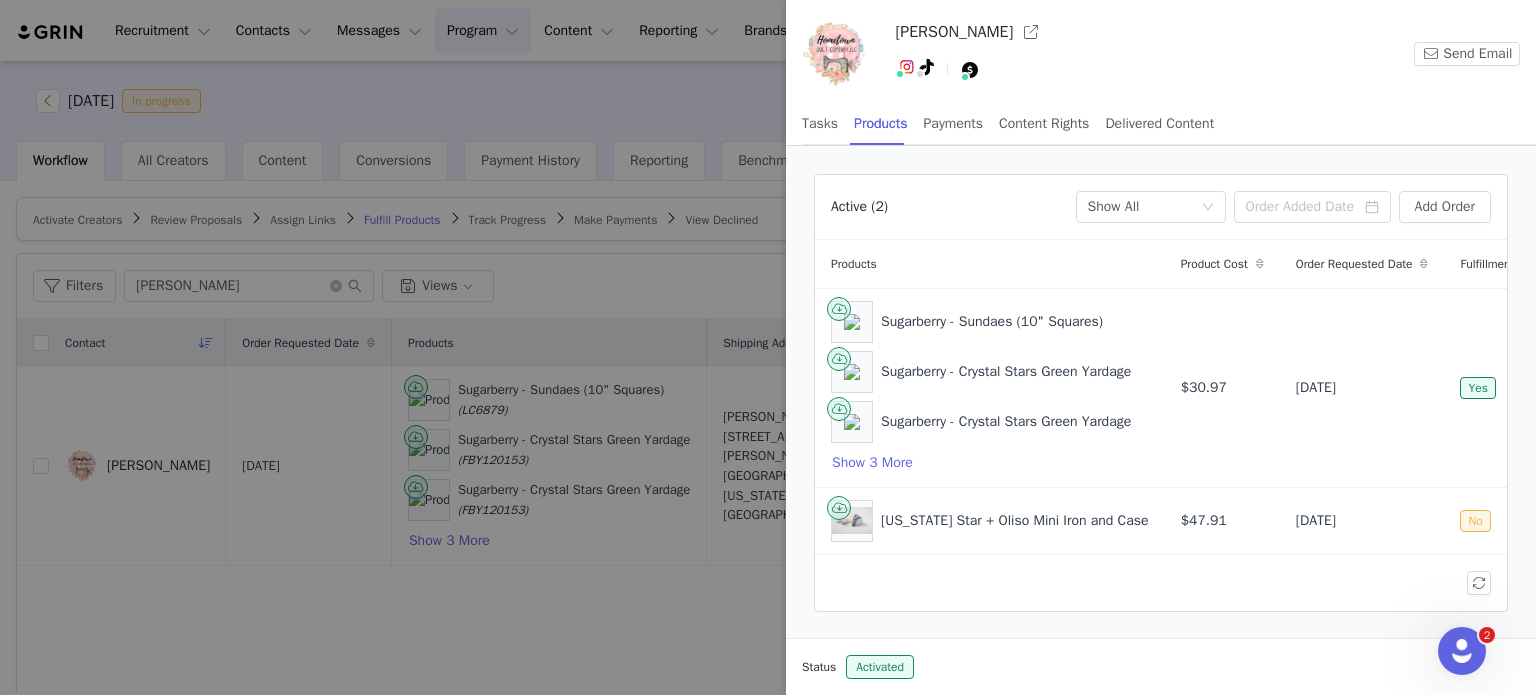 click at bounding box center [768, 347] 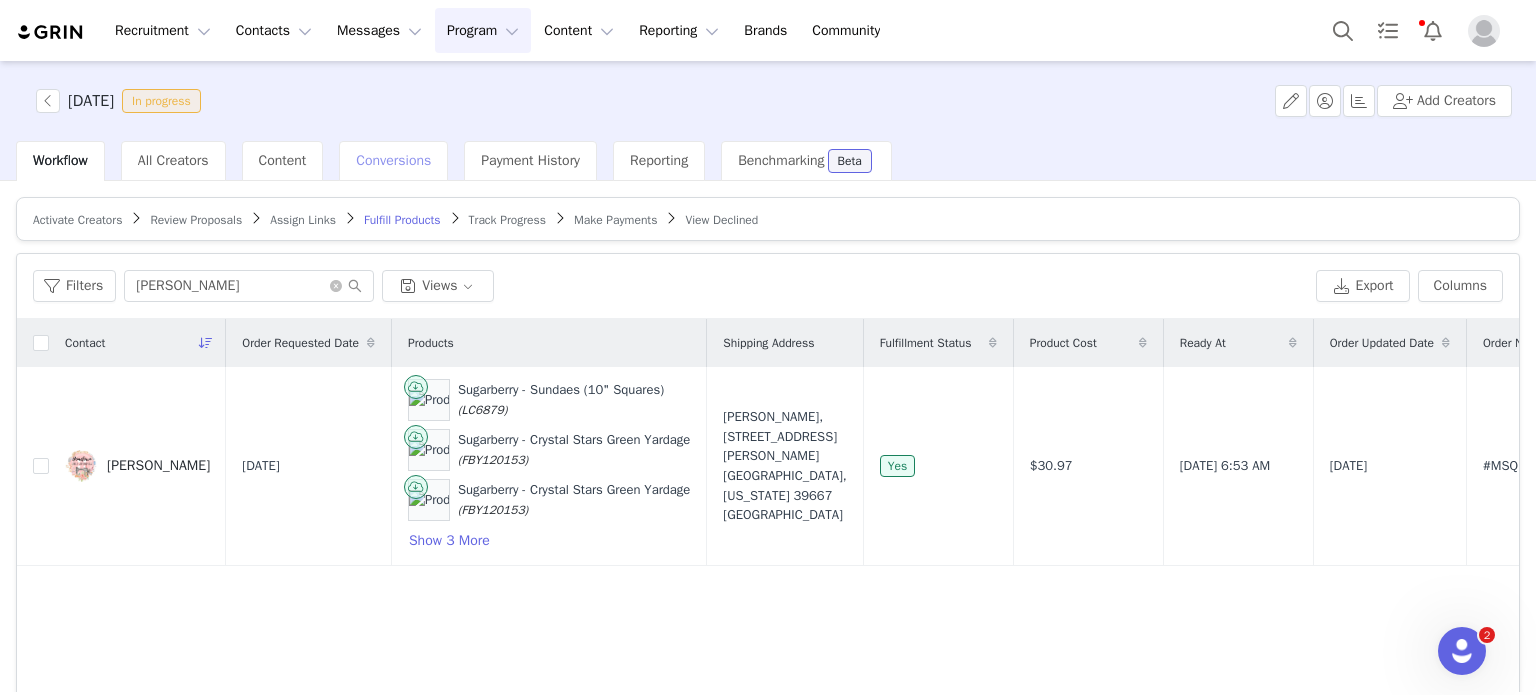 click on "Conversions" at bounding box center (393, 160) 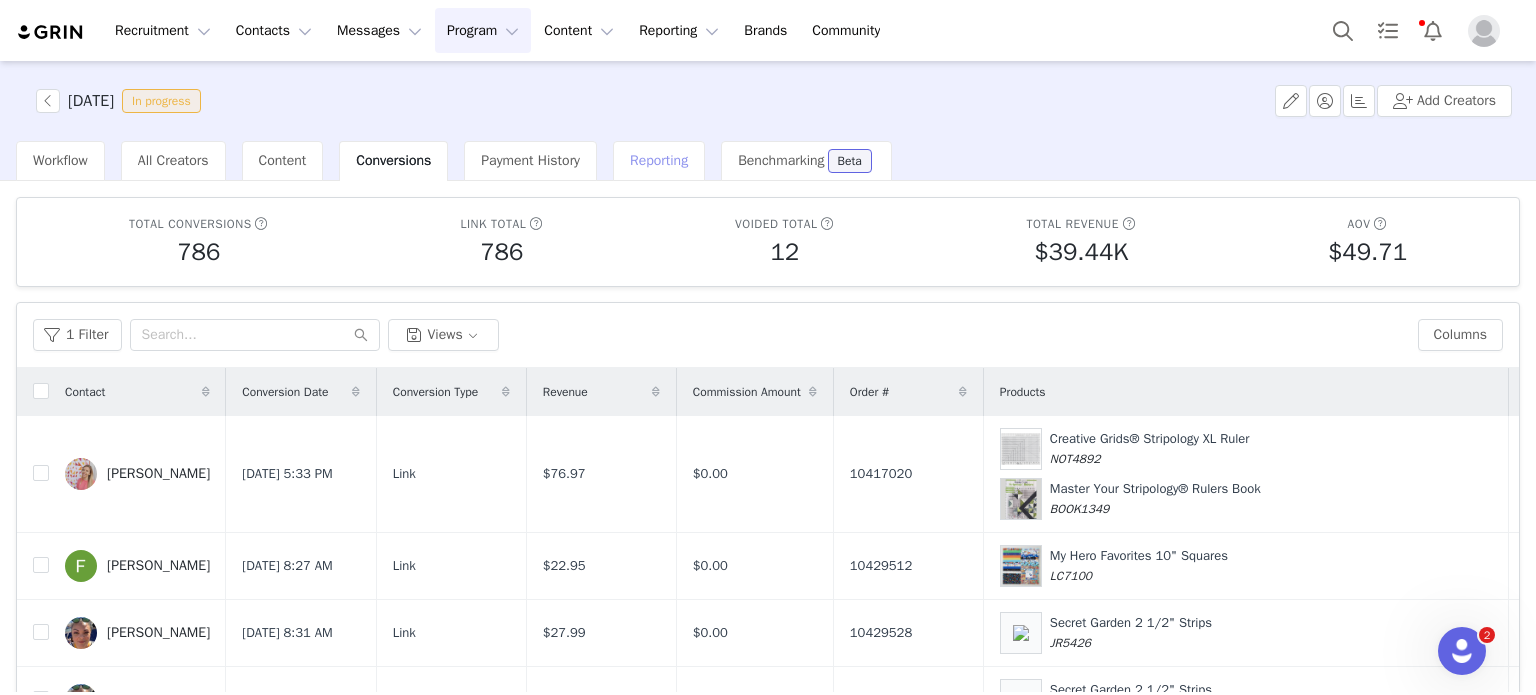 click on "Reporting" at bounding box center (659, 160) 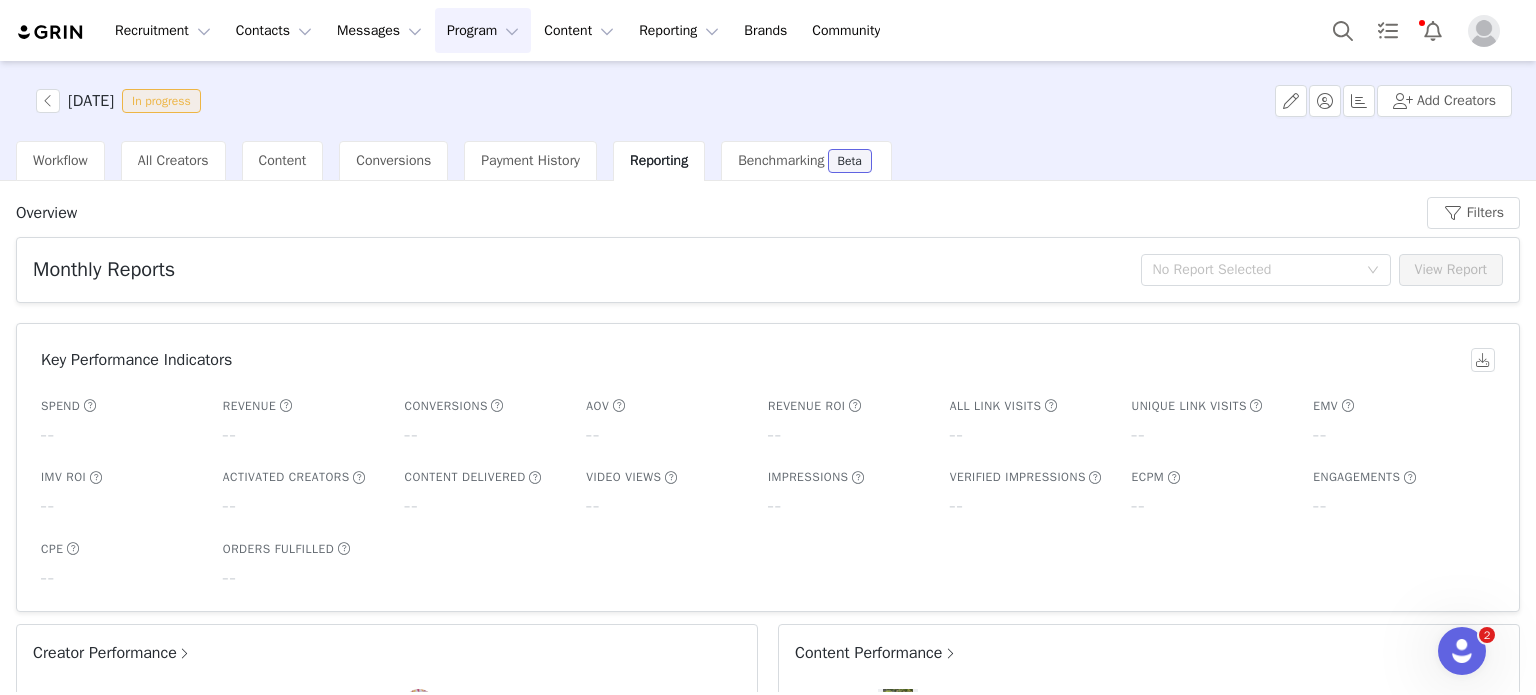 click on "Monthly Reports     No Report Selected View Report Key Performance Indicators     Spend     -- Revenue     -- Conversions     -- AOV     -- Revenue ROI     -- All Link Visits     -- Unique Link Visits     -- EMV     -- IMV ROI     -- Activated Creators     -- Content Delivered     -- Video Views     -- Impressions     -- Verified Impressions     -- eCPM     -- Engagements     -- CPE     -- Orders Fulfilled     --  Creator Performance       Connie Campbell   15,333.24   1.26%   Andrea Kellim   5,275.05   0.72%   Lauren Wright   2,165.47   0.44%   Tami Jones   1,857.75   0.02%   Robin LaLone   594.07   0.49%   Emily Tindall   92.48   0.00%   Content Performance         1.1K   29   1.26%     722   2   0.45%   Affiliate Link Performance       Top Performing Product Destination" at bounding box center [768, 718] 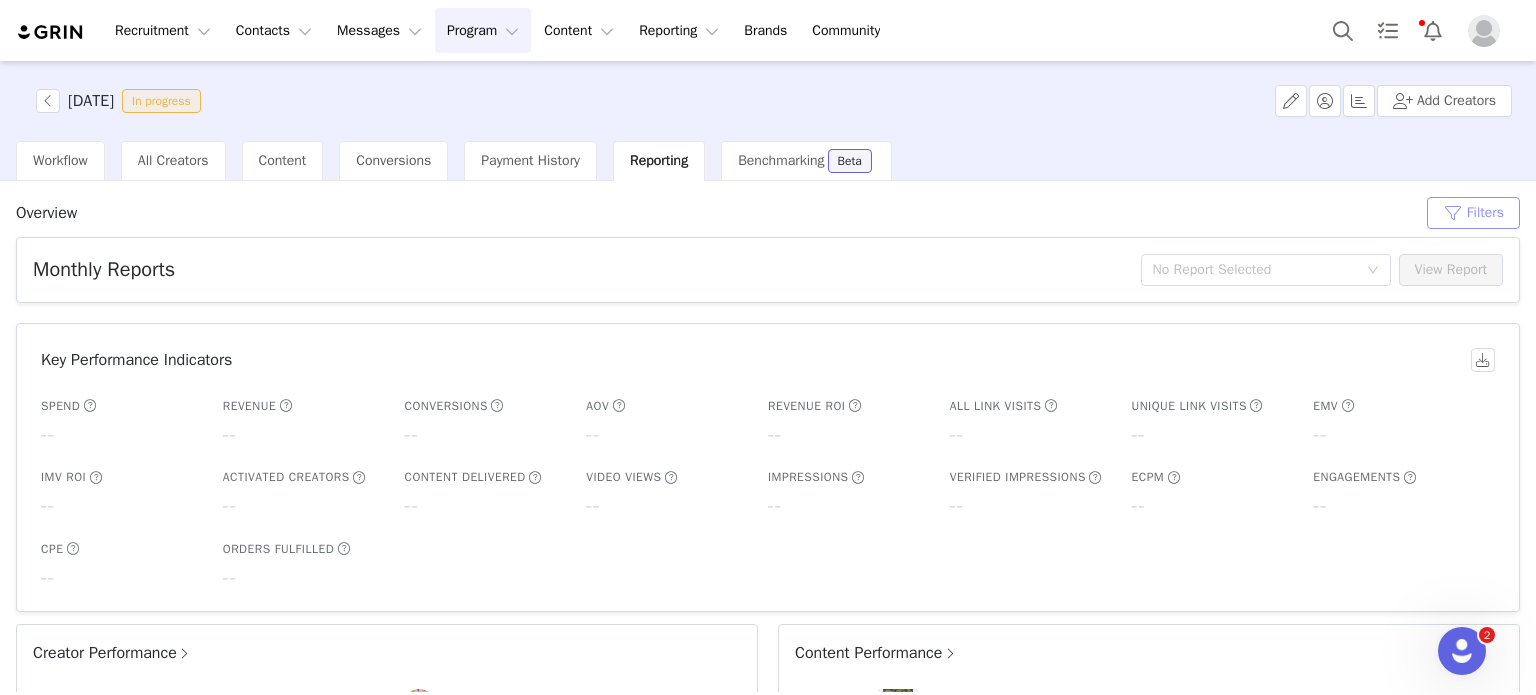 click on "Filters" at bounding box center [1473, 213] 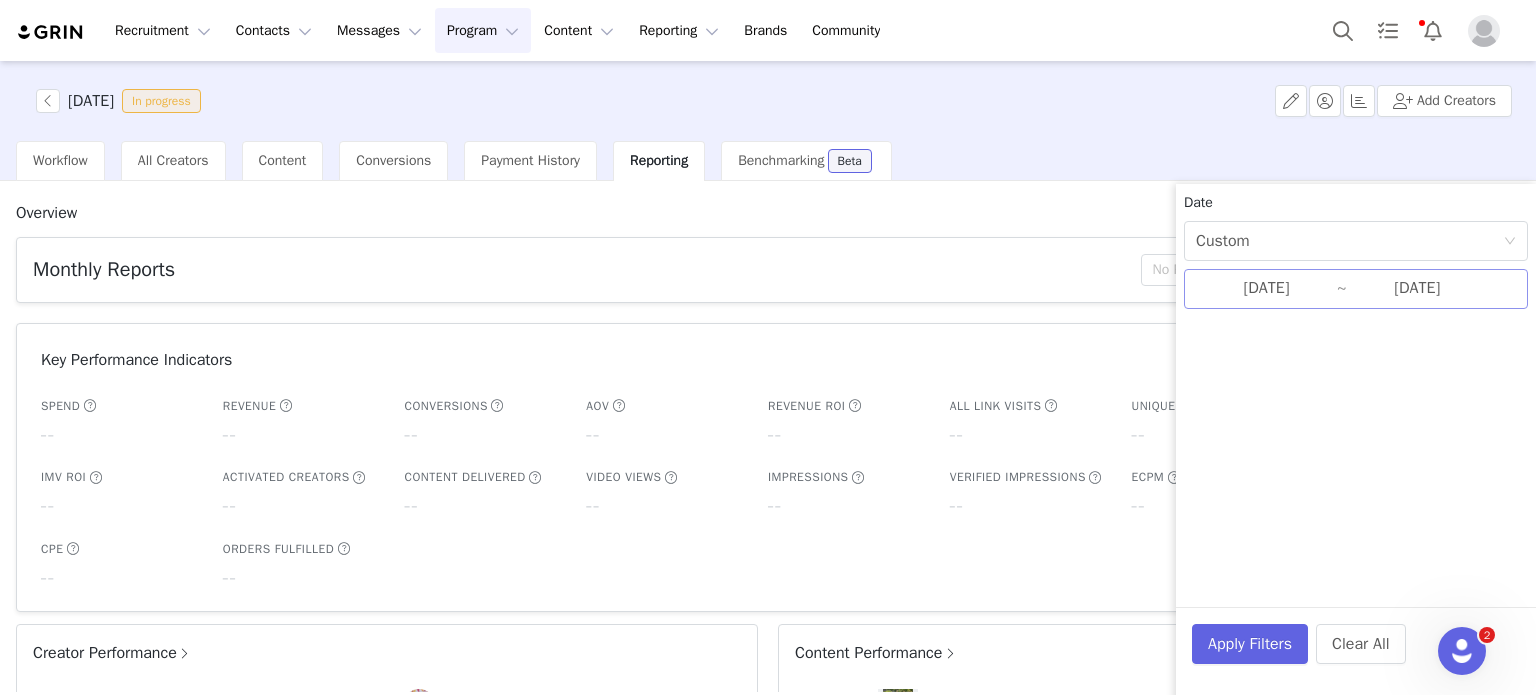 click on "06/01/2025" at bounding box center [1266, 289] 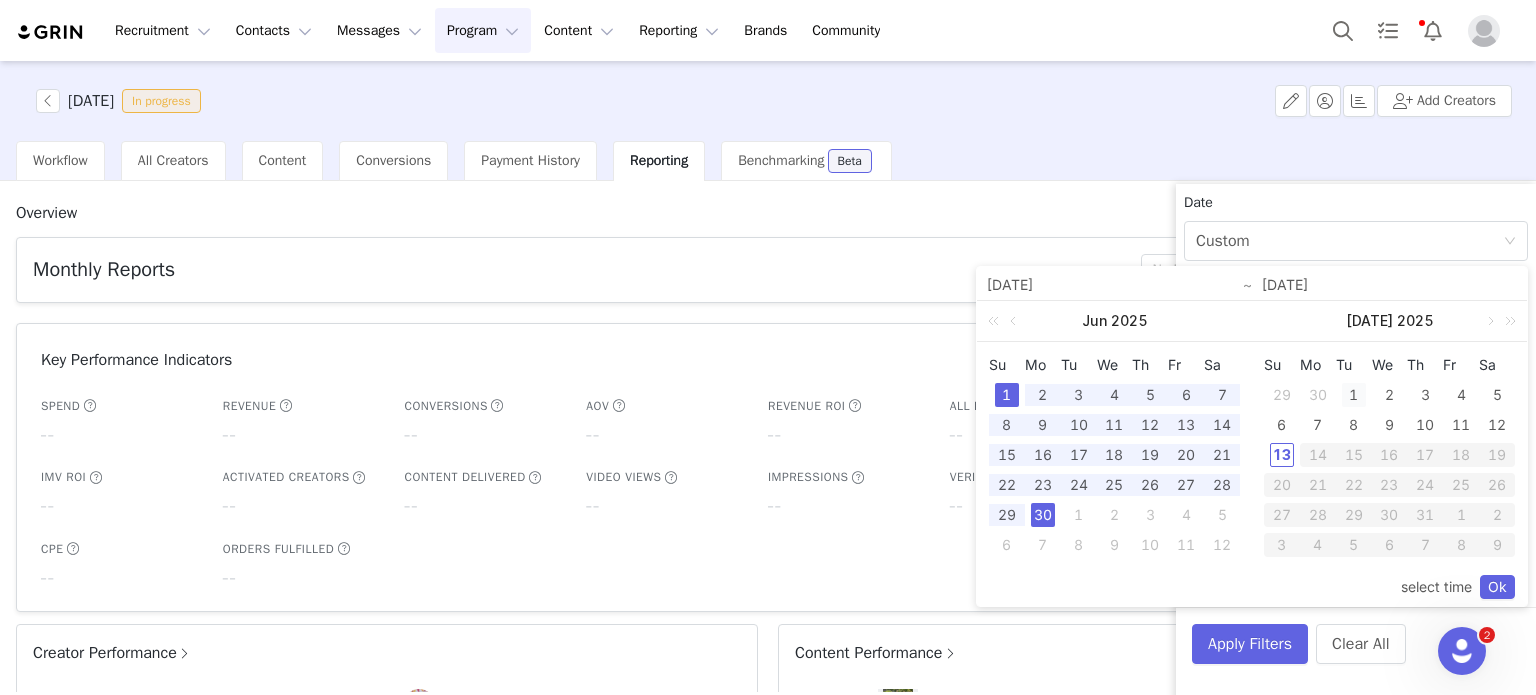 click on "1" at bounding box center [1354, 395] 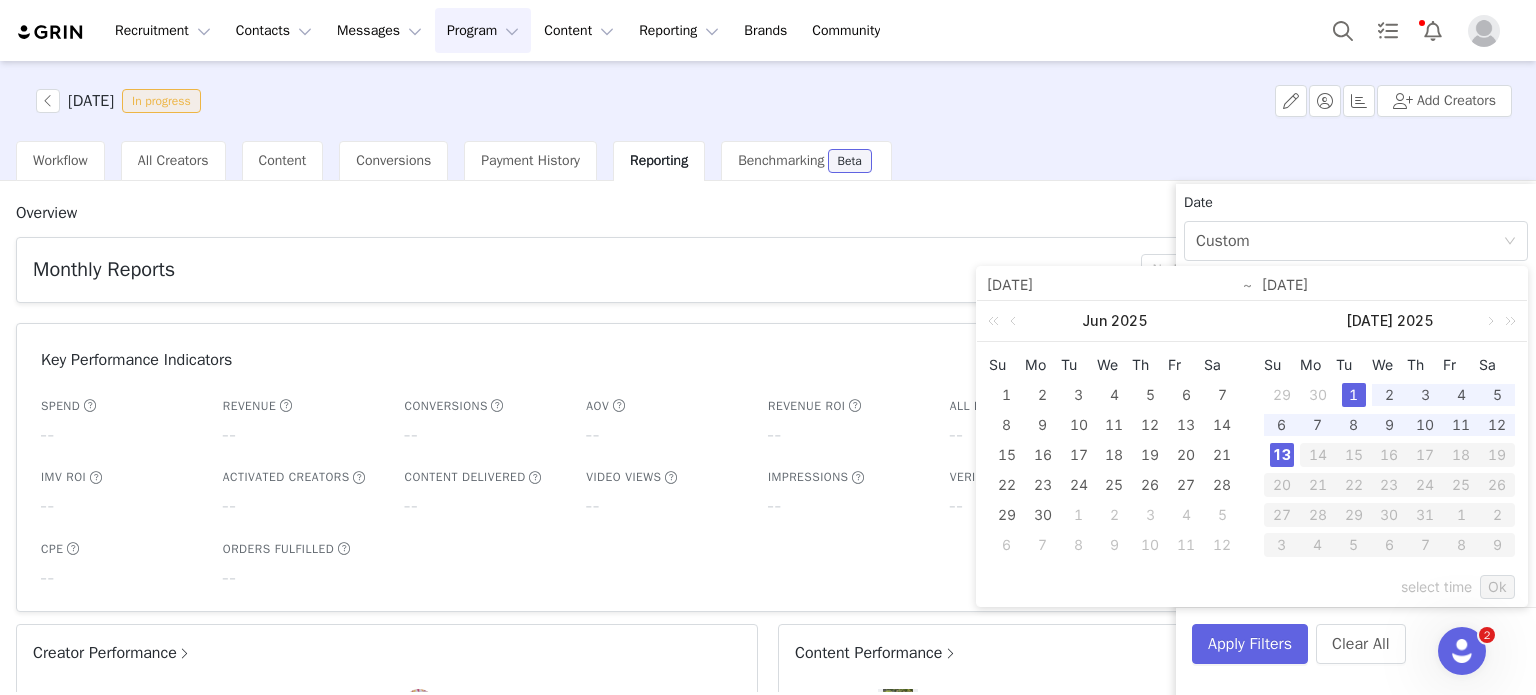 click on "13" at bounding box center (1282, 455) 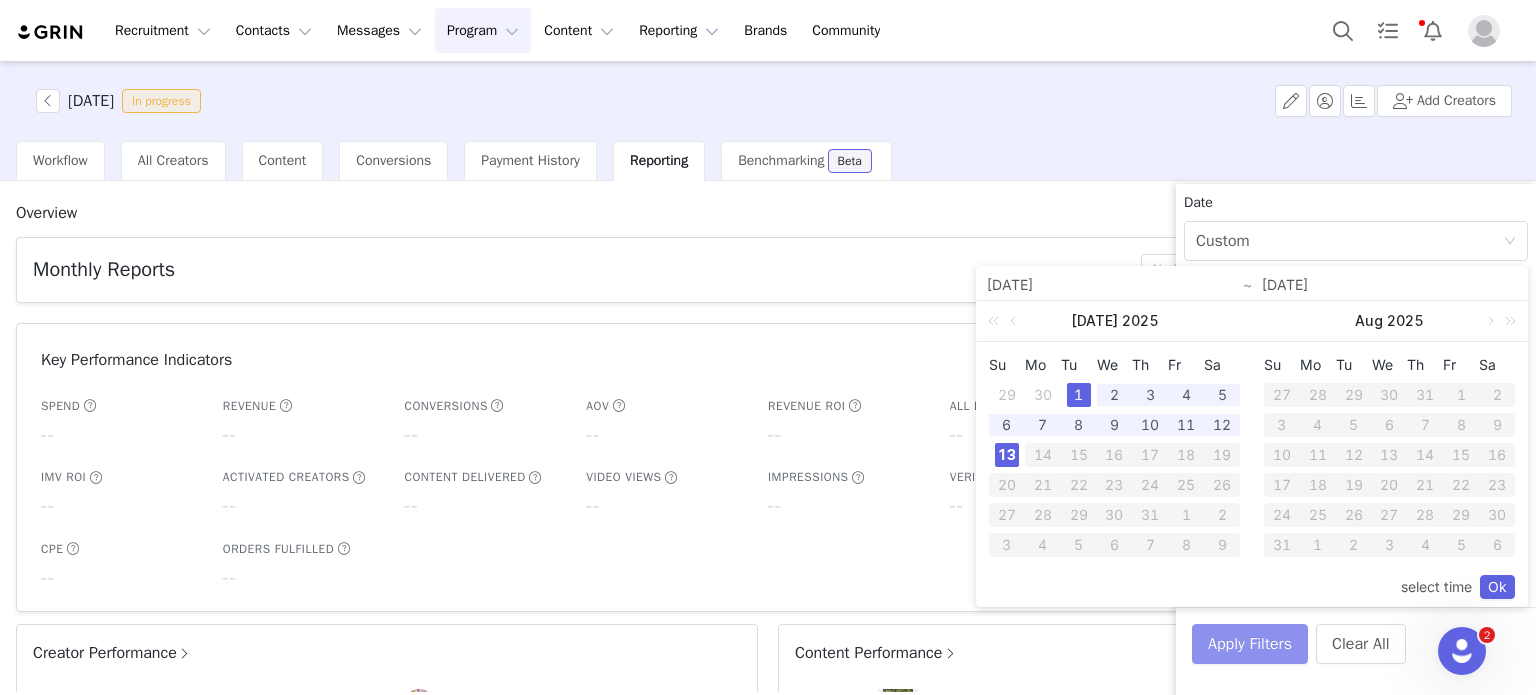 click on "Apply Filters" at bounding box center [1250, 644] 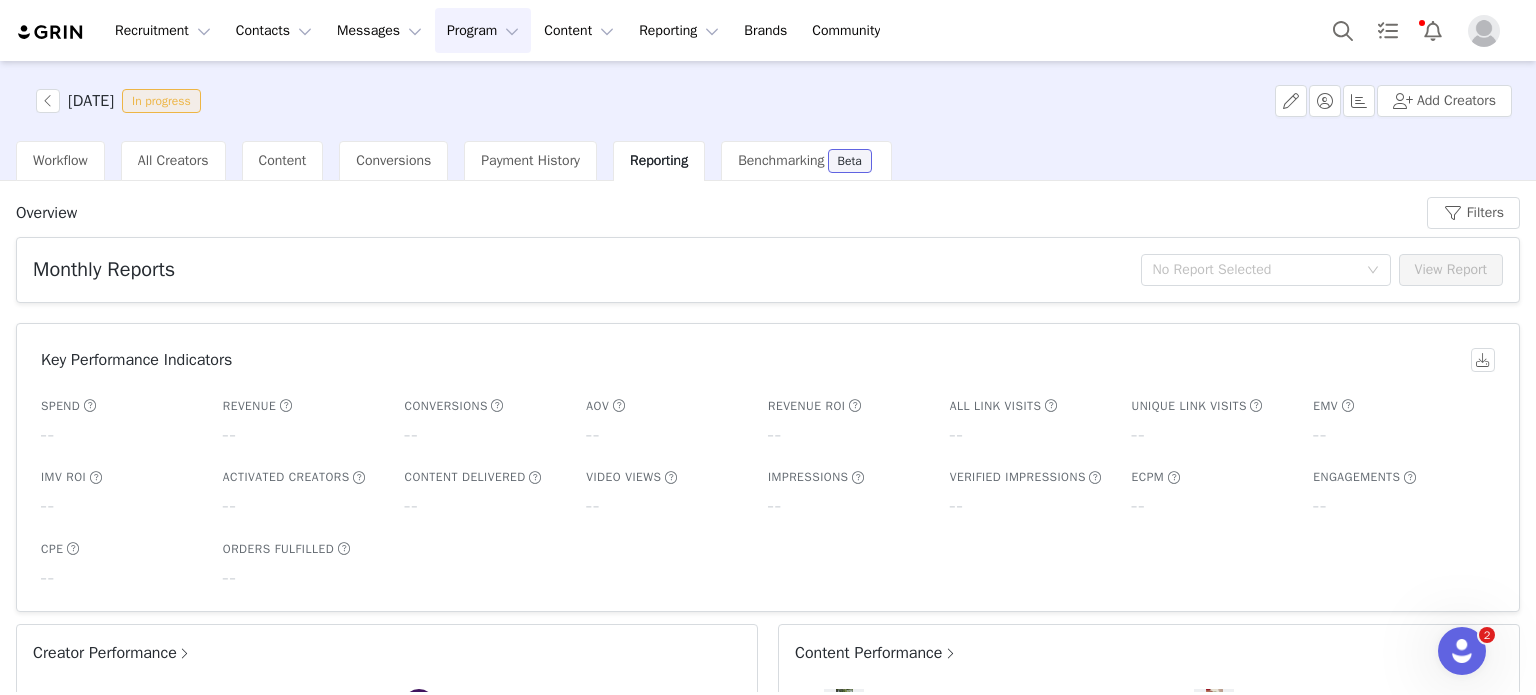 scroll, scrollTop: 100, scrollLeft: 0, axis: vertical 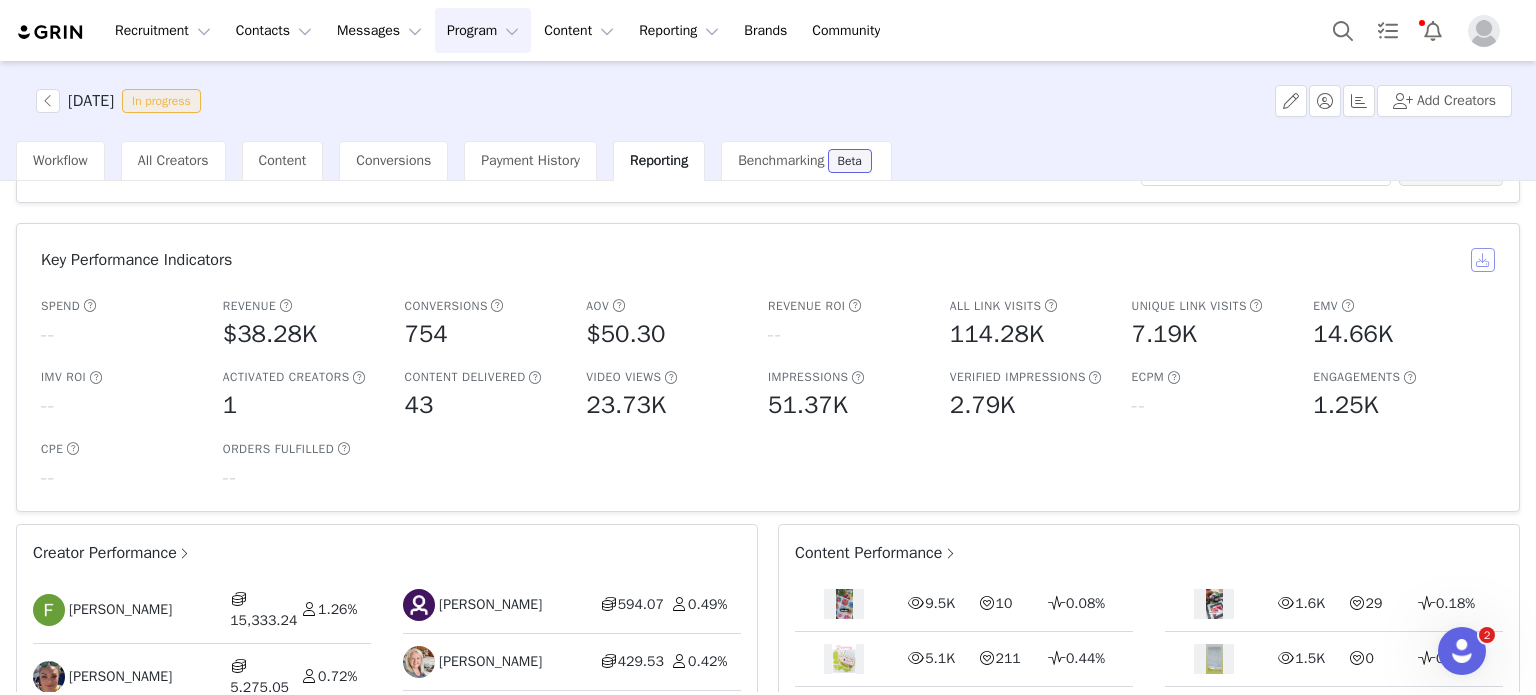 click at bounding box center (1483, 260) 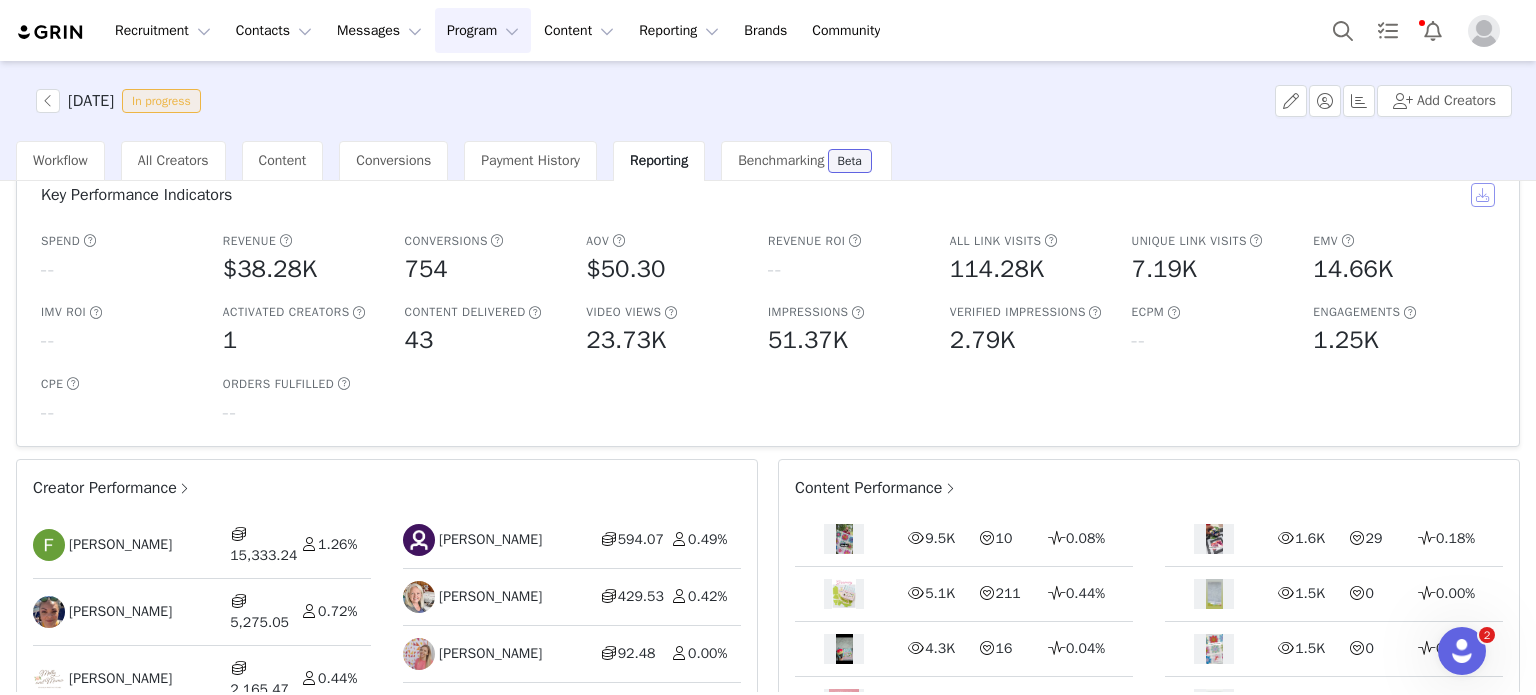 scroll, scrollTop: 200, scrollLeft: 0, axis: vertical 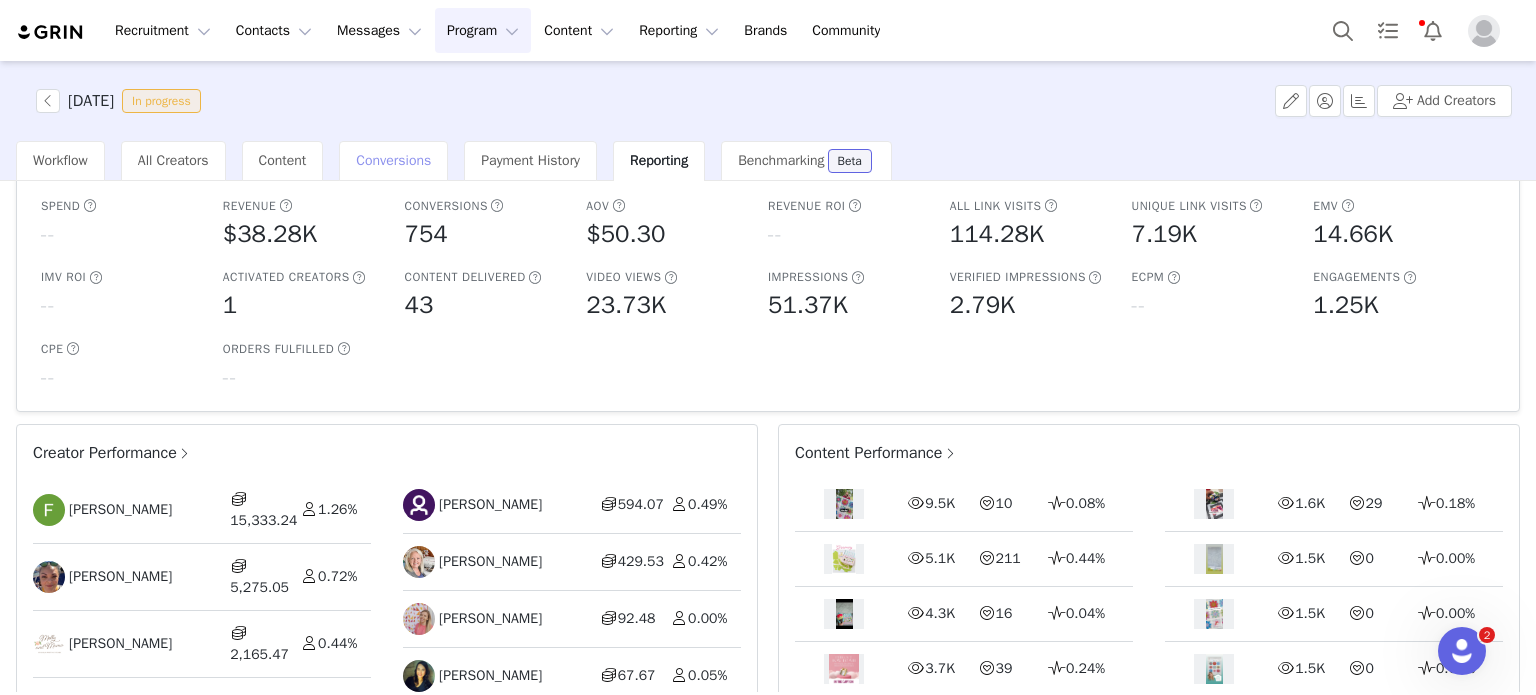 click on "Conversions" at bounding box center (393, 160) 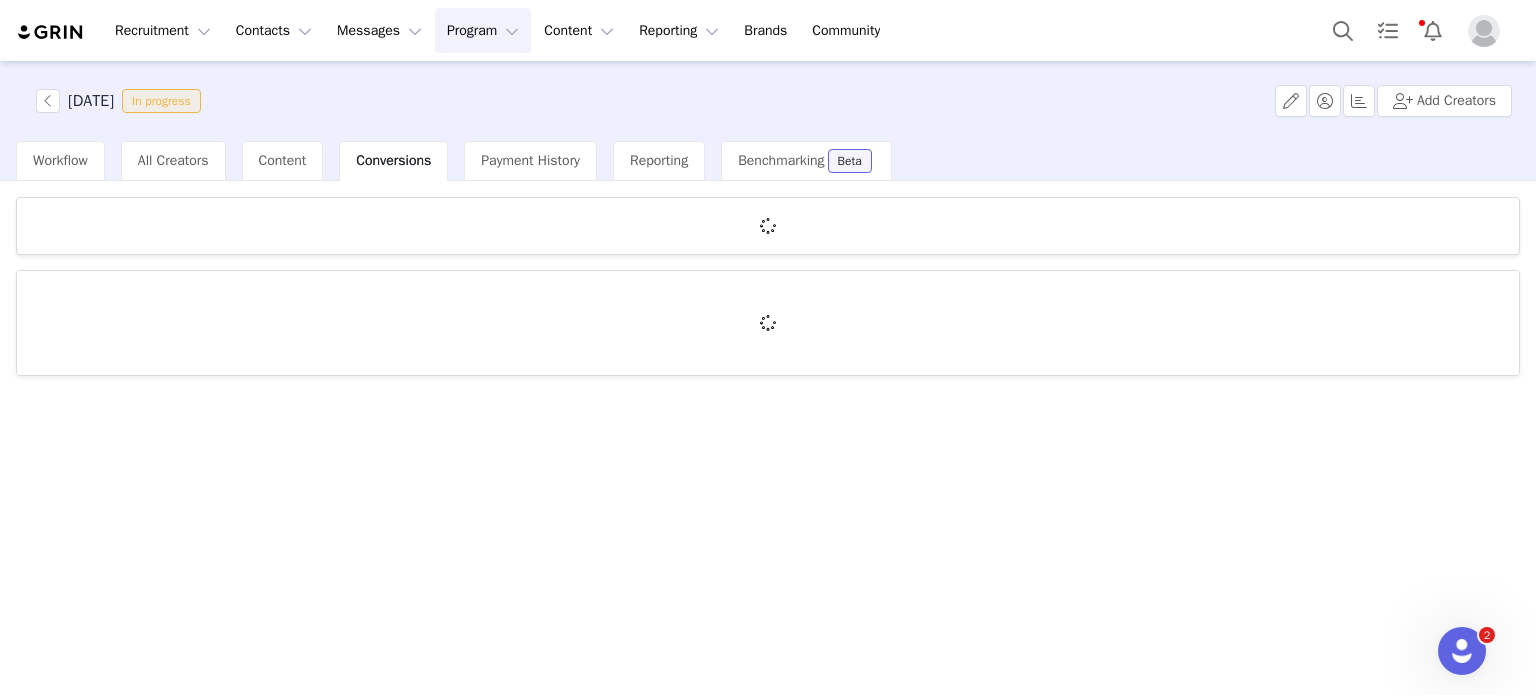 scroll, scrollTop: 0, scrollLeft: 0, axis: both 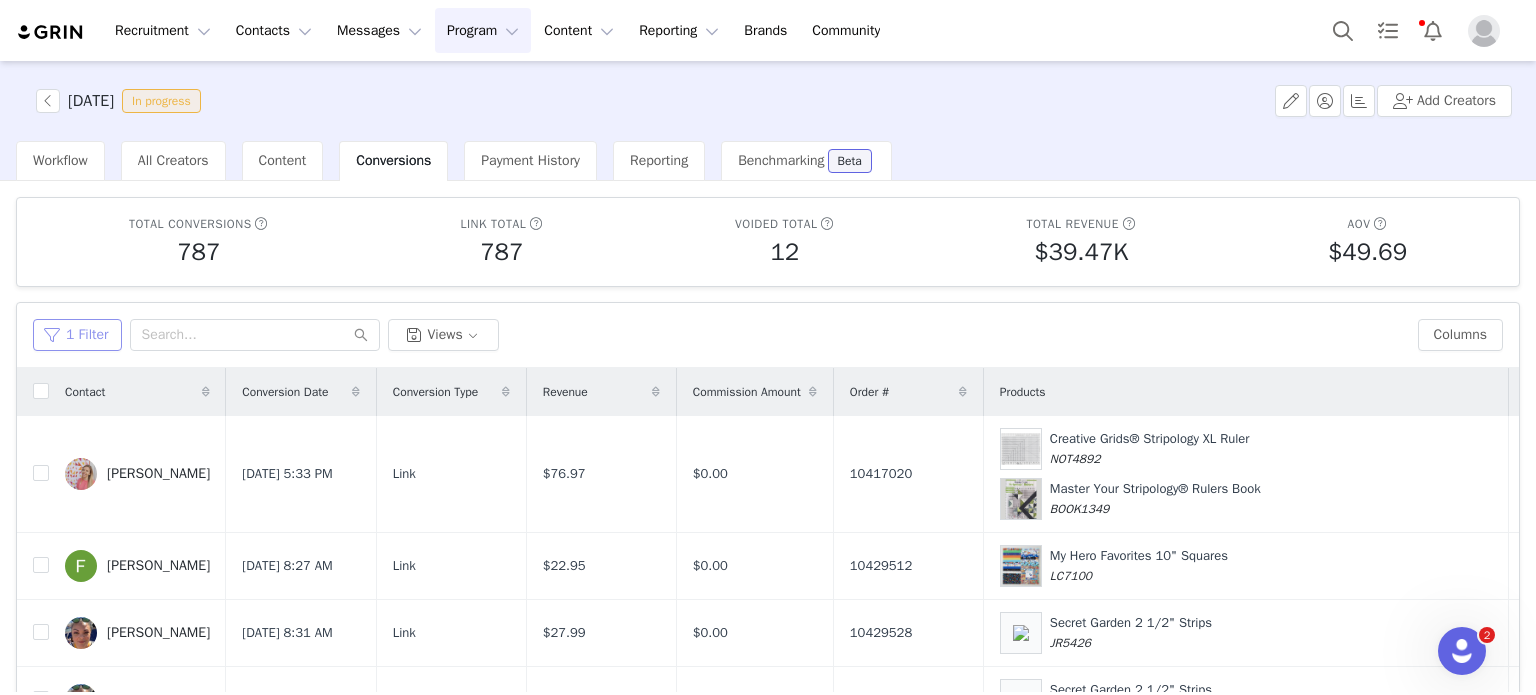 click on "1 Filter" at bounding box center (77, 335) 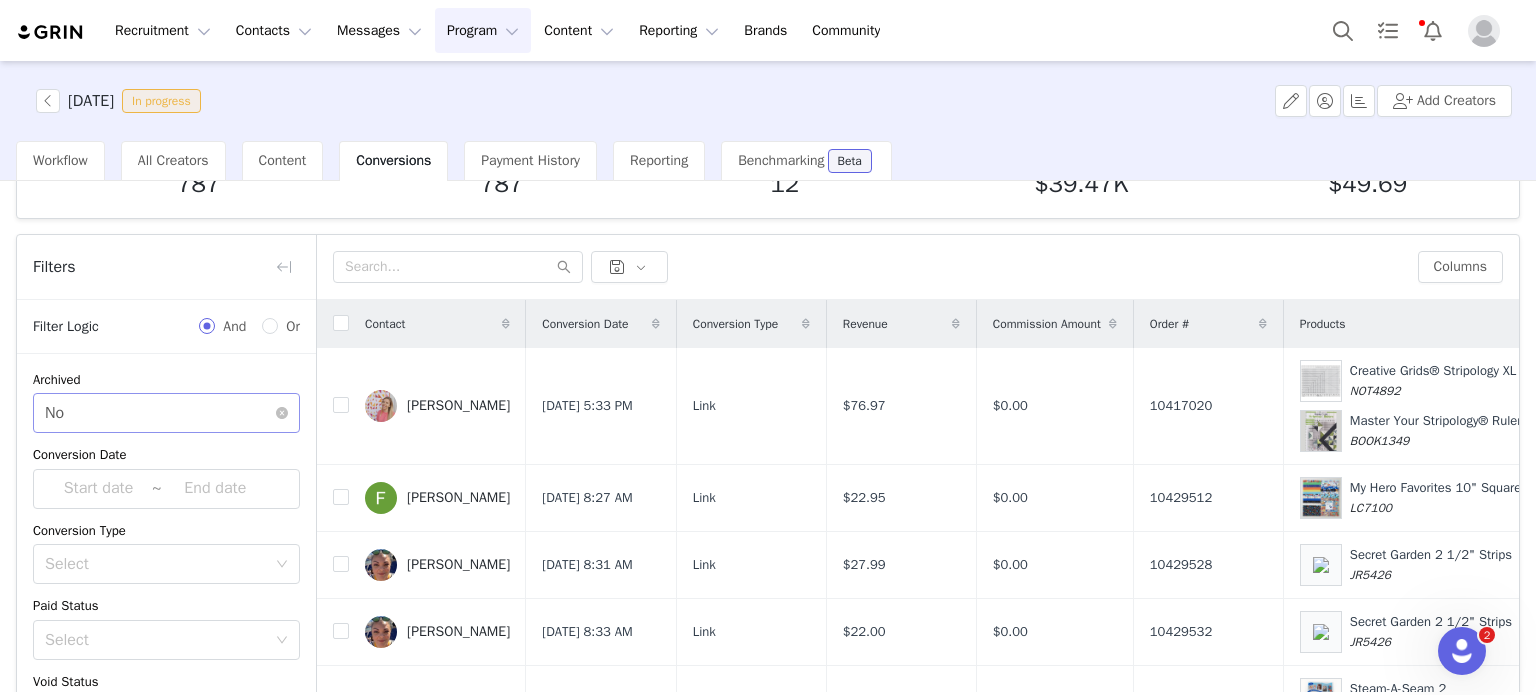 scroll, scrollTop: 100, scrollLeft: 0, axis: vertical 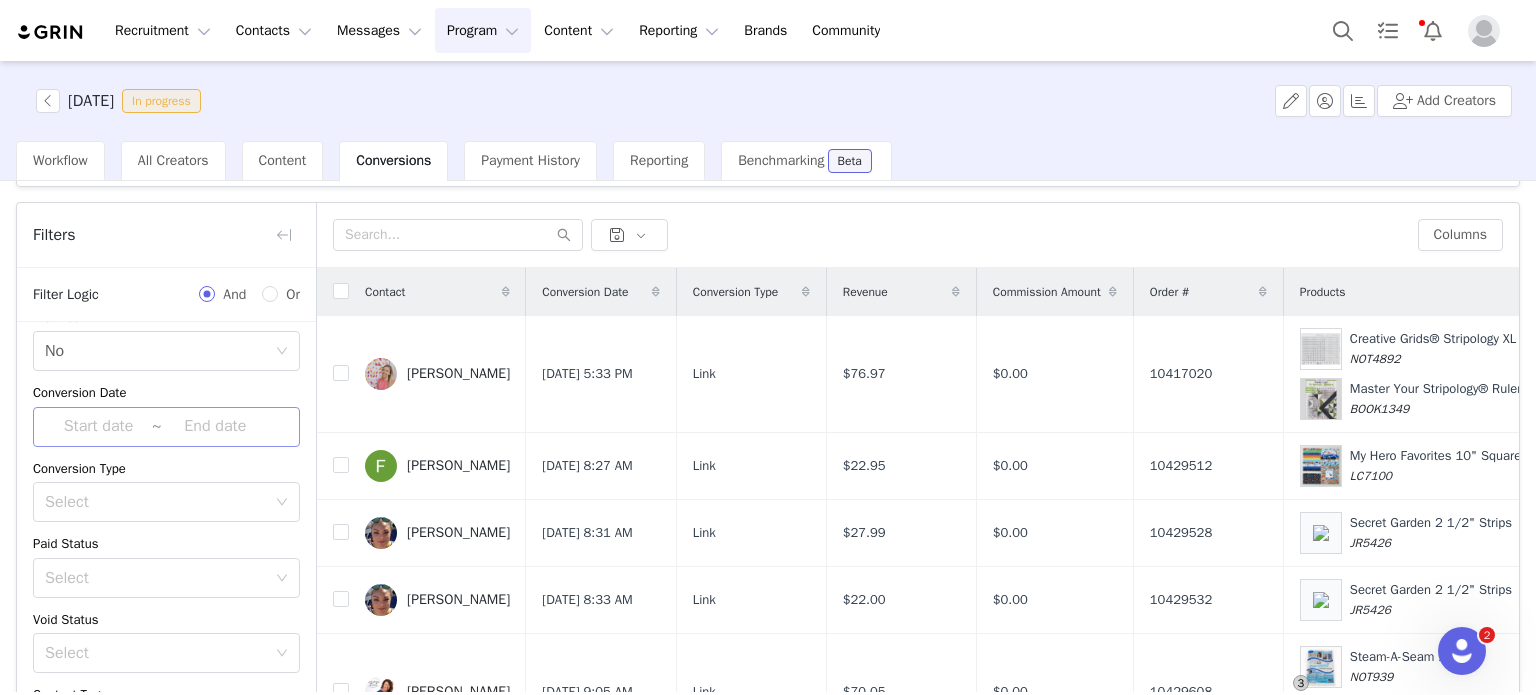 click at bounding box center (98, 427) 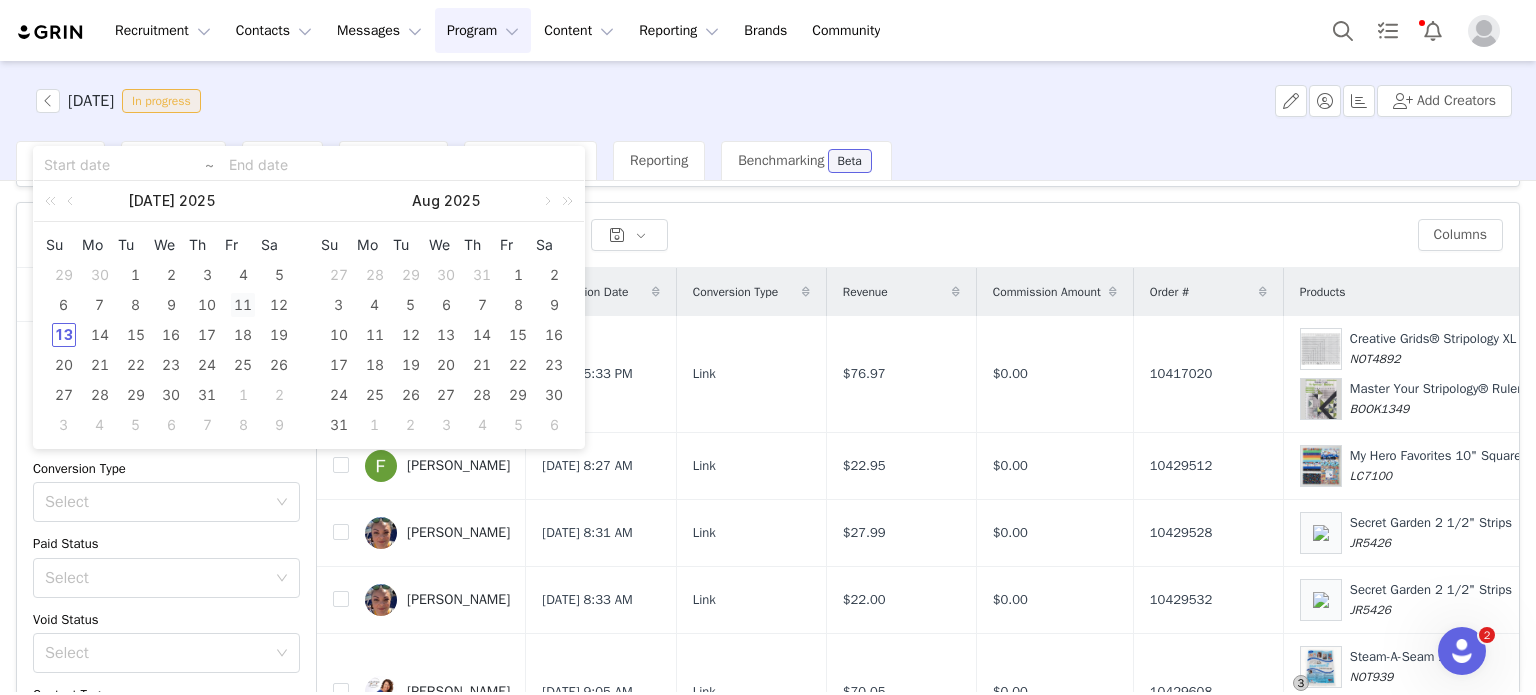 click on "11" at bounding box center [243, 305] 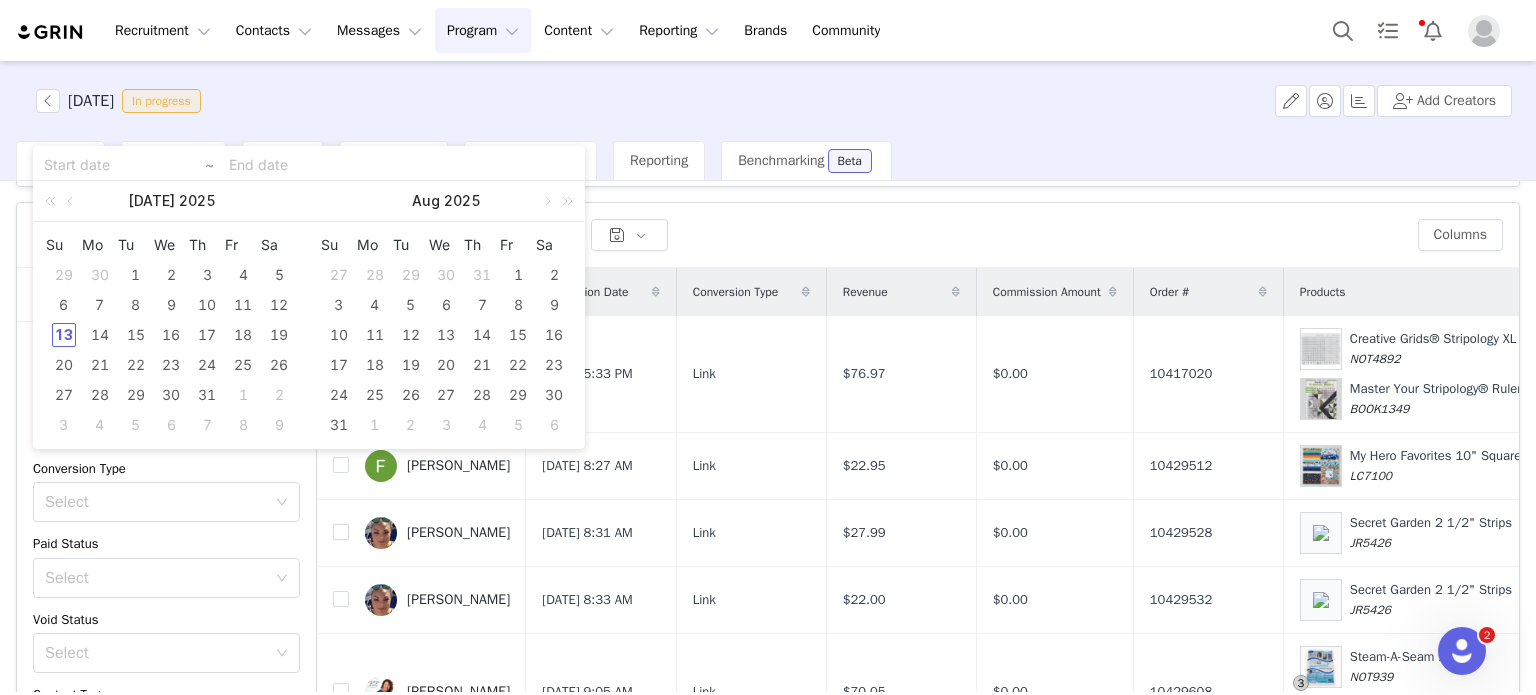 type on "2025-07-11" 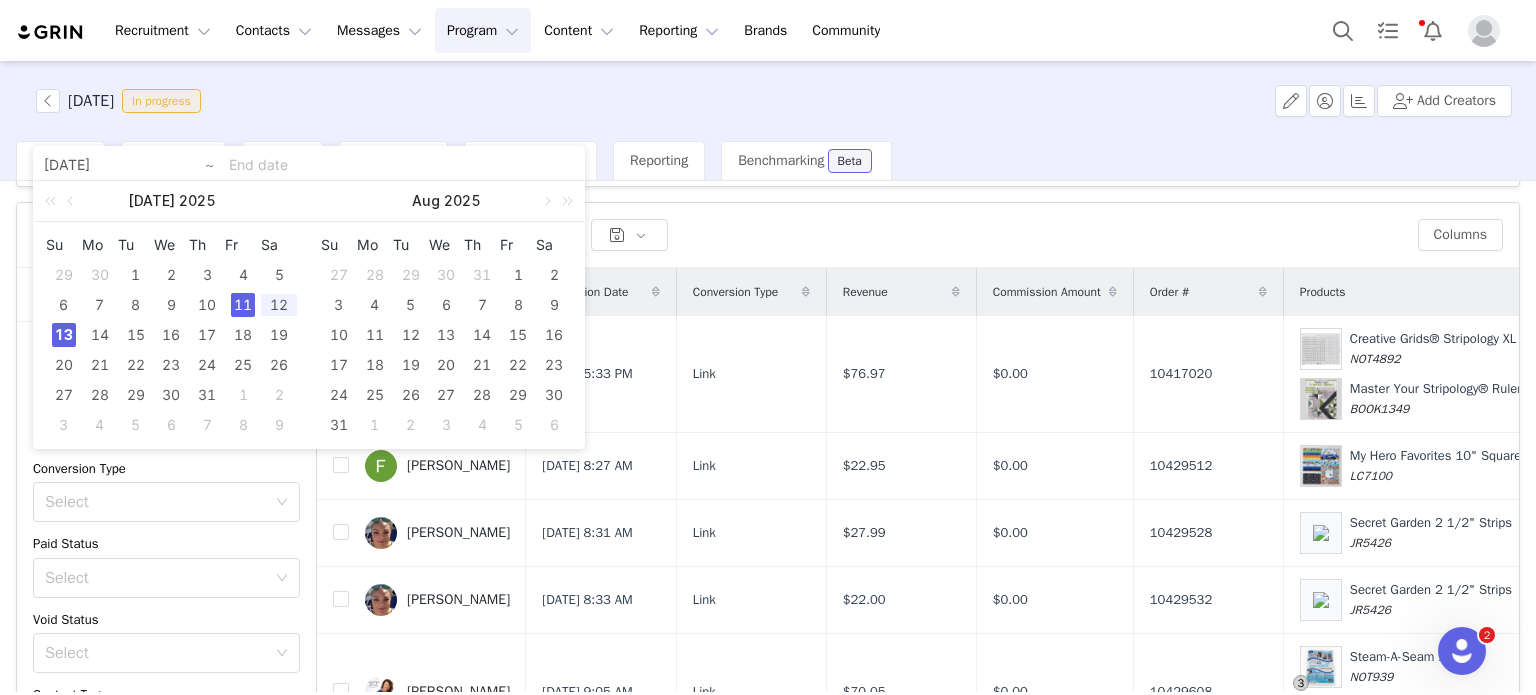 click on "13" at bounding box center (64, 335) 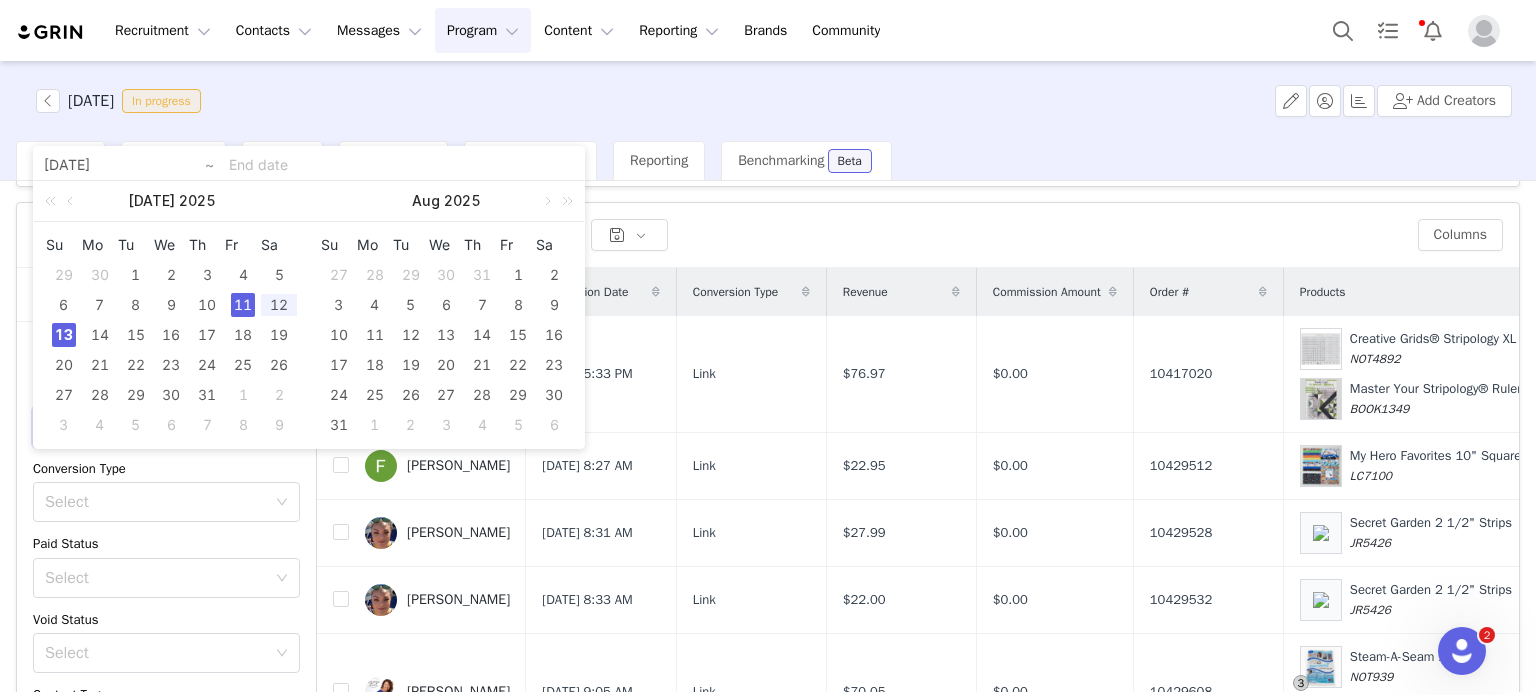 type on "2025-07-11" 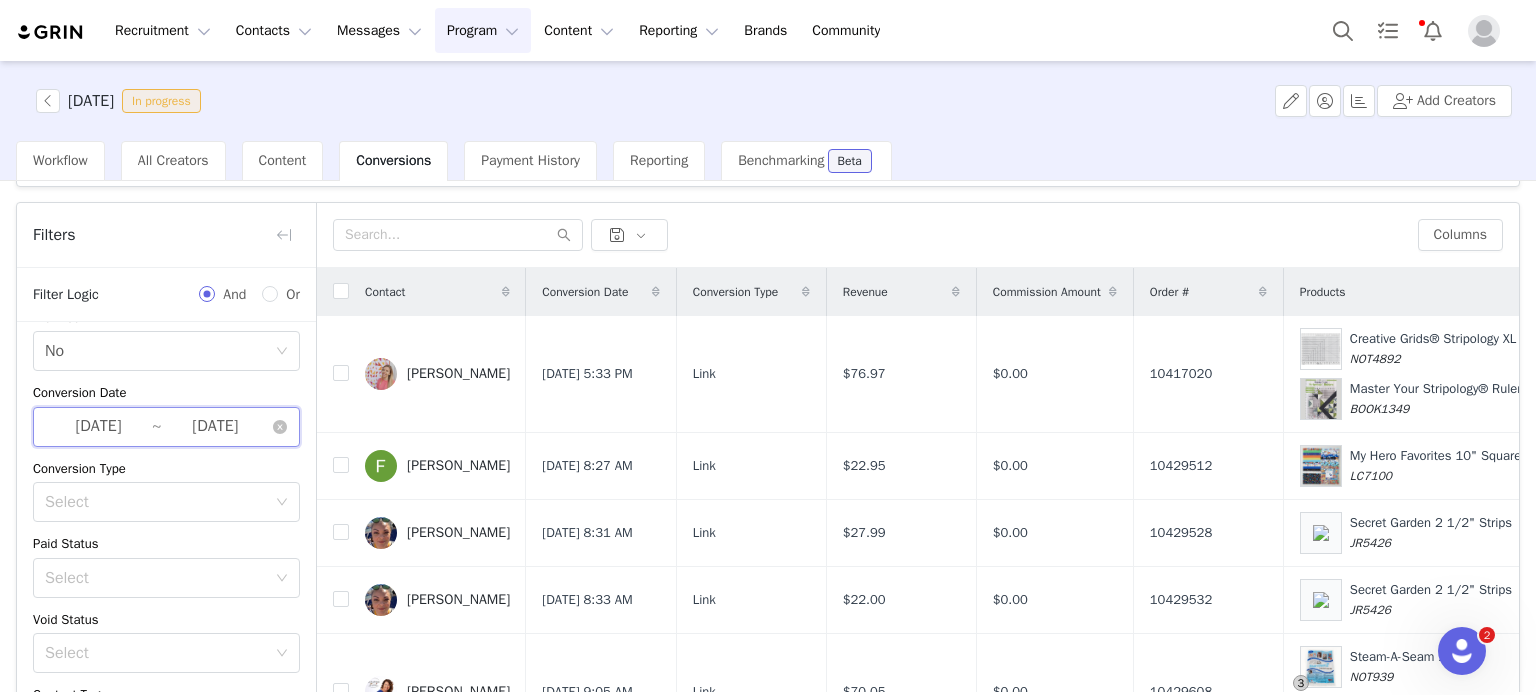 scroll, scrollTop: 130, scrollLeft: 0, axis: vertical 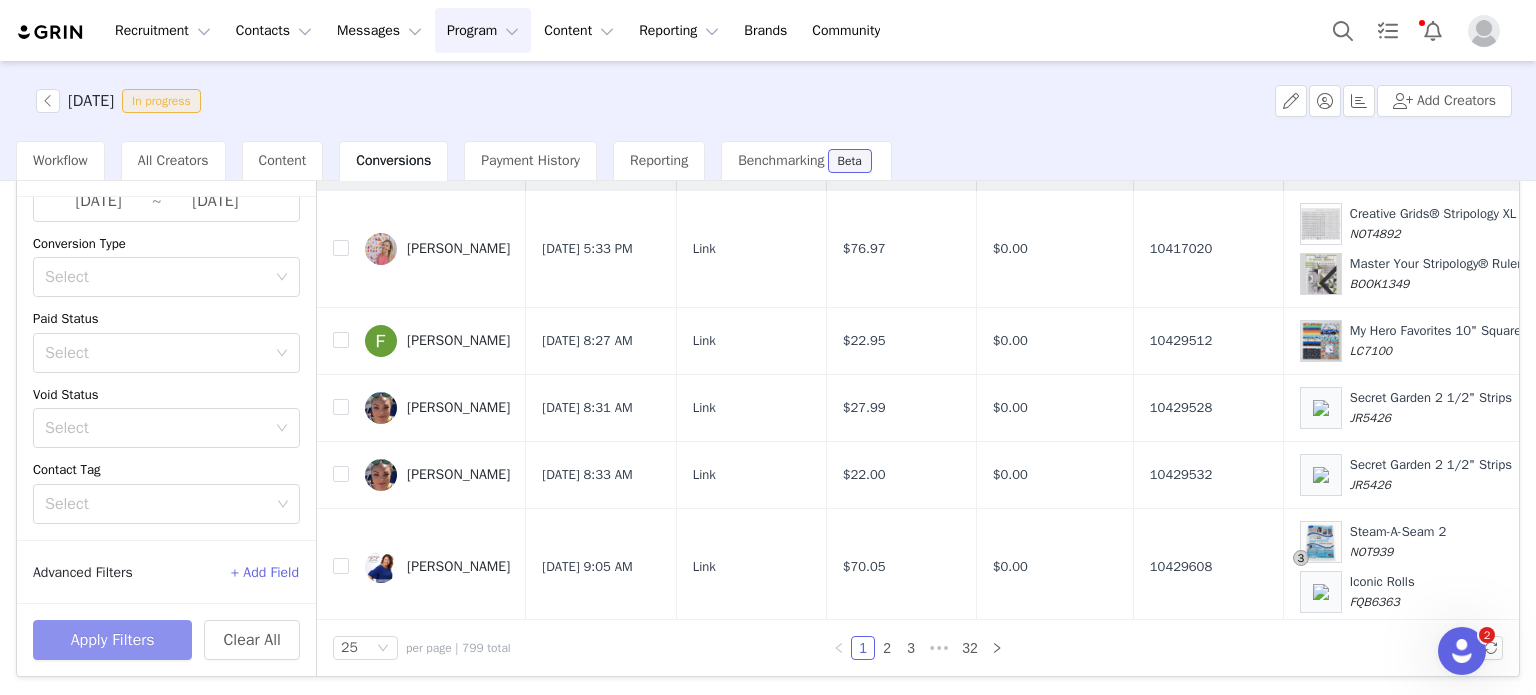 click on "Apply Filters" at bounding box center [112, 640] 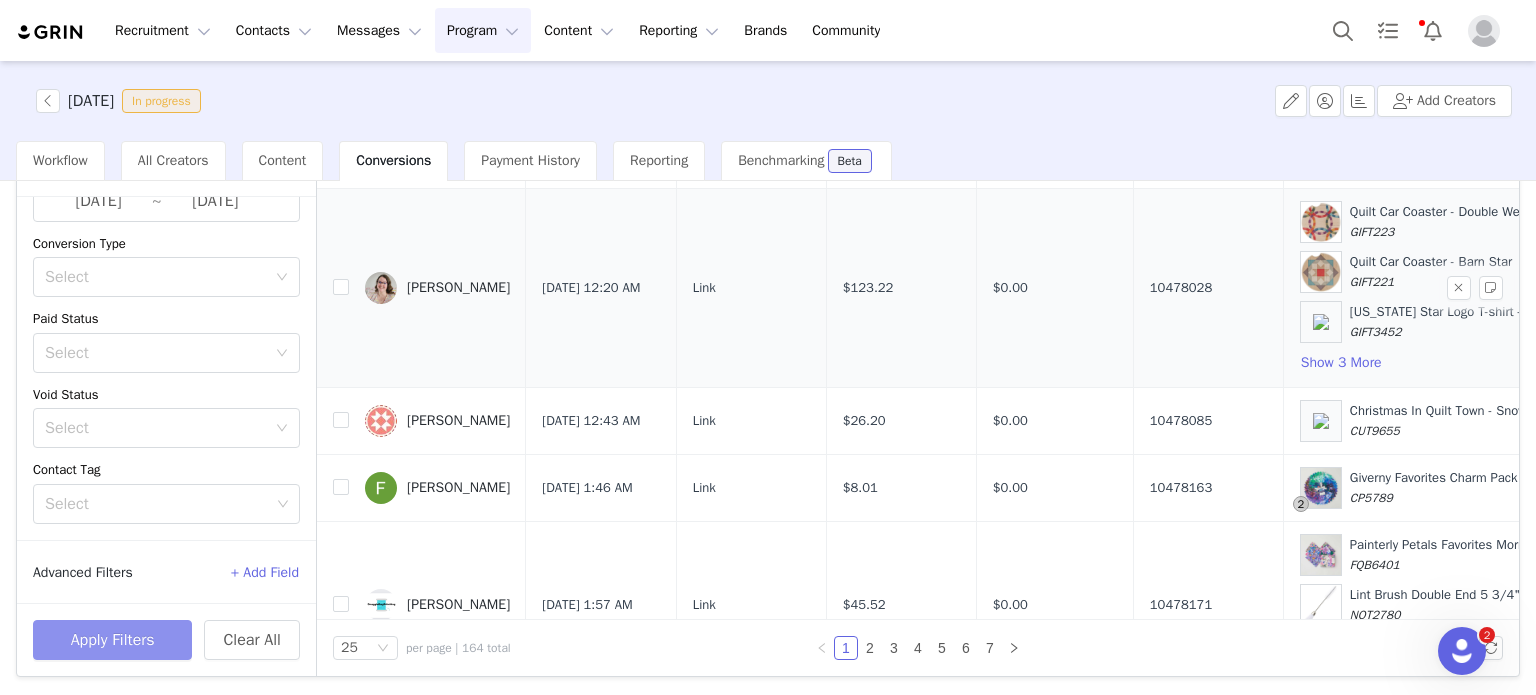 scroll, scrollTop: 0, scrollLeft: 0, axis: both 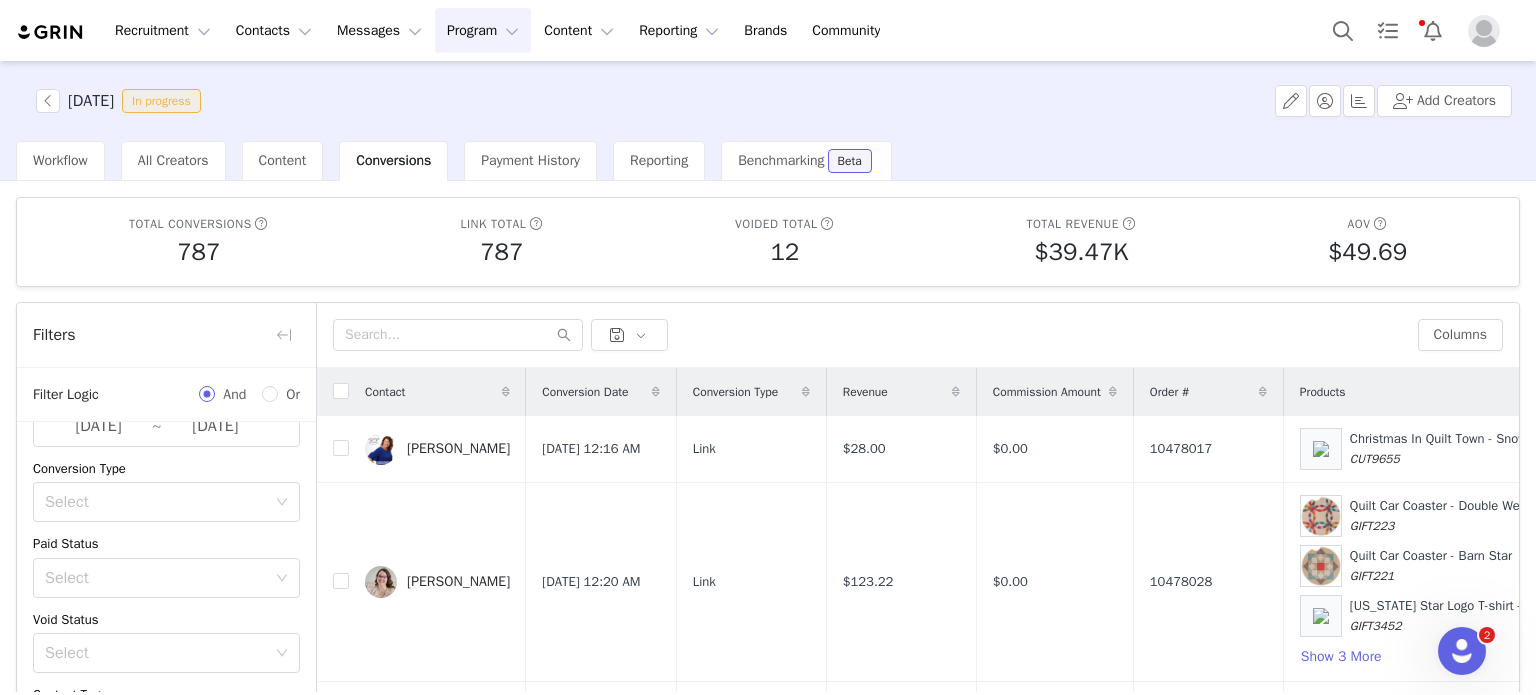 click on "Contact" at bounding box center (385, 392) 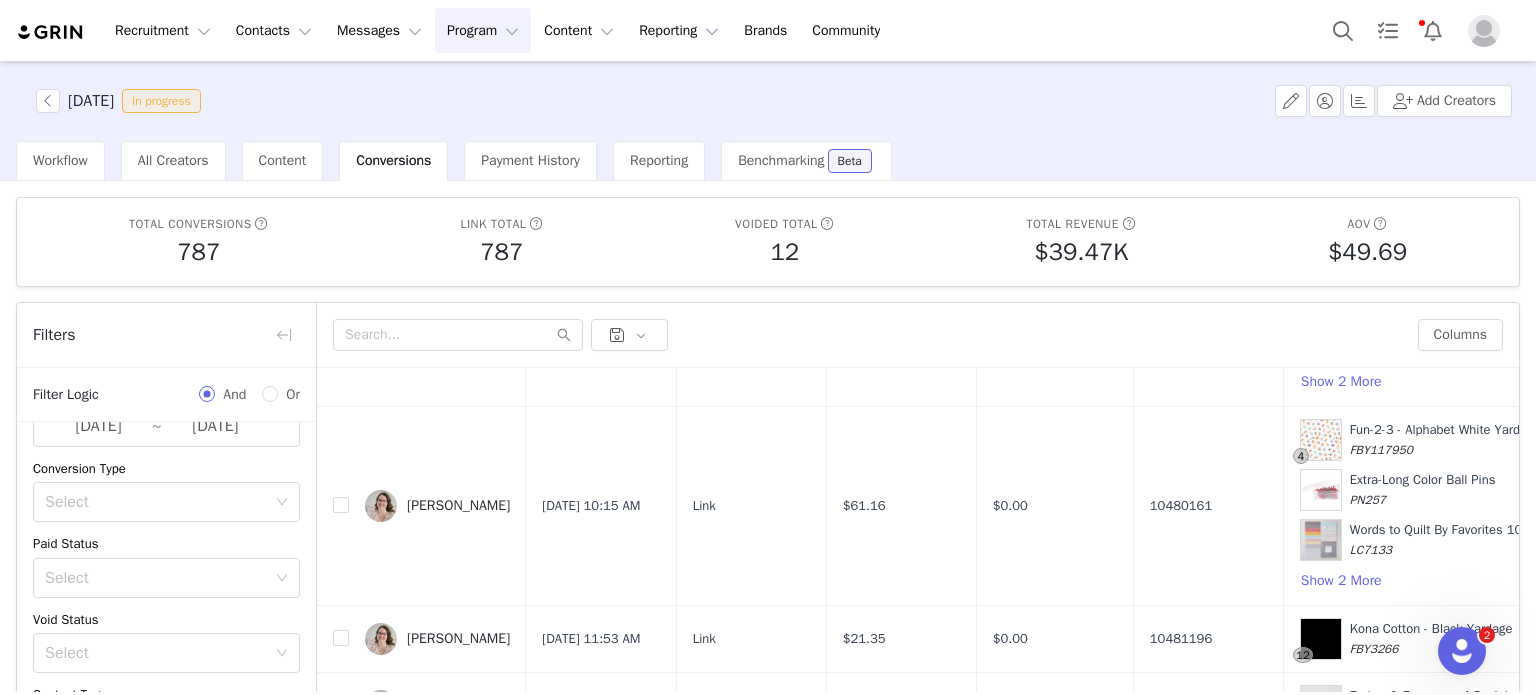 scroll, scrollTop: 2645, scrollLeft: 0, axis: vertical 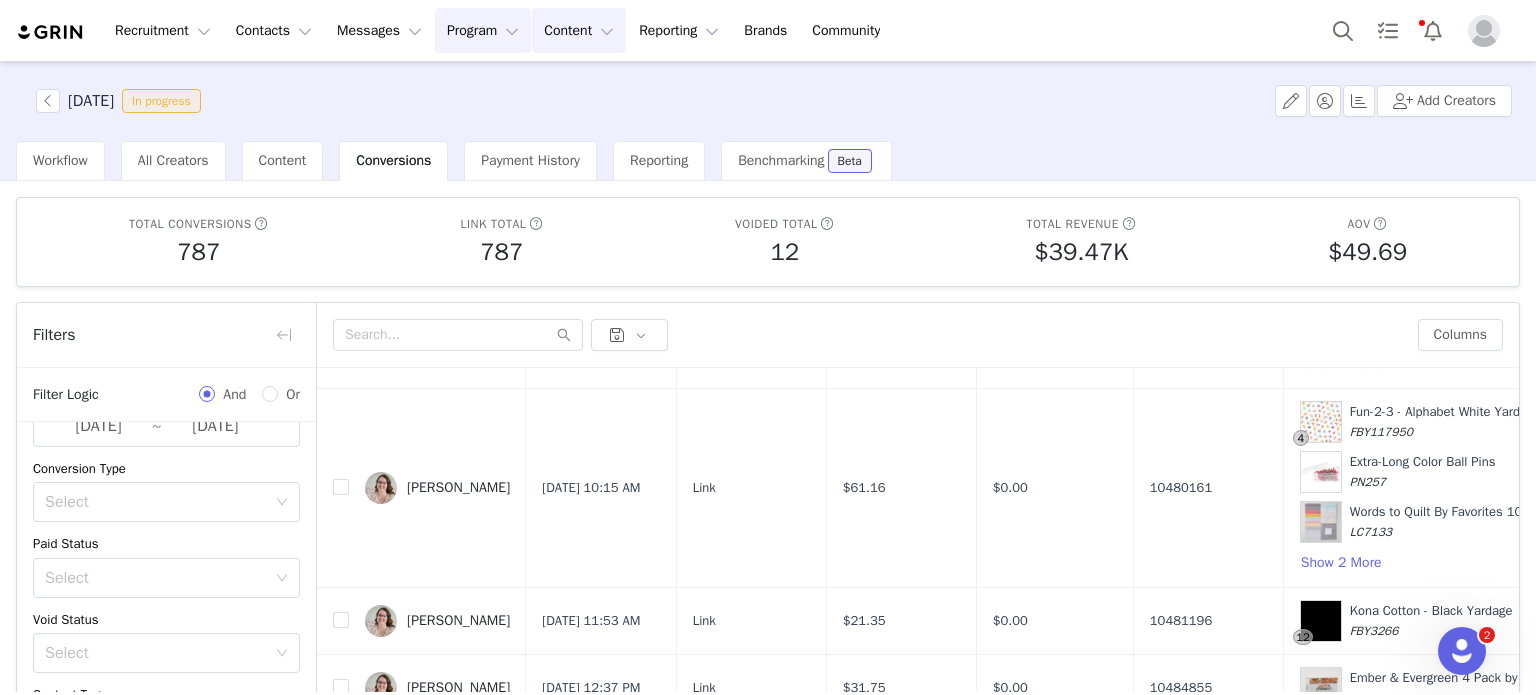 click on "Content Content" at bounding box center [579, 30] 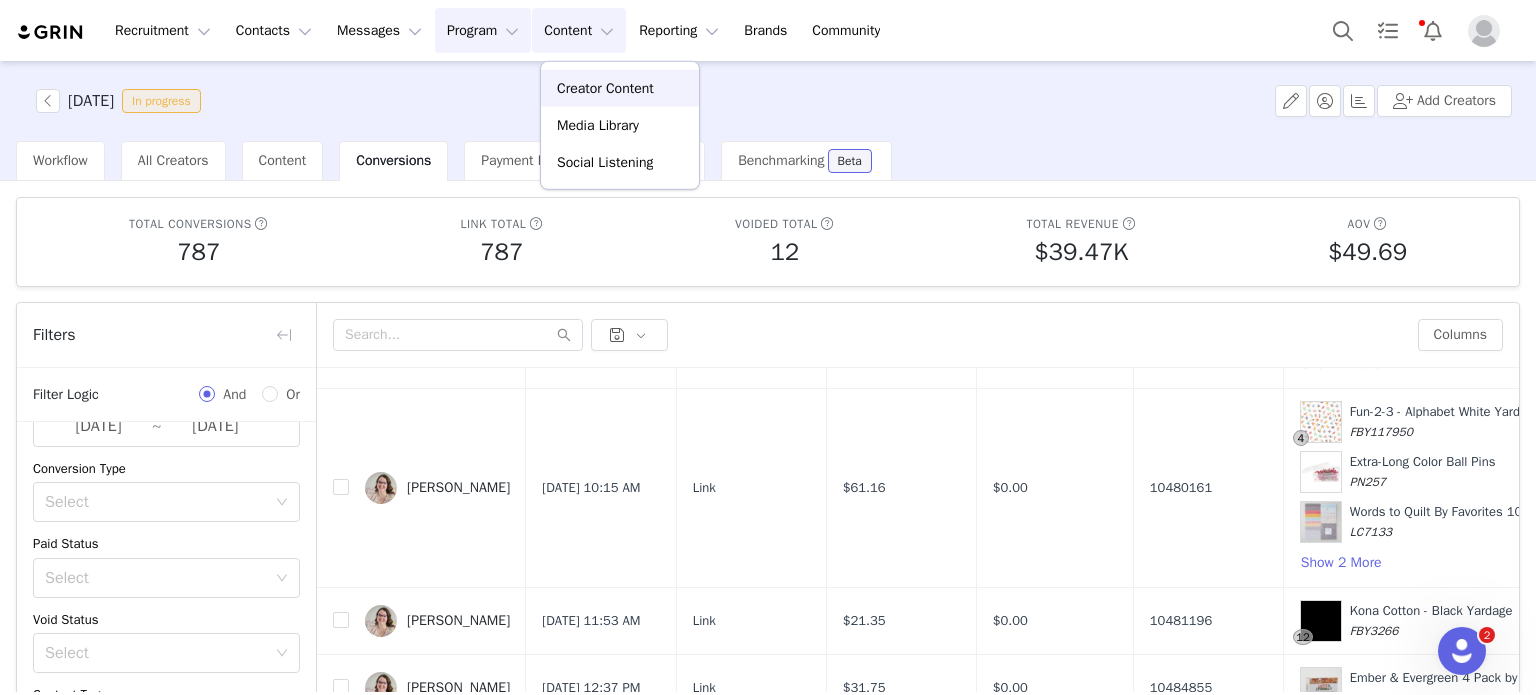 click on "Creator Content" at bounding box center (605, 88) 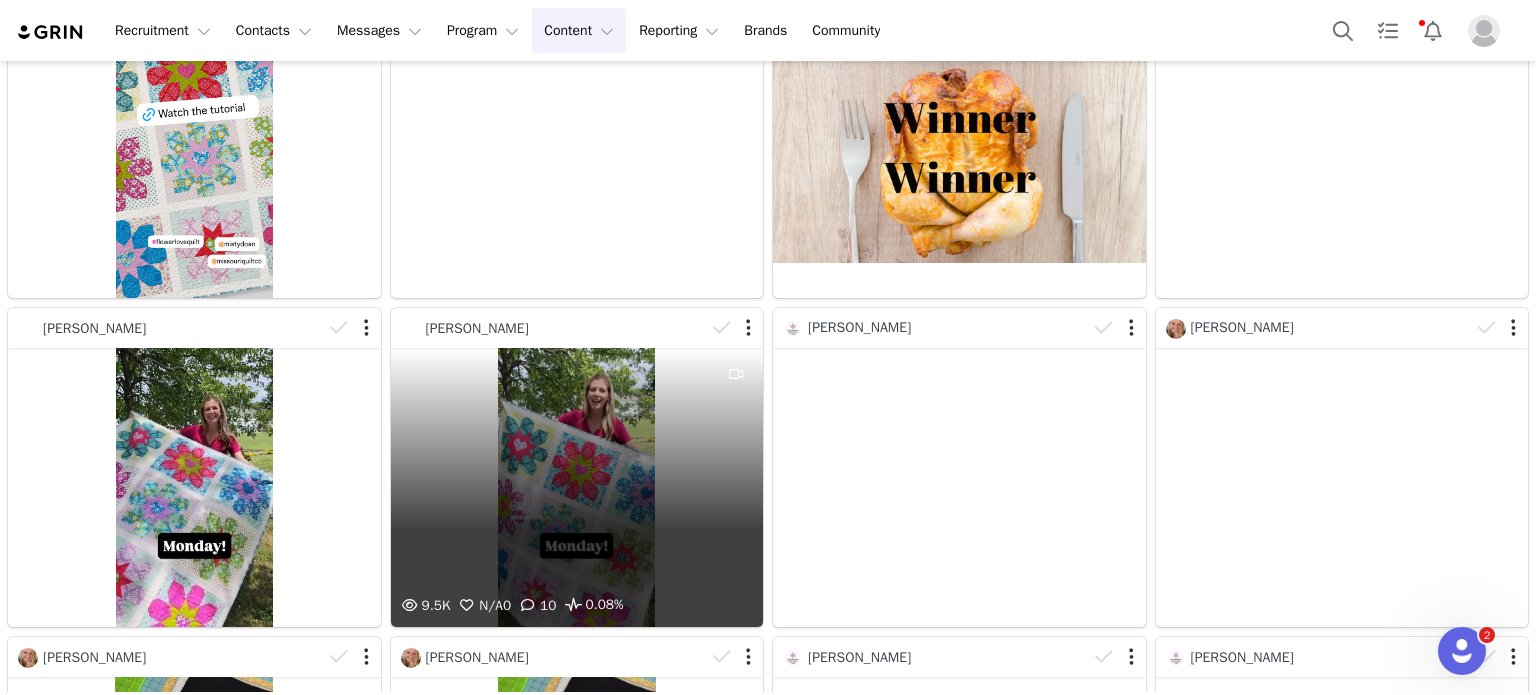 scroll, scrollTop: 2204, scrollLeft: 0, axis: vertical 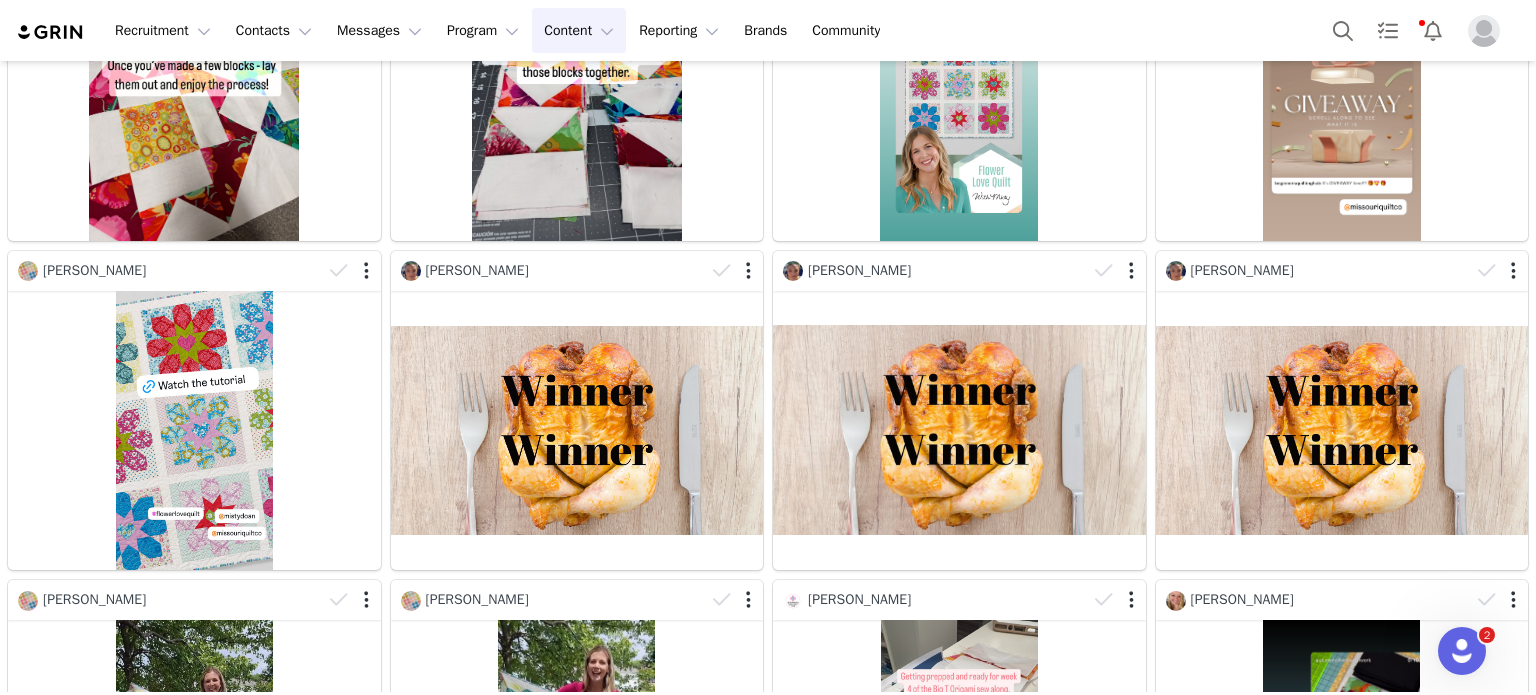 click on "Content Content" at bounding box center [579, 30] 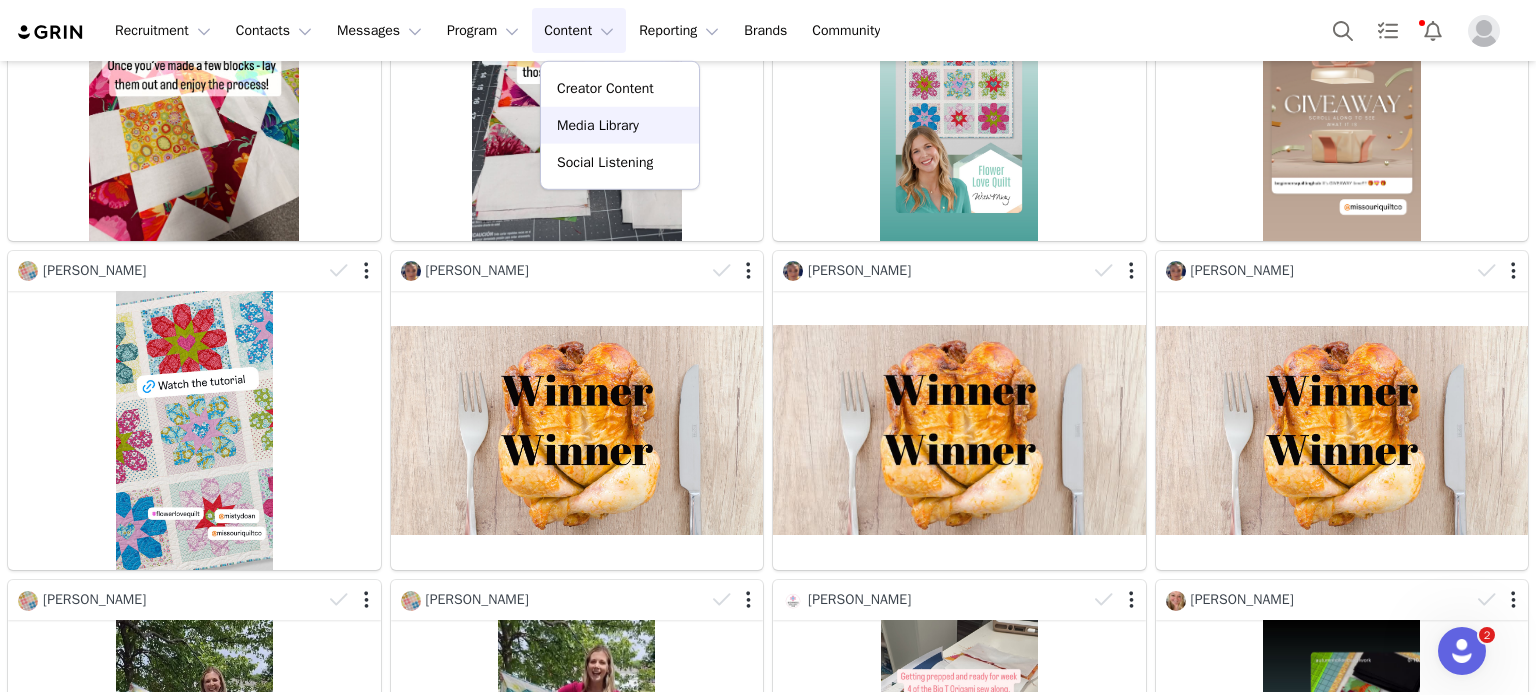 click on "Media Library" at bounding box center [598, 125] 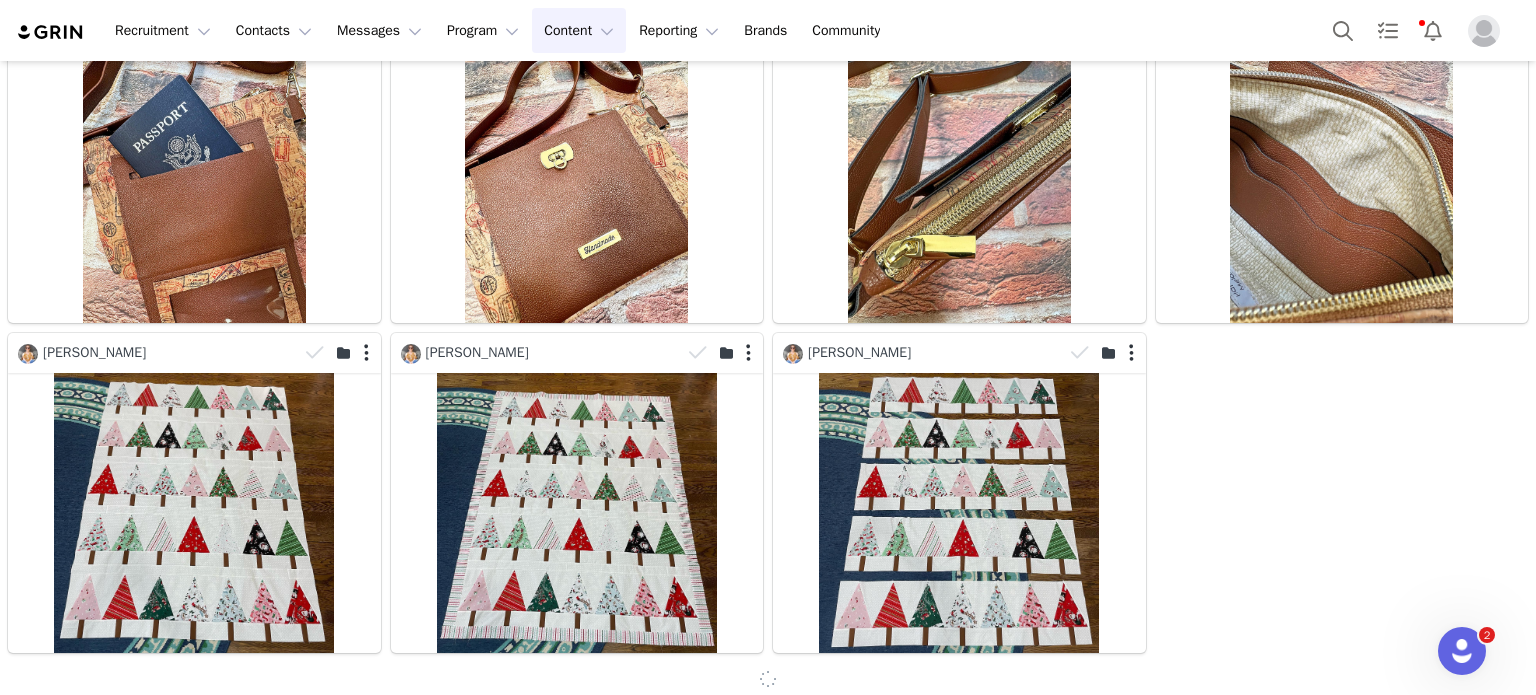 click on "Content Content" at bounding box center [579, 30] 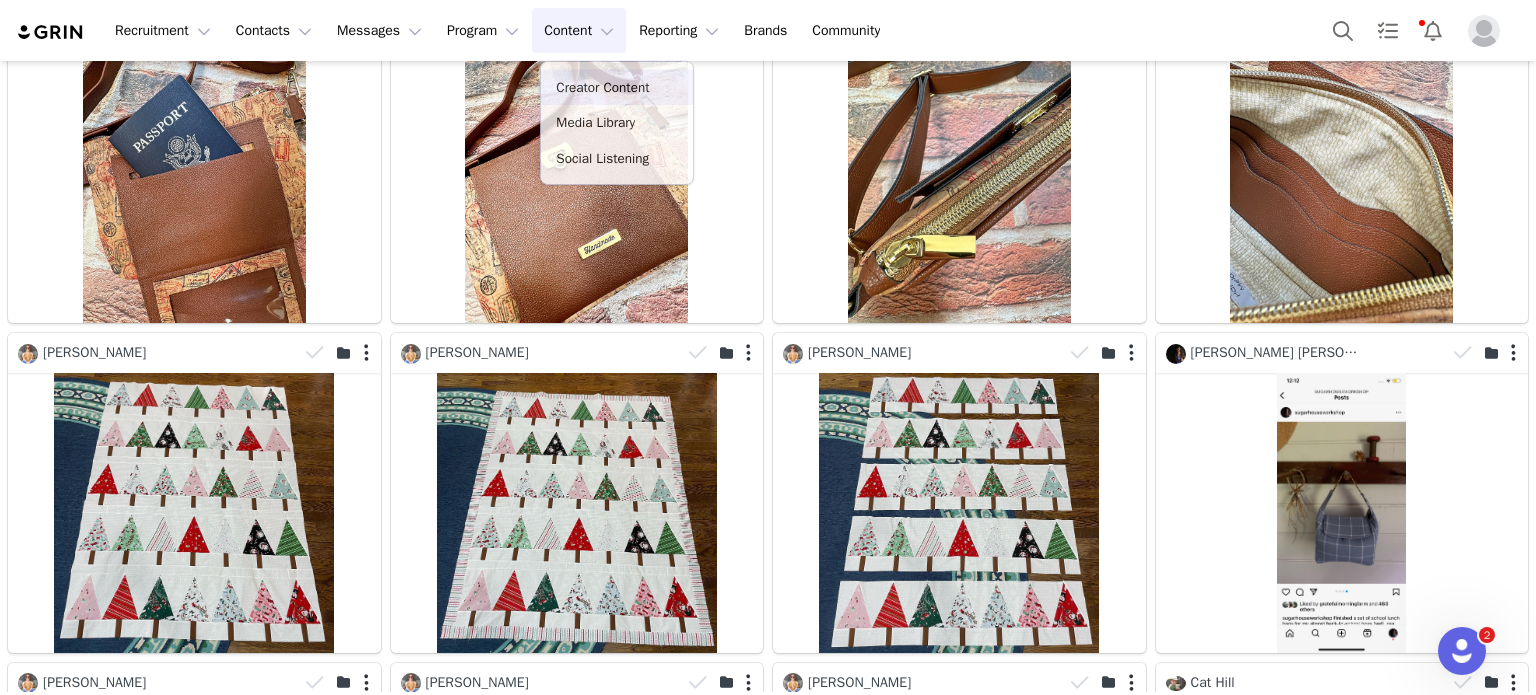 scroll, scrollTop: 1784, scrollLeft: 0, axis: vertical 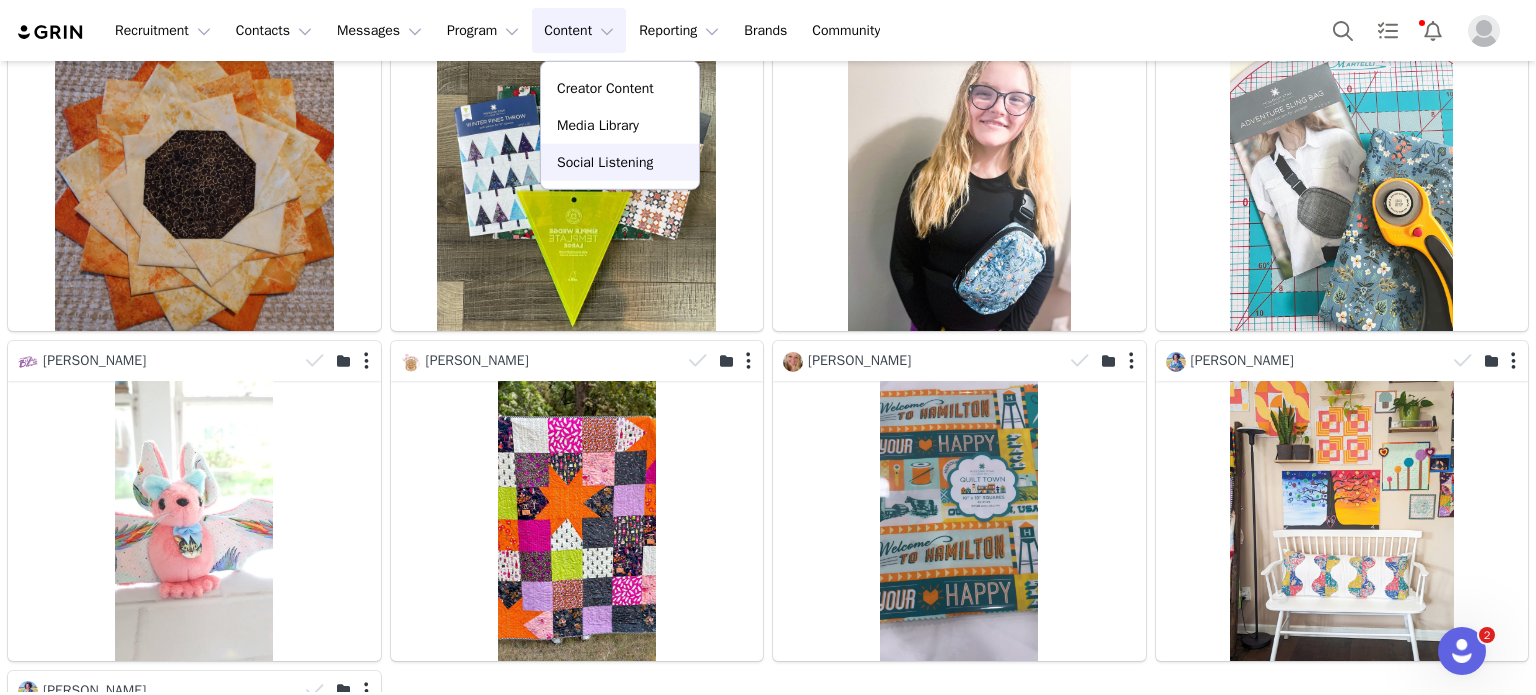 click on "Social Listening" at bounding box center [605, 162] 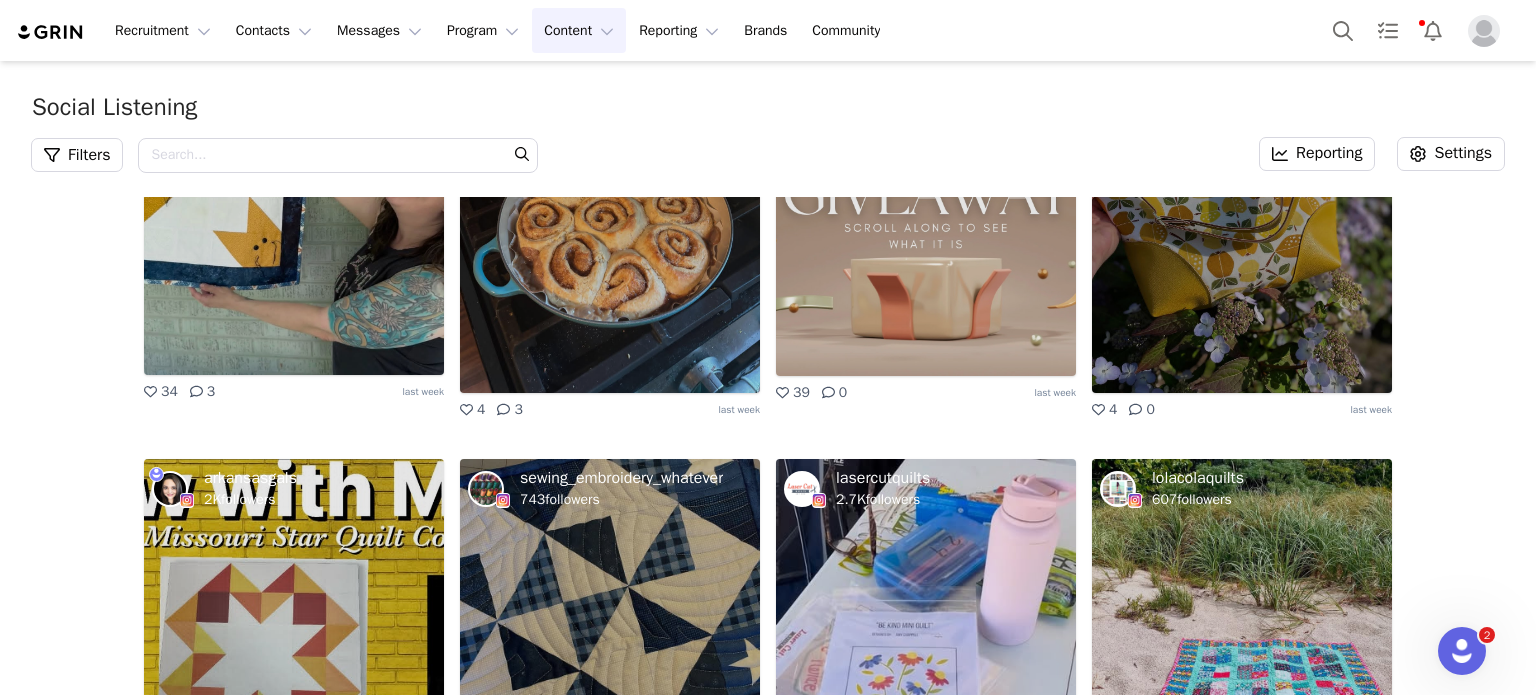 scroll, scrollTop: 0, scrollLeft: 0, axis: both 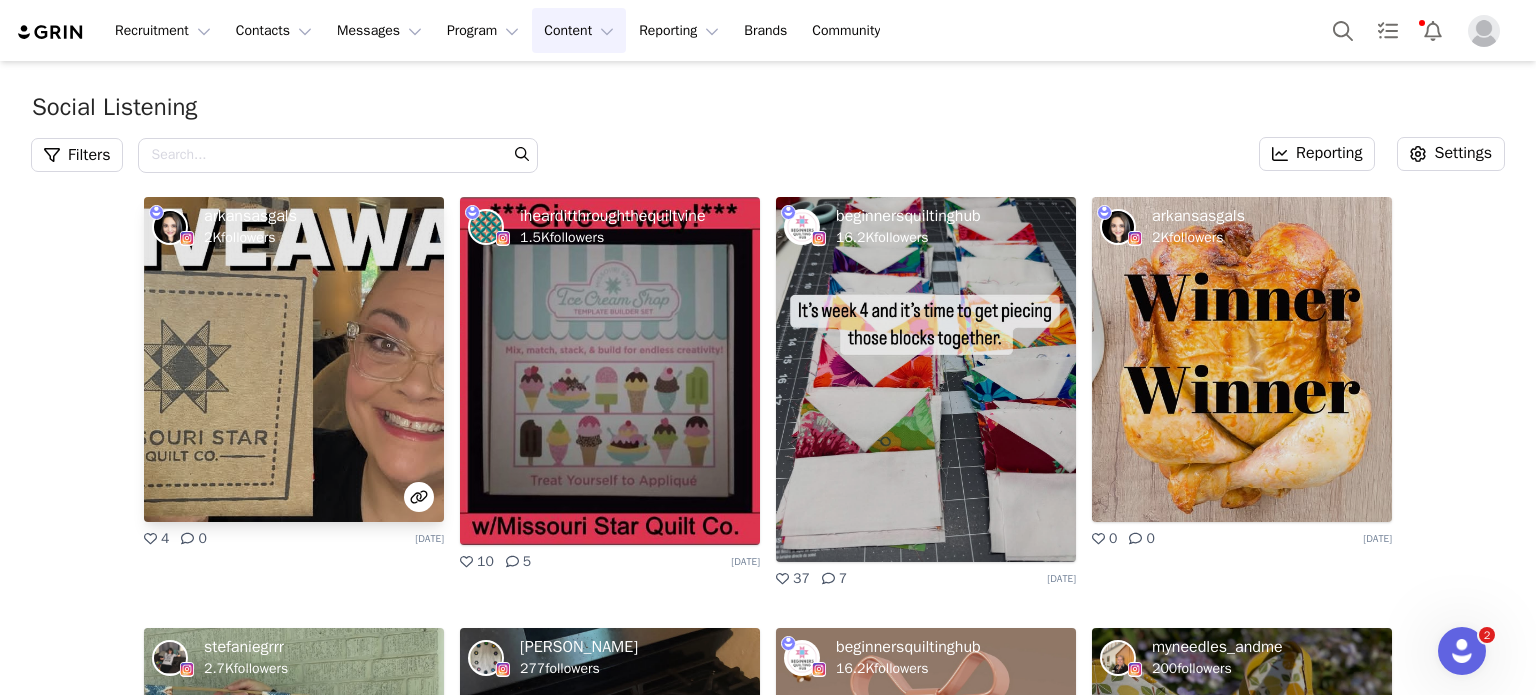 click at bounding box center (294, 359) 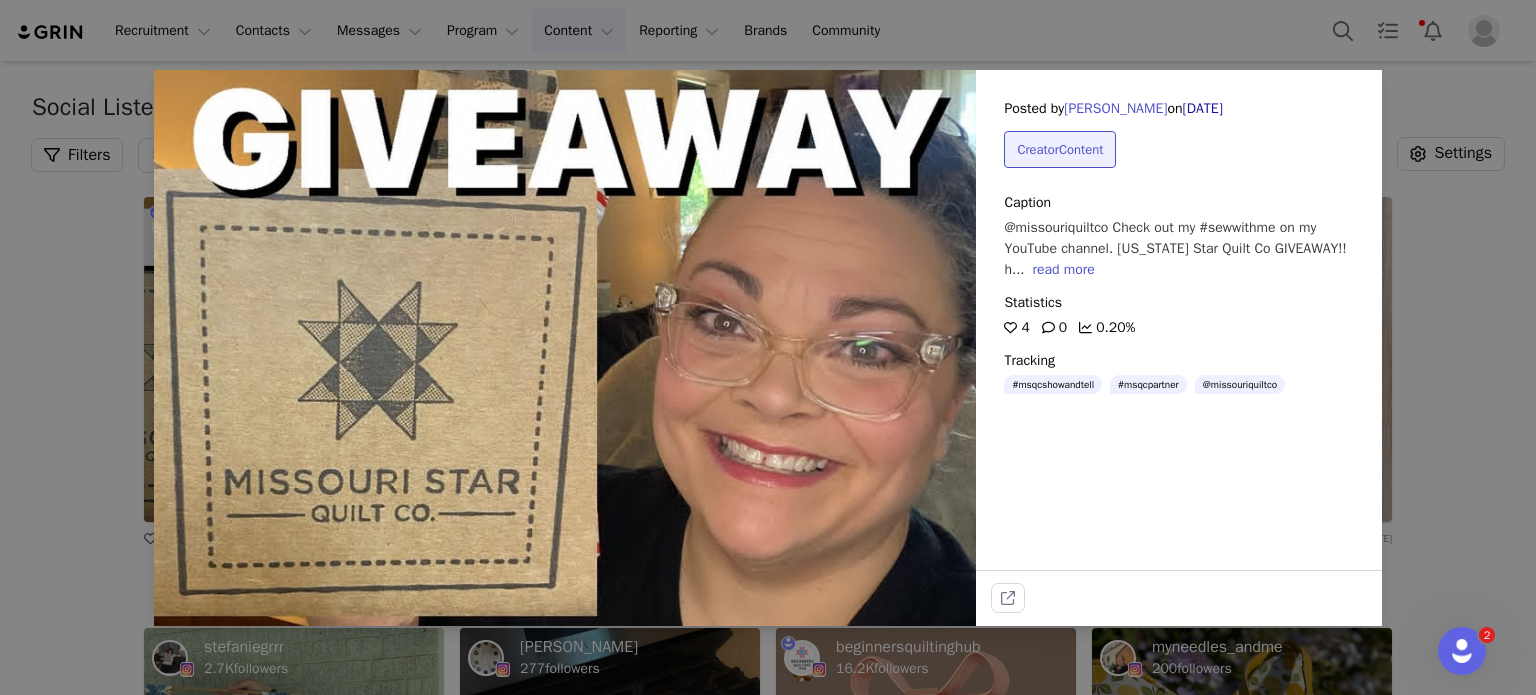 click on "read more" at bounding box center [1064, 269] 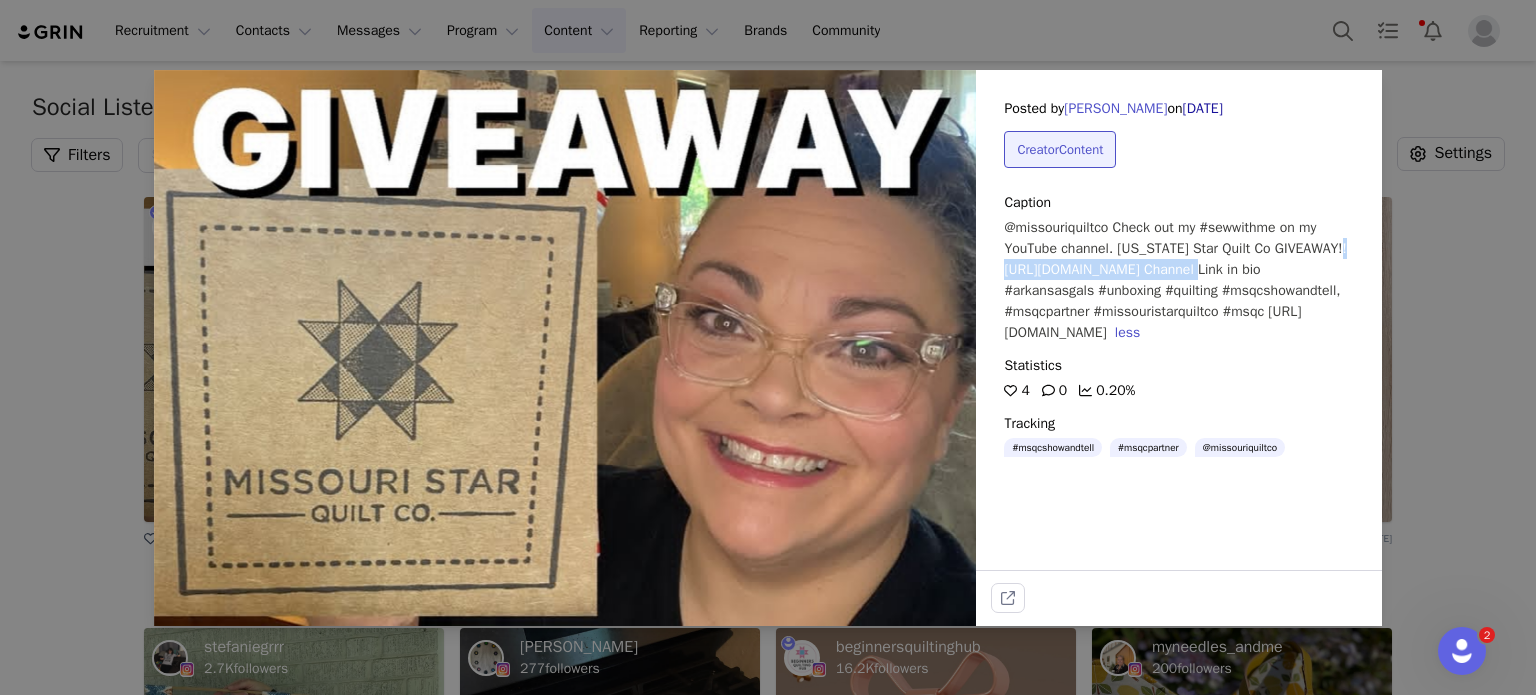 drag, startPoint x: 1005, startPoint y: 267, endPoint x: 1184, endPoint y: 275, distance: 179.17868 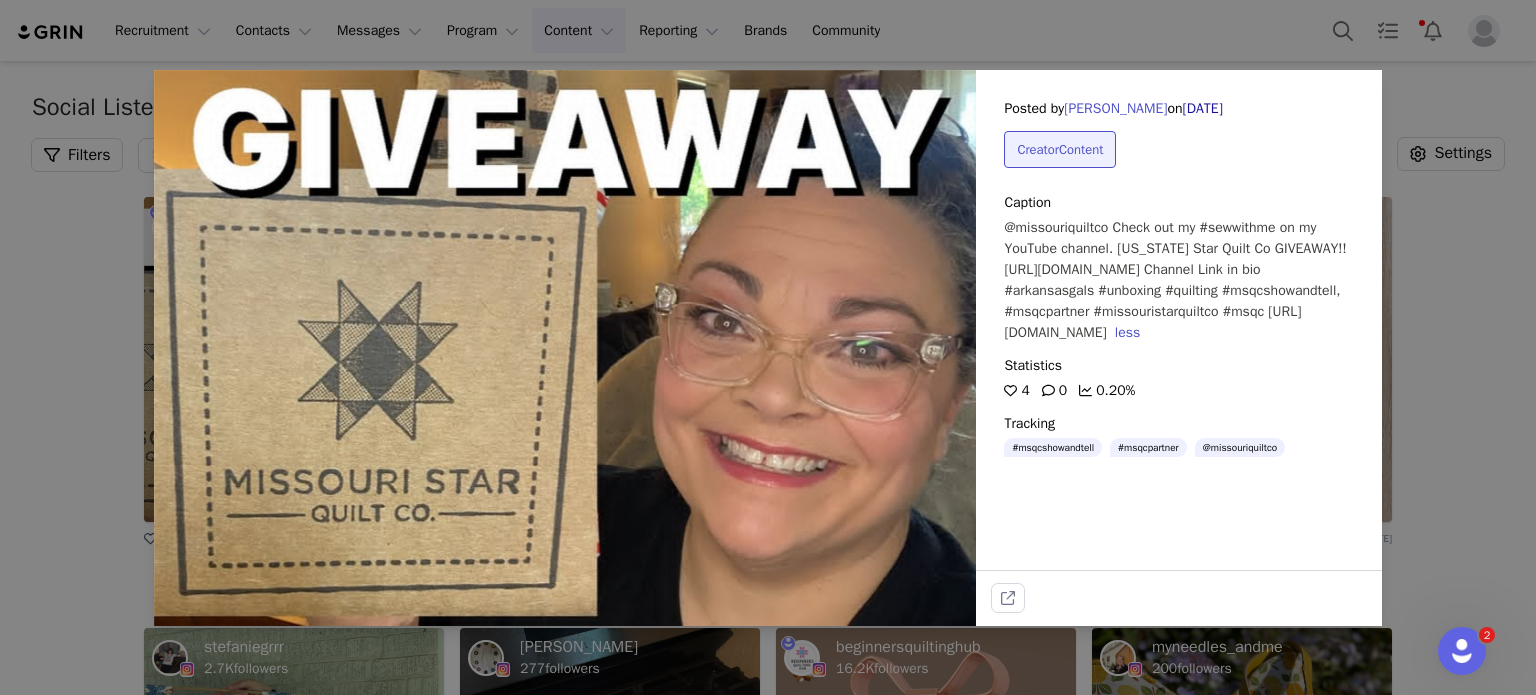 click on "Posted by  Andrea Kellim  on  Jul 11, 2025 Creator  Content Caption @missouriquiltco Check out my #sewwithme on my YouTube channel.  Missouri Star Quilt Co GIVEAWAY!!
https://youtu.be/J6sXEklENsI Channel Link in bio #arkansasgals #unboxing #quilting #msqcshowandtell, #msqcpartner #missouristarquiltco #msqc https://glnk.io/mzmmj/arkansasgals25 less Statistics 4 0 0.20% Tracking #msqcshowandtell #msqcpartner @missouriquiltco" at bounding box center [768, 347] 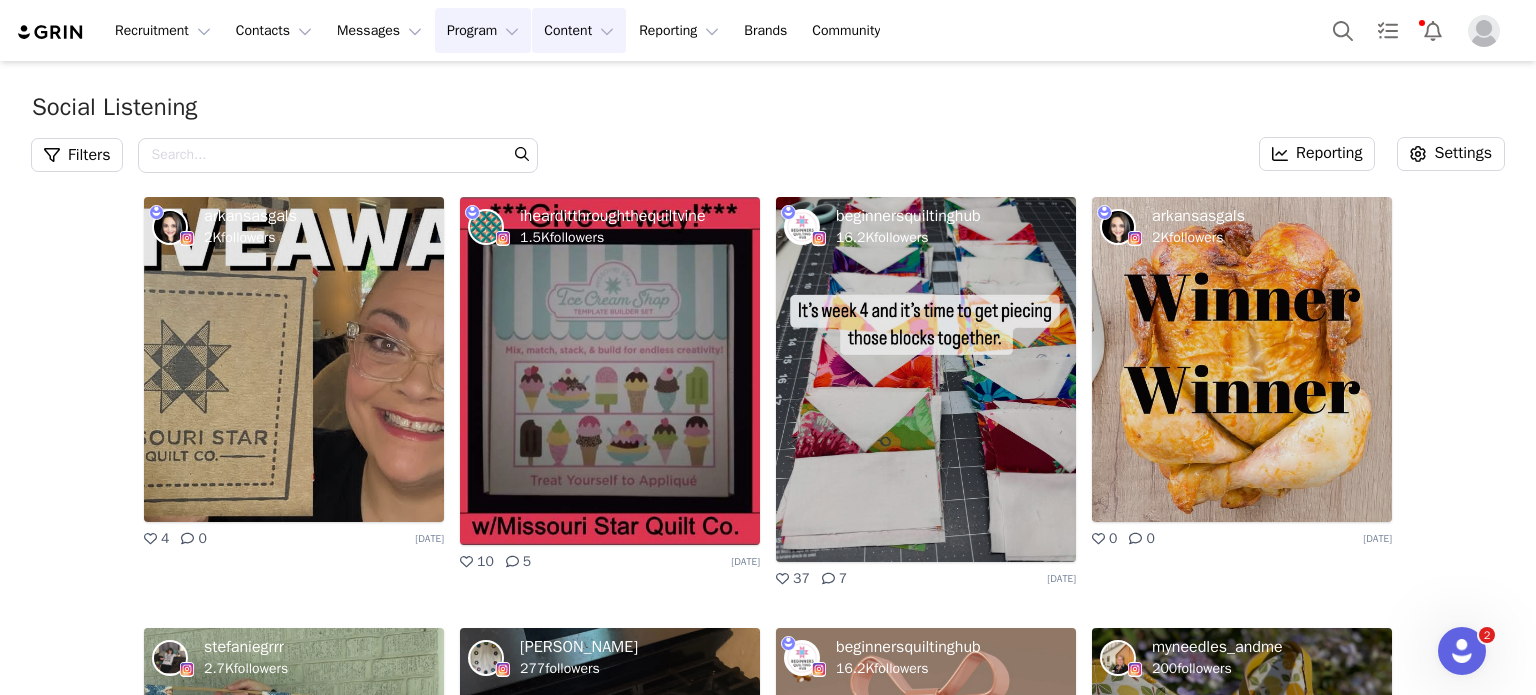 click on "Program Program" at bounding box center (483, 30) 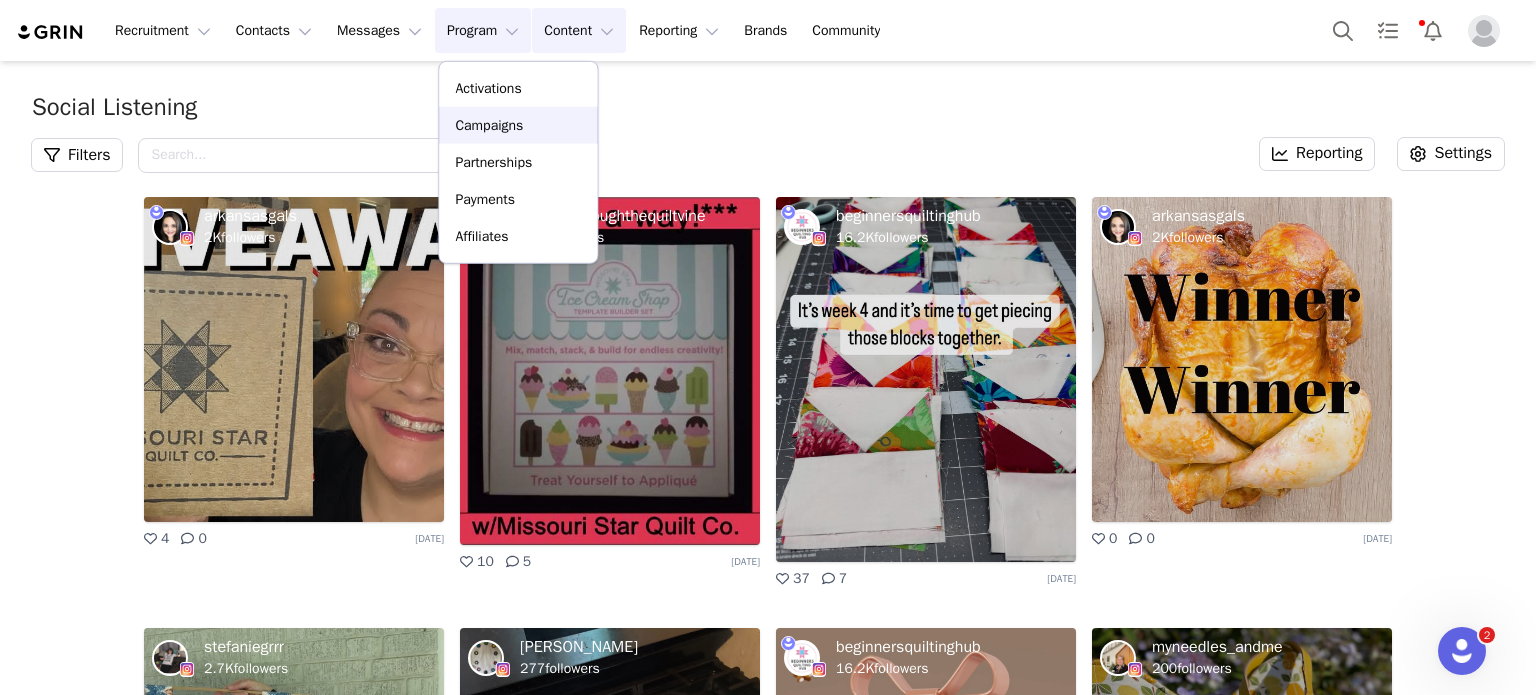 click on "Campaigns" at bounding box center [489, 125] 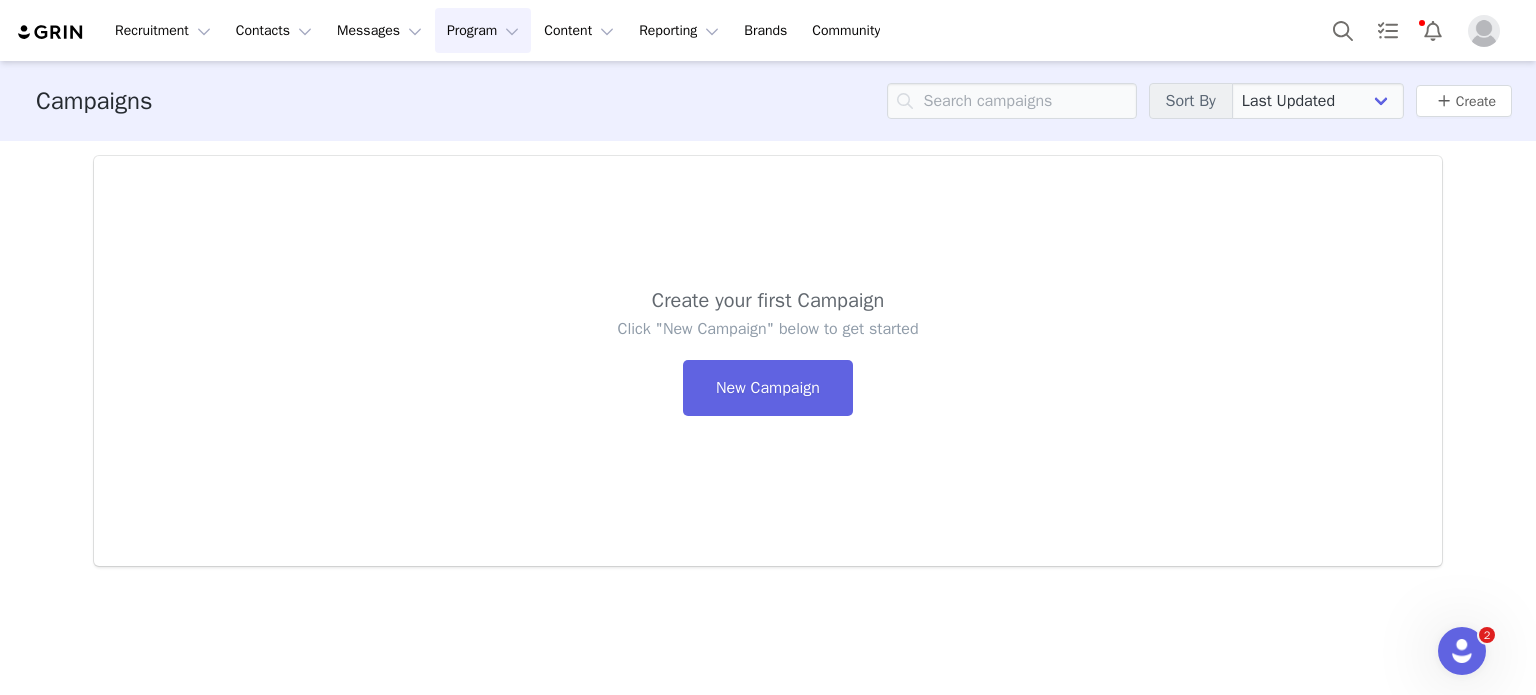 click on "Program Program" at bounding box center (483, 30) 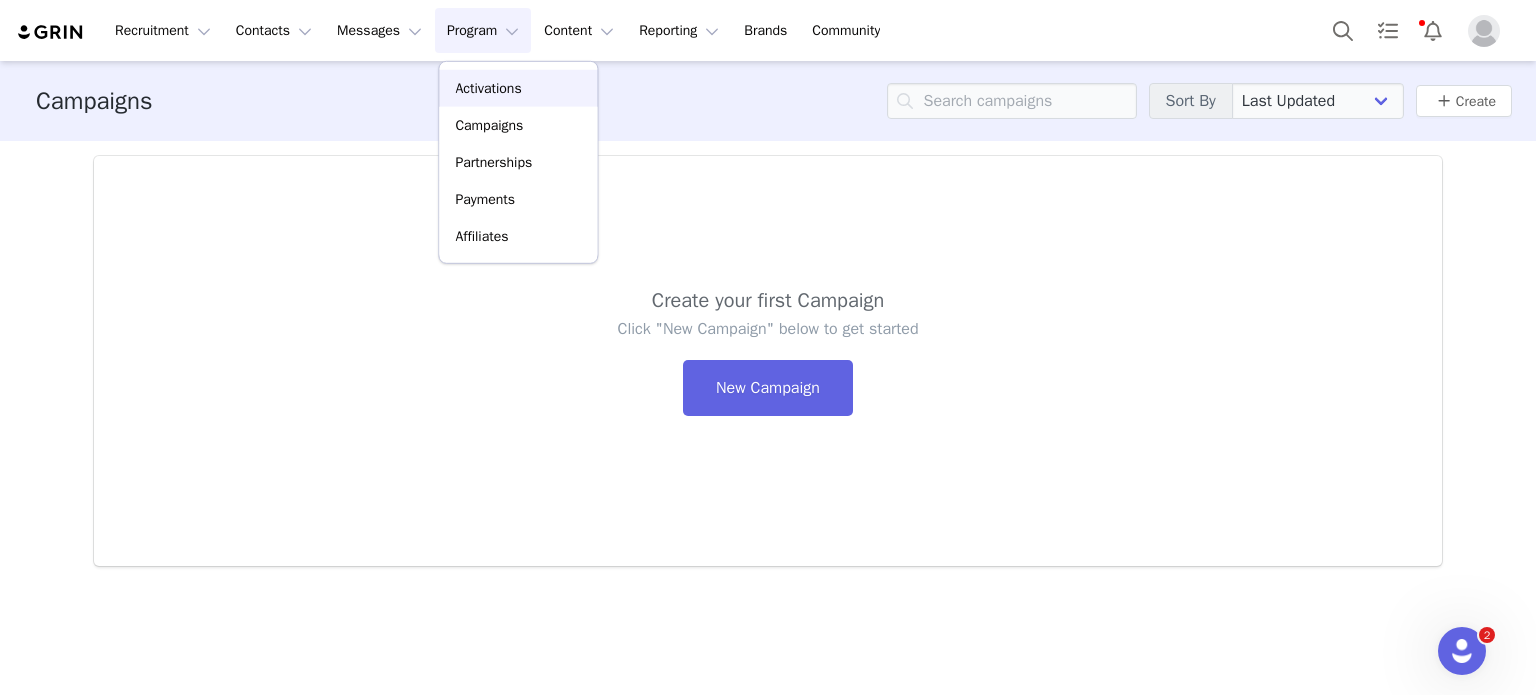 click on "Activations" at bounding box center [488, 88] 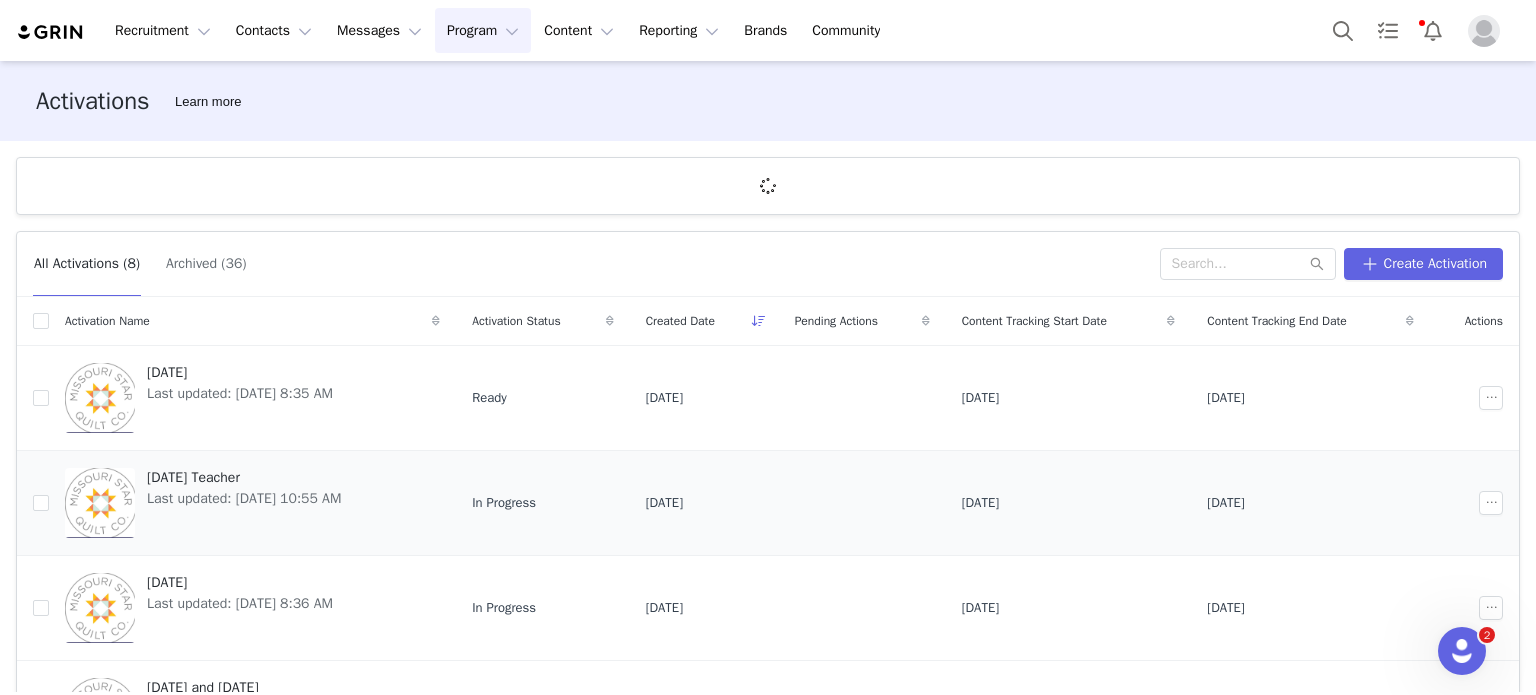 scroll, scrollTop: 100, scrollLeft: 0, axis: vertical 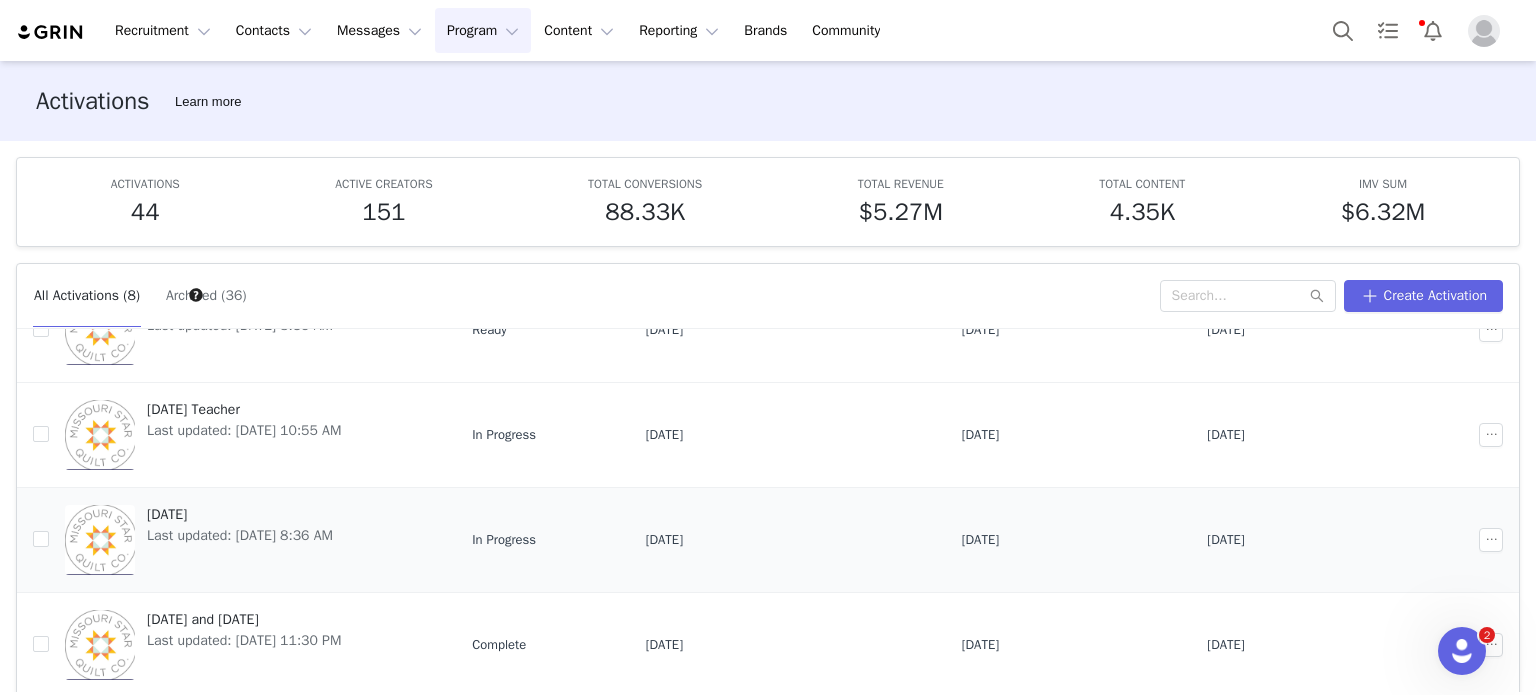 click on "July 2025 Last updated: Jul 10, 2025 8:36 AM" at bounding box center [252, 539] 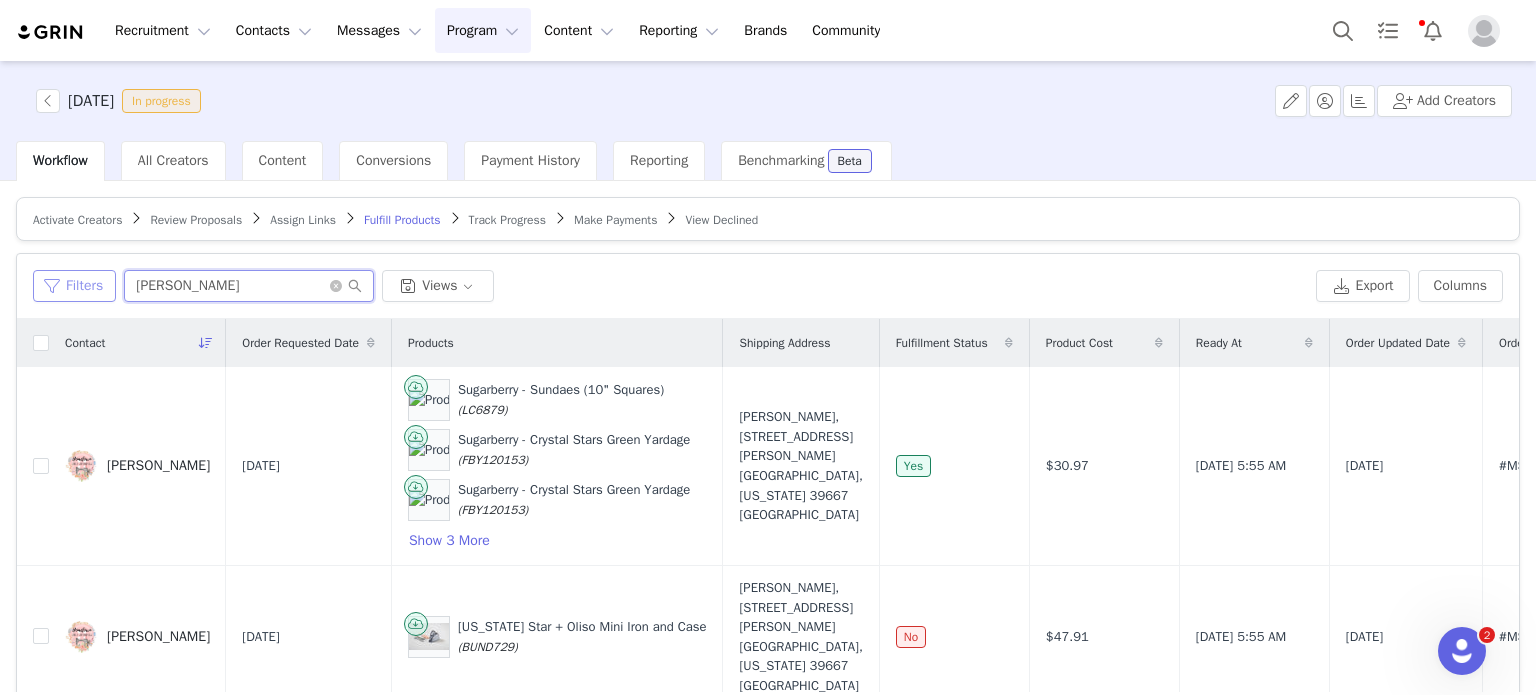 drag, startPoint x: 218, startPoint y: 273, endPoint x: 100, endPoint y: 282, distance: 118.34272 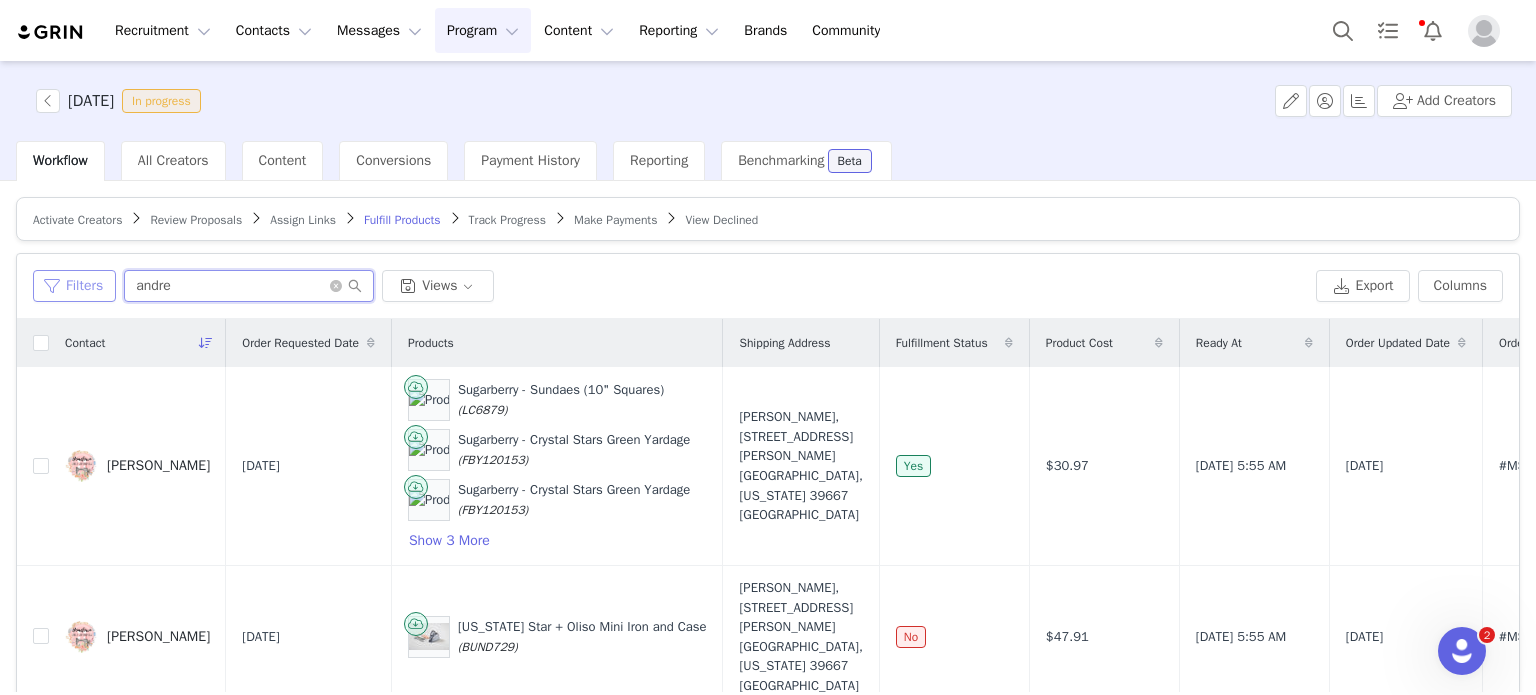 type on "andre" 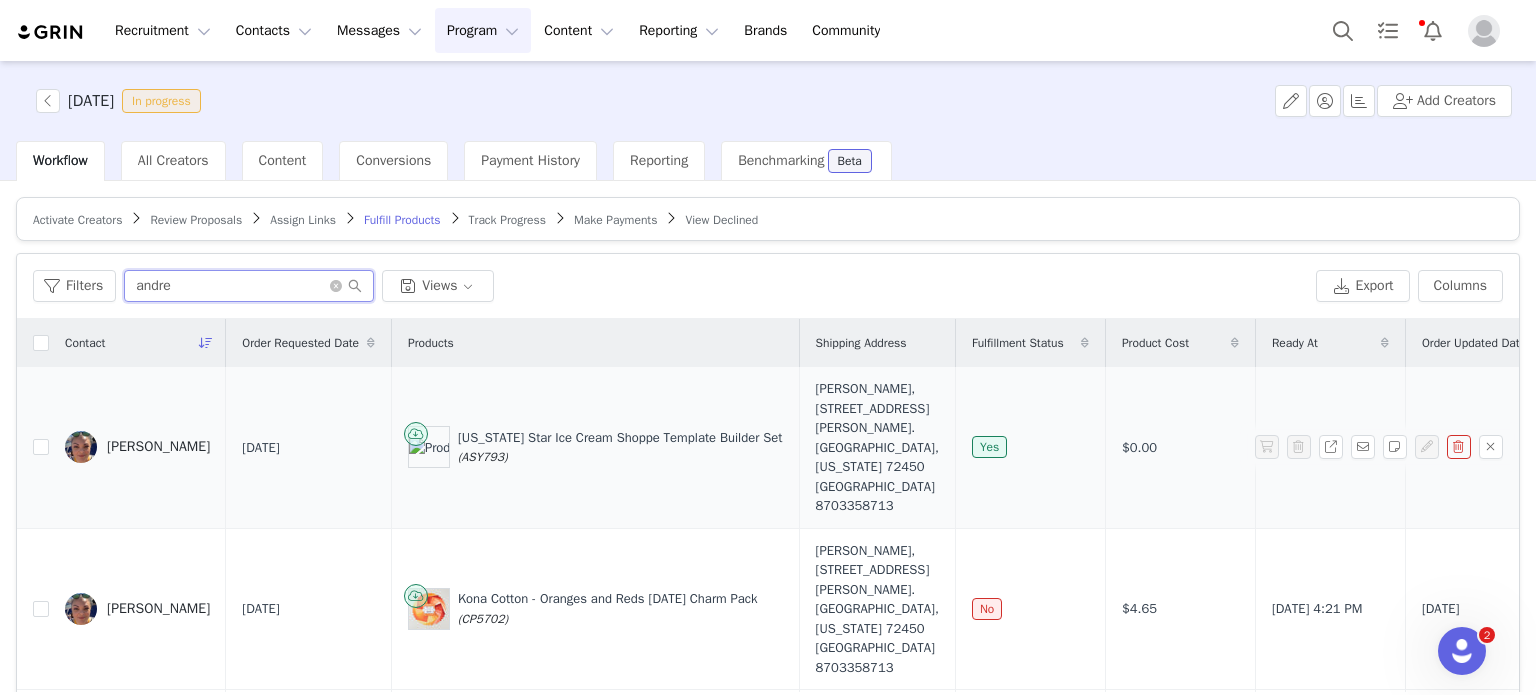 scroll, scrollTop: 100, scrollLeft: 0, axis: vertical 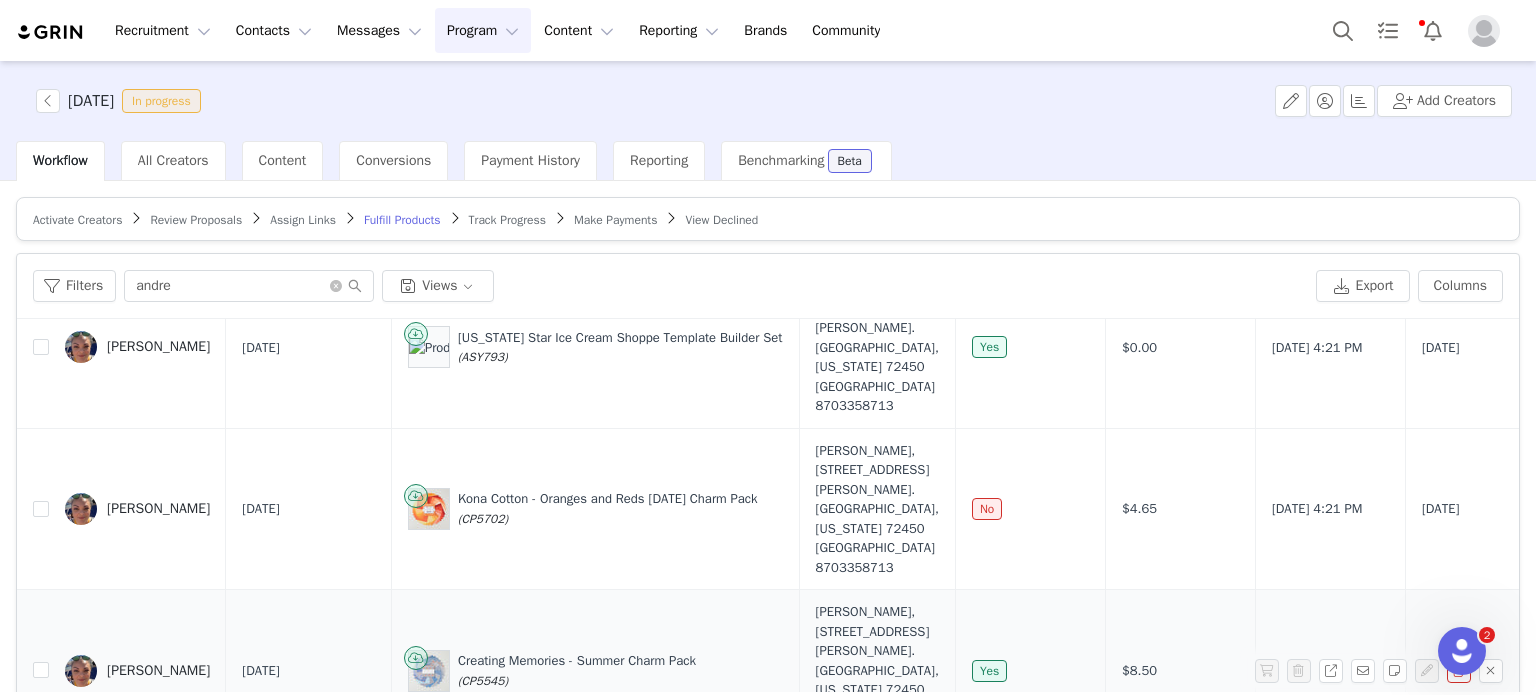 click on "Andrea Kellim" at bounding box center [158, 671] 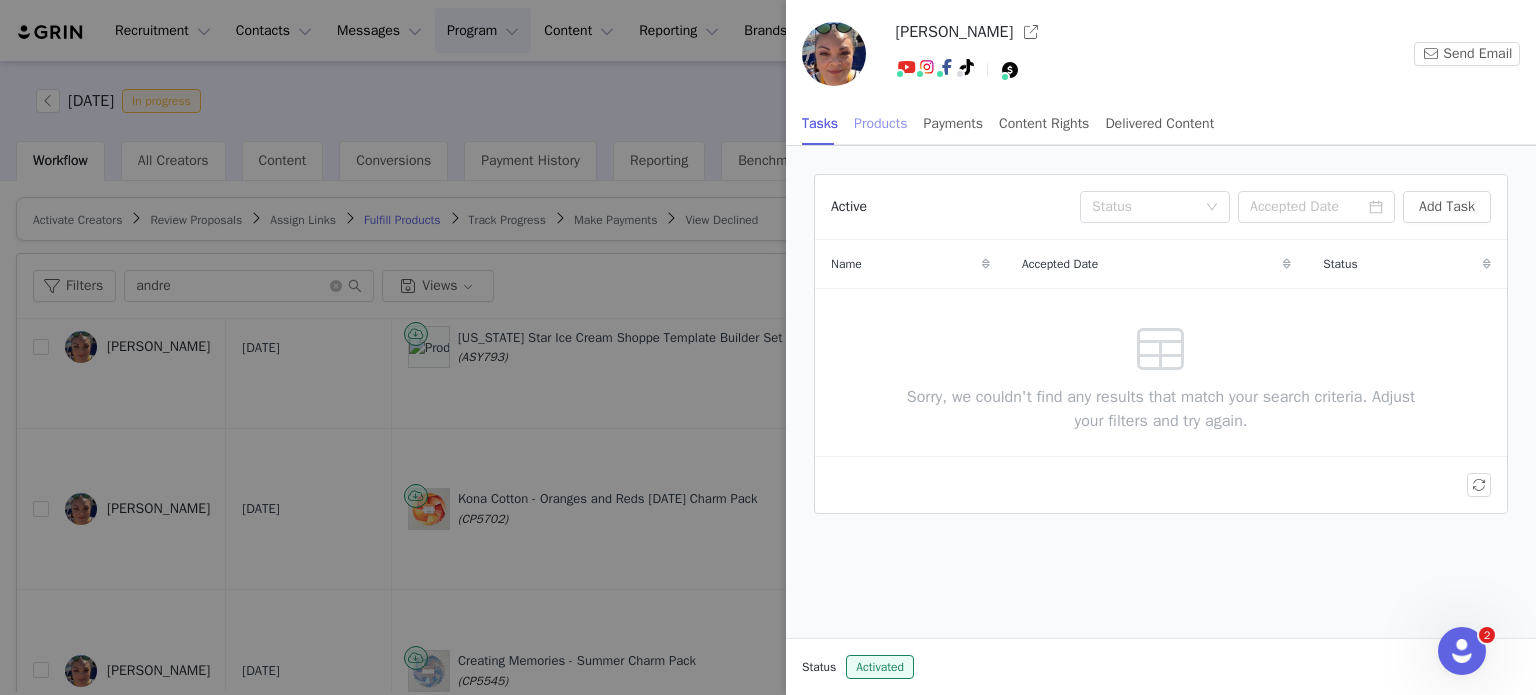 click on "Products" at bounding box center [880, 123] 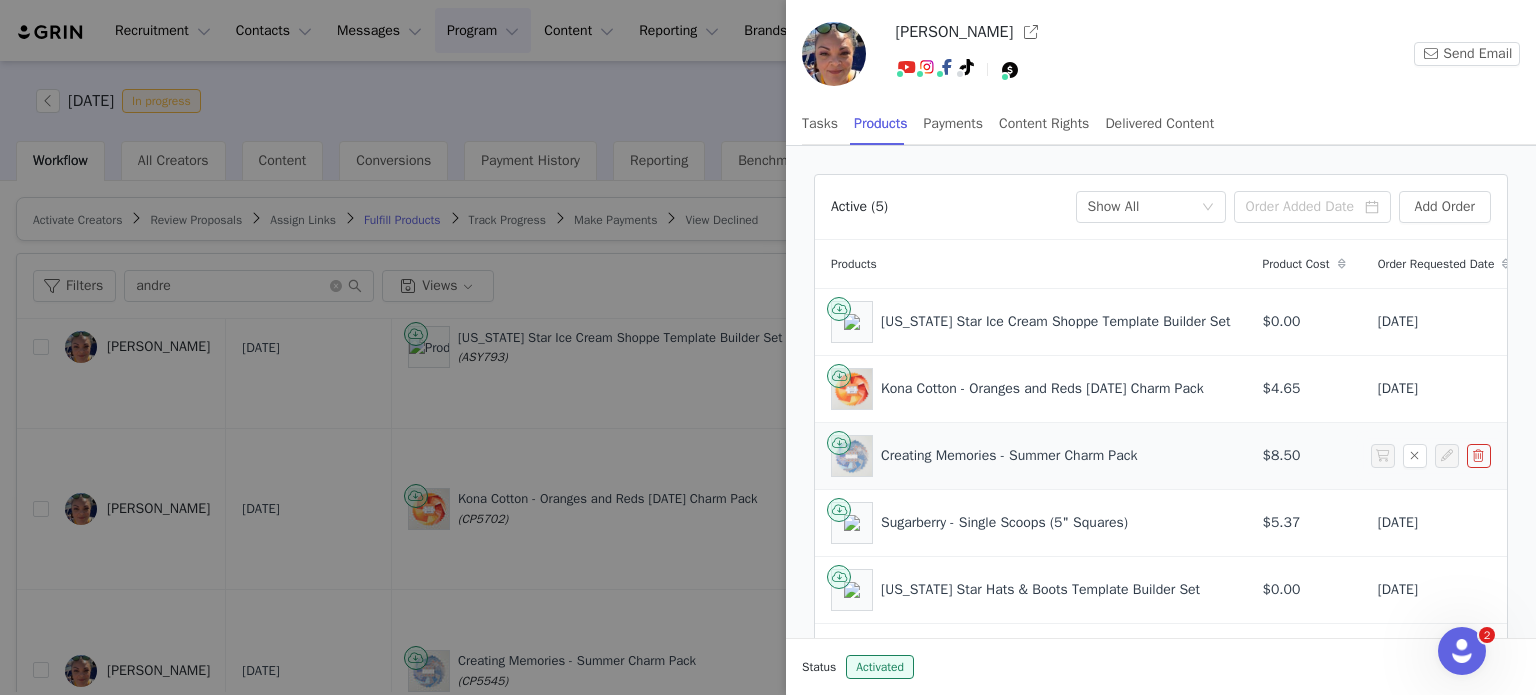 drag, startPoint x: 1132, startPoint y: 455, endPoint x: 877, endPoint y: 461, distance: 255.07057 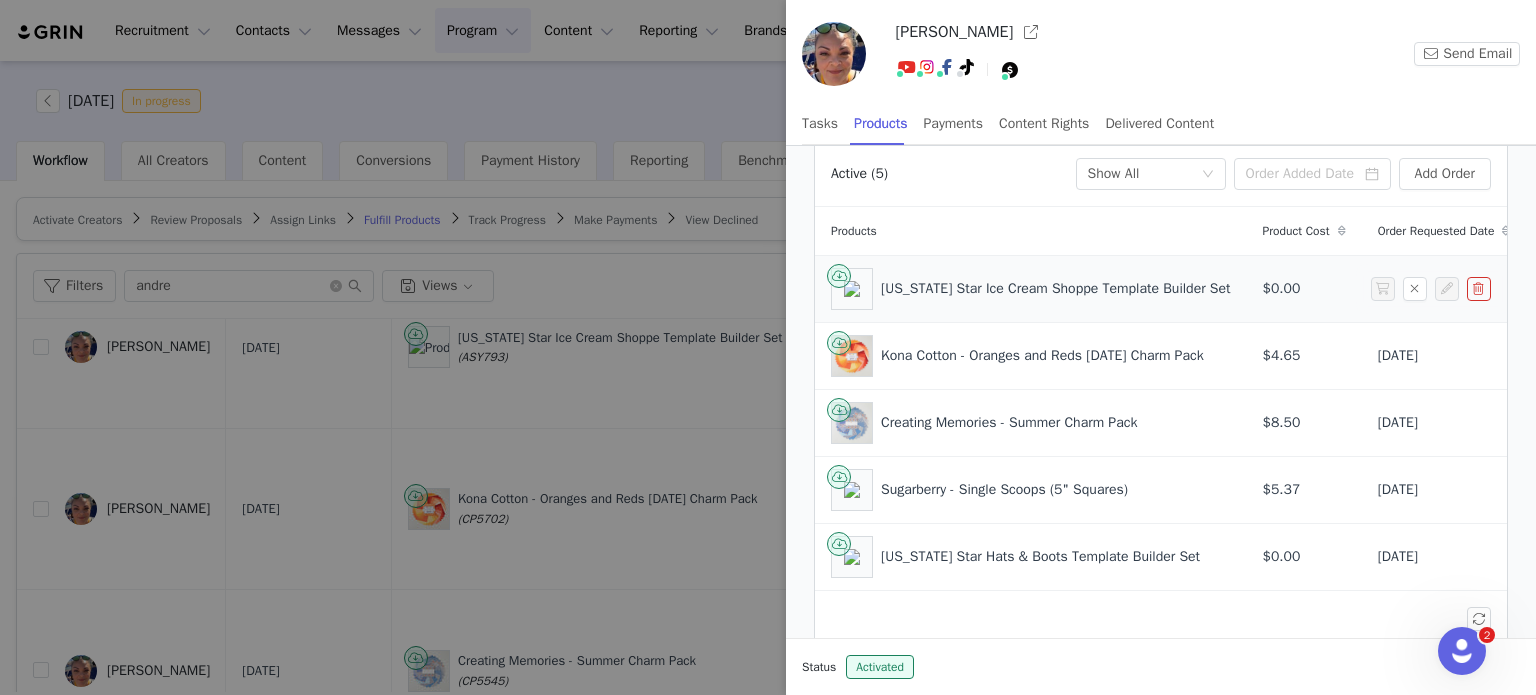 scroll, scrollTop: 0, scrollLeft: 0, axis: both 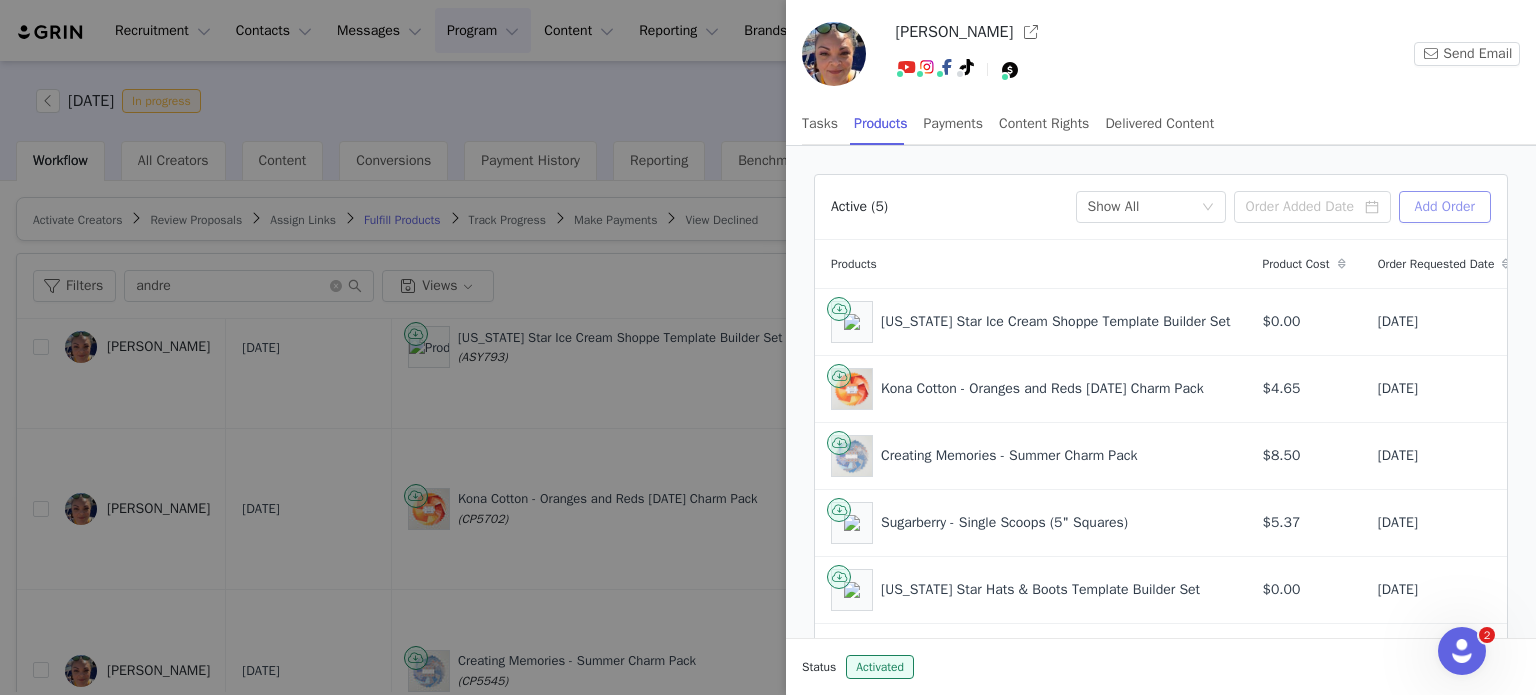 click on "Add Order" at bounding box center (1445, 207) 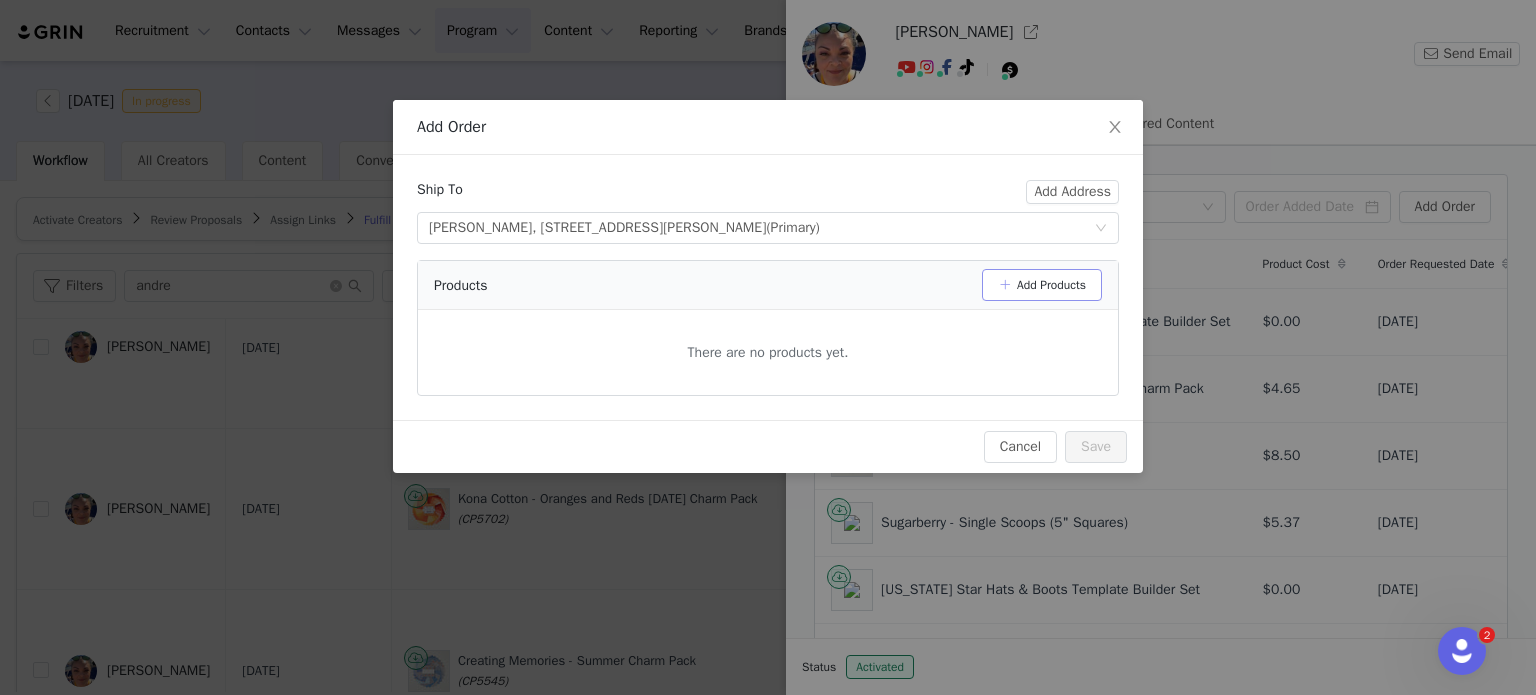 click on "Add Products" at bounding box center [1042, 285] 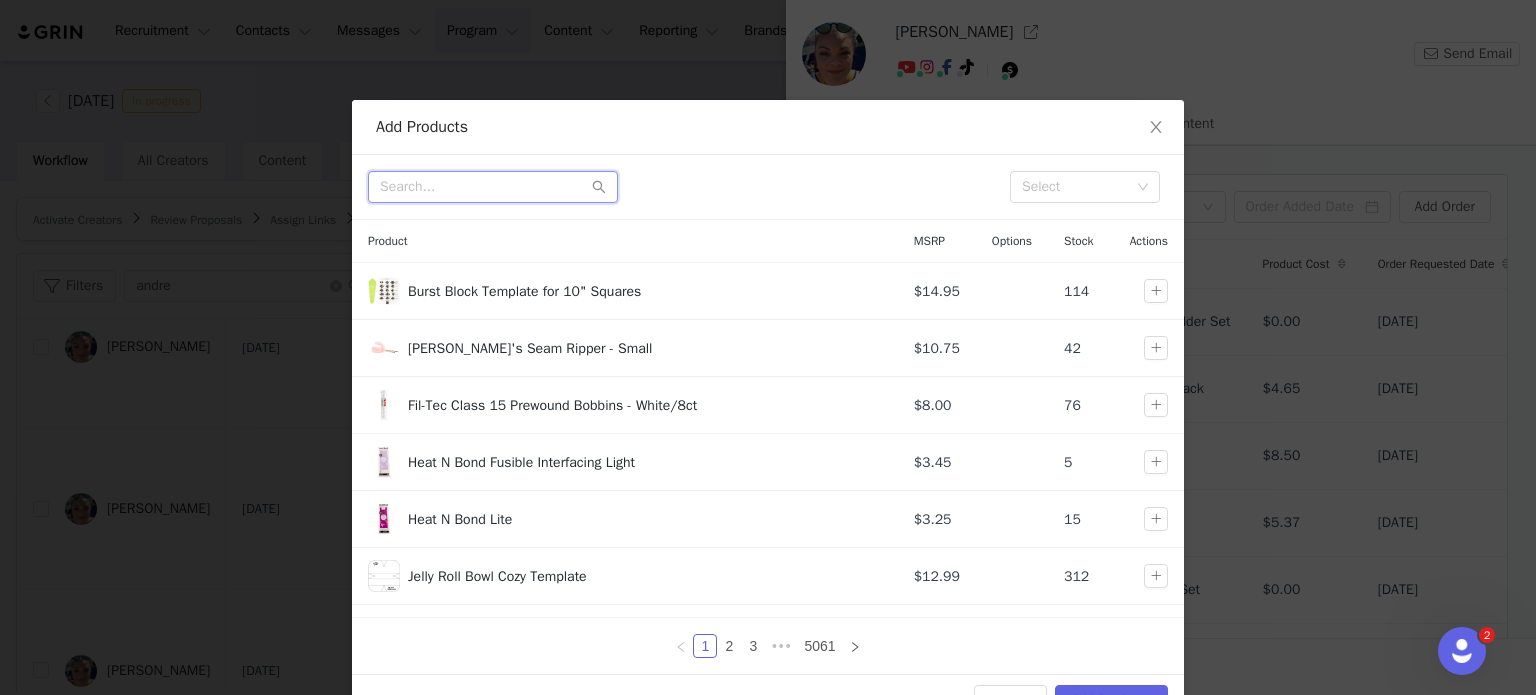 click at bounding box center [493, 187] 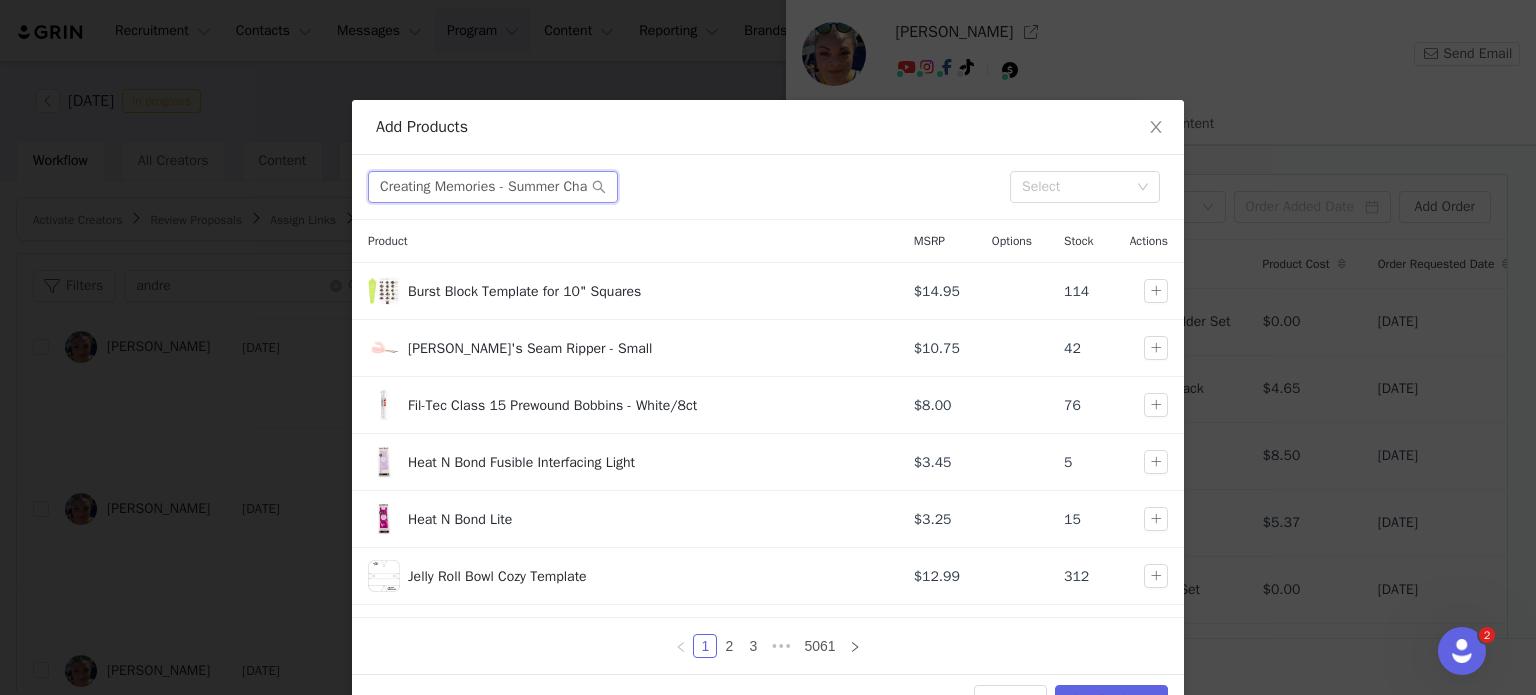 scroll, scrollTop: 0, scrollLeft: 52, axis: horizontal 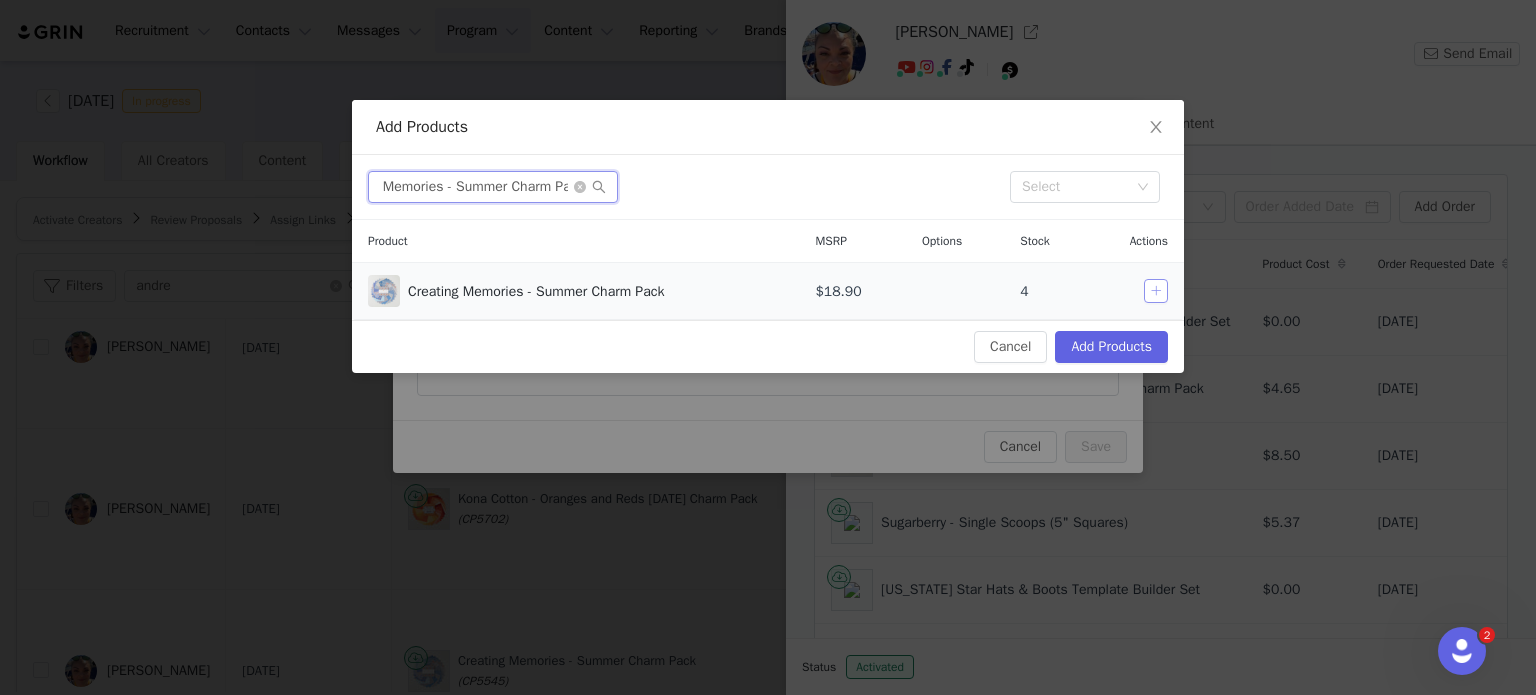 type on "Creating Memories - Summer Charm Pack" 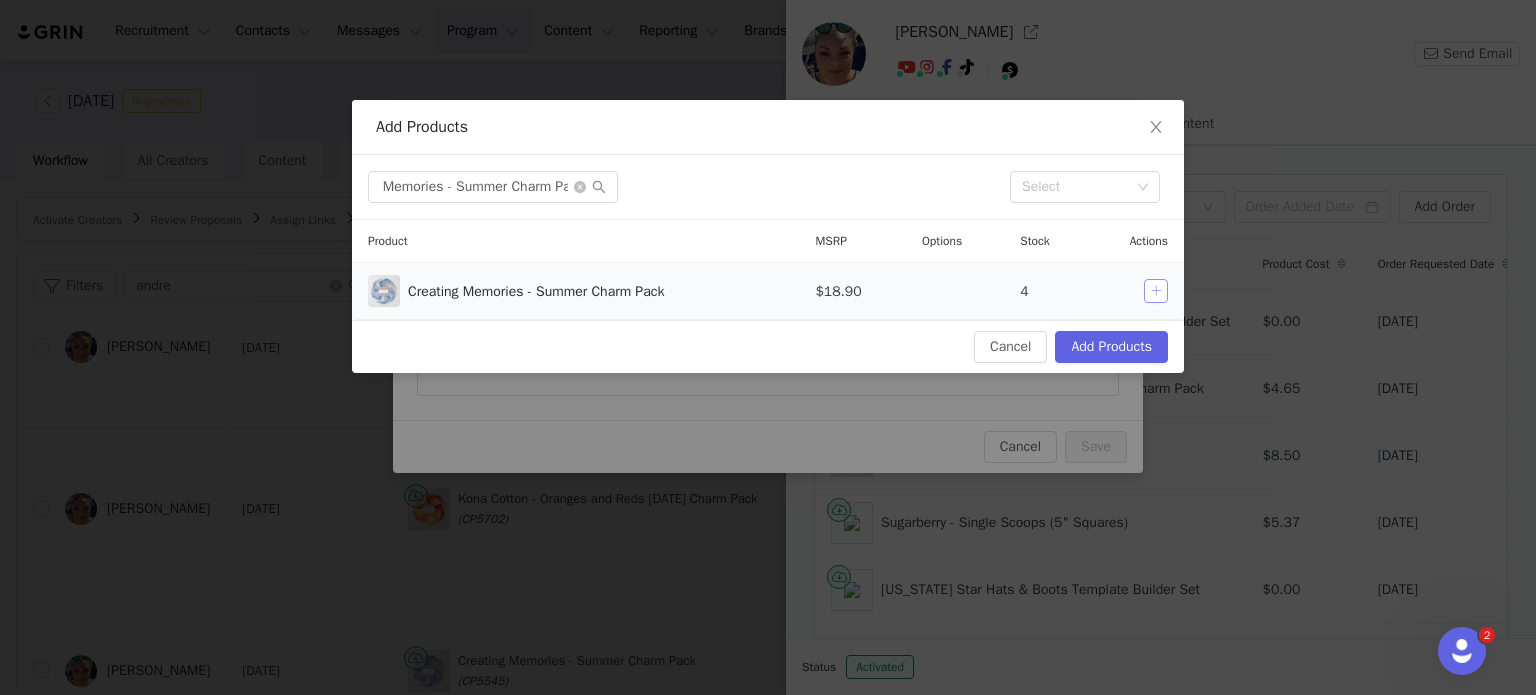 click at bounding box center (1156, 291) 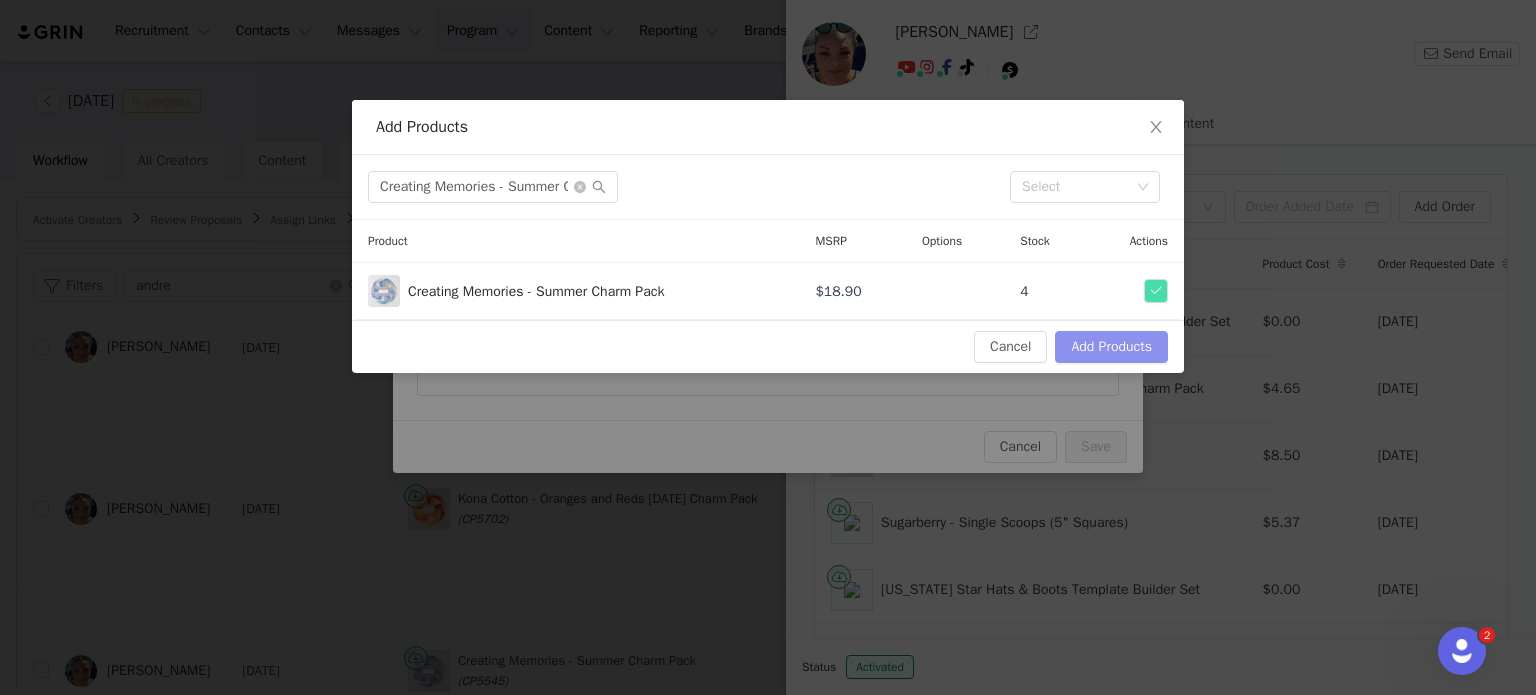 click on "Add Products" at bounding box center (1111, 347) 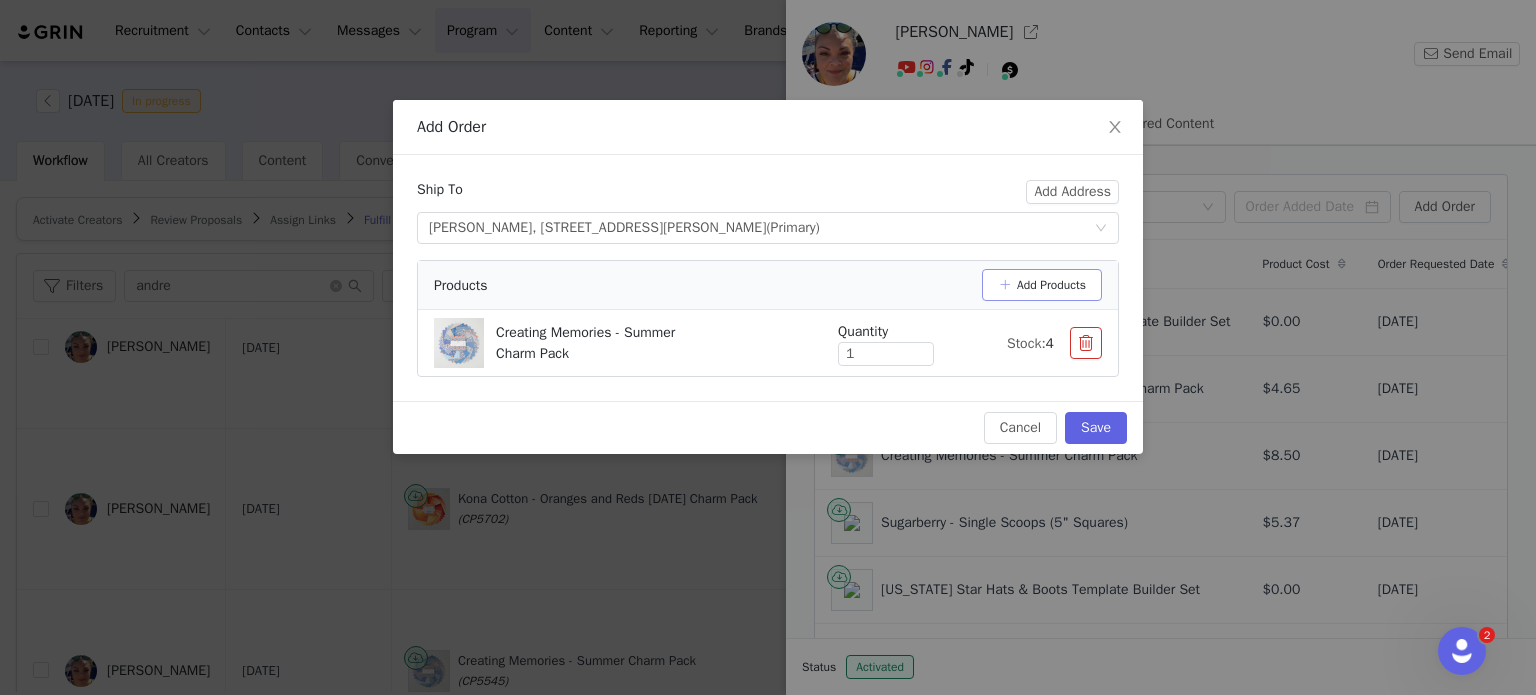 click on "Add Products" at bounding box center (1042, 285) 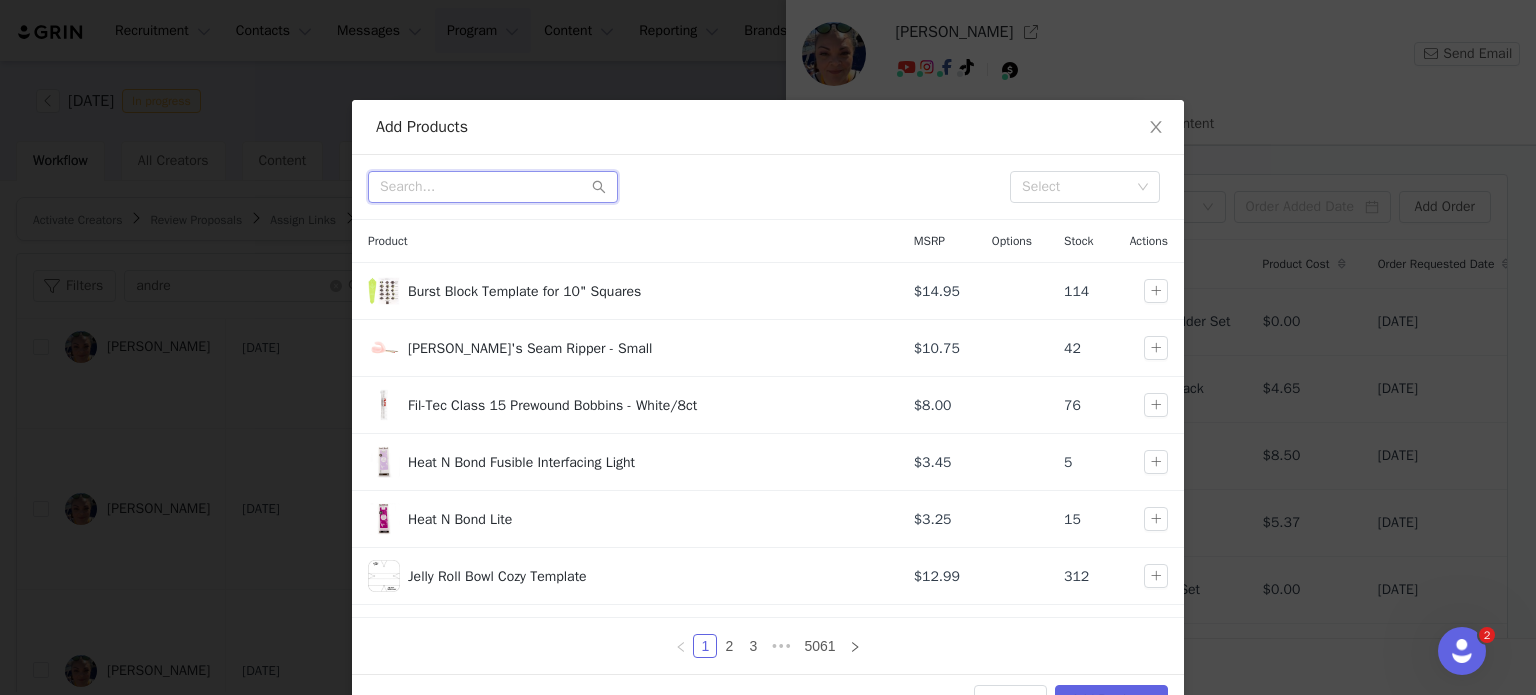 click at bounding box center (493, 187) 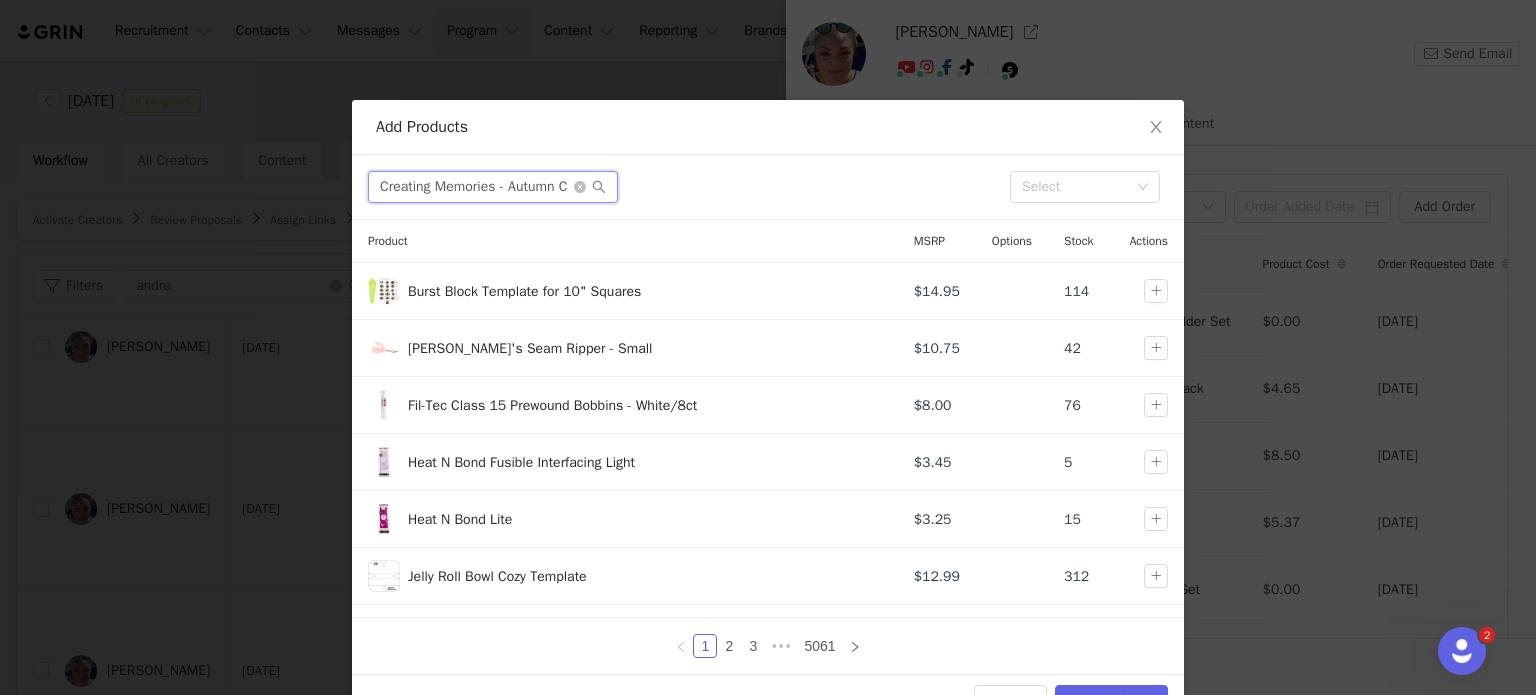 scroll, scrollTop: 0, scrollLeft: 49, axis: horizontal 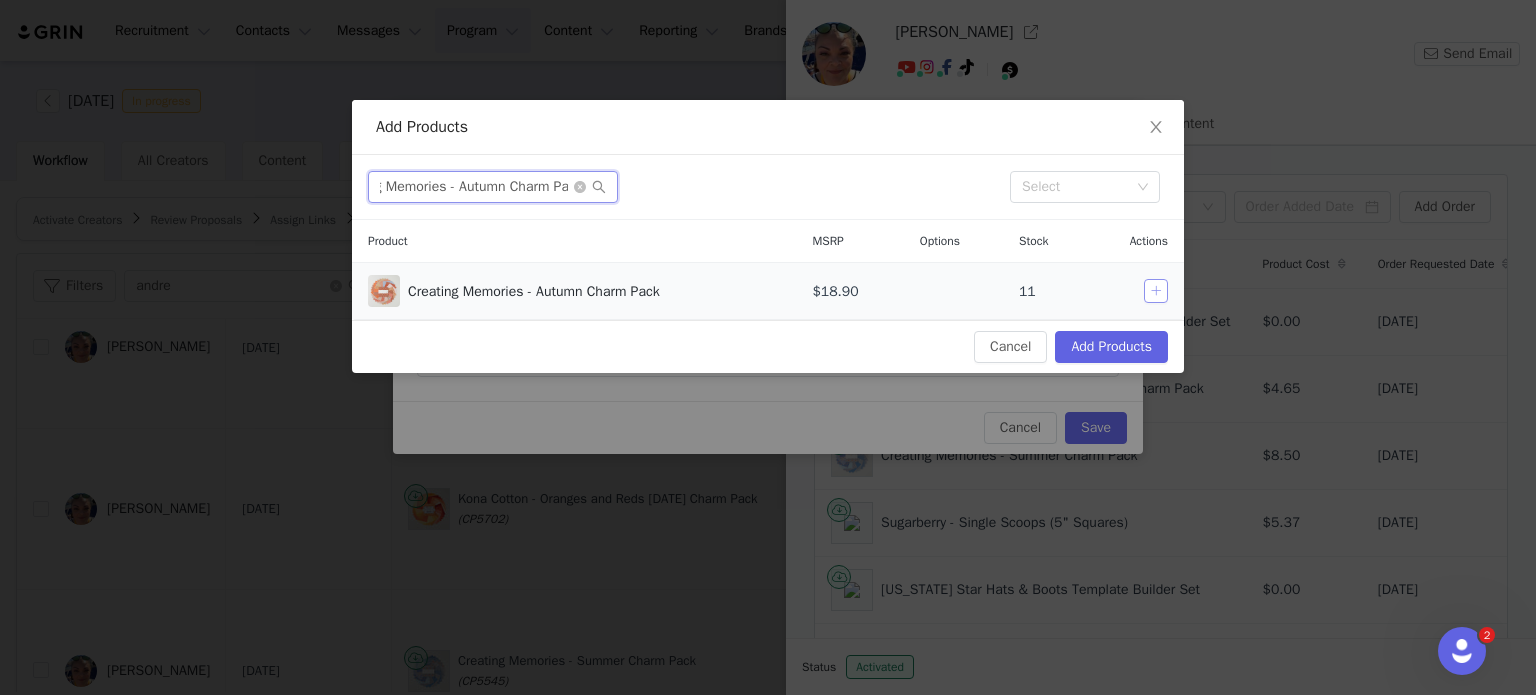 type on "Creating Memories - Autumn Charm Pack" 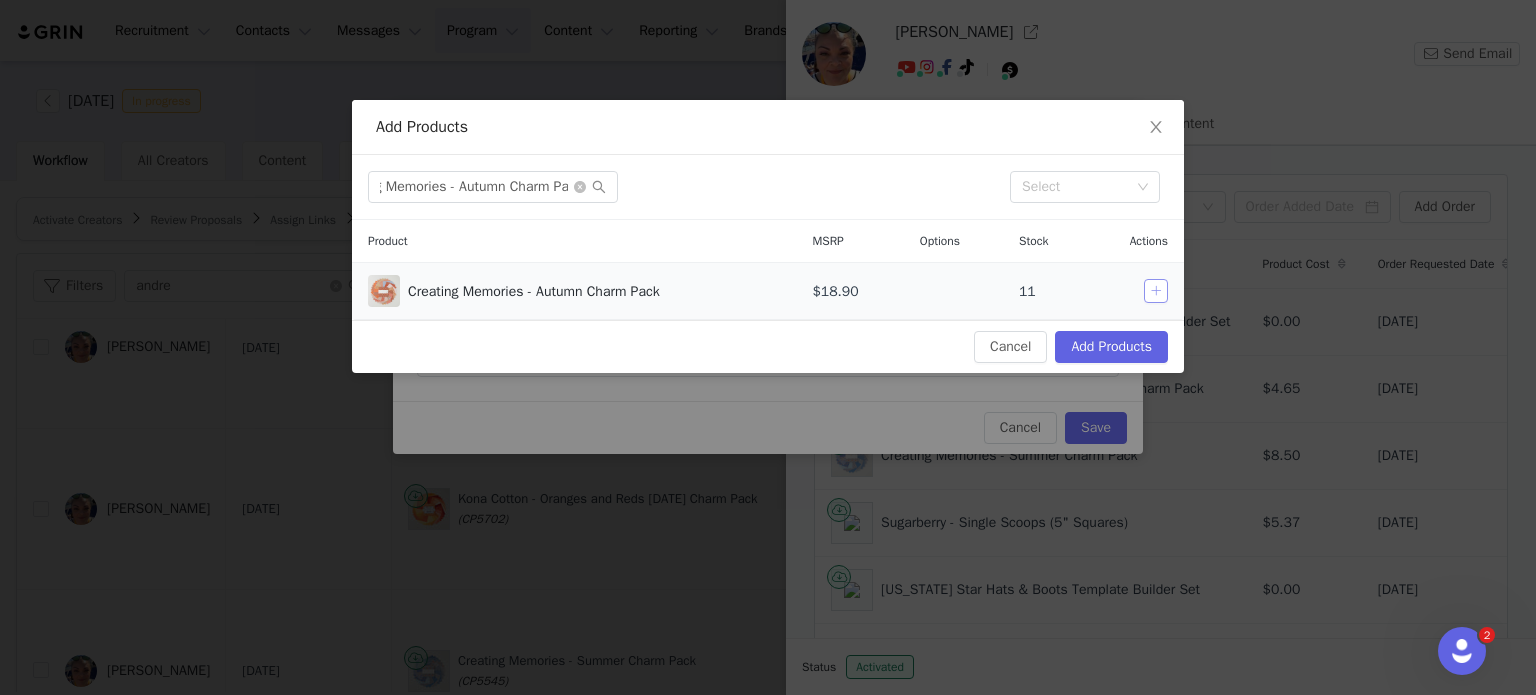 click at bounding box center [1156, 291] 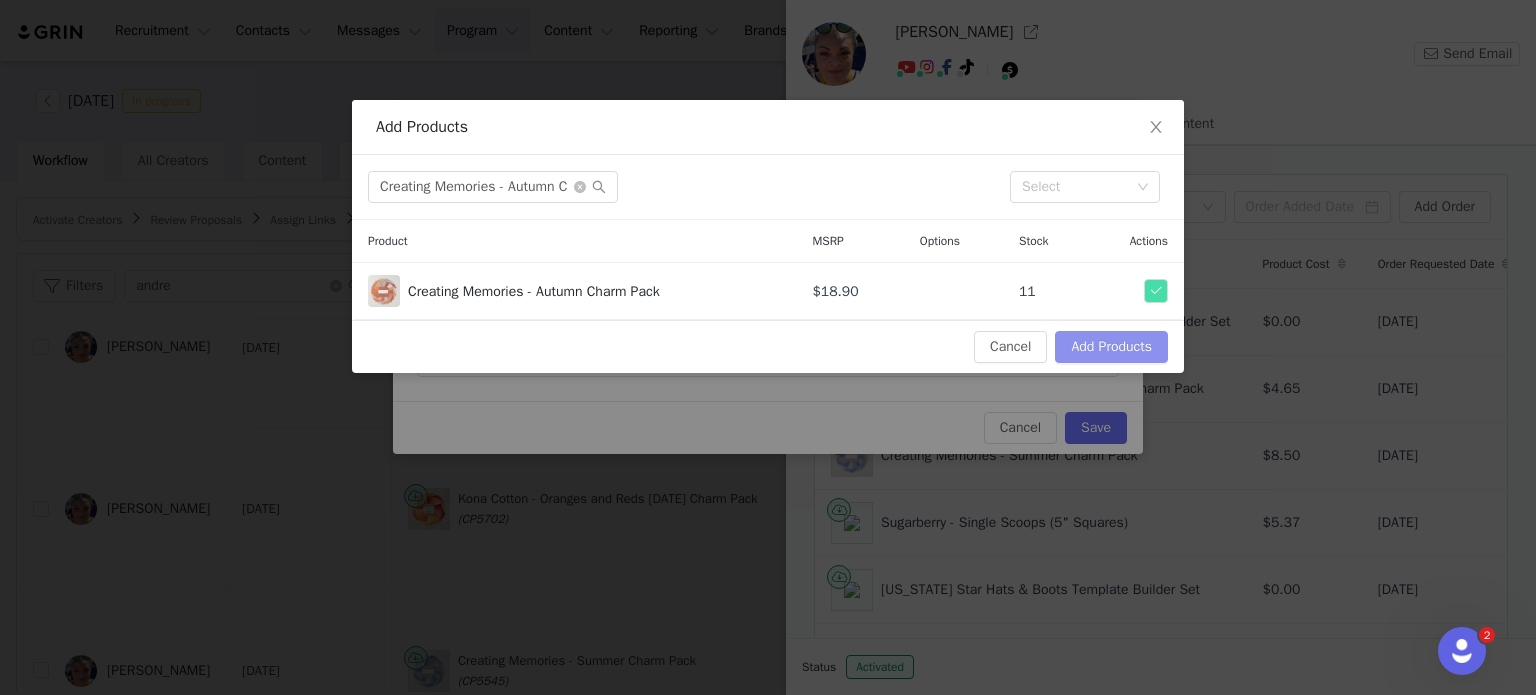 click on "Add Products" at bounding box center [1111, 347] 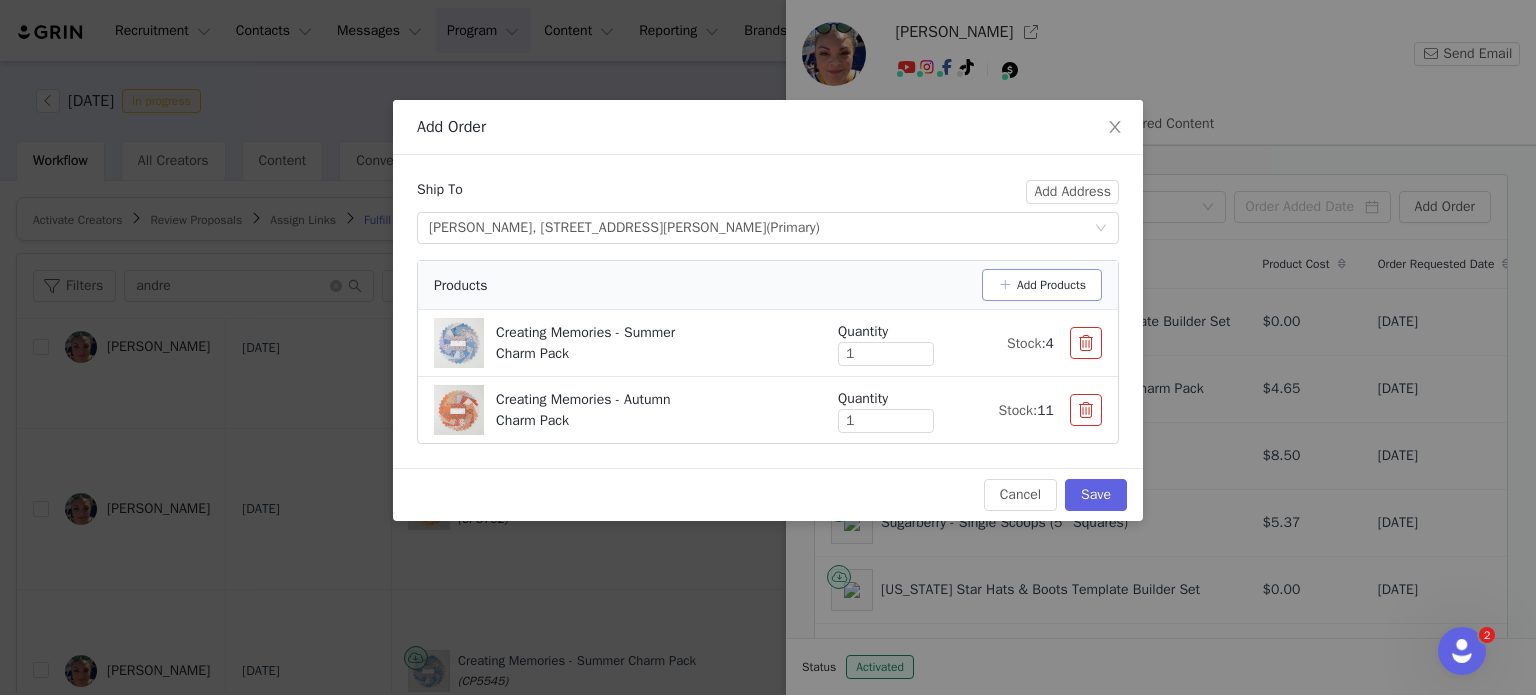 drag, startPoint x: 1046, startPoint y: 291, endPoint x: 956, endPoint y: 287, distance: 90.088844 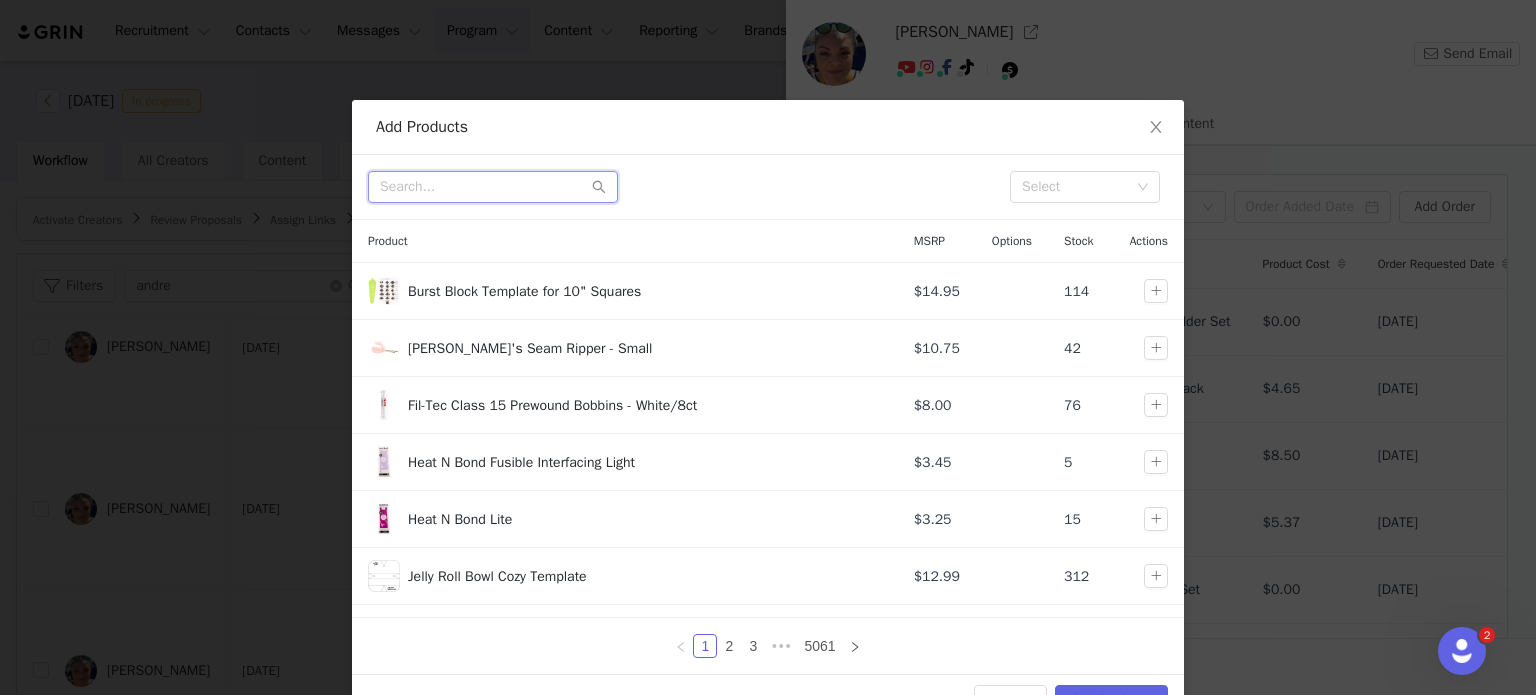click at bounding box center [493, 187] 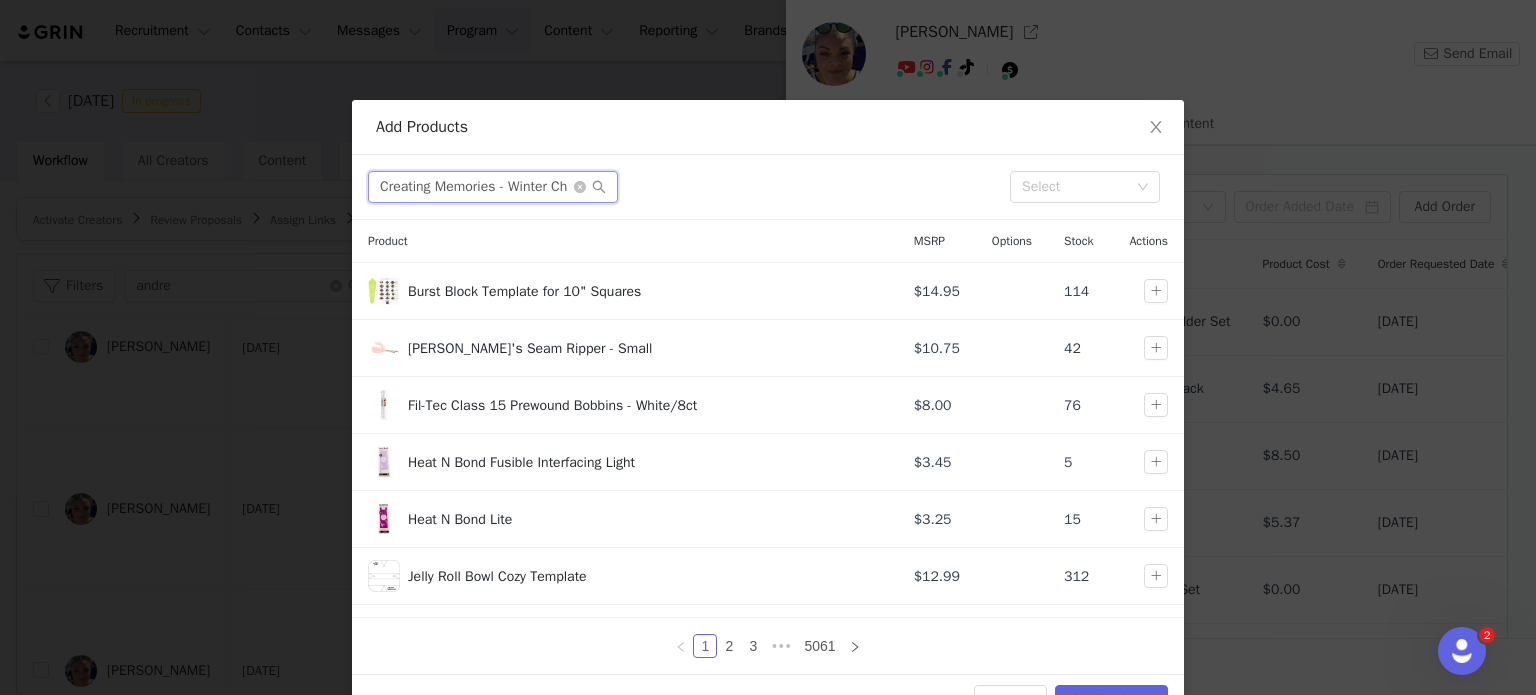 scroll, scrollTop: 0, scrollLeft: 41, axis: horizontal 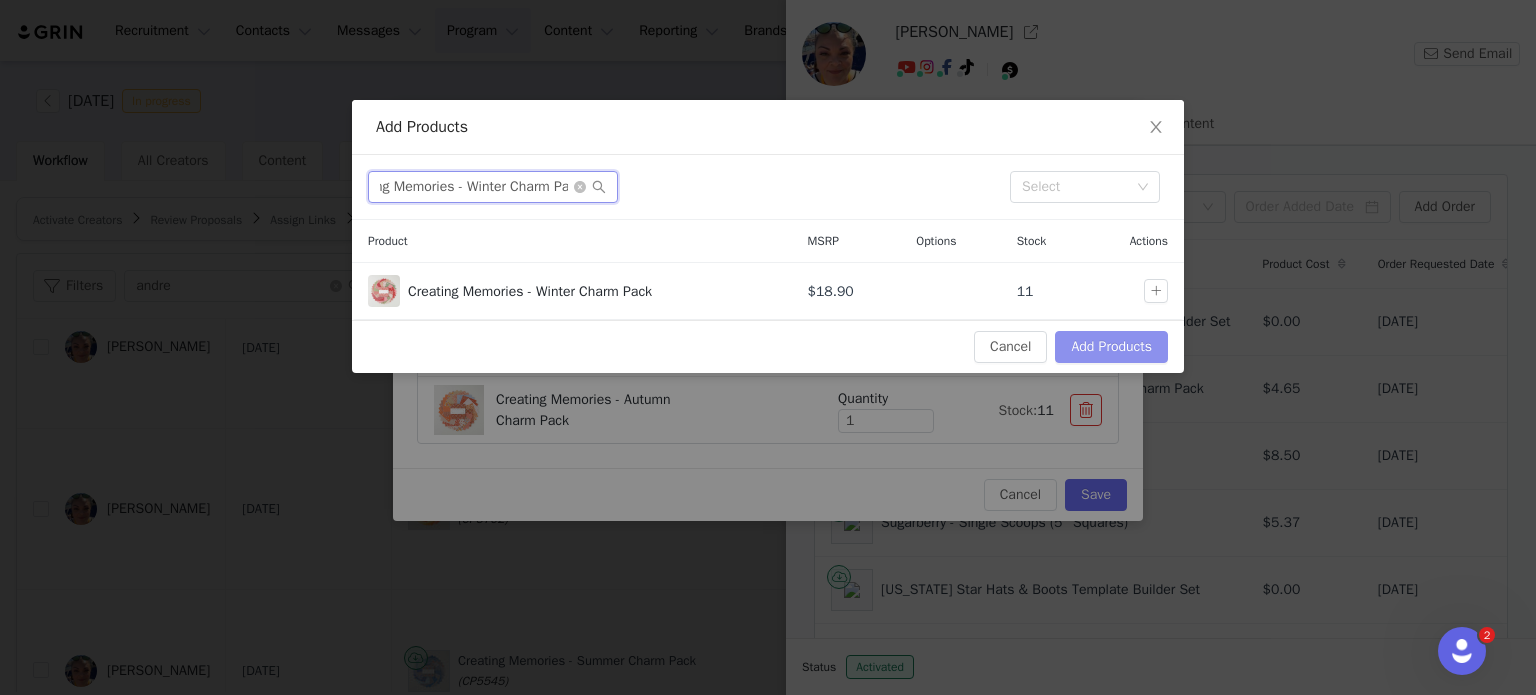 type on "Creating Memories - Winter Charm Pack" 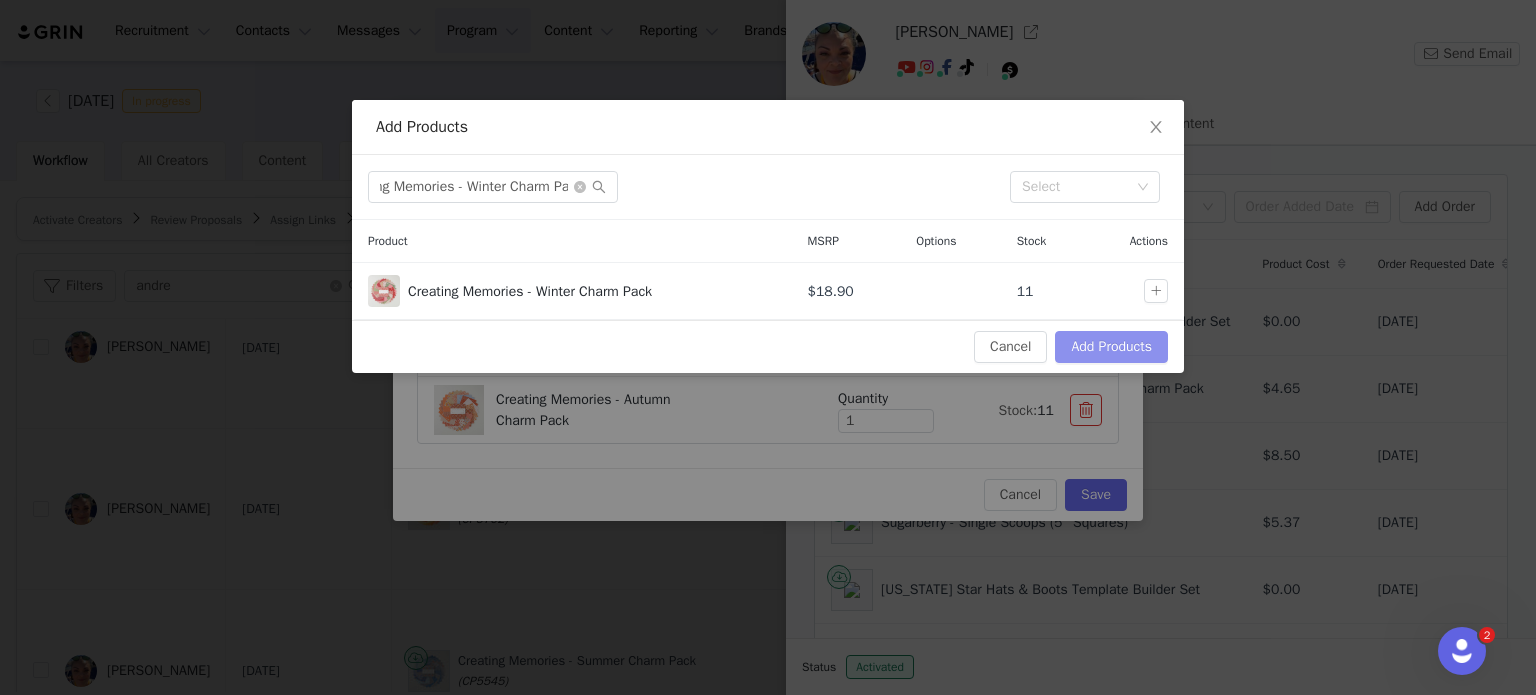 click on "Add Products" at bounding box center (1111, 347) 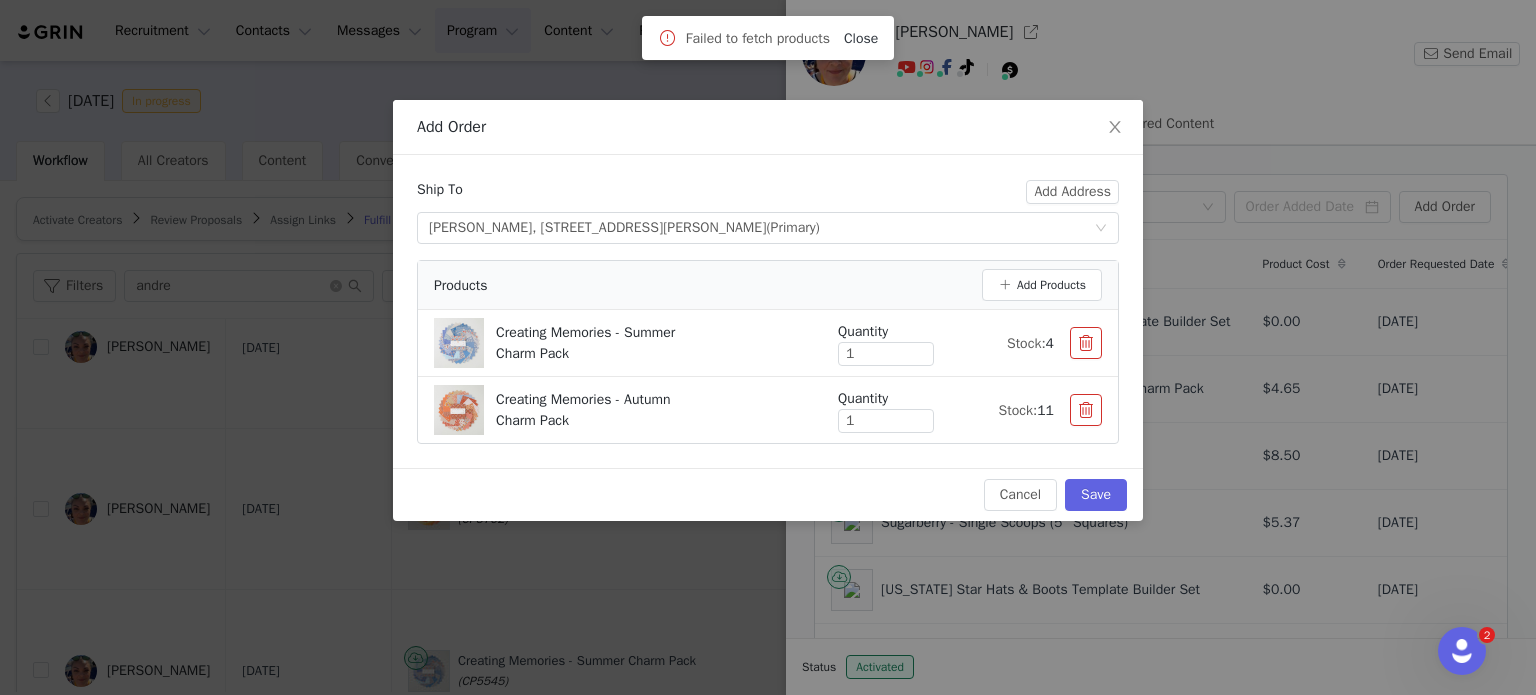 click on "Close" at bounding box center (861, 38) 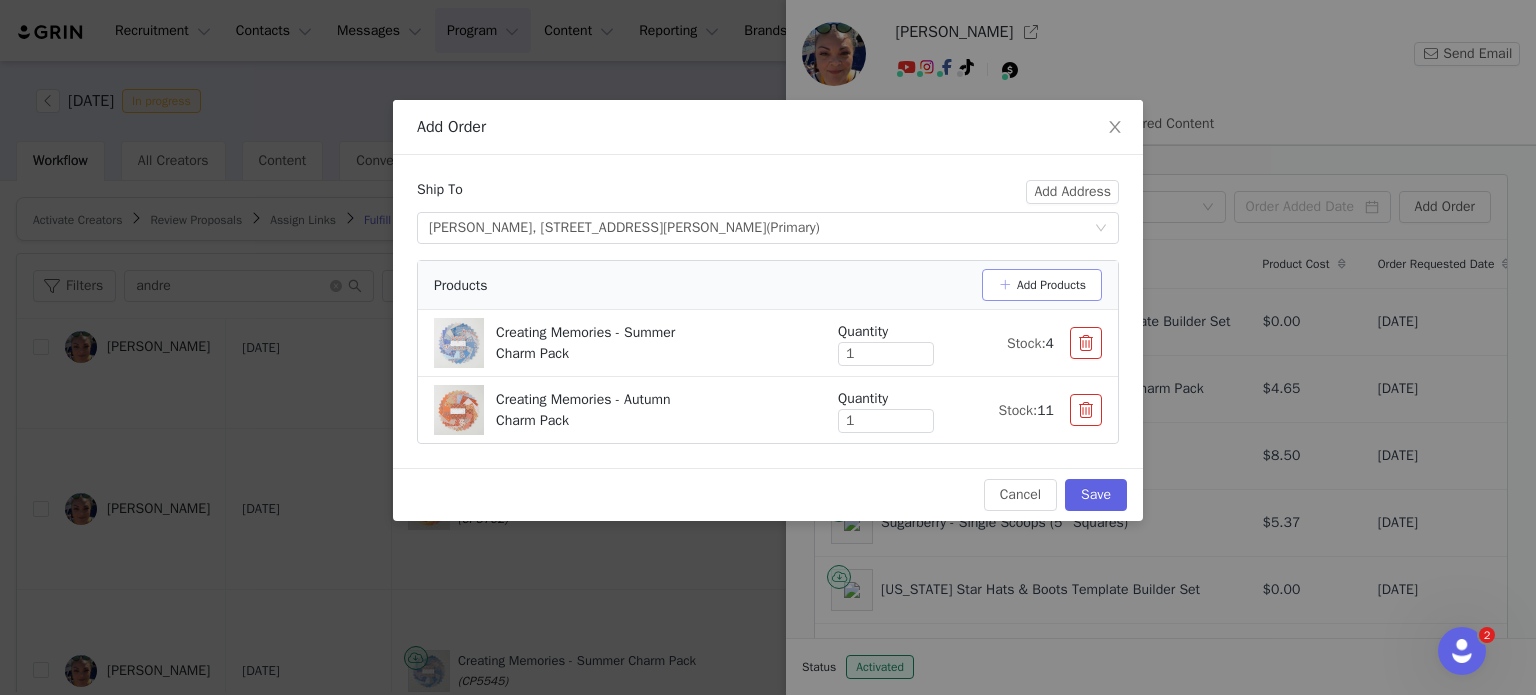 click on "Add Products" at bounding box center (1042, 285) 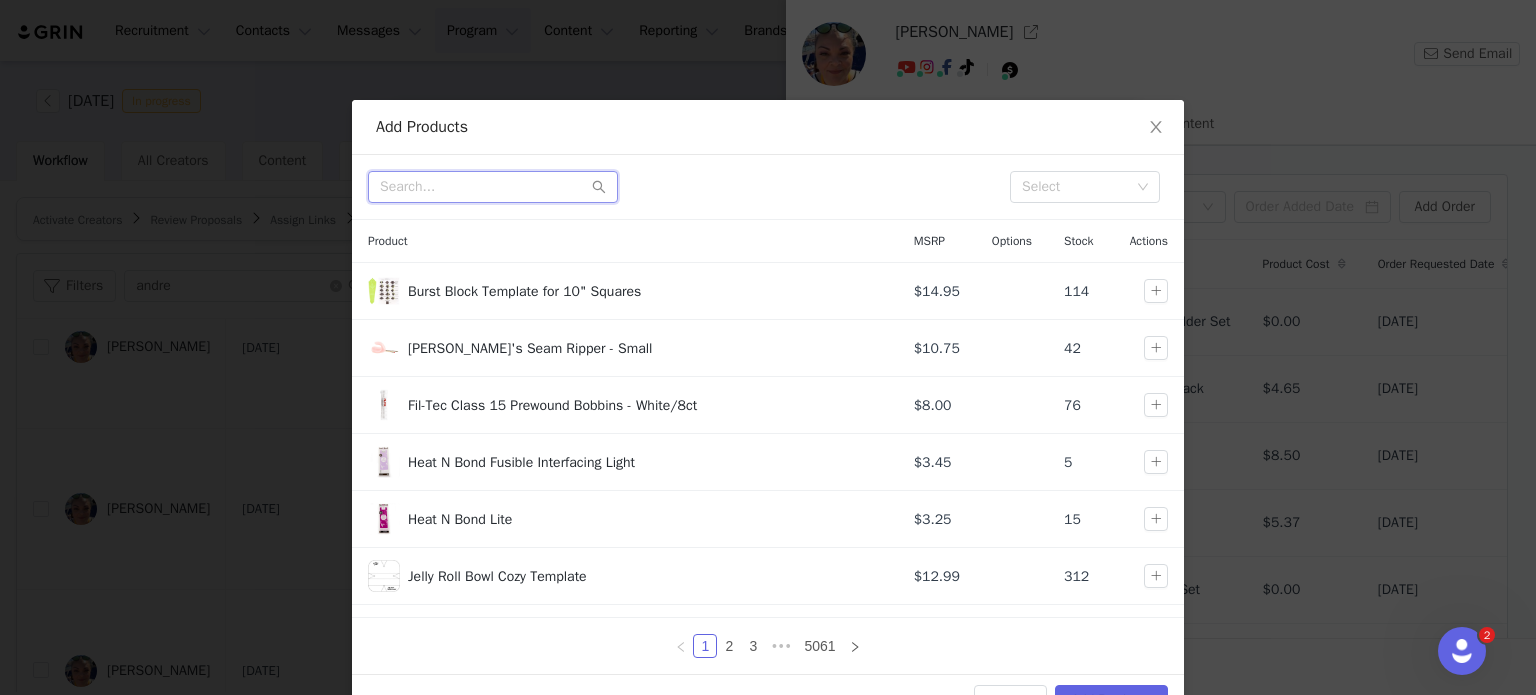 click at bounding box center (493, 187) 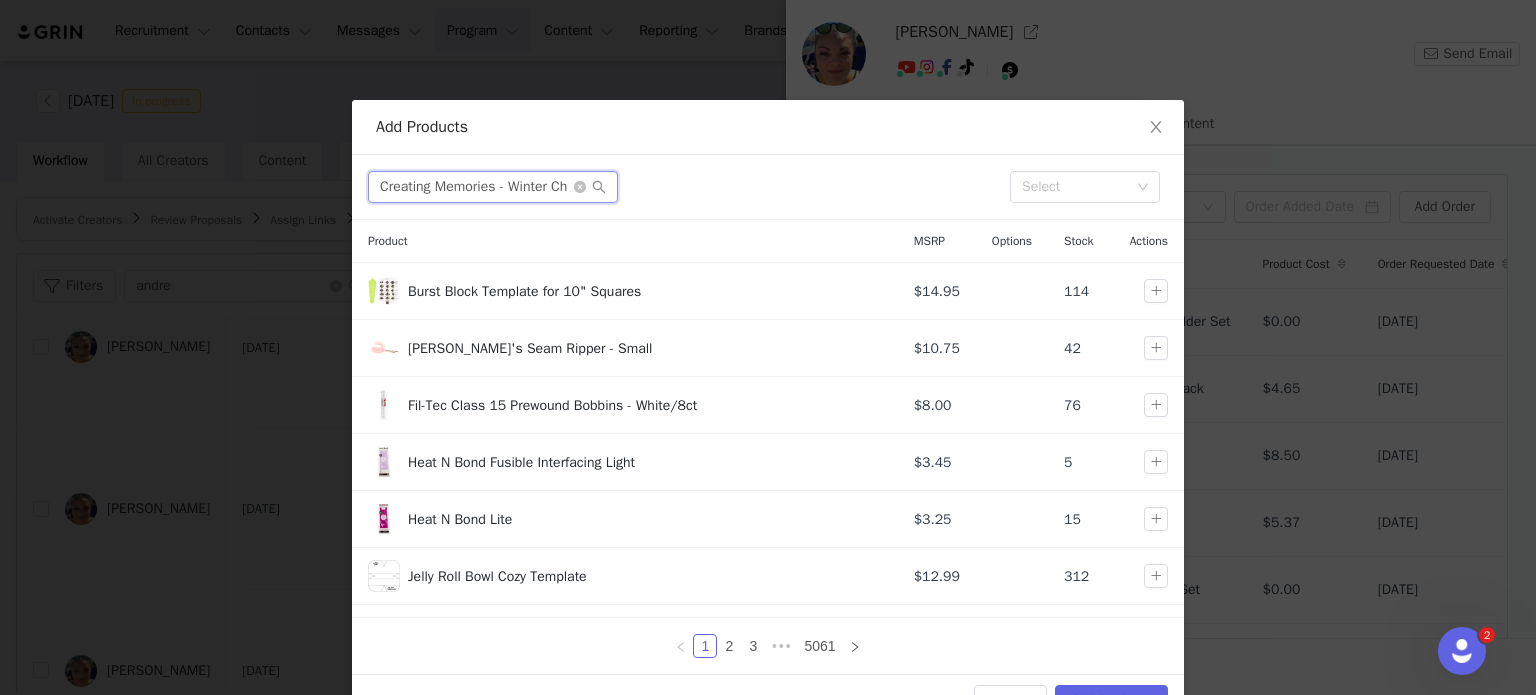 scroll, scrollTop: 0, scrollLeft: 41, axis: horizontal 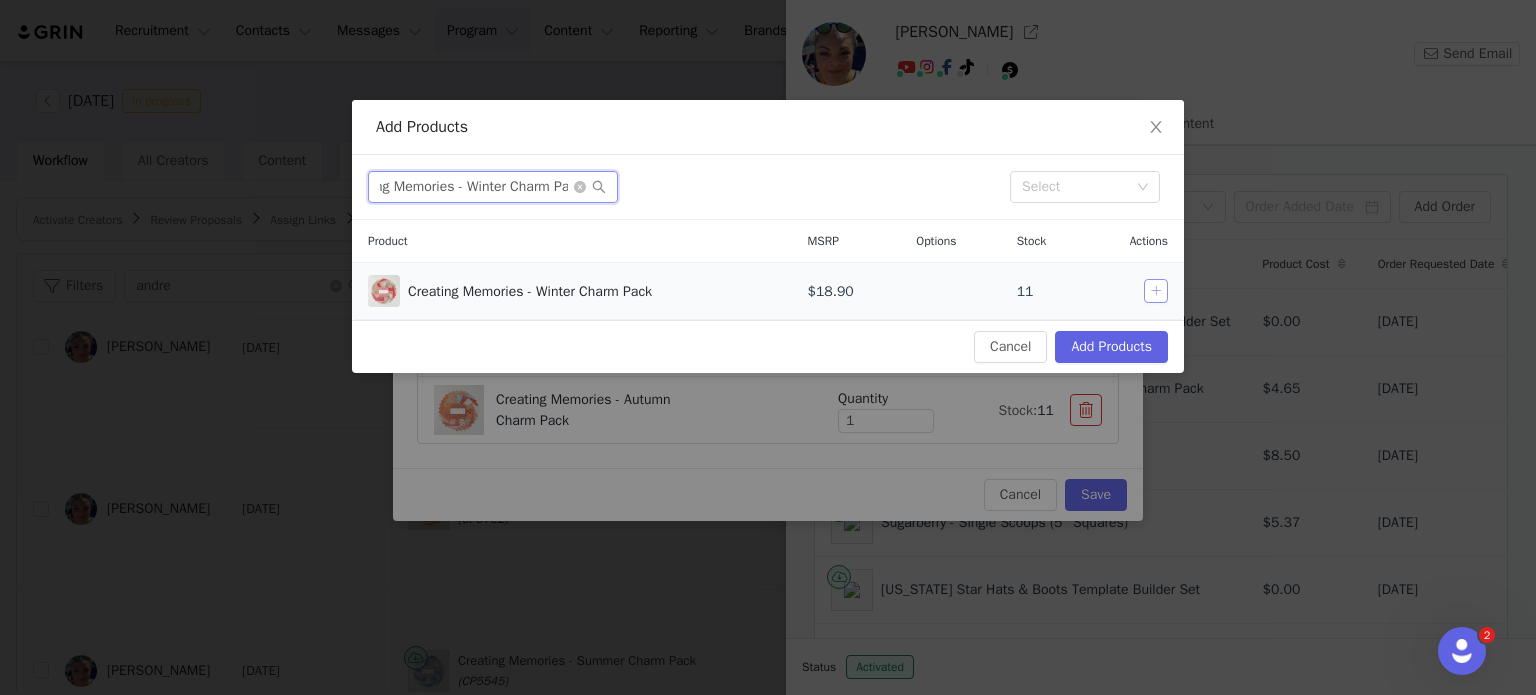 type on "Creating Memories - Winter Charm Pack" 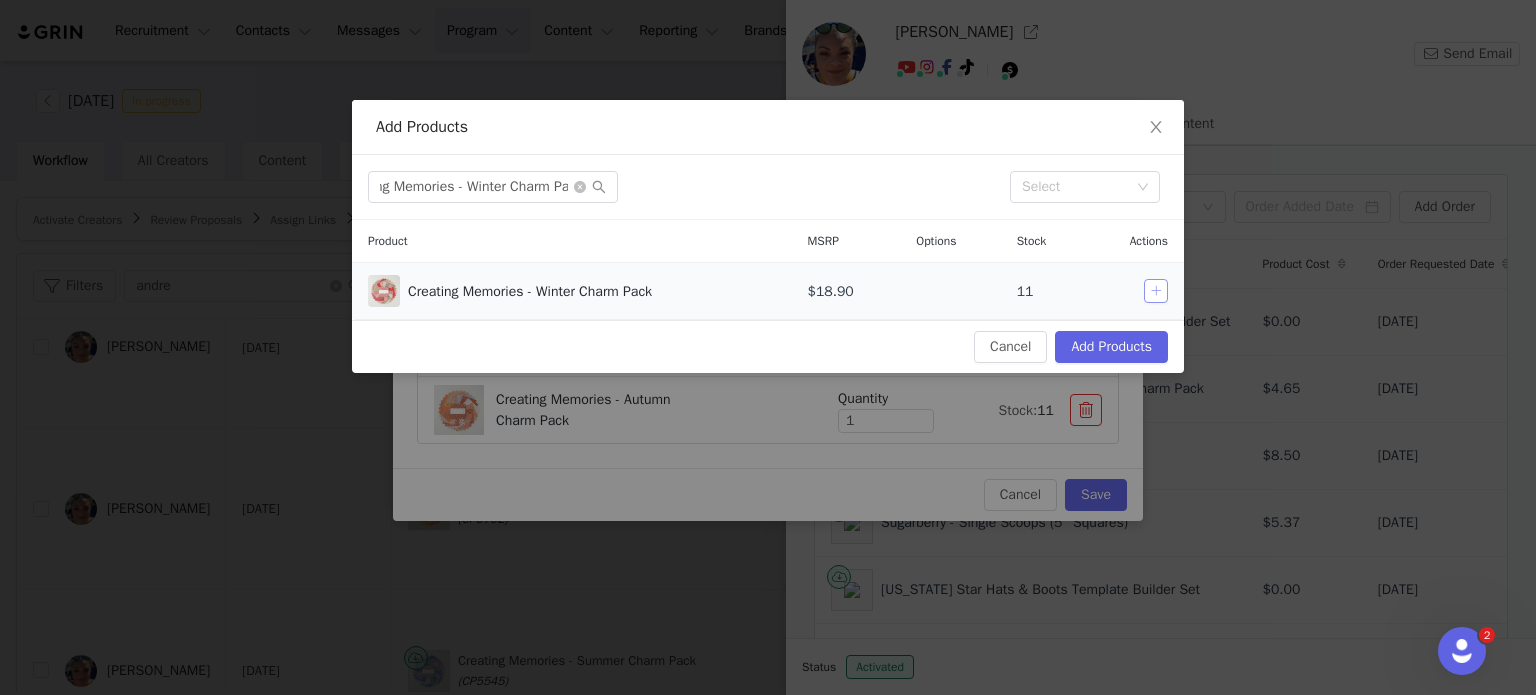 click at bounding box center [1156, 291] 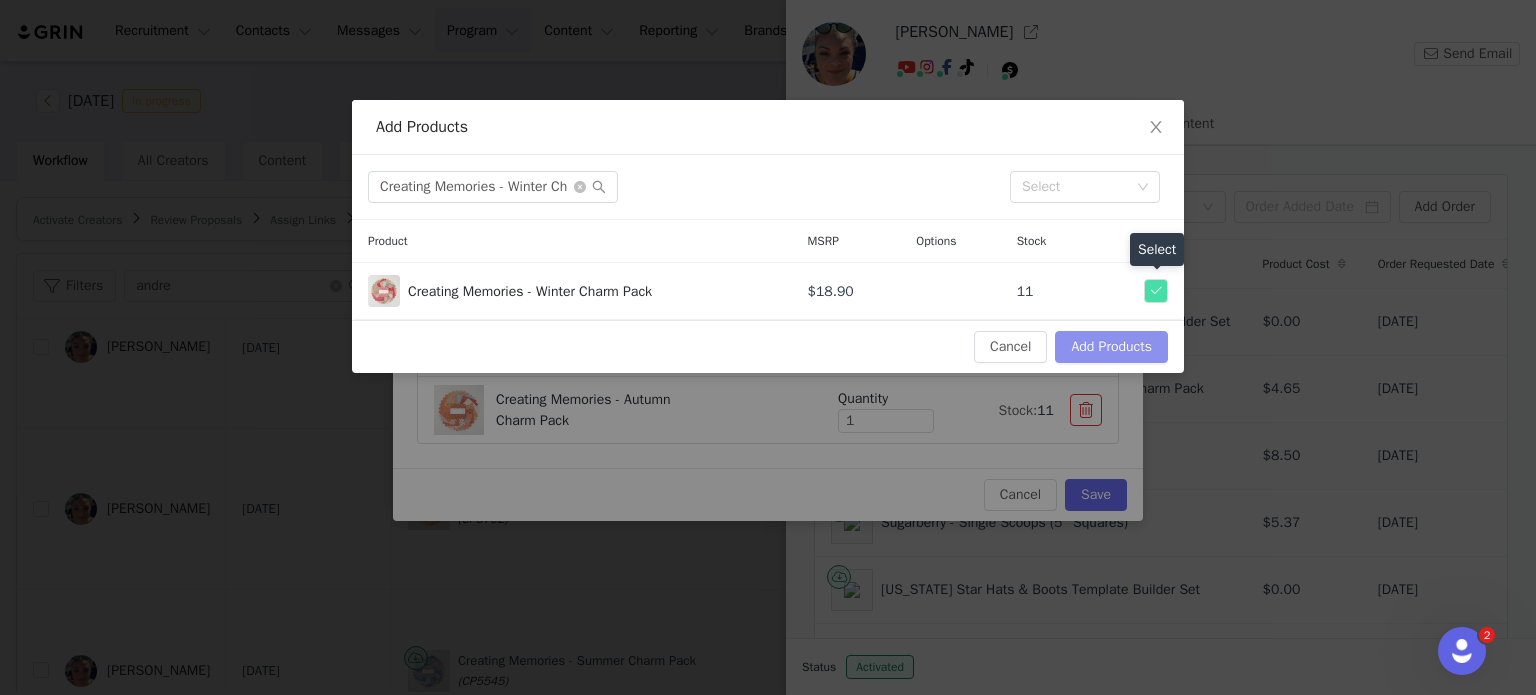 click on "Add Products" at bounding box center [1111, 347] 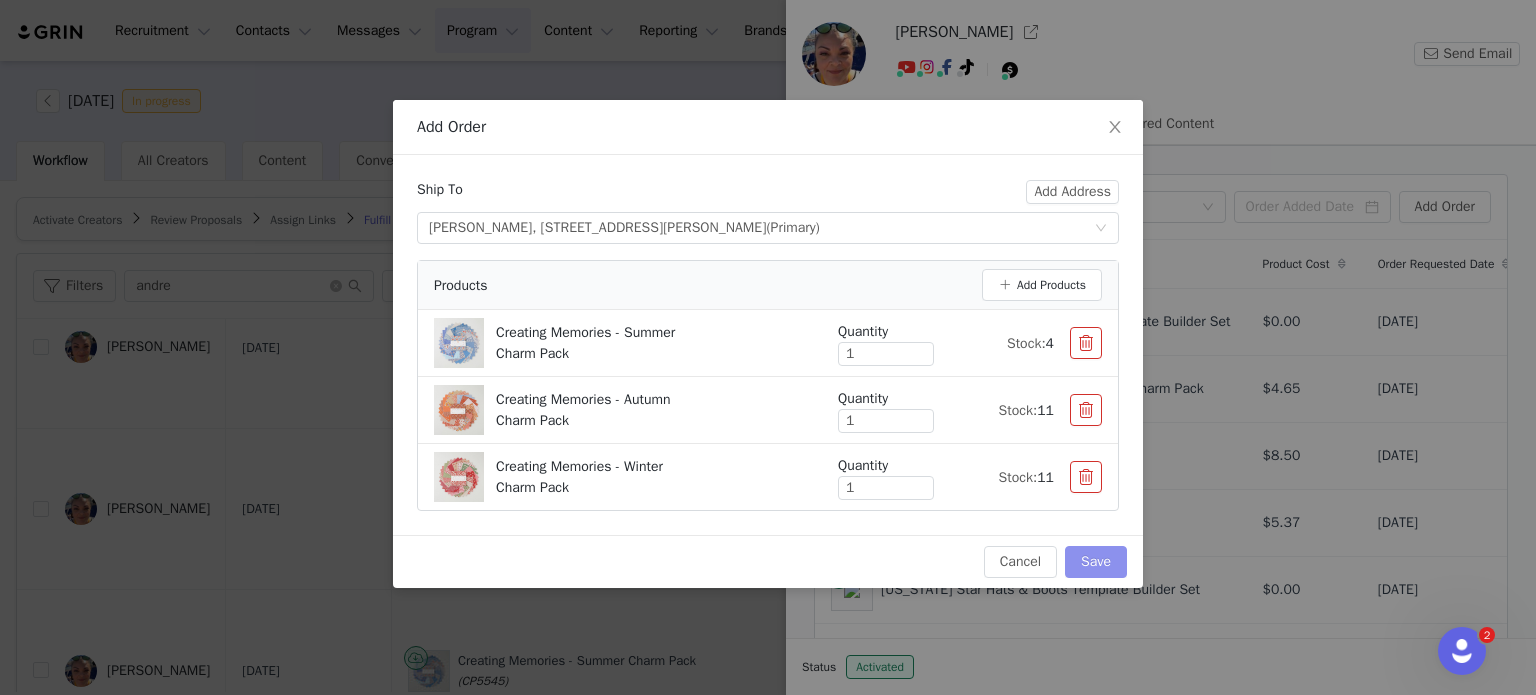 click on "Save" at bounding box center (1096, 562) 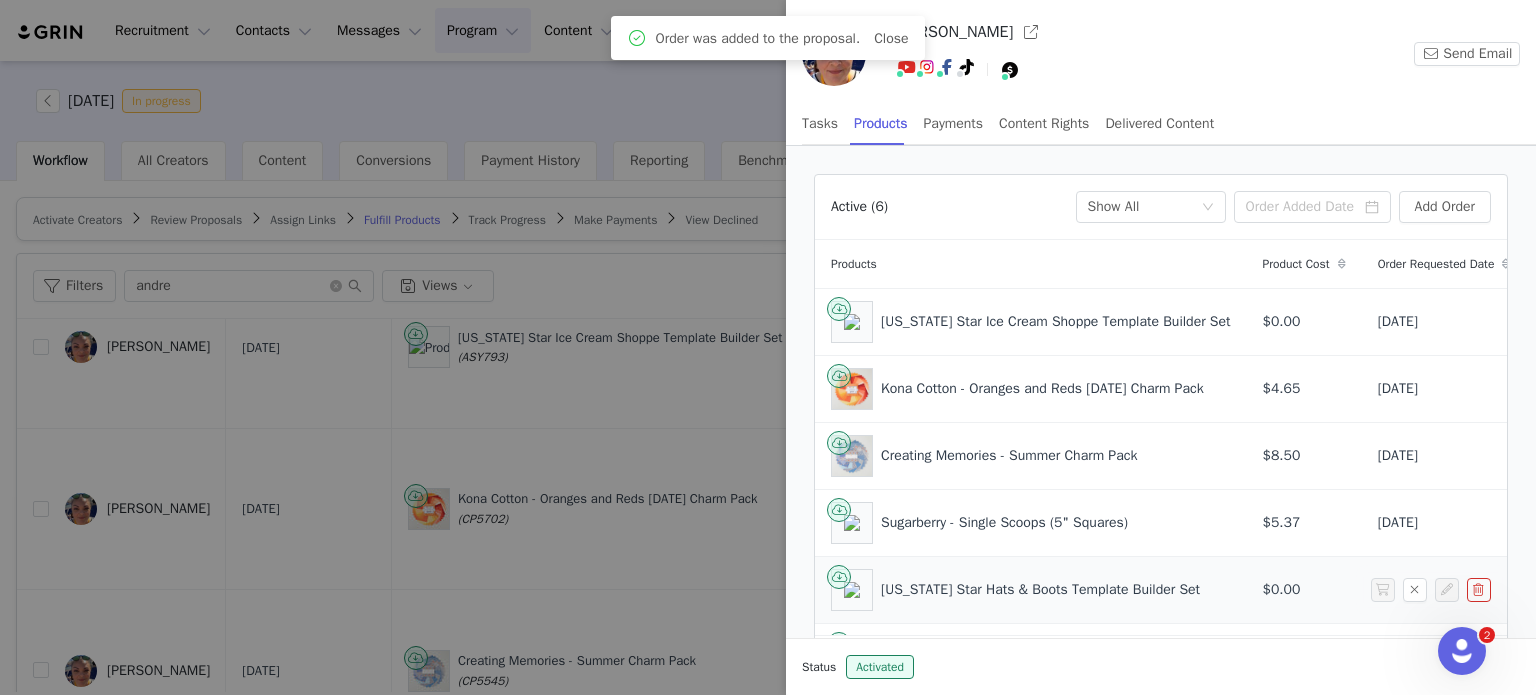 scroll, scrollTop: 164, scrollLeft: 0, axis: vertical 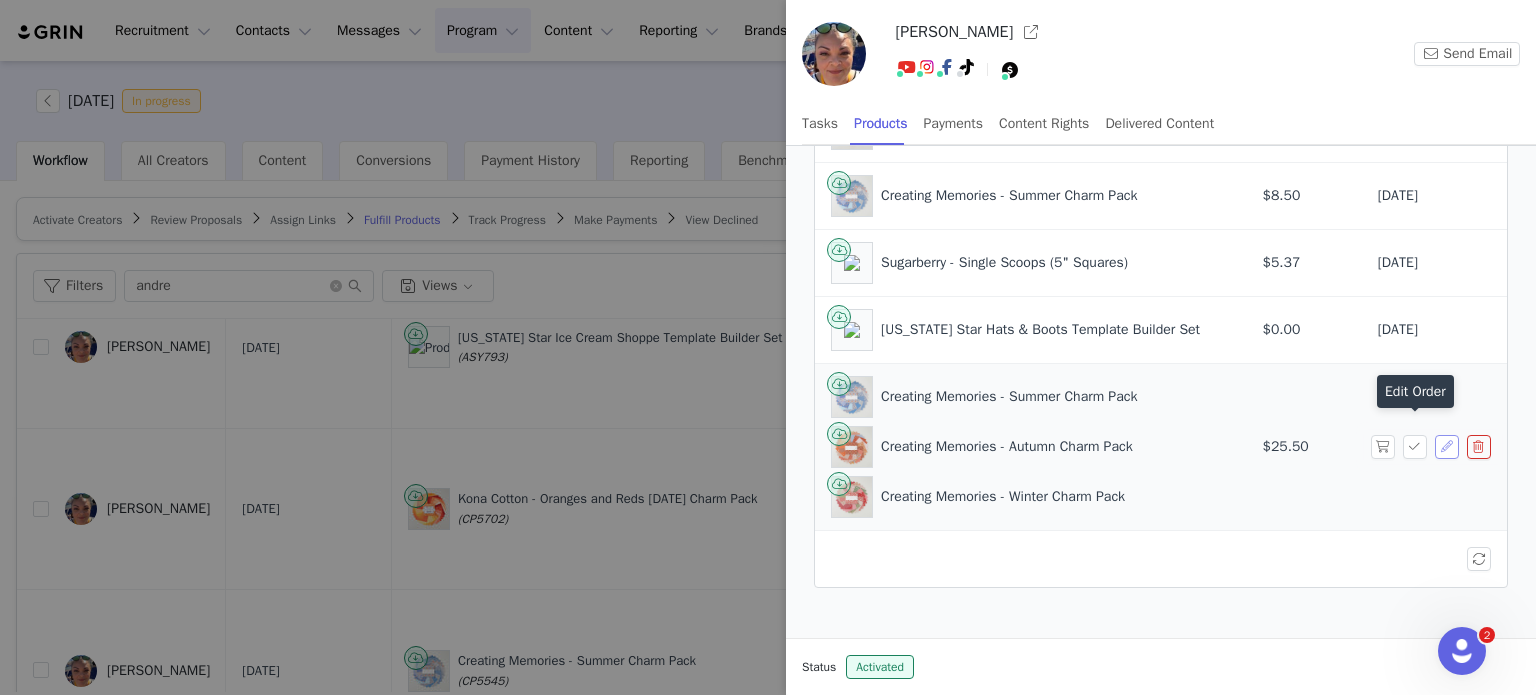 click at bounding box center [1447, 447] 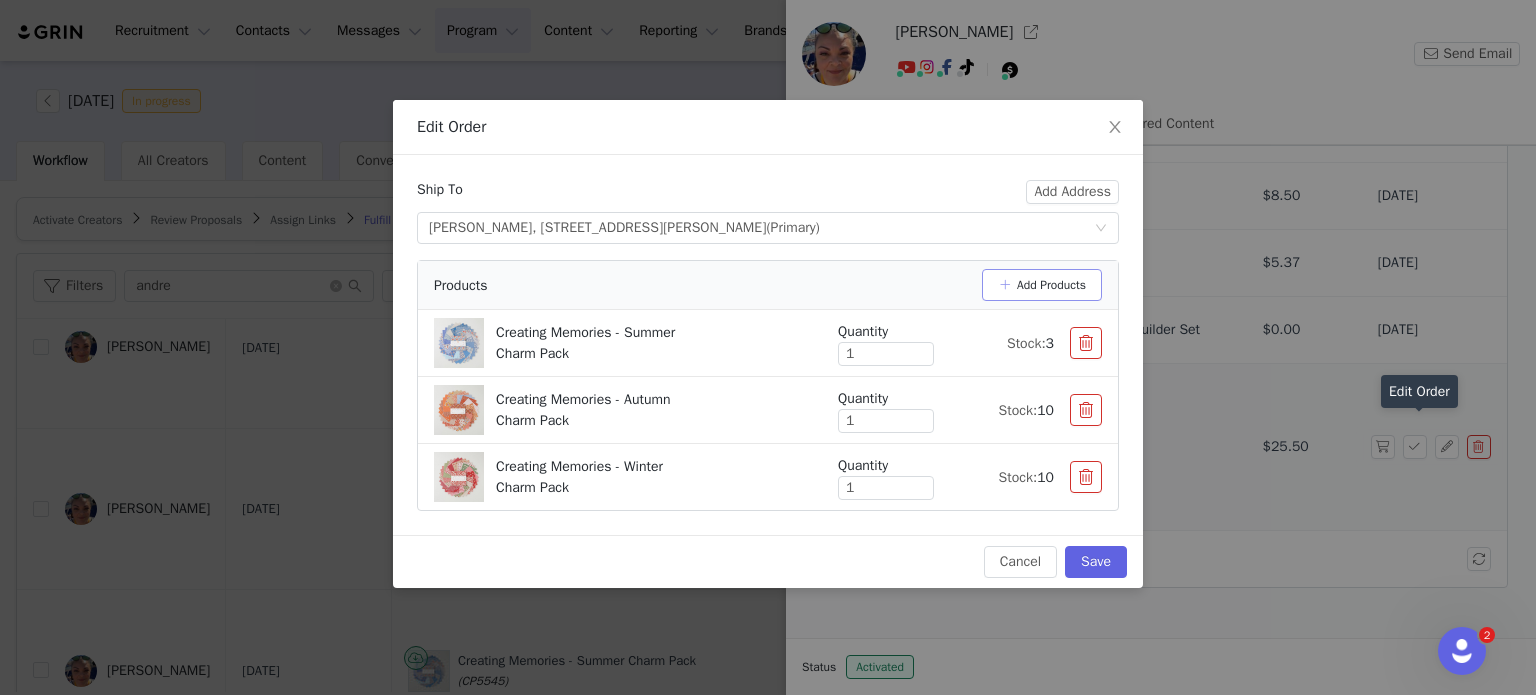 click on "Add Products" at bounding box center (1042, 285) 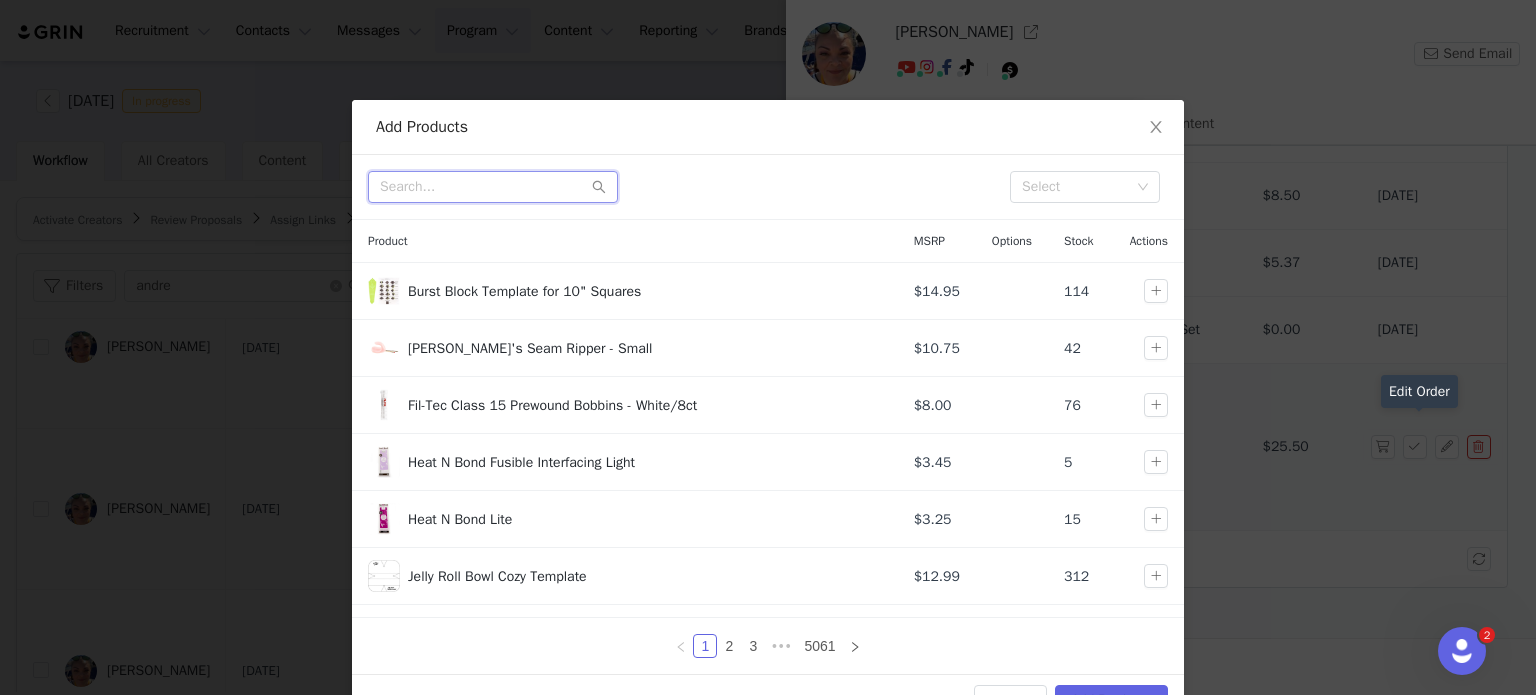 click at bounding box center (493, 187) 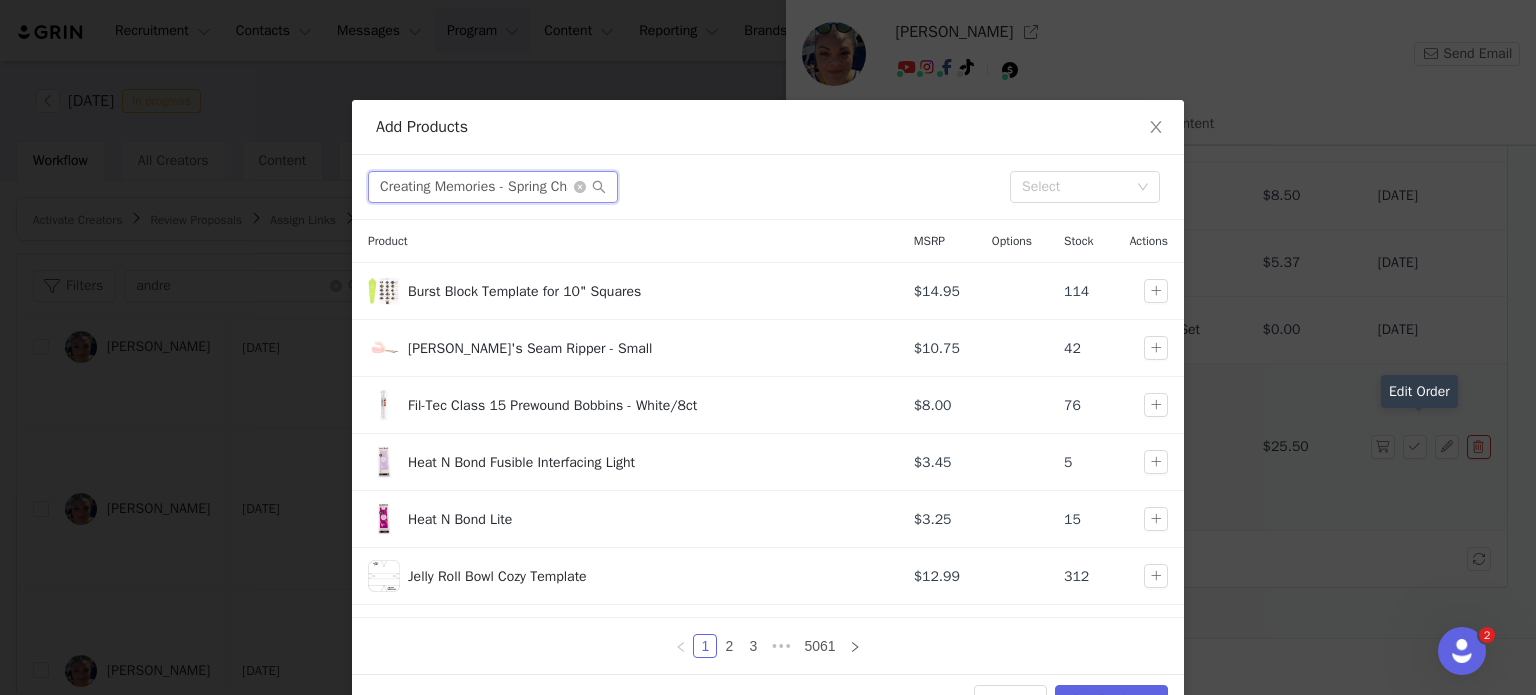 scroll, scrollTop: 0, scrollLeft: 40, axis: horizontal 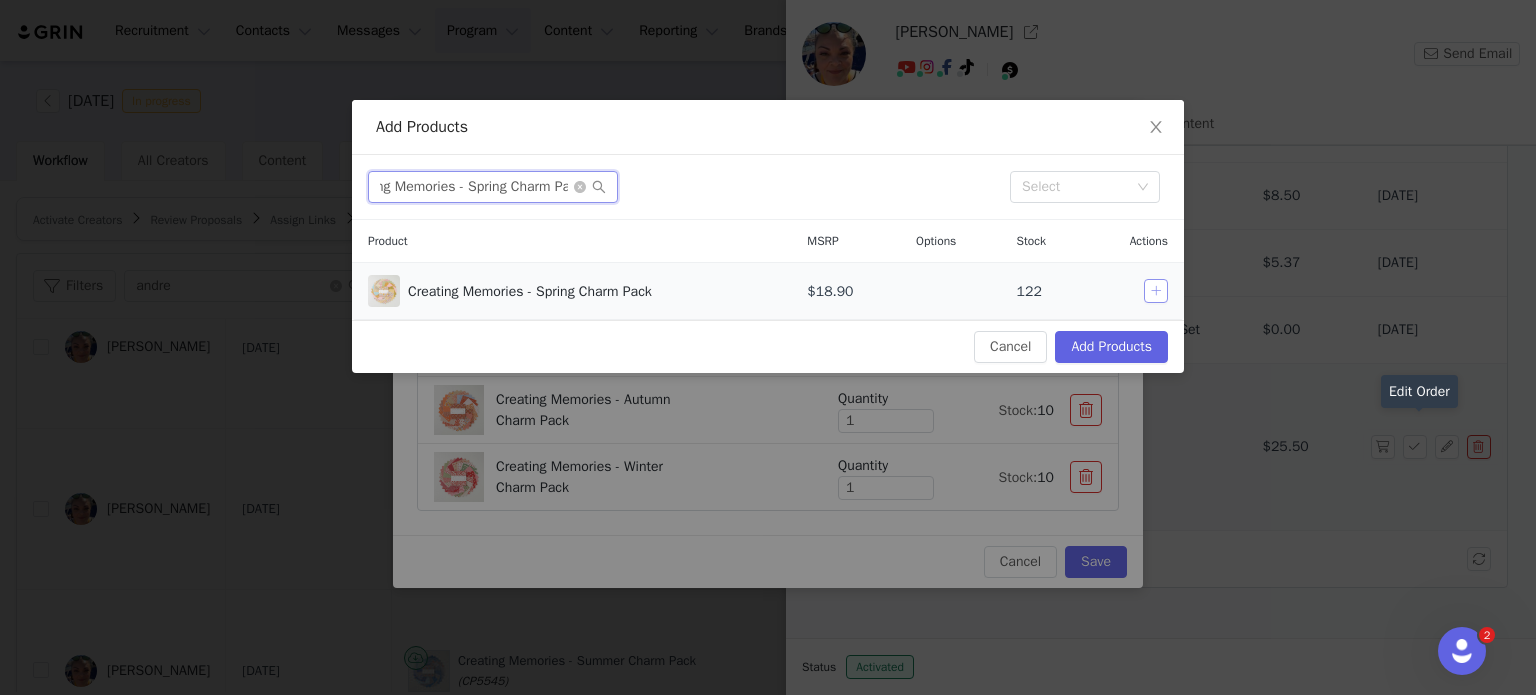 type on "Creating Memories - Spring Charm Pack" 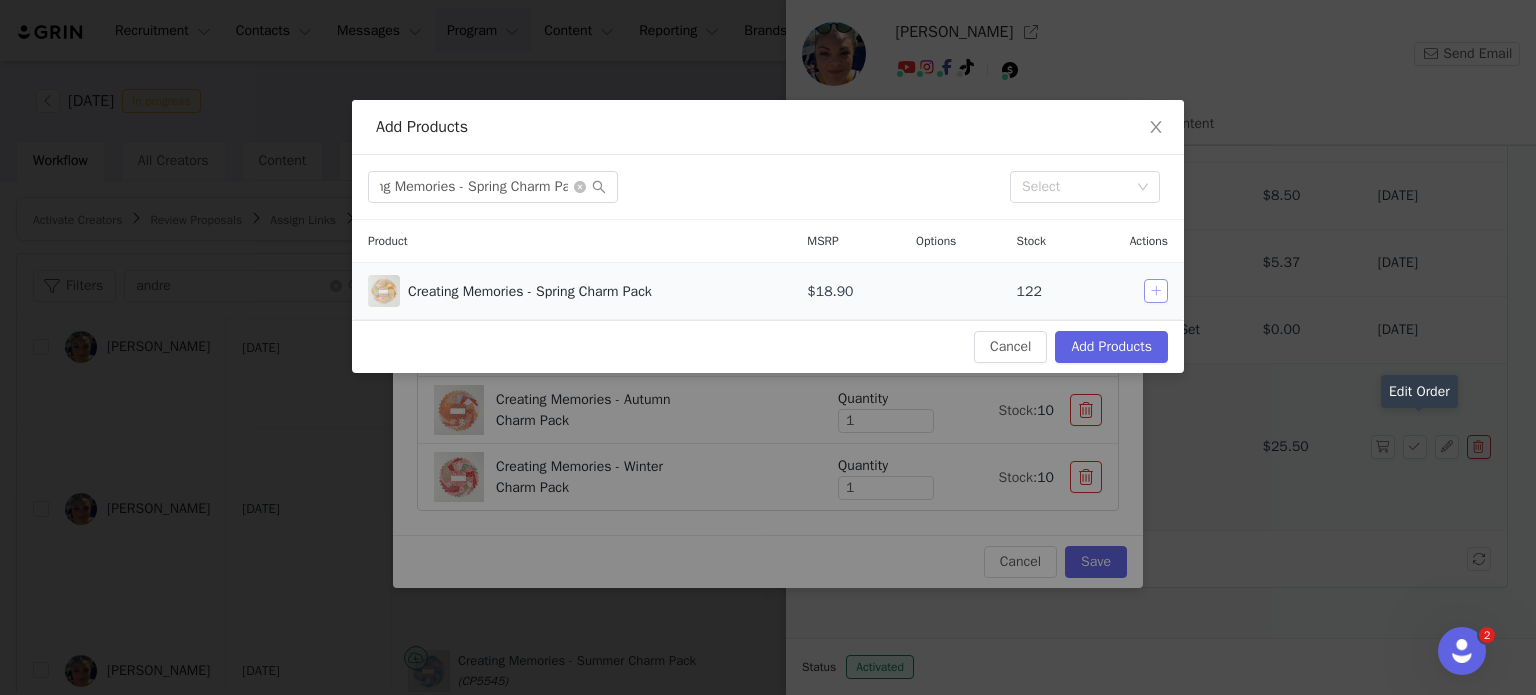 click at bounding box center (1156, 291) 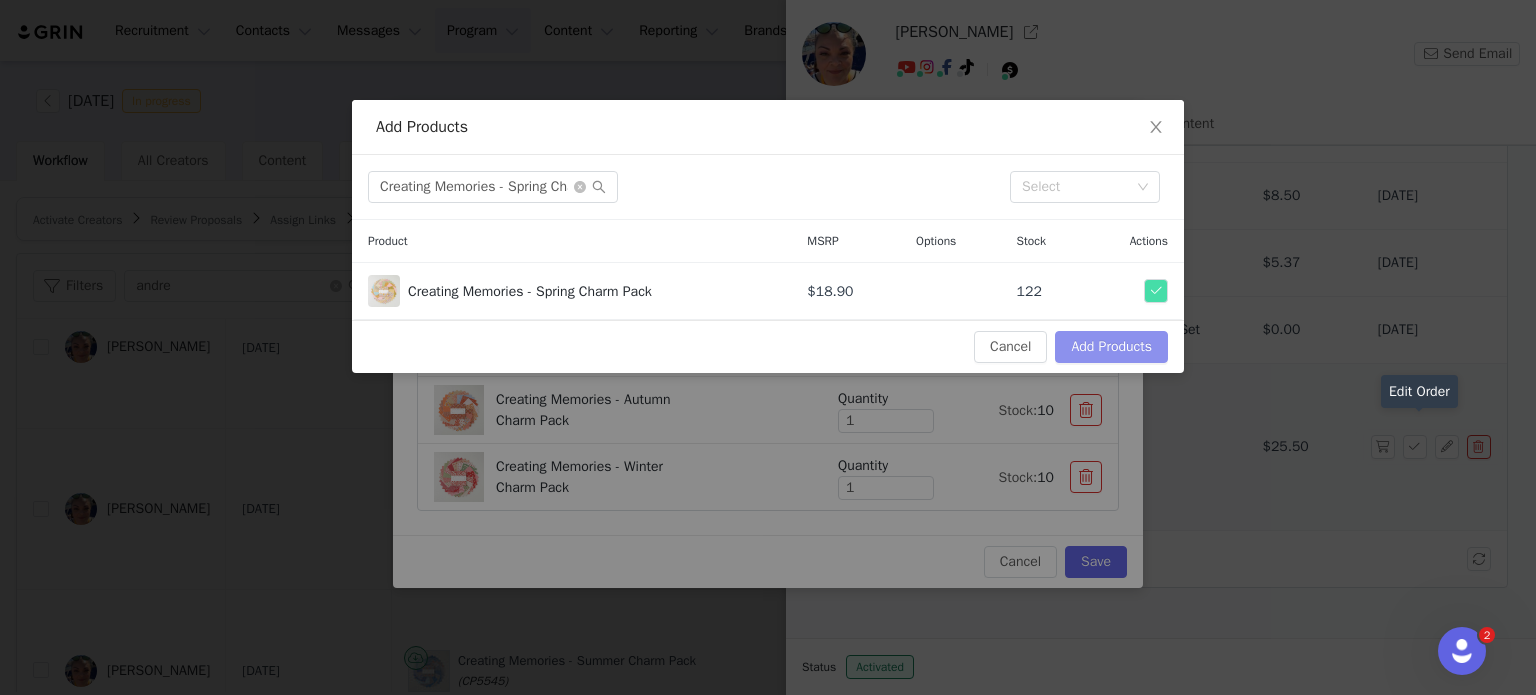 click on "Add Products" at bounding box center [1111, 347] 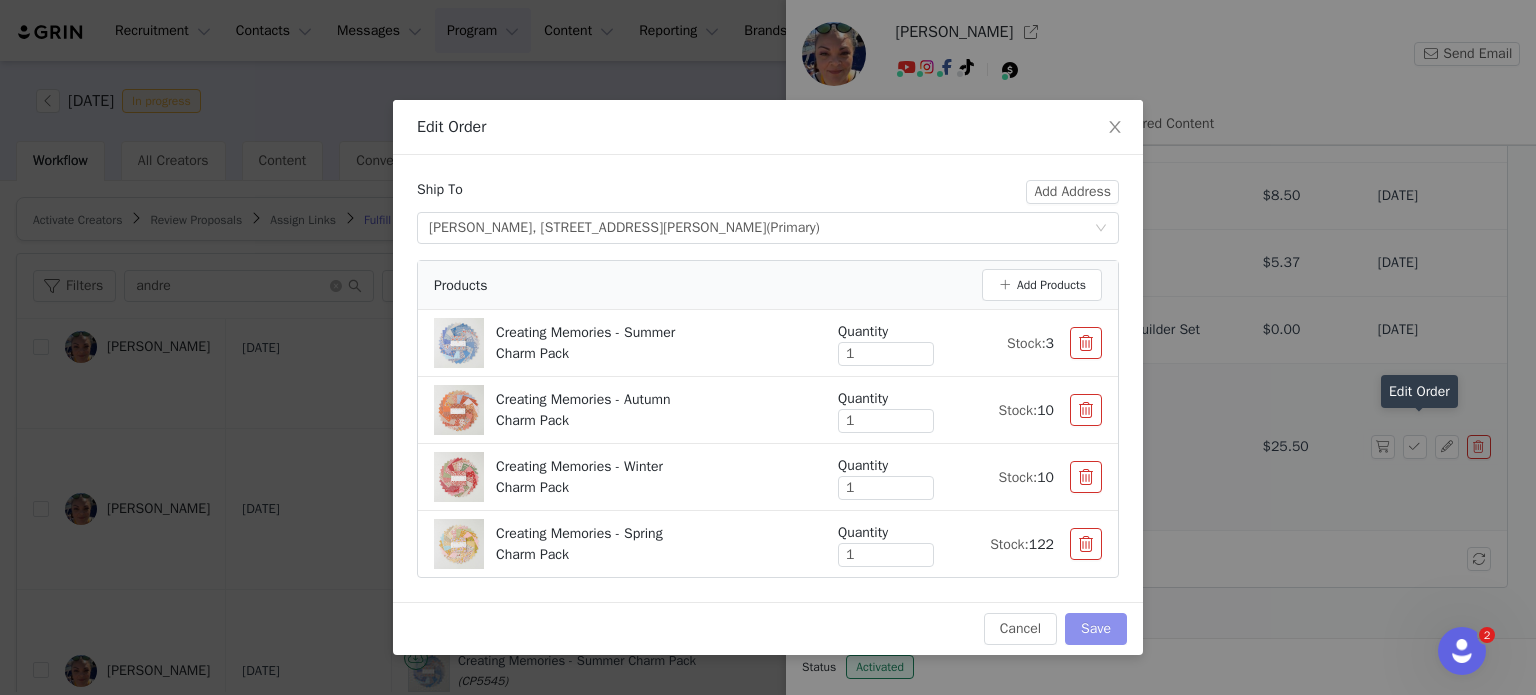 click on "Save" at bounding box center (1096, 629) 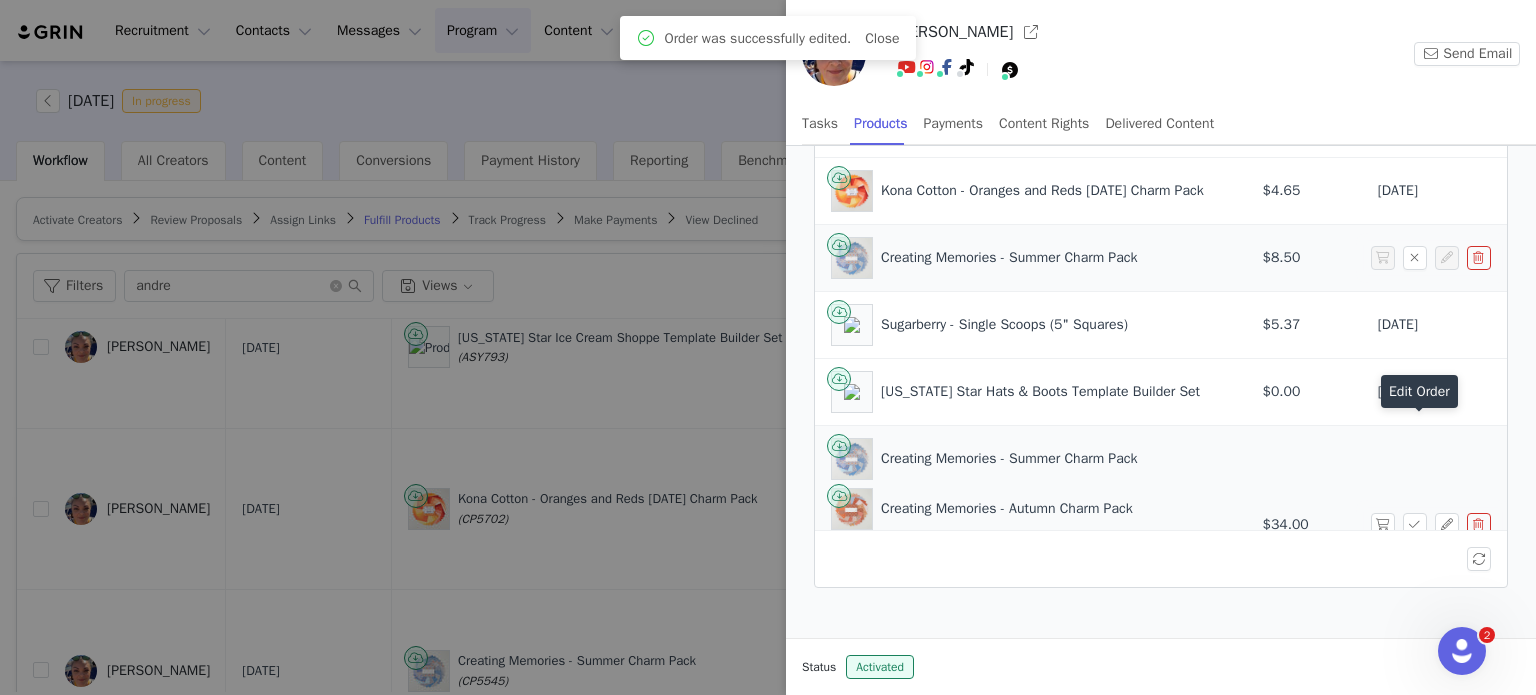 scroll, scrollTop: 196, scrollLeft: 0, axis: vertical 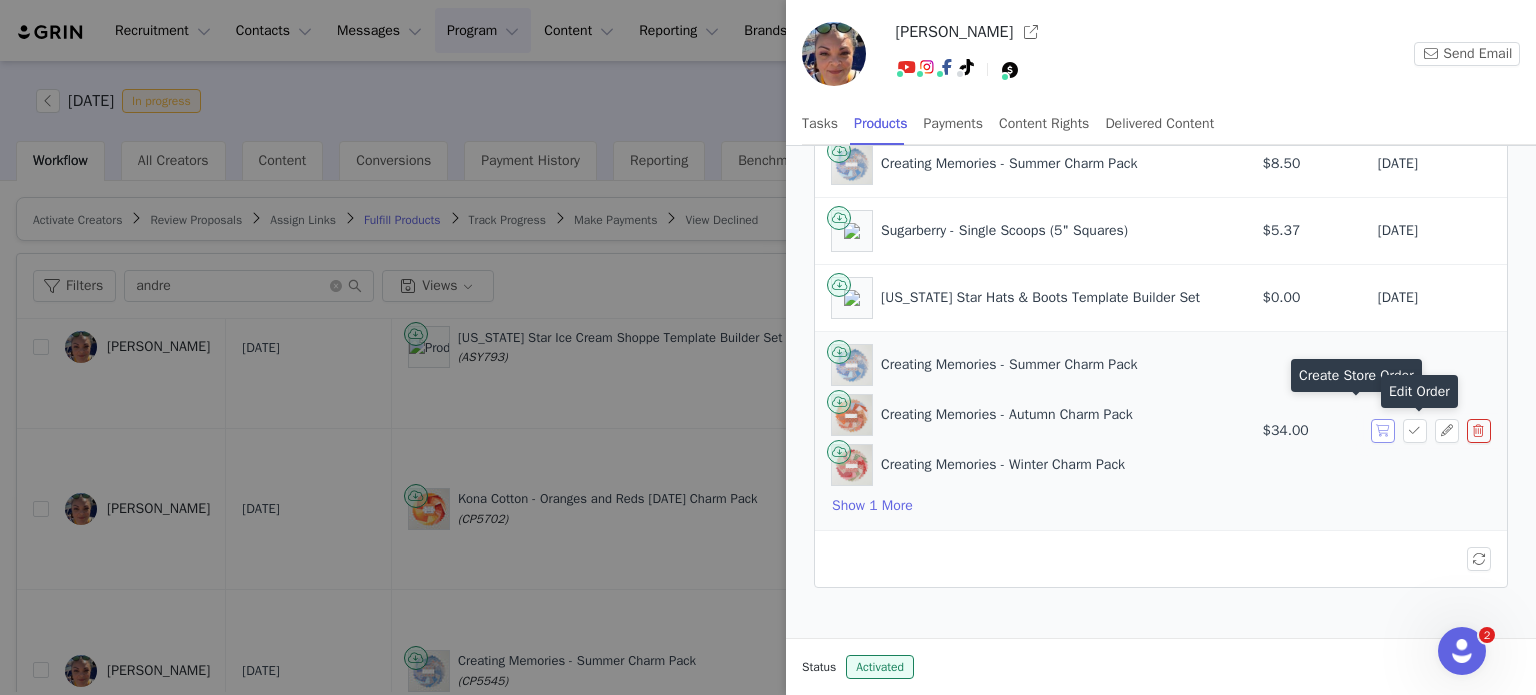 click at bounding box center (1383, 431) 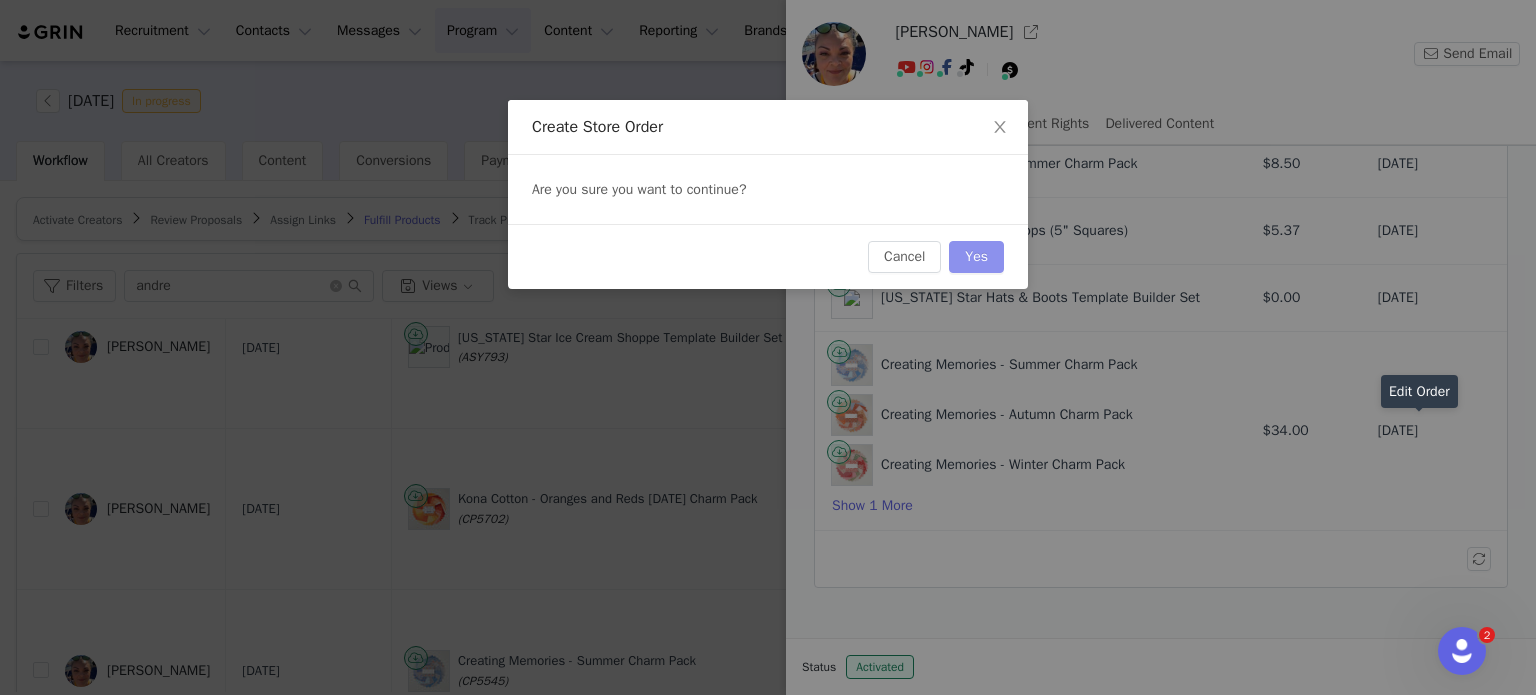 click on "Yes" at bounding box center (976, 257) 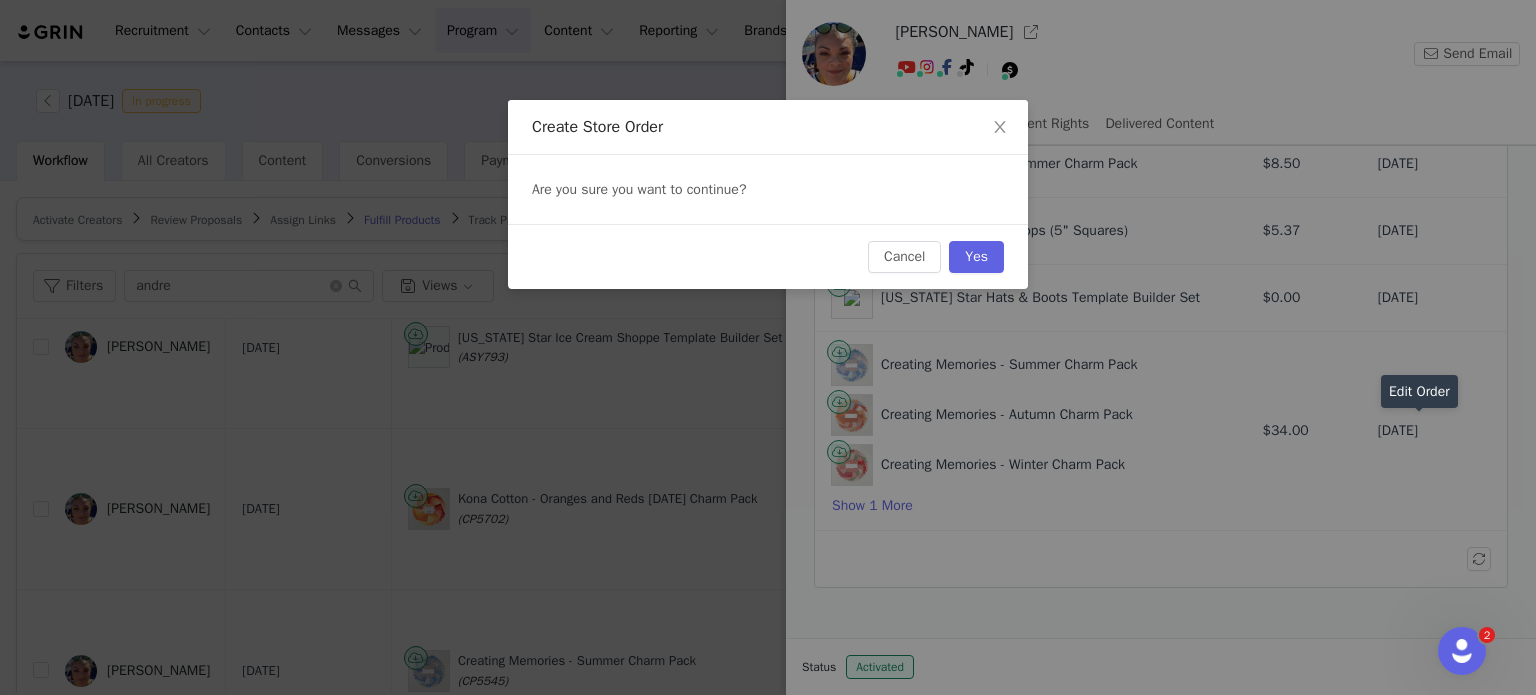 scroll, scrollTop: 0, scrollLeft: 0, axis: both 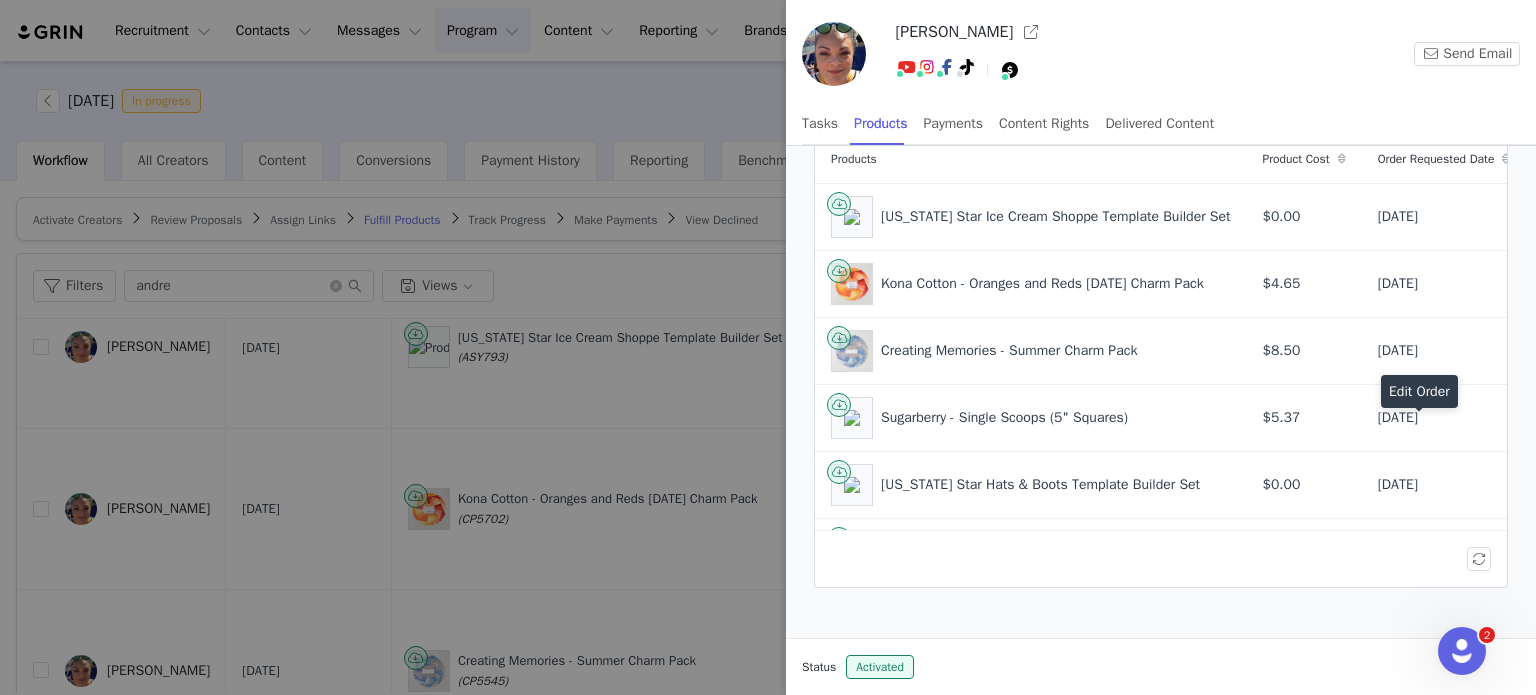 click at bounding box center [768, 347] 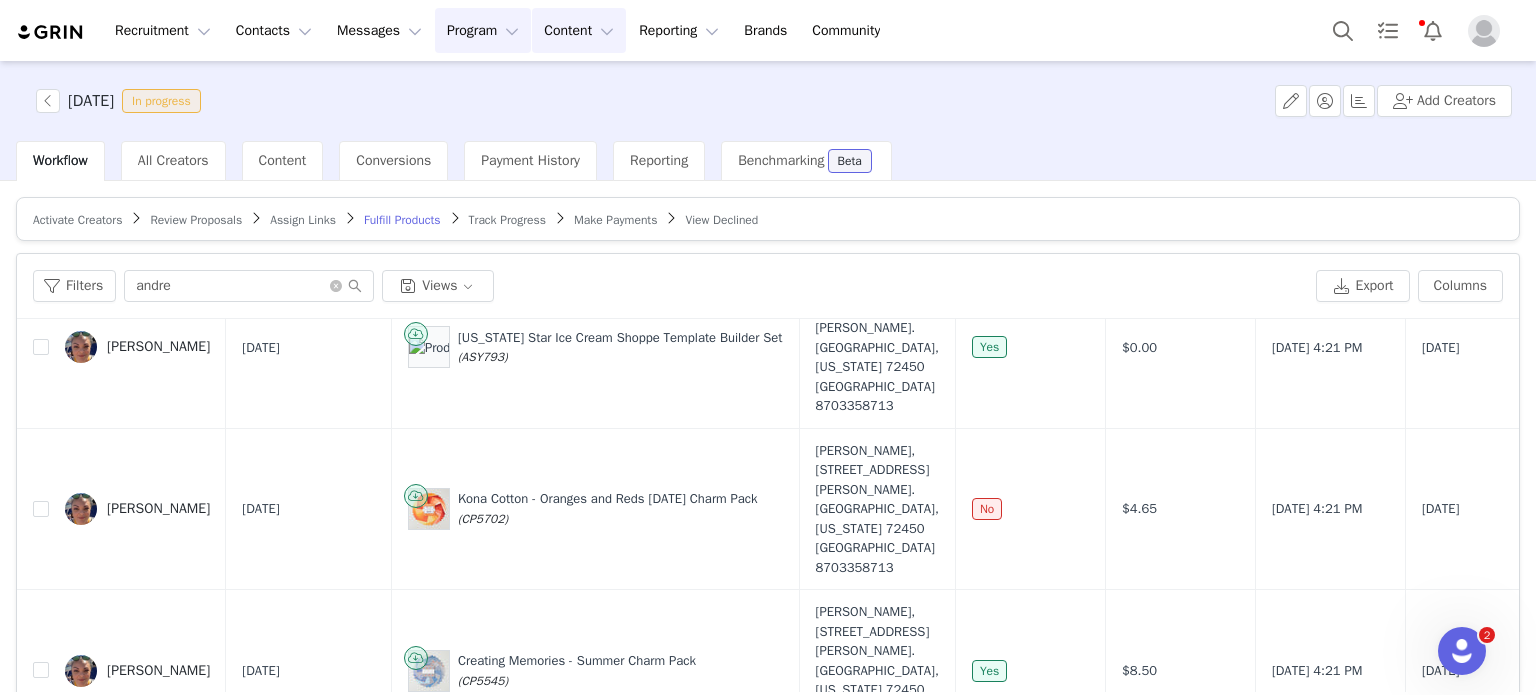 click on "Content Content" at bounding box center (579, 30) 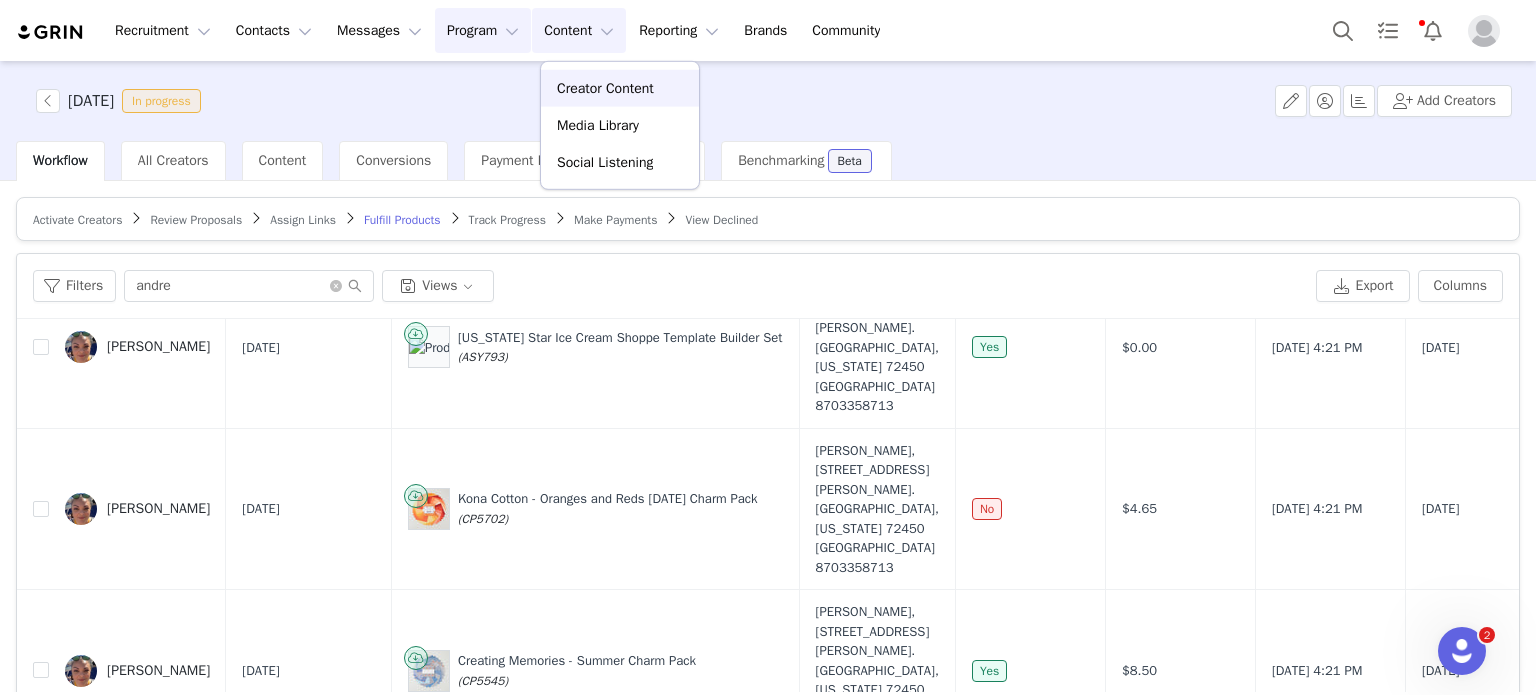 click on "Creator Content" at bounding box center (605, 88) 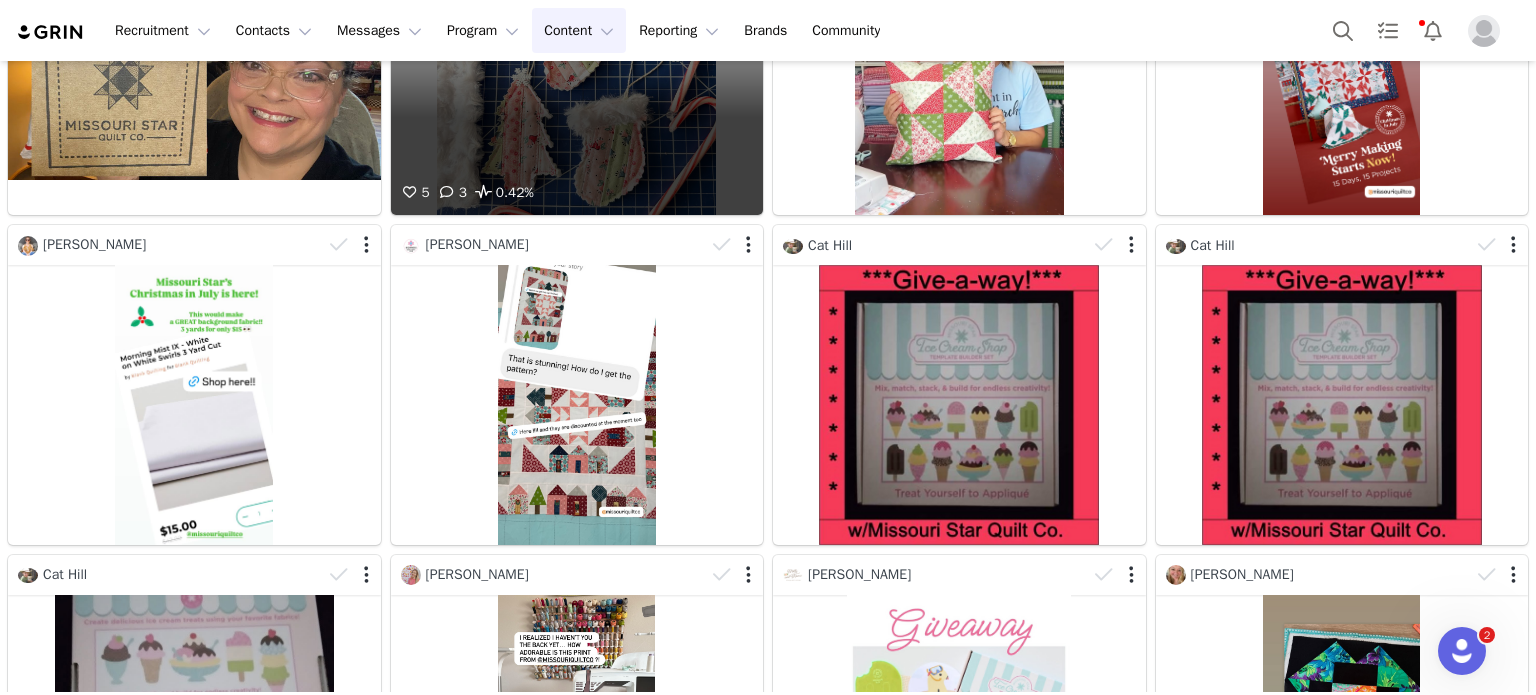 scroll, scrollTop: 600, scrollLeft: 0, axis: vertical 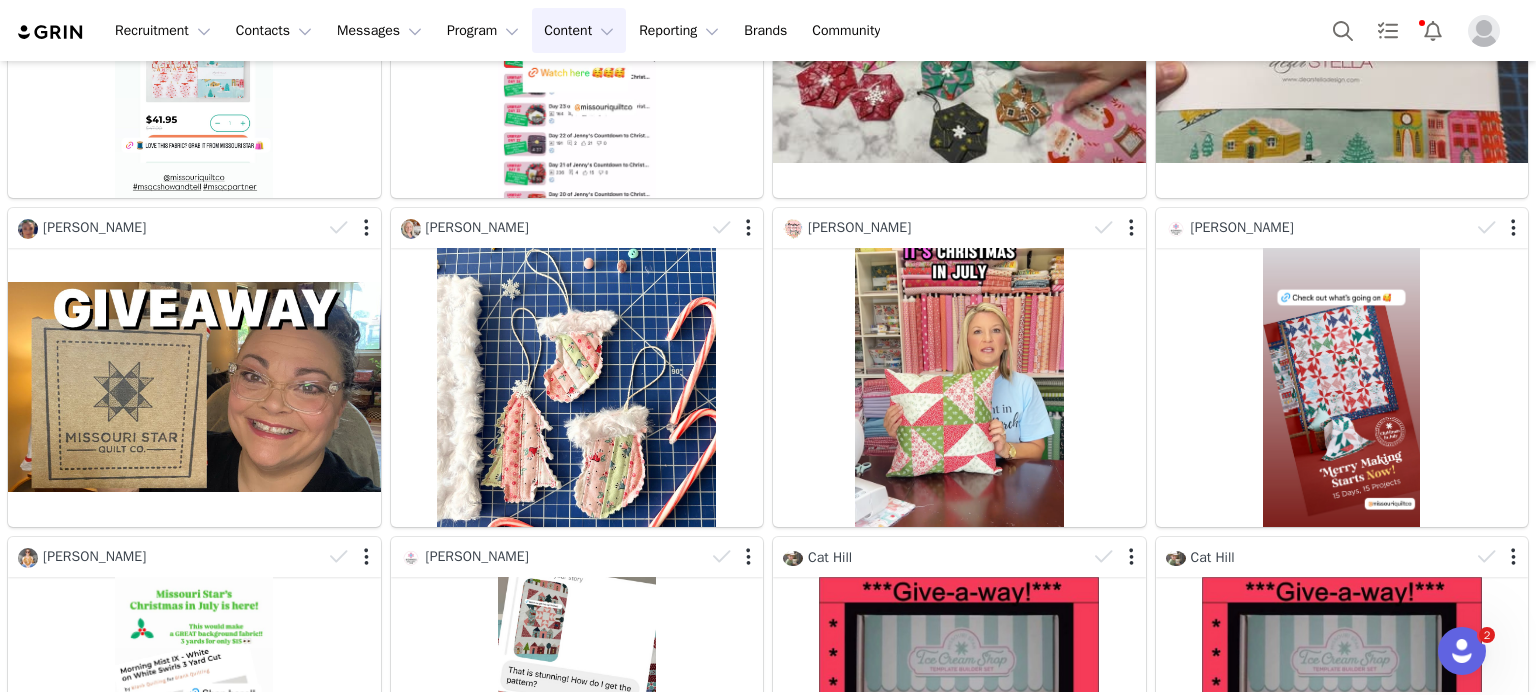 click on "Content Content" at bounding box center [579, 30] 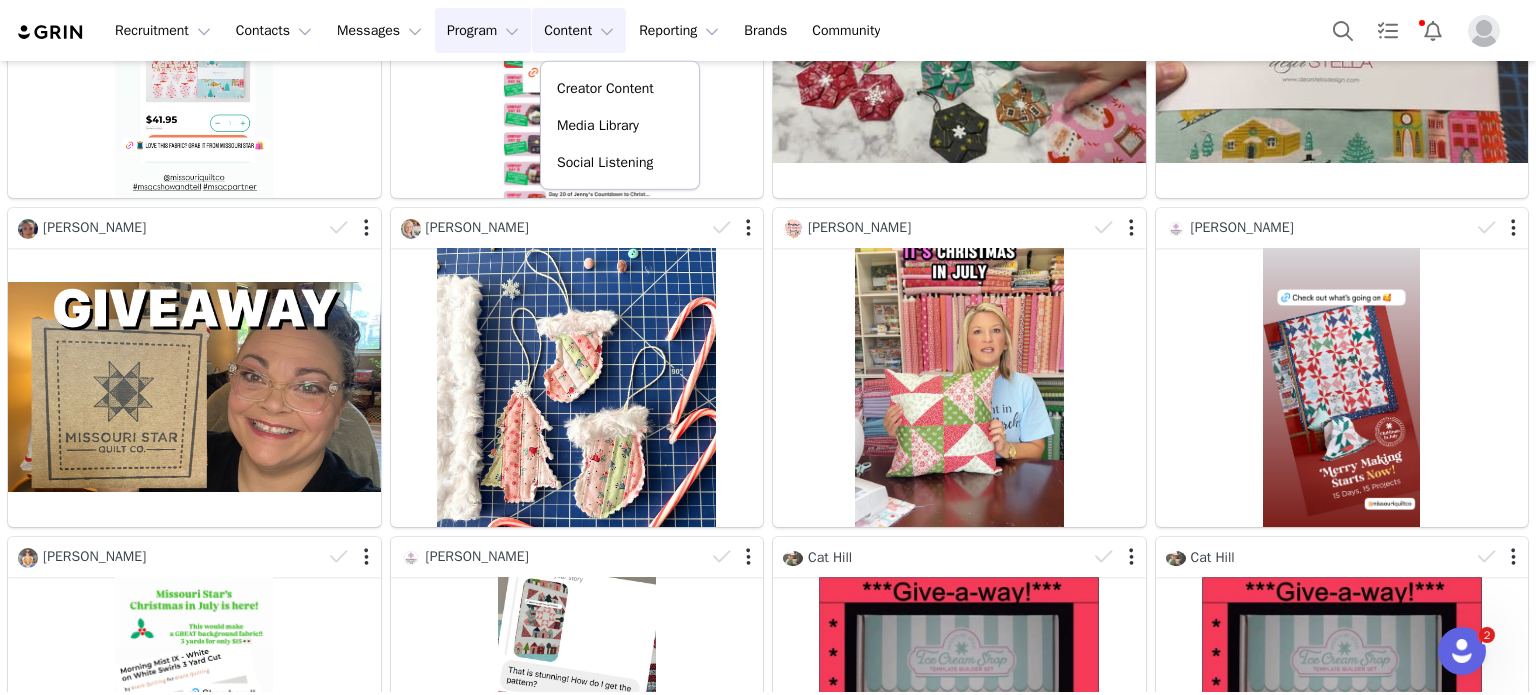 click on "Program Program" at bounding box center (483, 30) 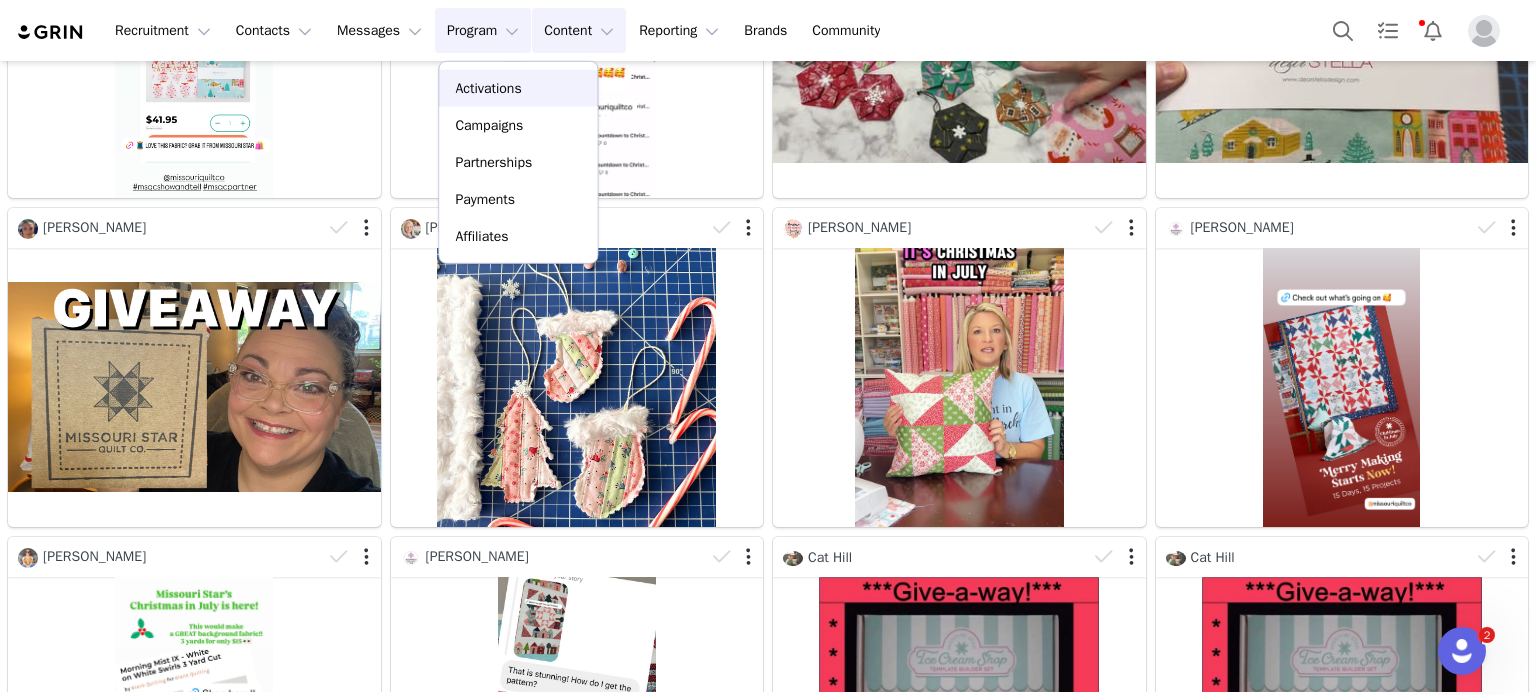 click on "Activations" at bounding box center (488, 88) 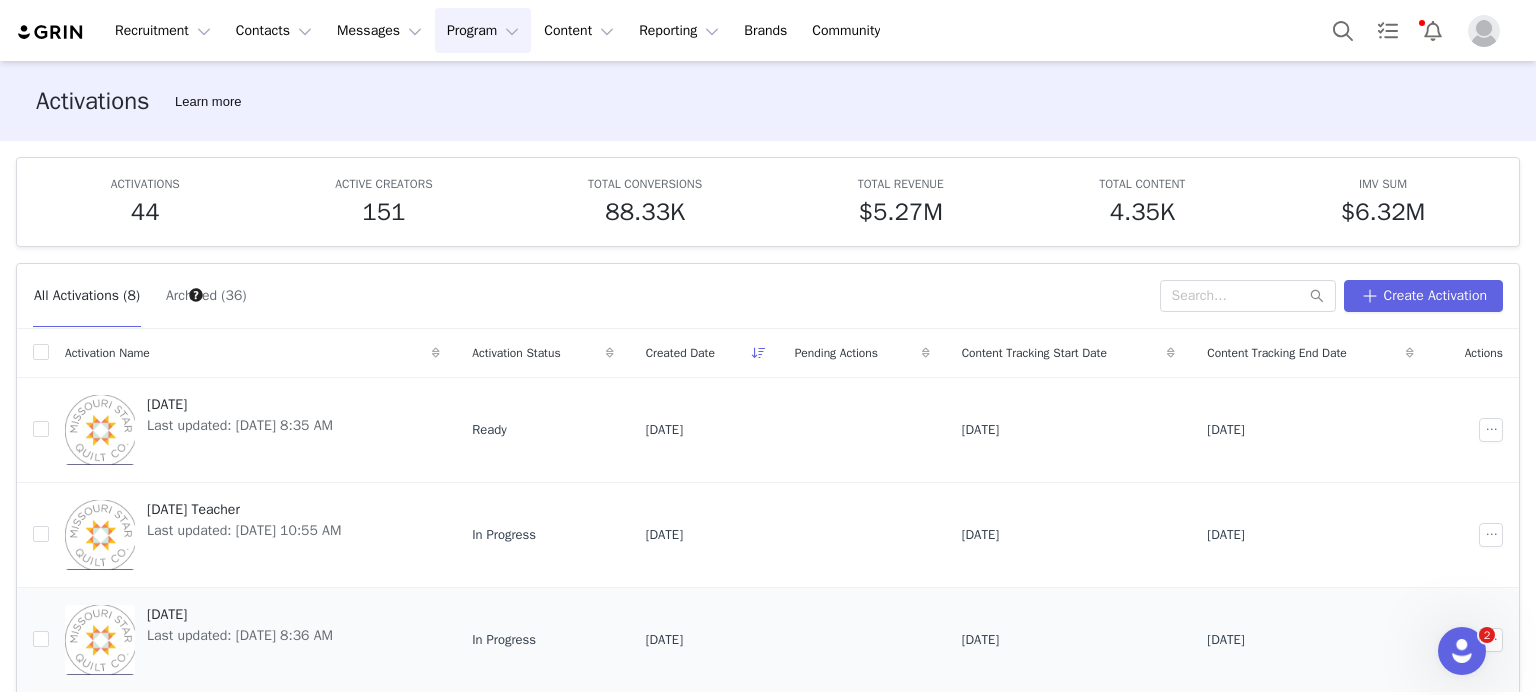 click on "[DATE]" at bounding box center [240, 614] 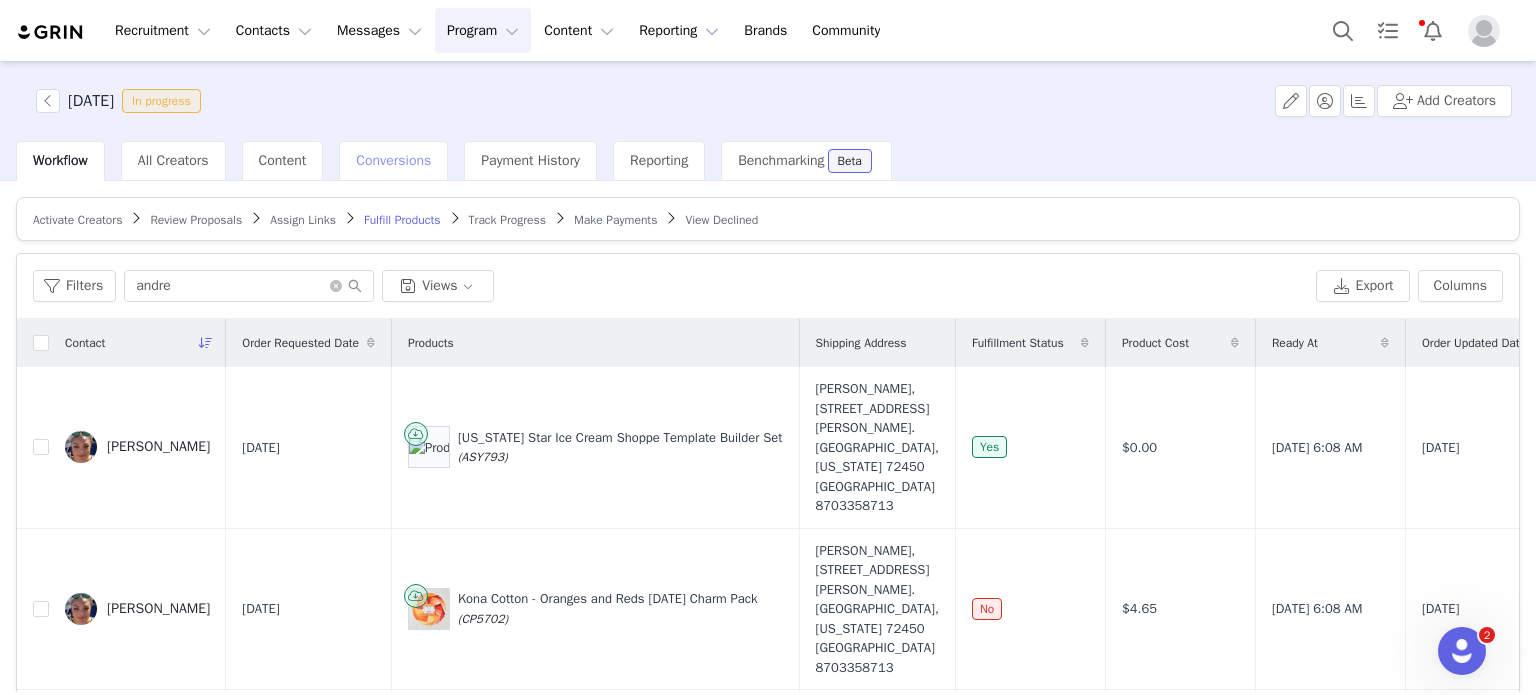 click on "Conversions" at bounding box center [393, 160] 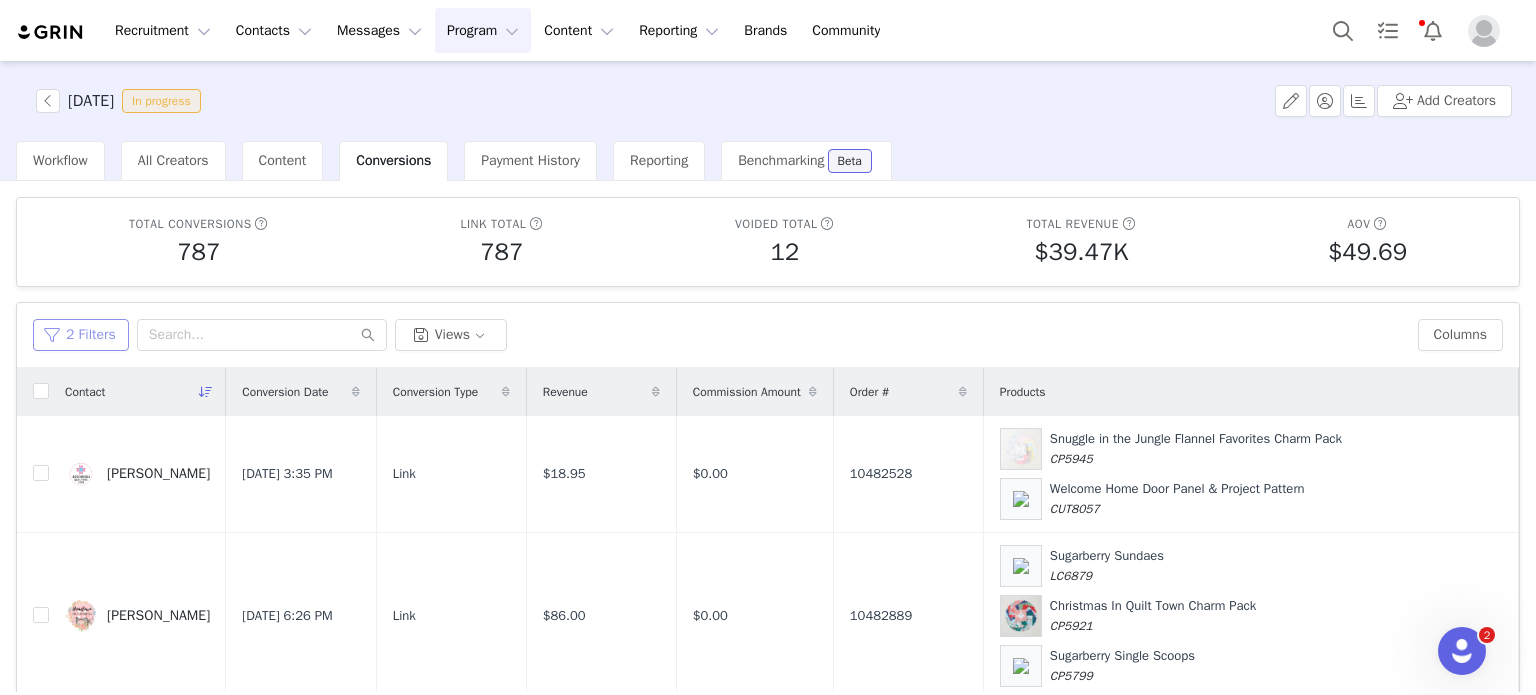 click on "2 Filters" at bounding box center [81, 335] 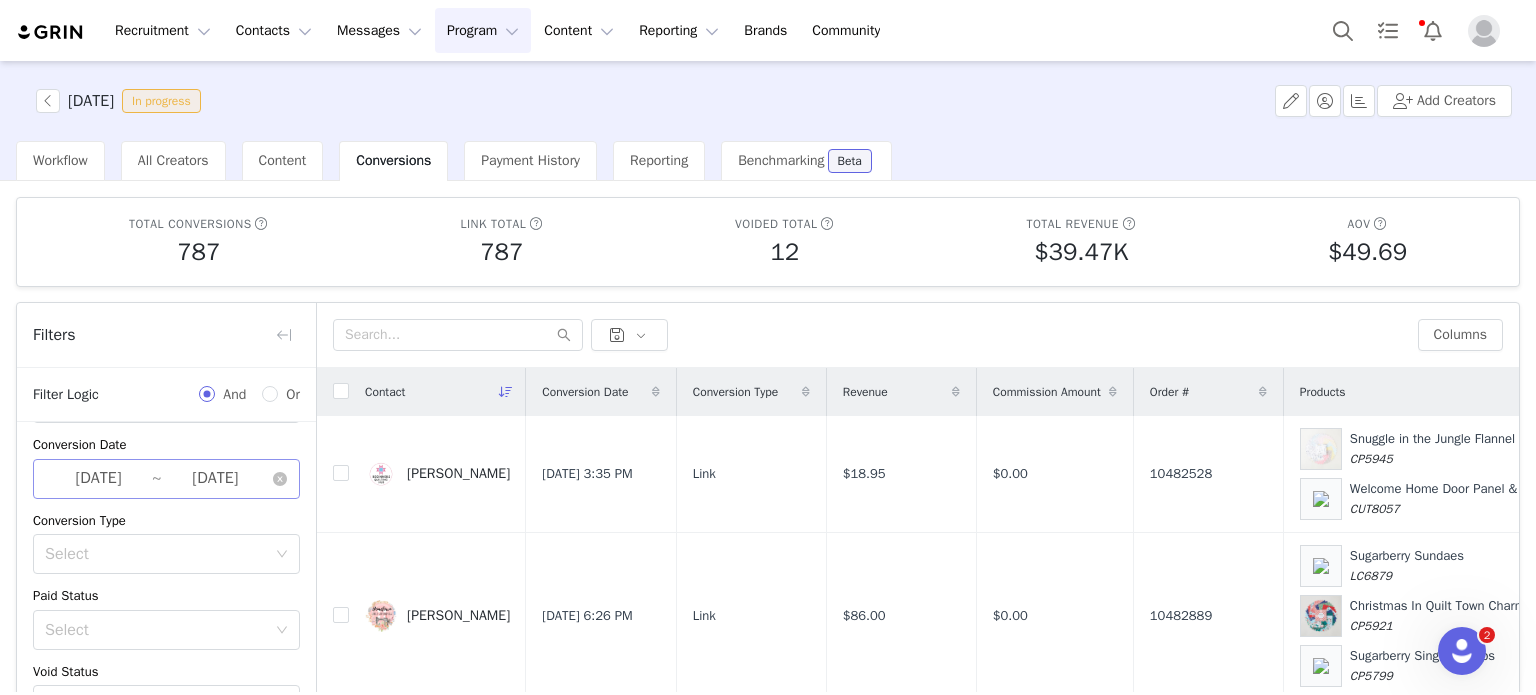 scroll, scrollTop: 130, scrollLeft: 0, axis: vertical 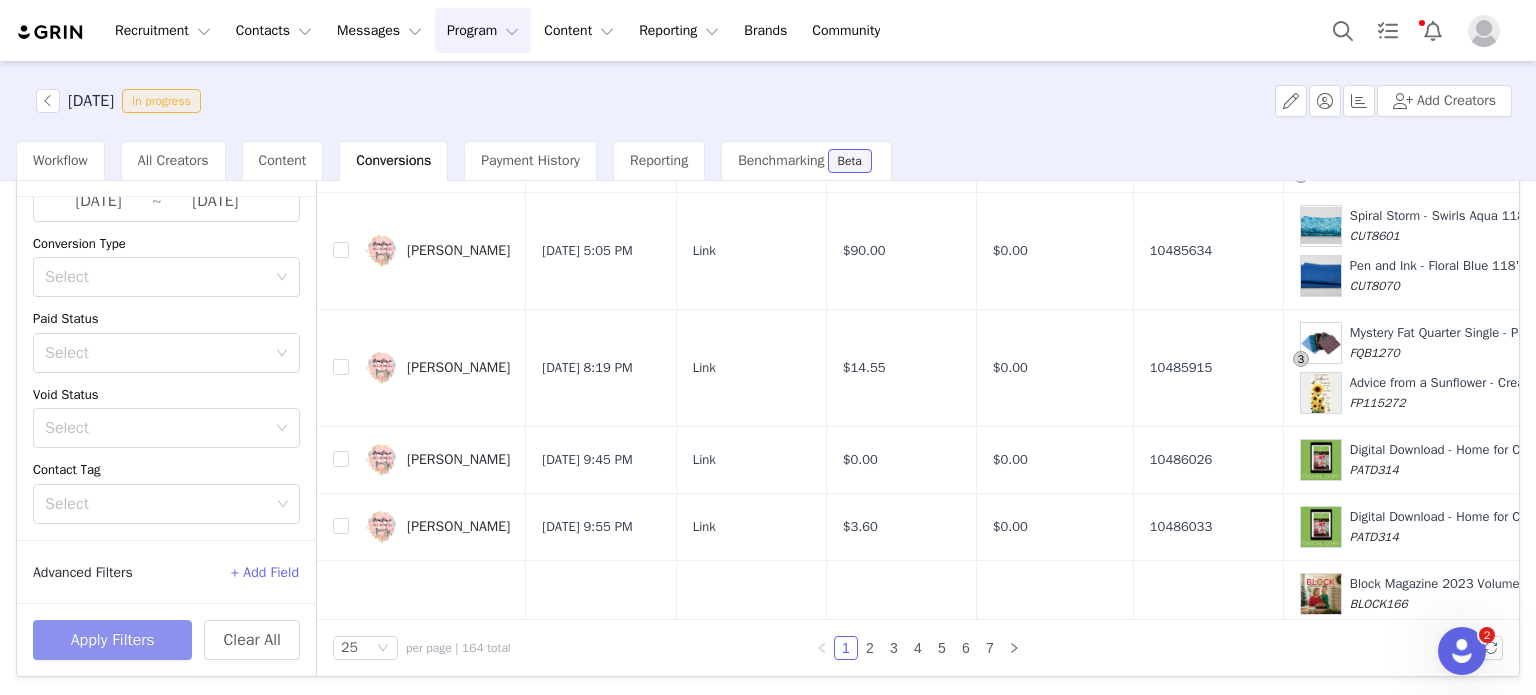 click on "Apply Filters" at bounding box center [112, 640] 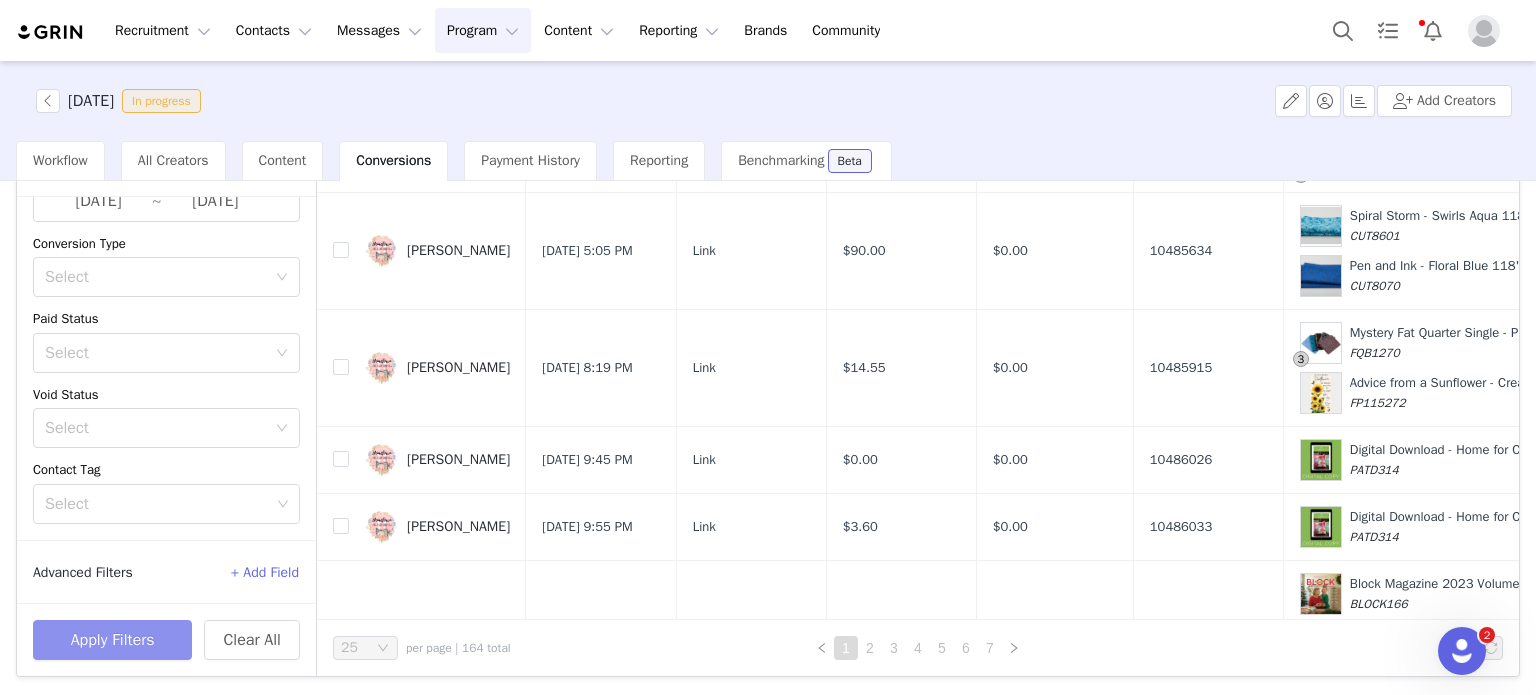 scroll, scrollTop: 0, scrollLeft: 0, axis: both 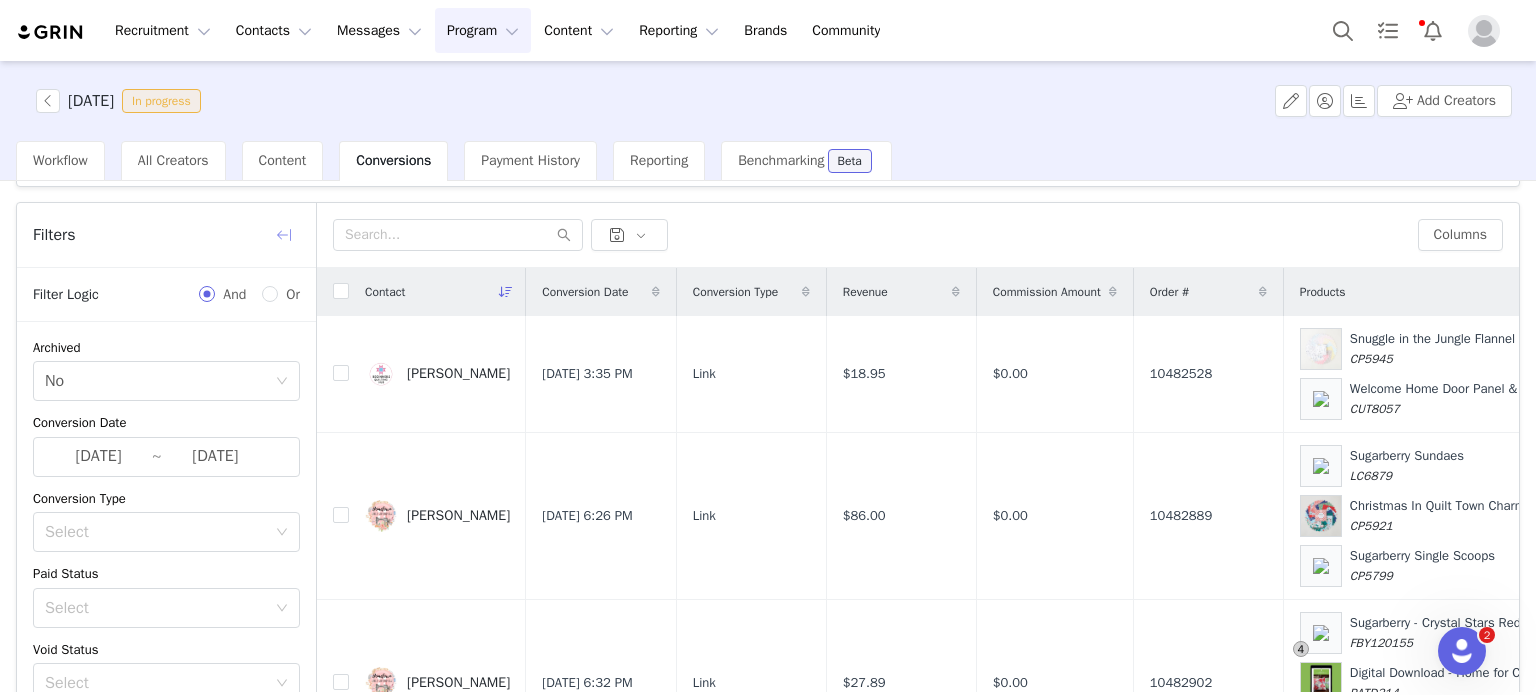 click at bounding box center [284, 235] 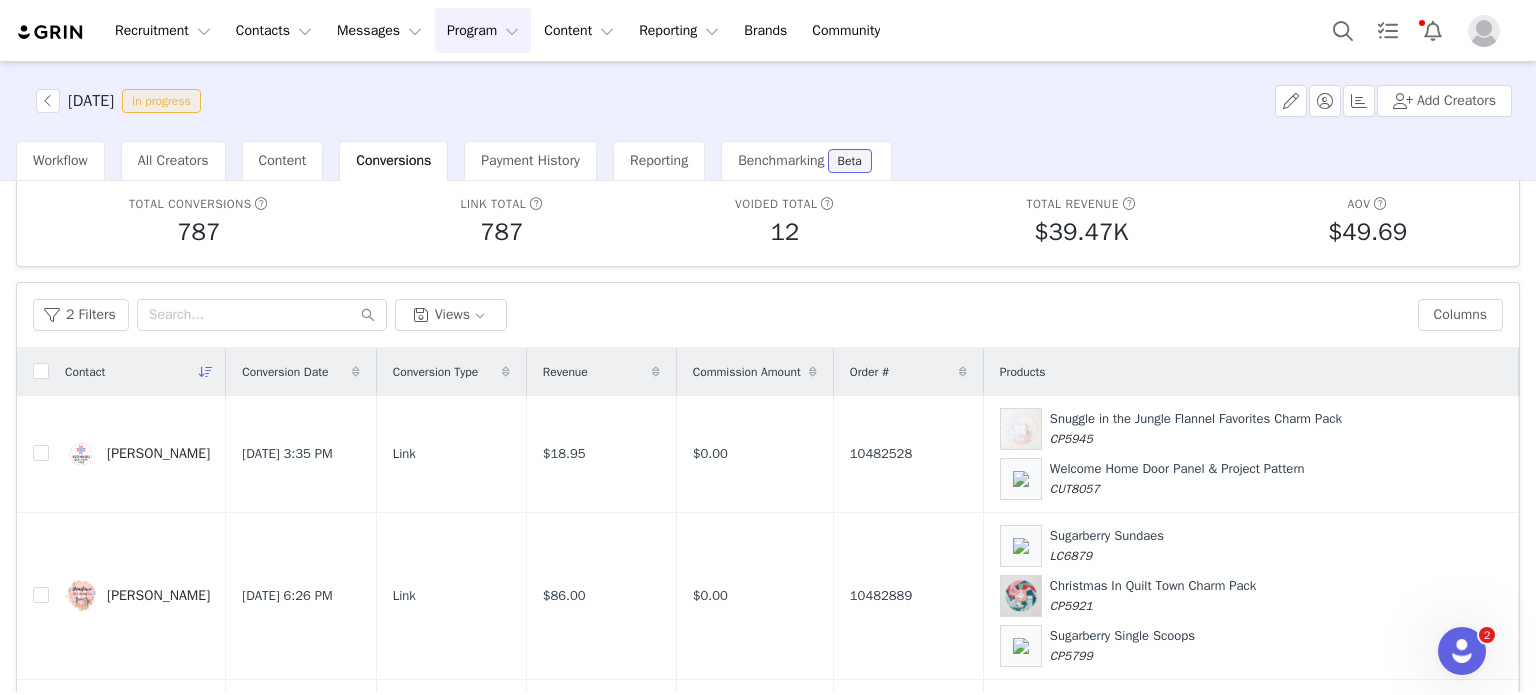 scroll, scrollTop: 0, scrollLeft: 0, axis: both 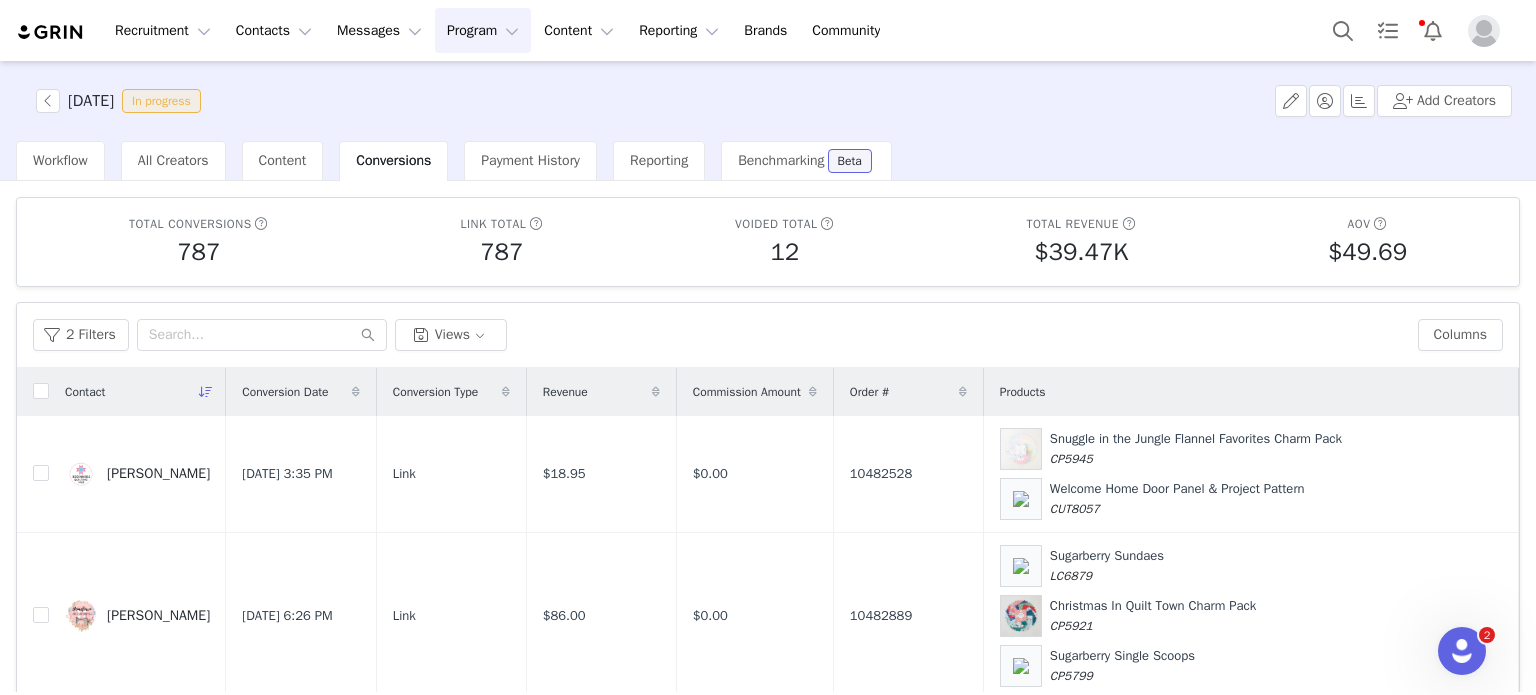 click on "Contact" at bounding box center [85, 392] 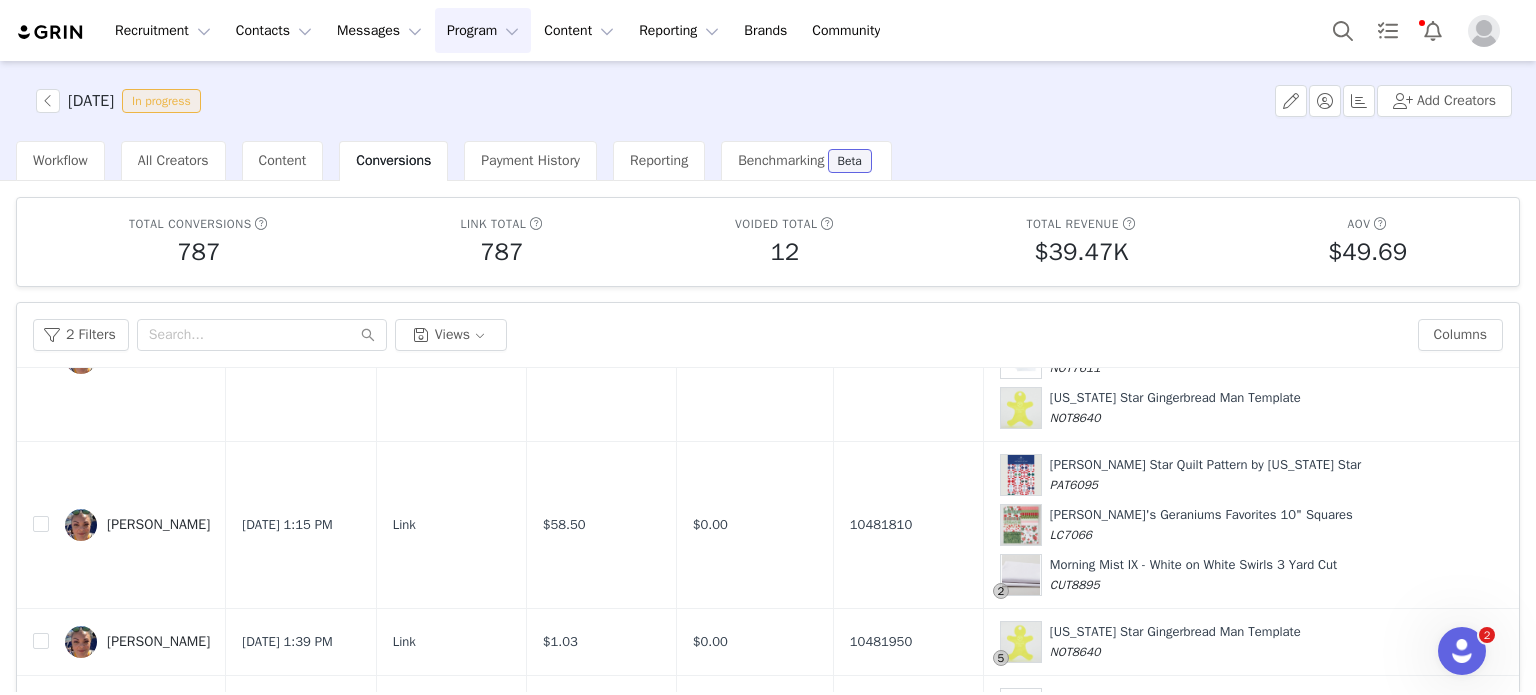 scroll, scrollTop: 2613, scrollLeft: 0, axis: vertical 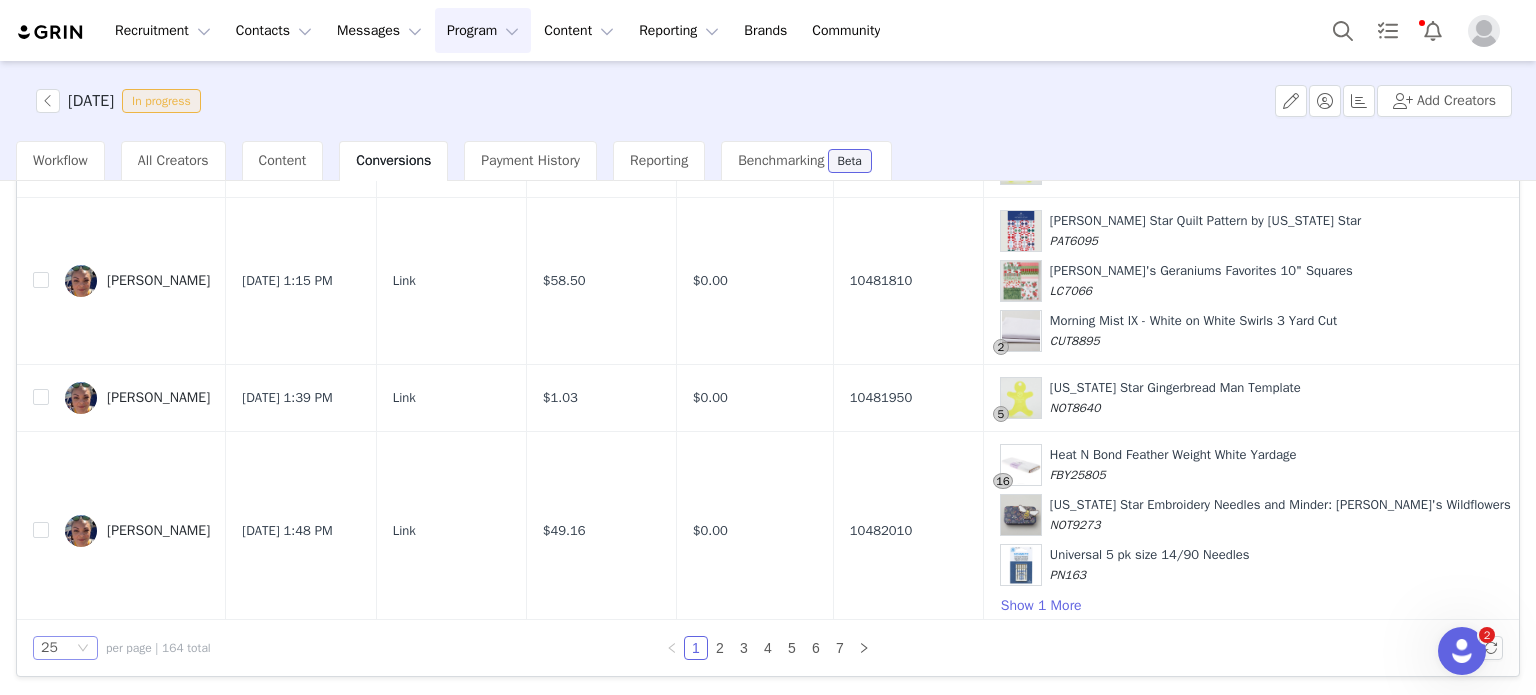 click on "25" at bounding box center (65, 648) 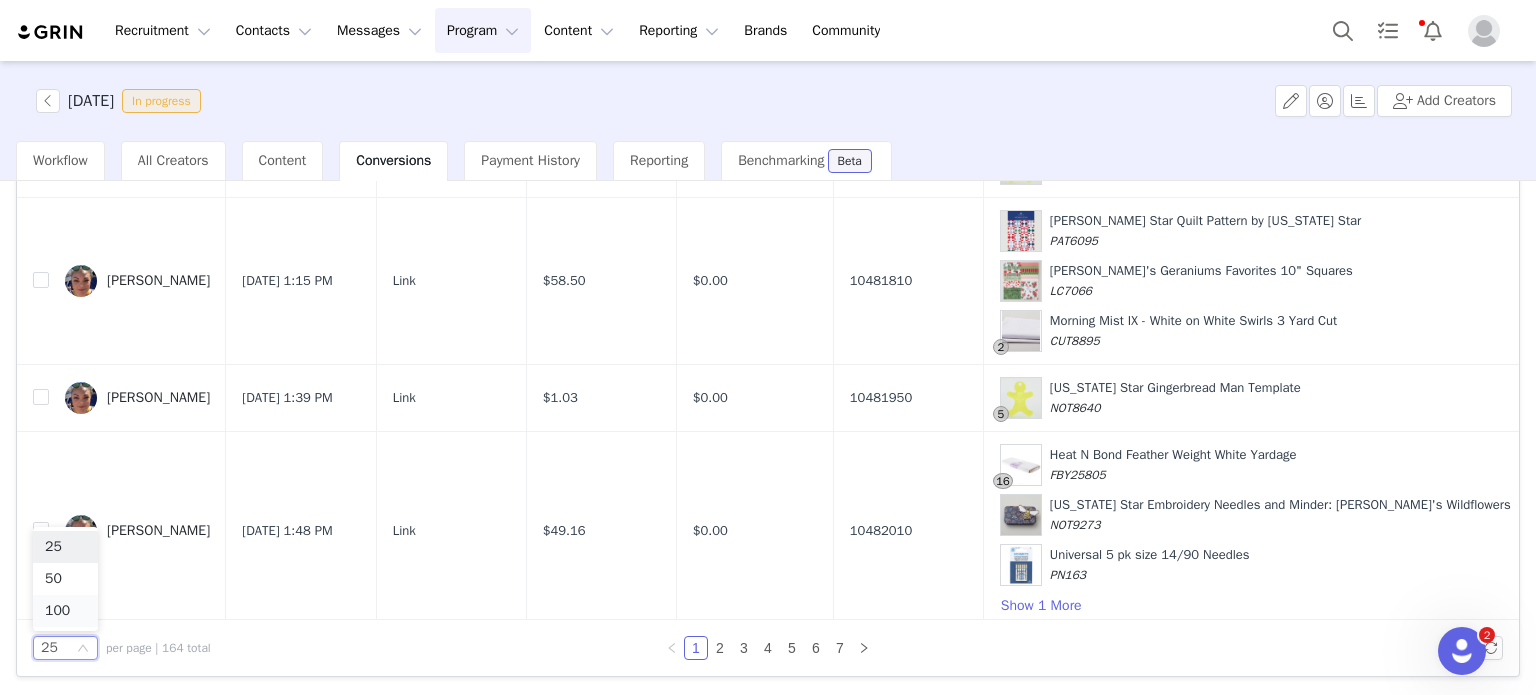 click on "100" at bounding box center [65, 611] 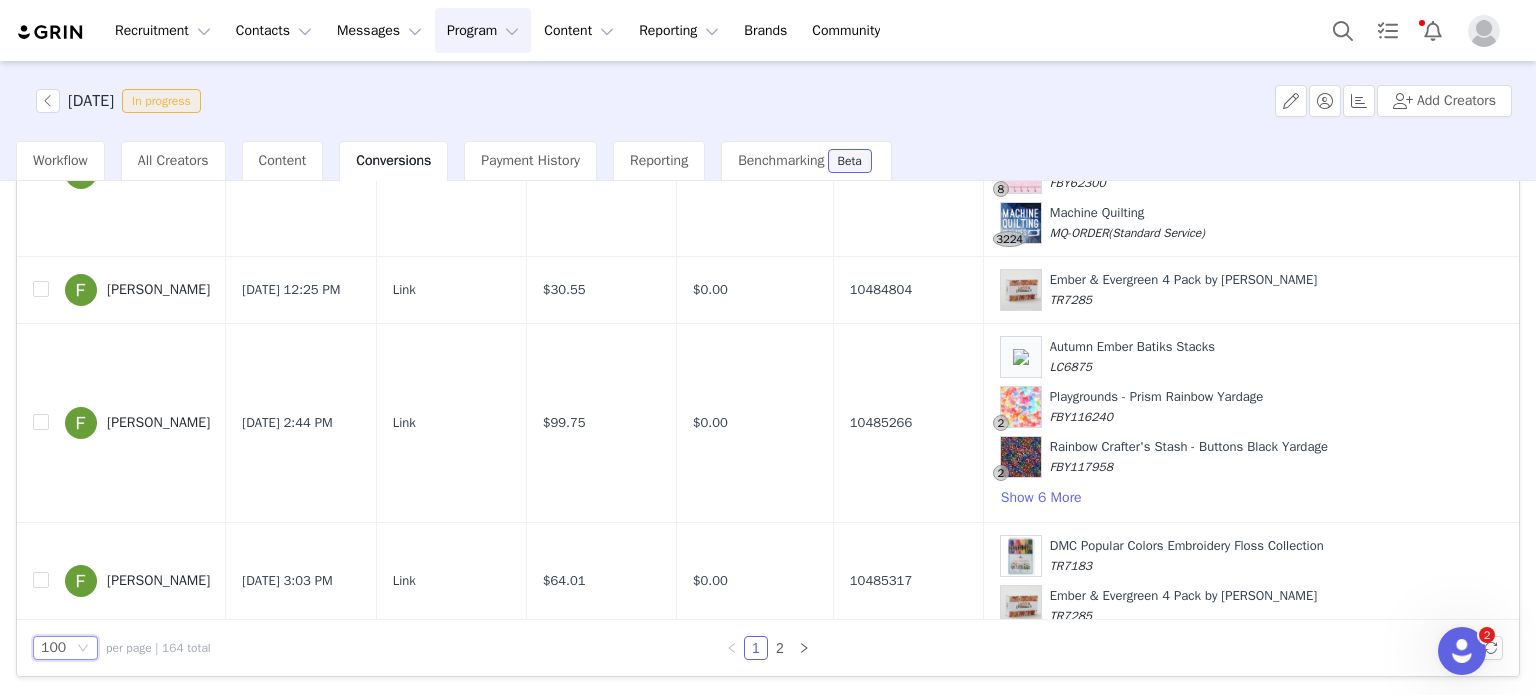 scroll, scrollTop: 11443, scrollLeft: 0, axis: vertical 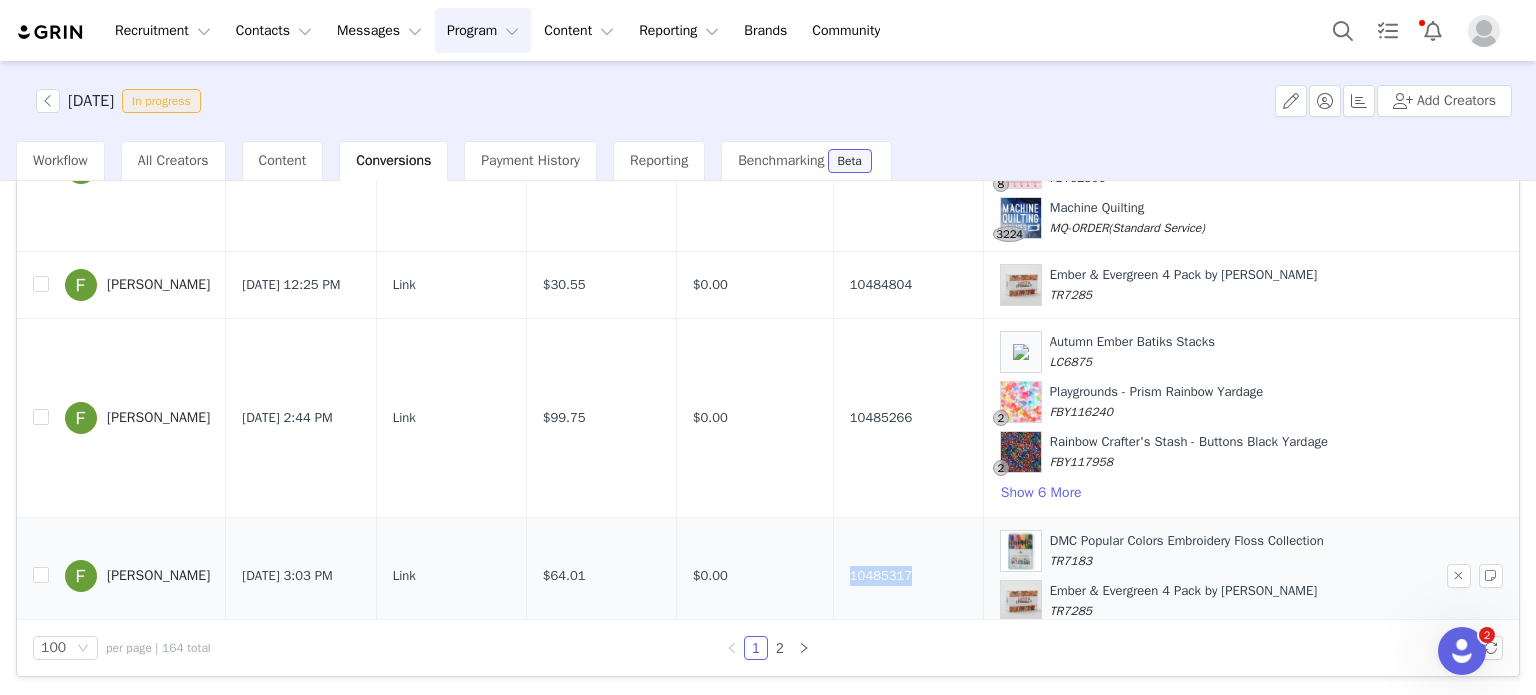 drag, startPoint x: 940, startPoint y: 481, endPoint x: 855, endPoint y: 481, distance: 85 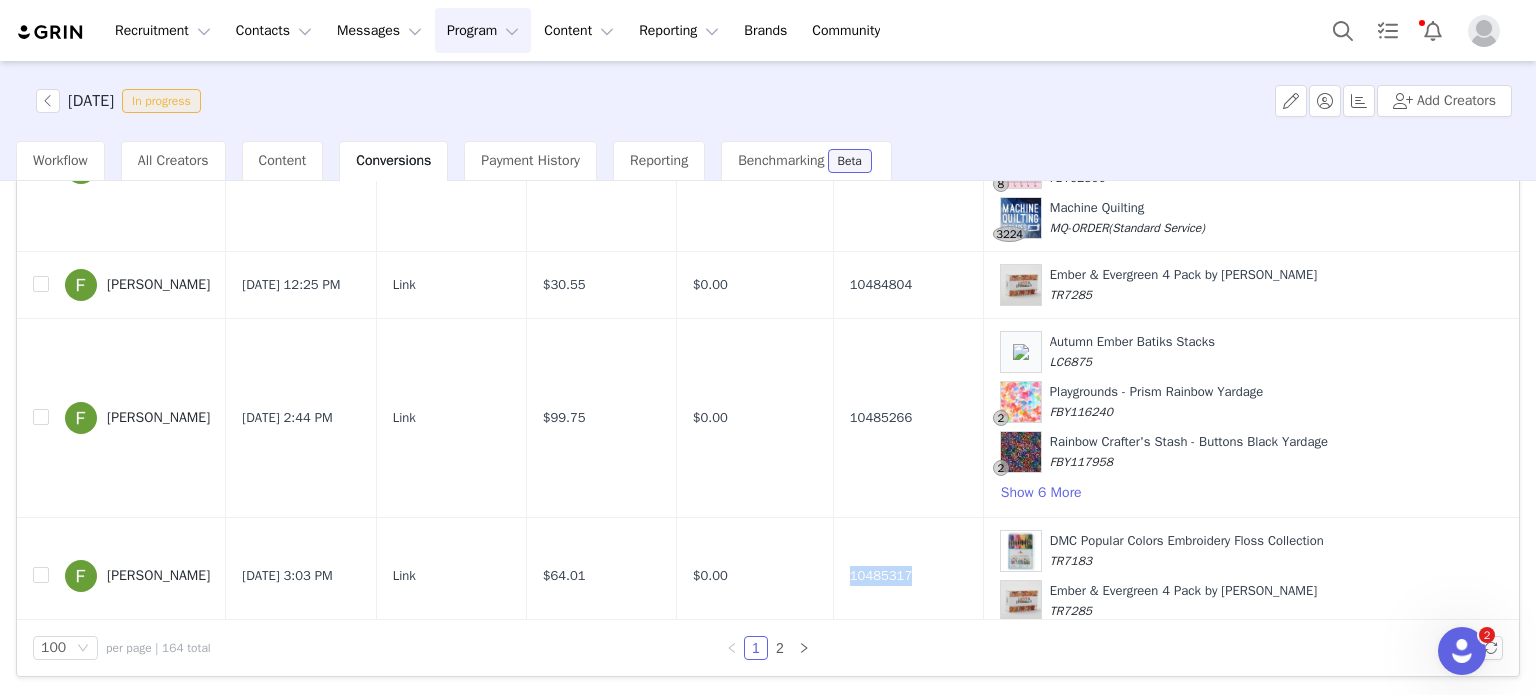 copy on "10485317" 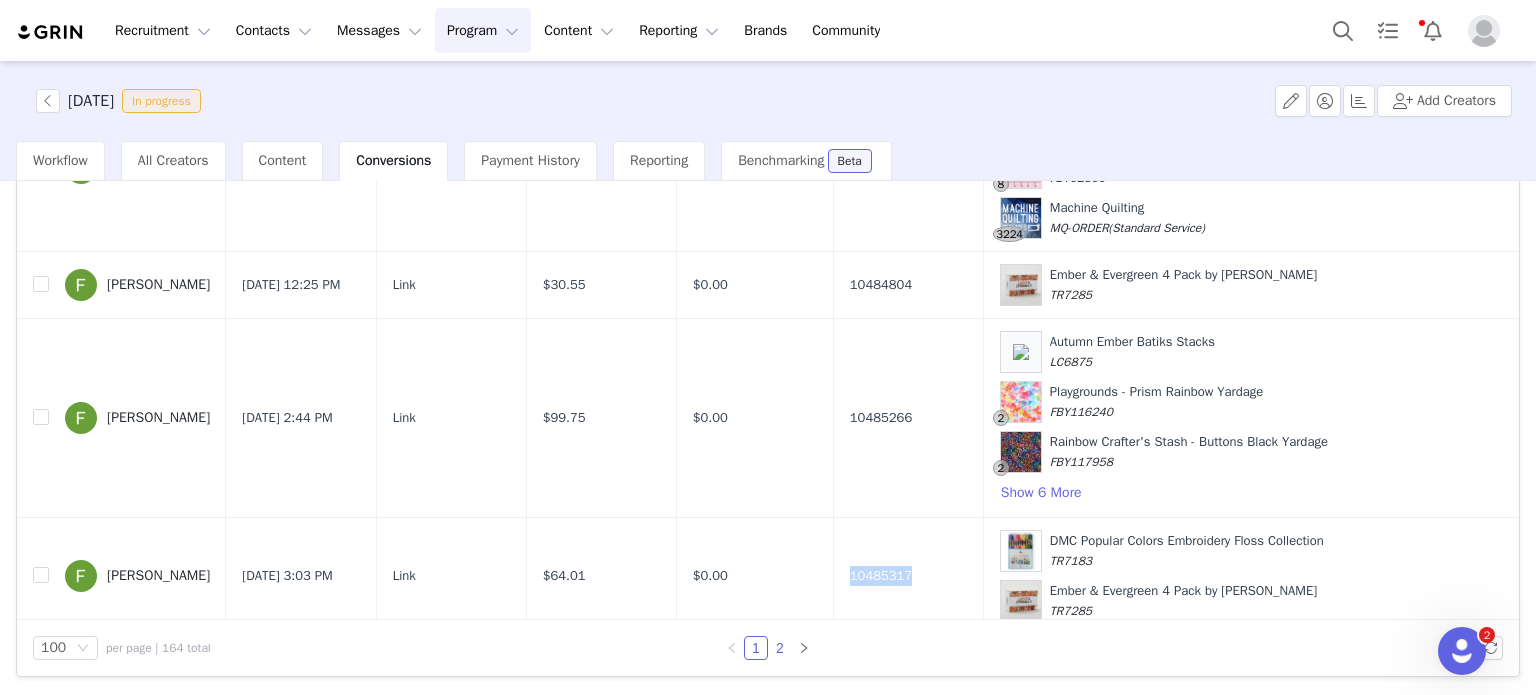 click on "2" at bounding box center (780, 648) 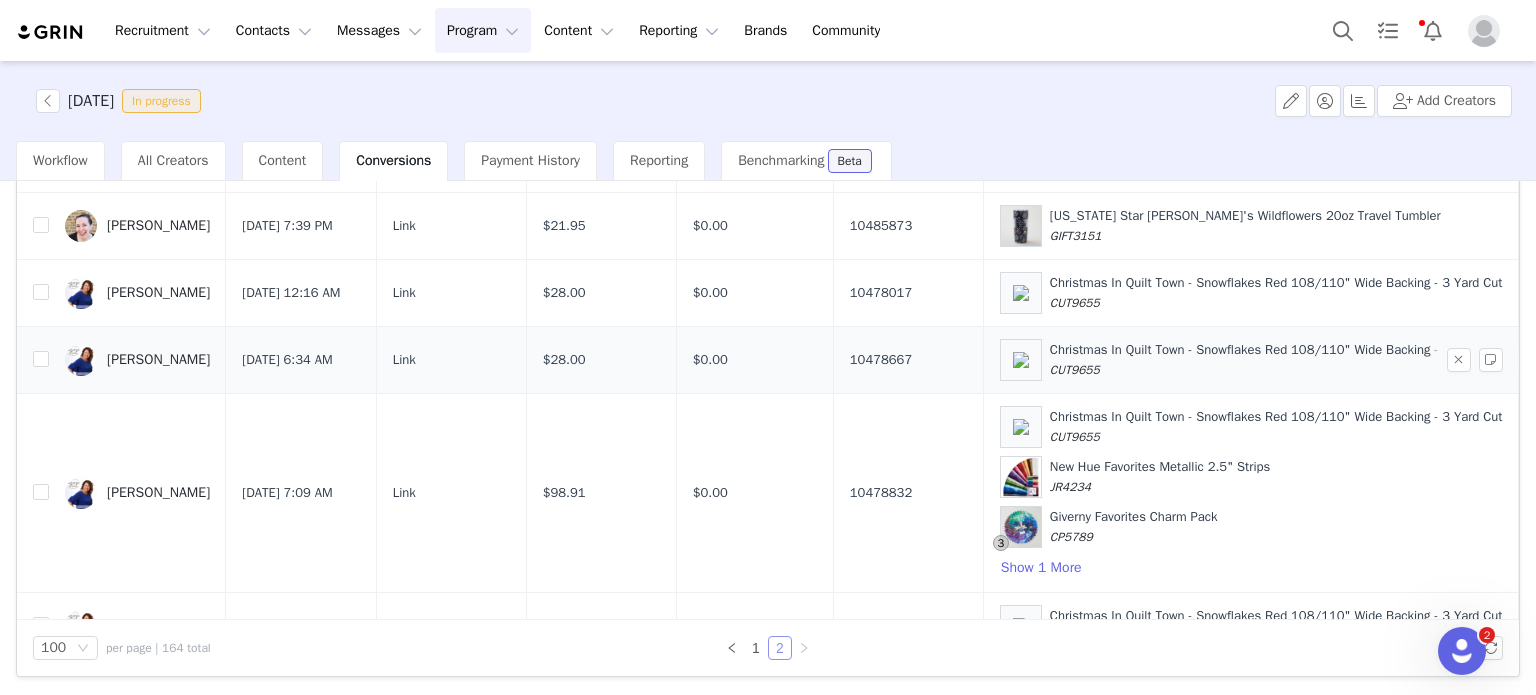 scroll, scrollTop: 2054, scrollLeft: 0, axis: vertical 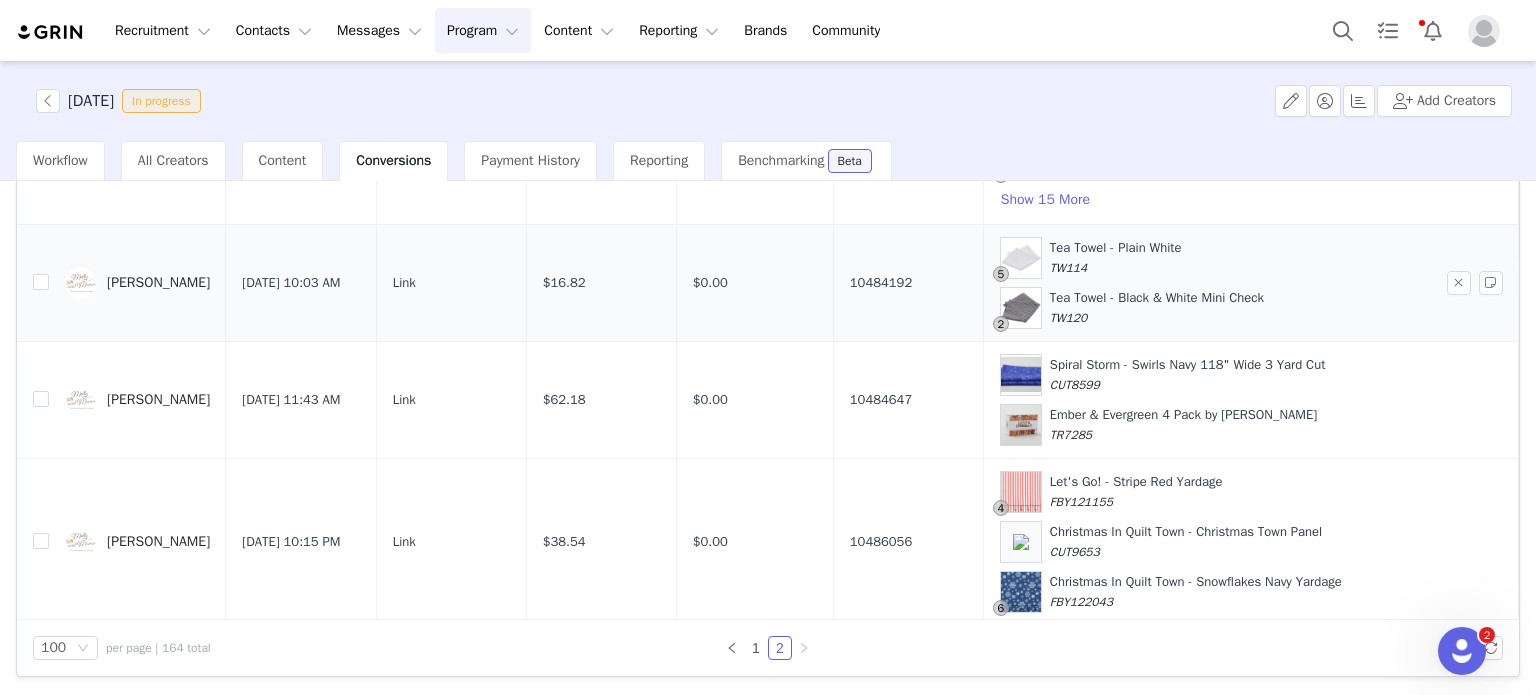 click on "Lauren Wright" at bounding box center [158, 283] 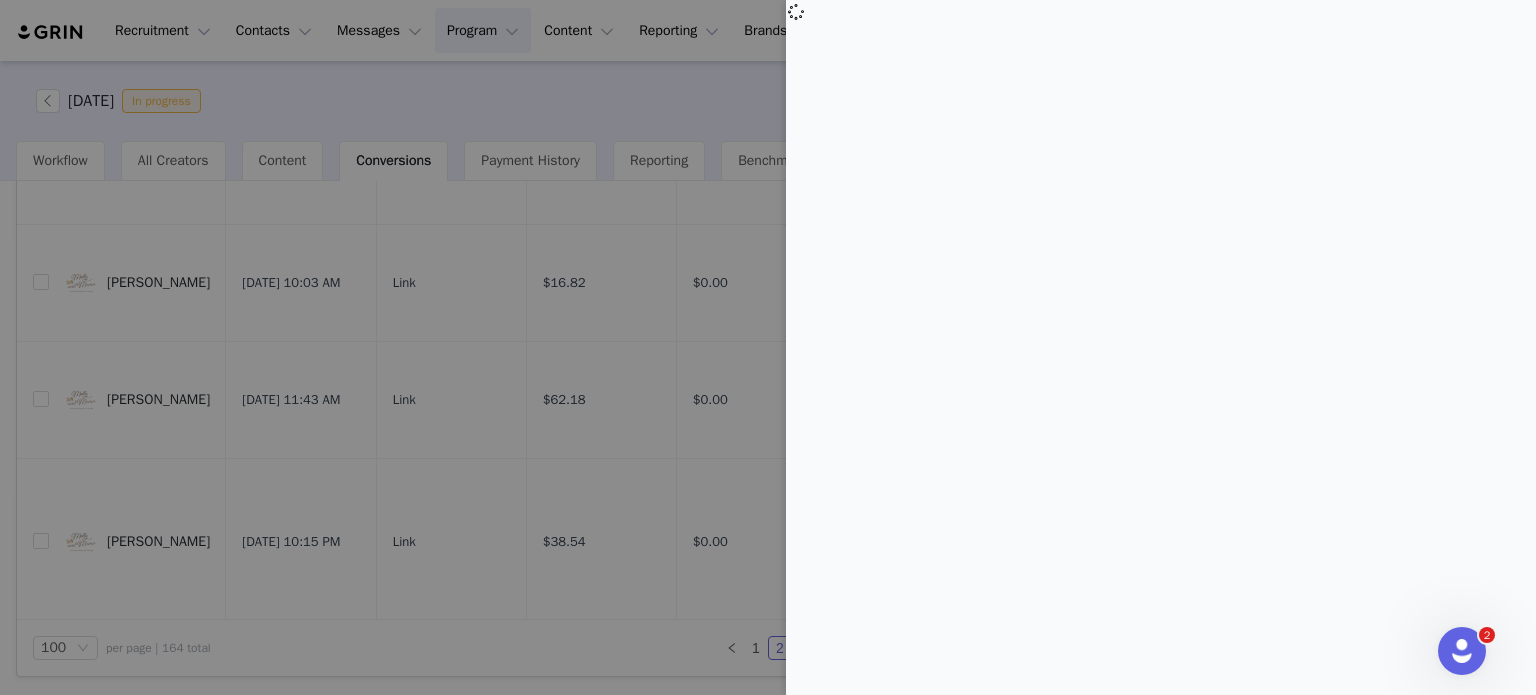 click at bounding box center [768, 347] 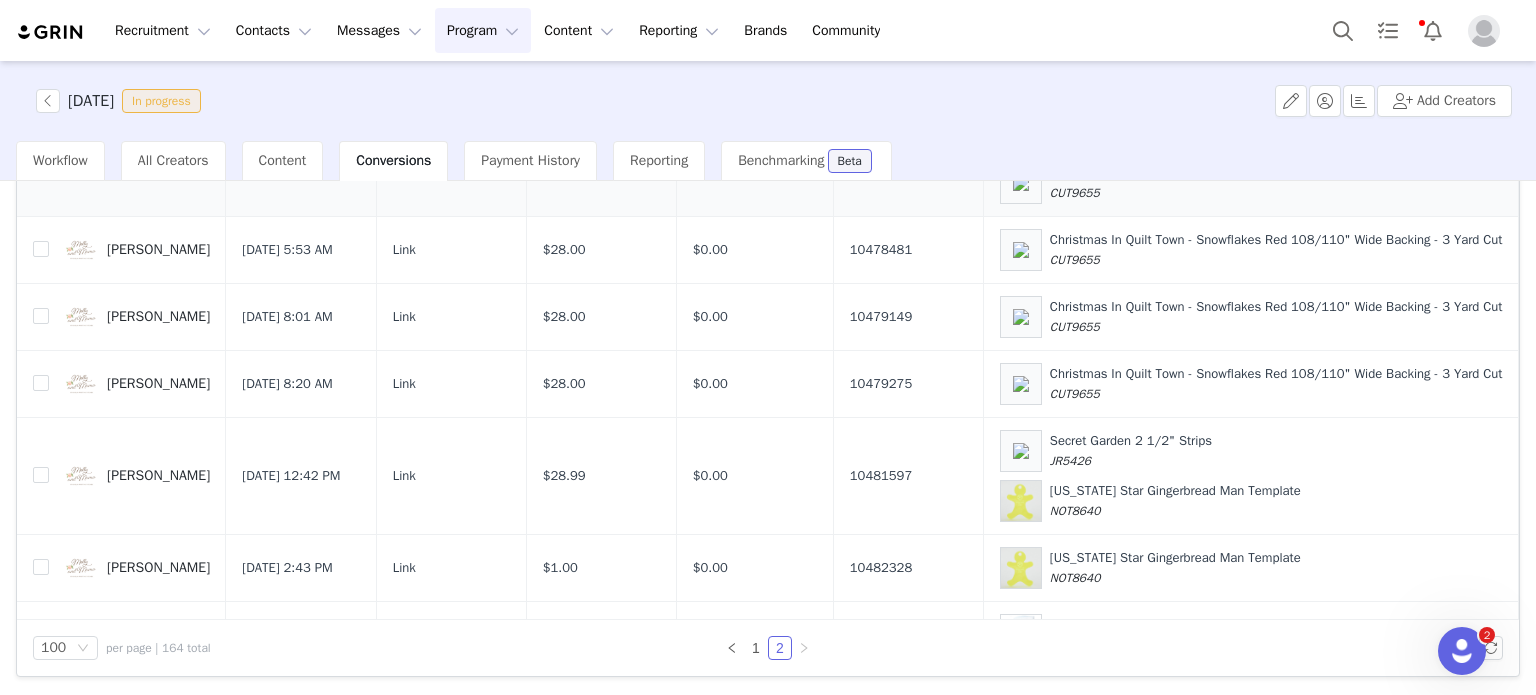 scroll, scrollTop: 1300, scrollLeft: 0, axis: vertical 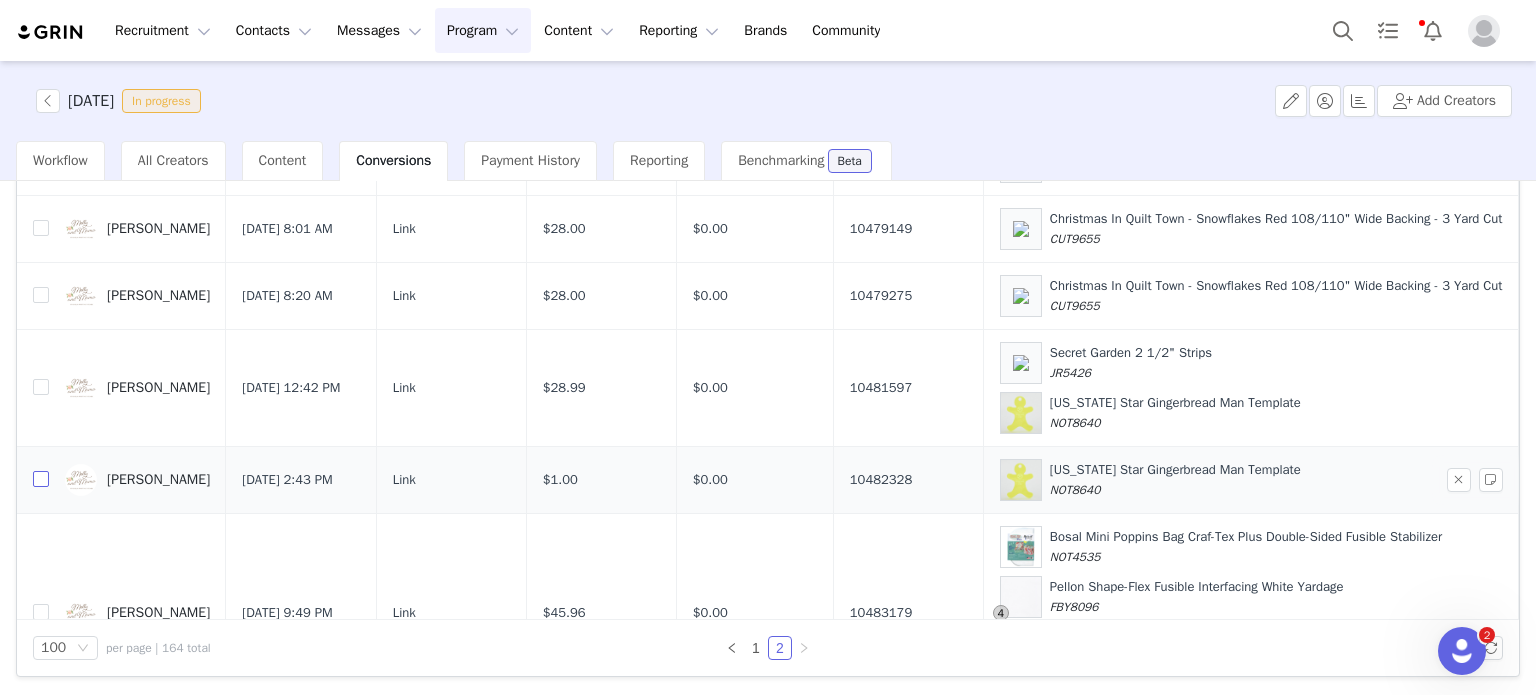click at bounding box center [41, 479] 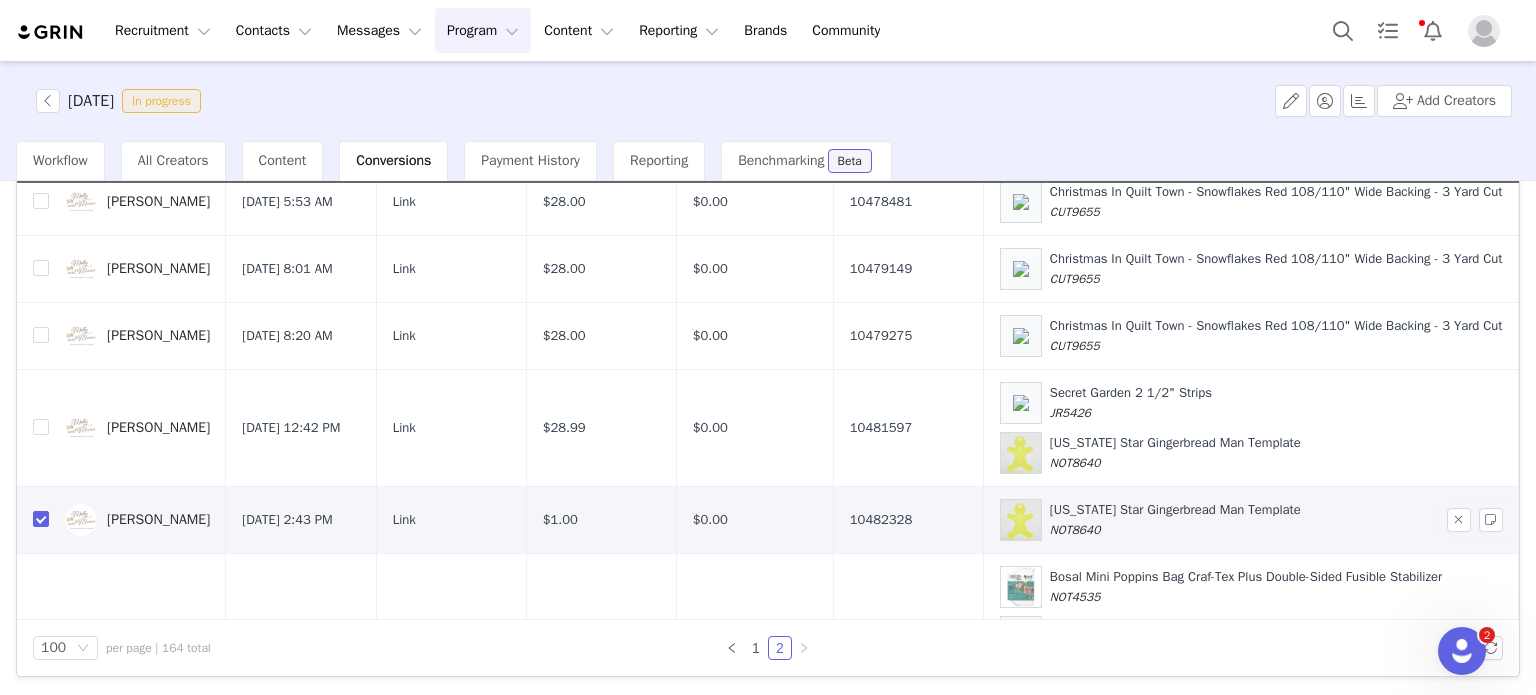 click on "Lauren Wright" at bounding box center (158, 520) 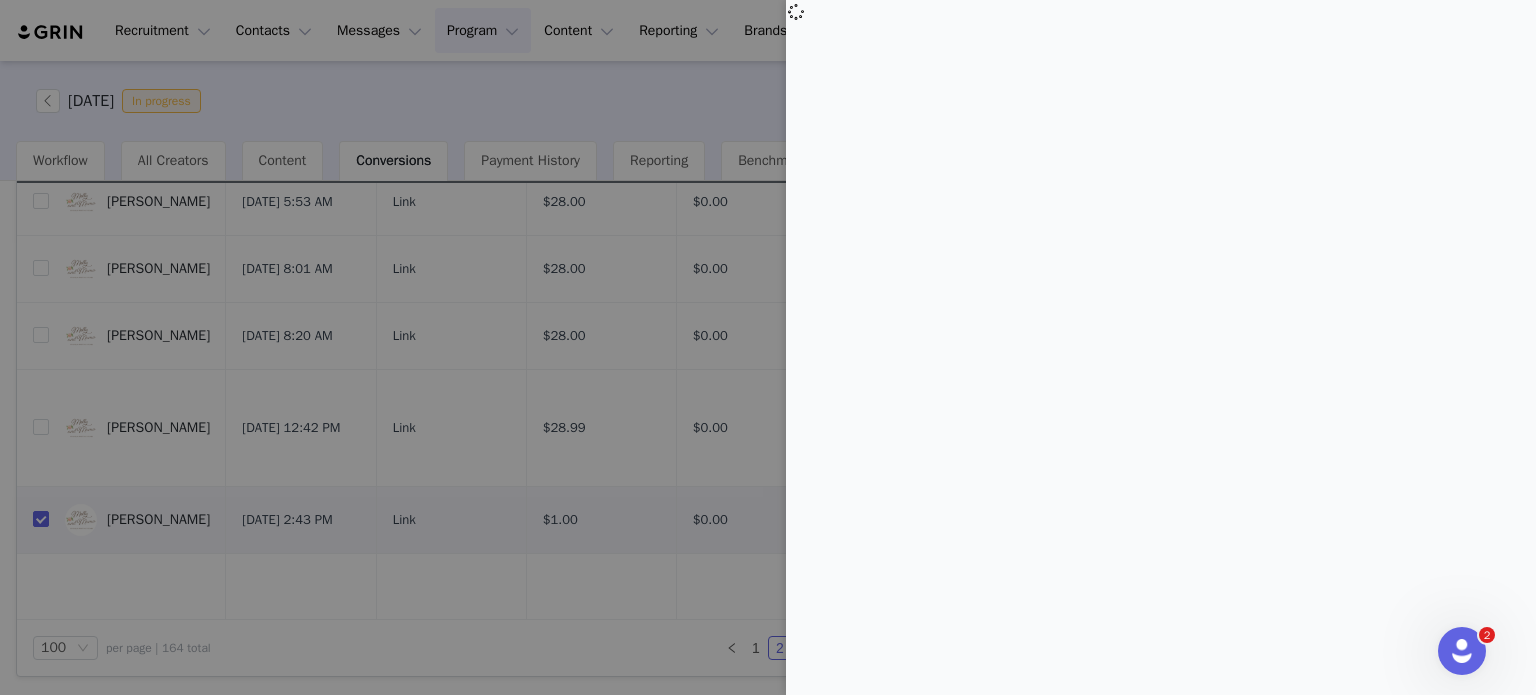 click at bounding box center [768, 347] 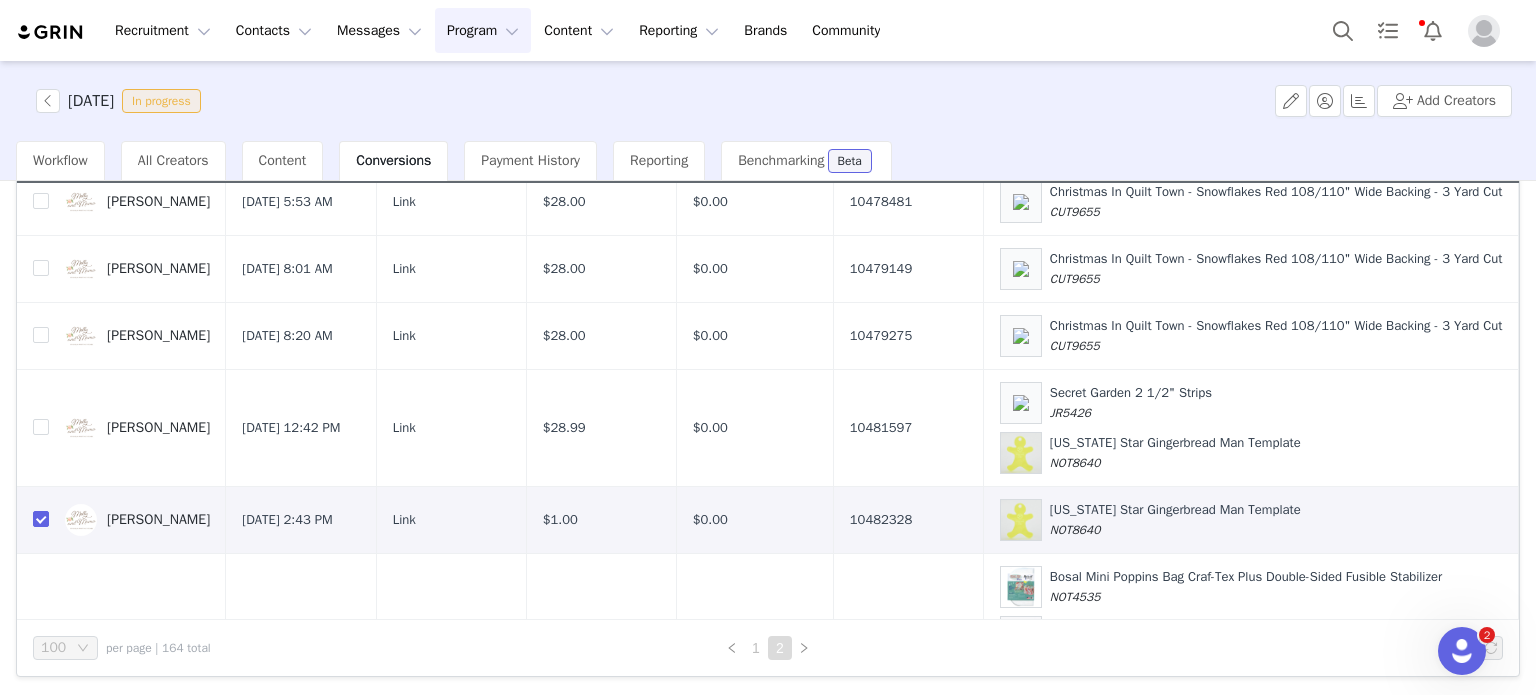 scroll, scrollTop: 0, scrollLeft: 0, axis: both 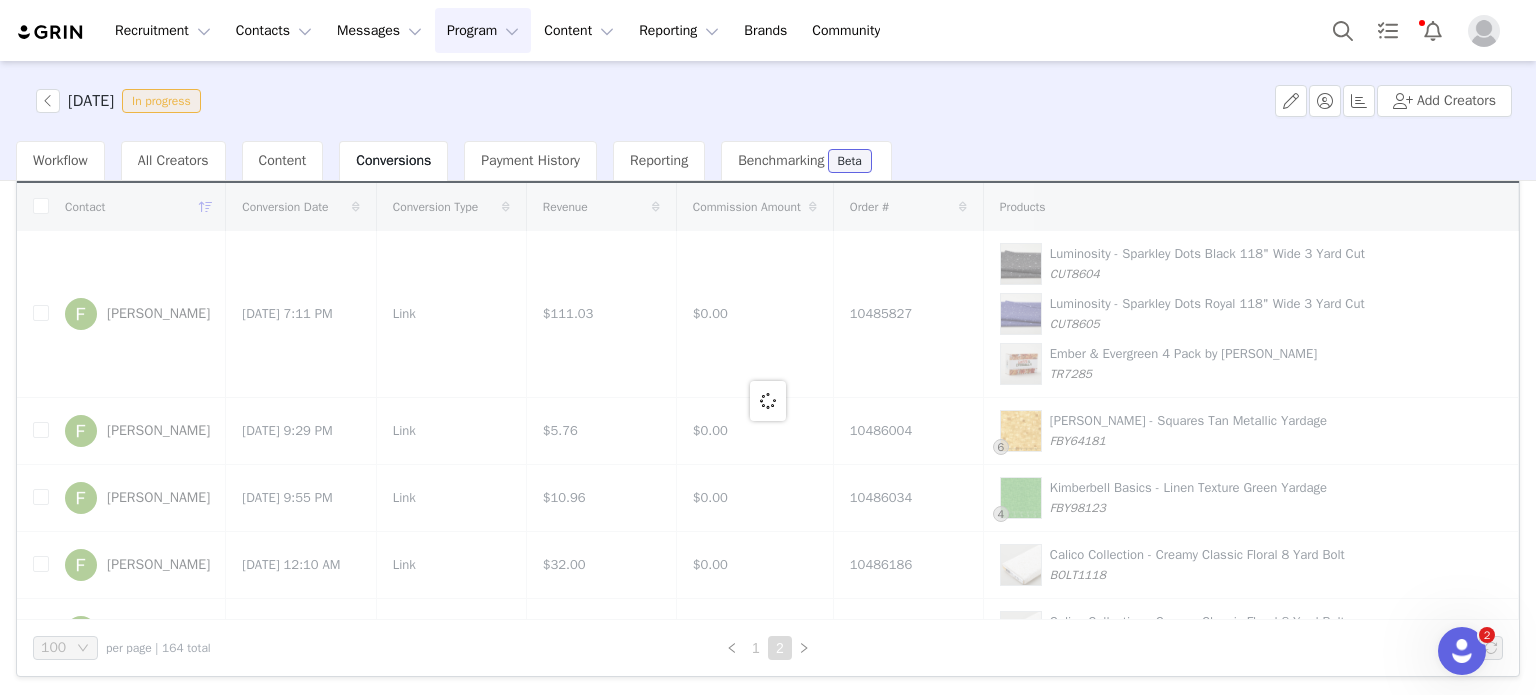 click on "All Creators" at bounding box center [173, 160] 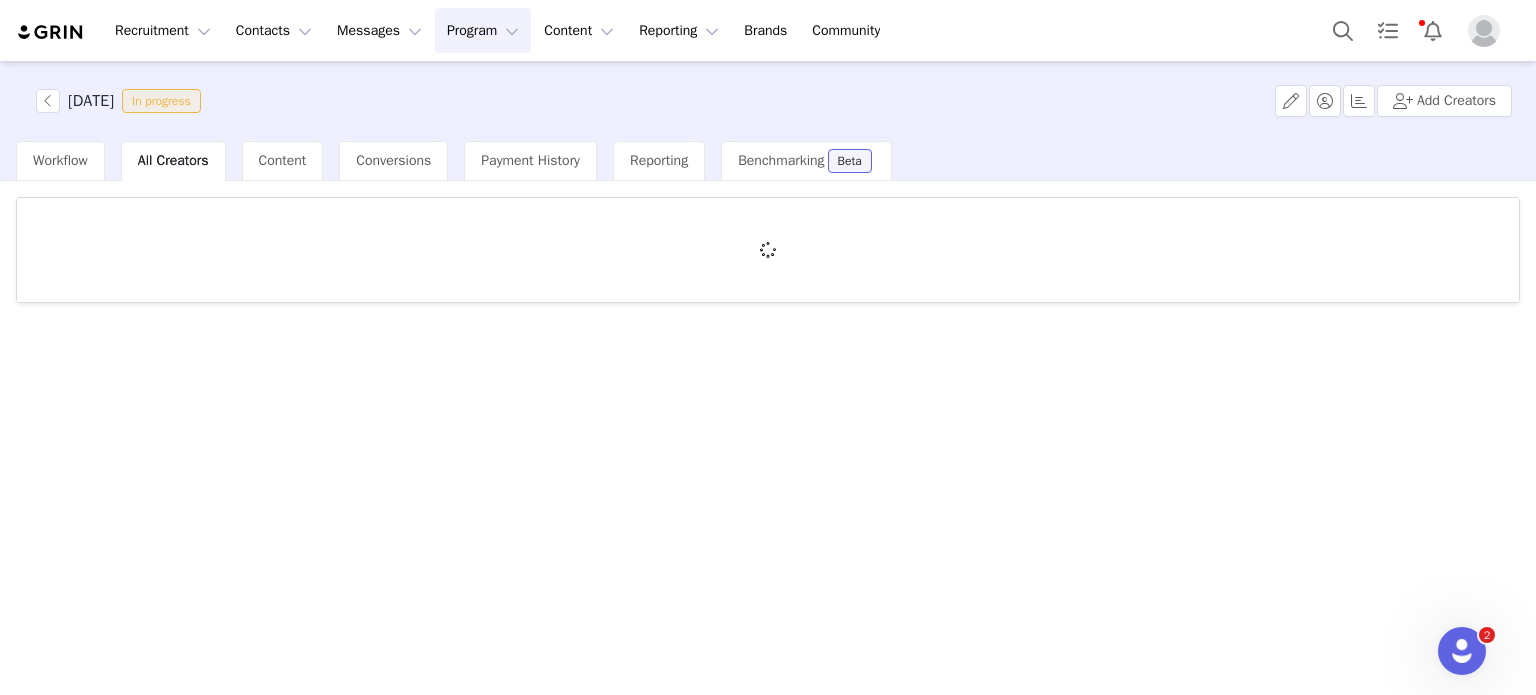 scroll, scrollTop: 0, scrollLeft: 0, axis: both 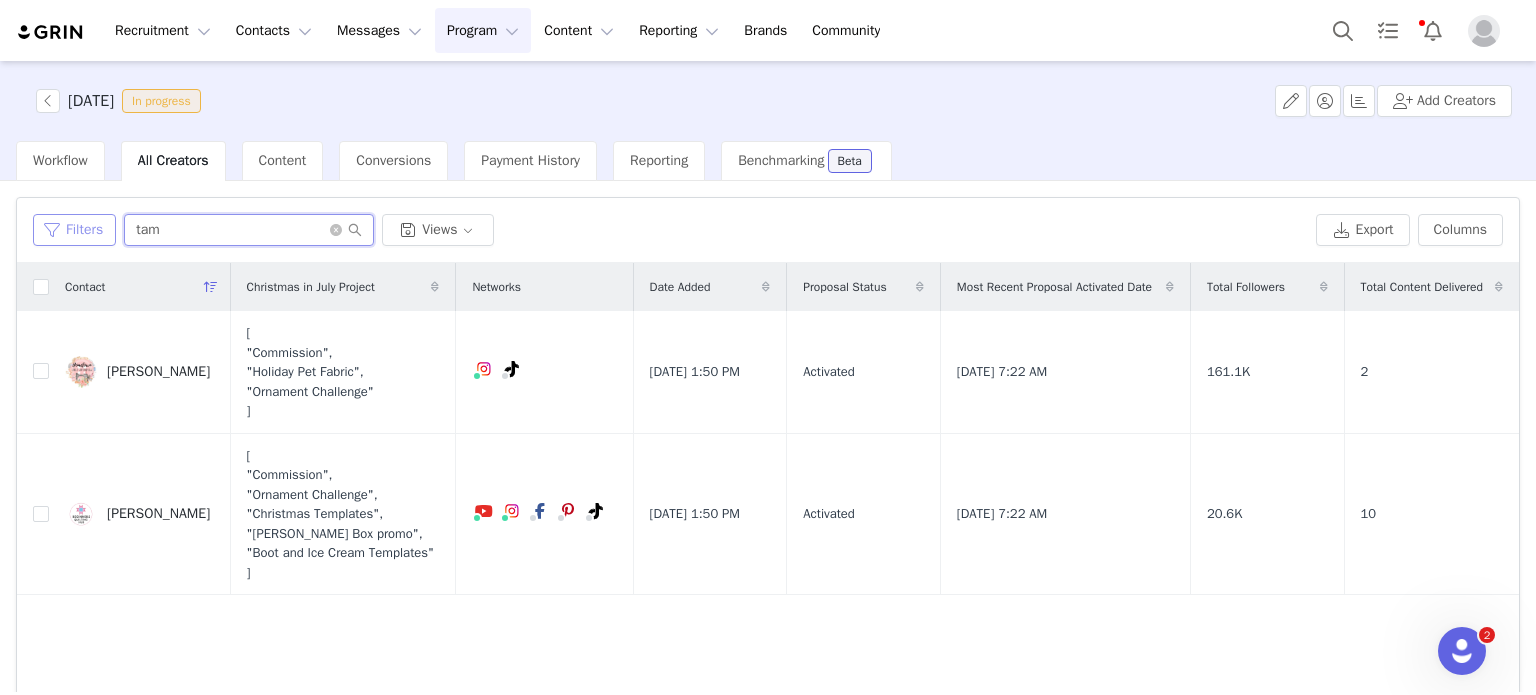 drag, startPoint x: 183, startPoint y: 233, endPoint x: 84, endPoint y: 236, distance: 99.04544 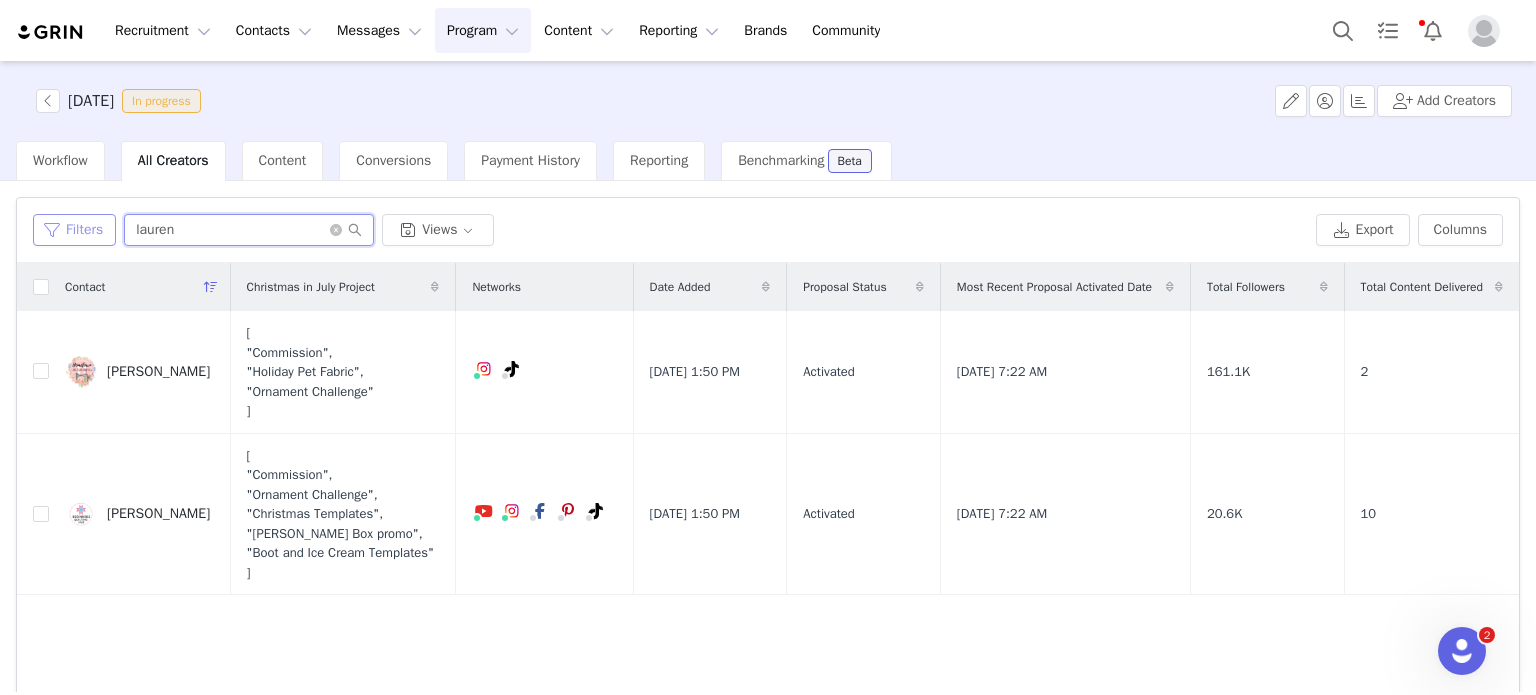 type on "lauren" 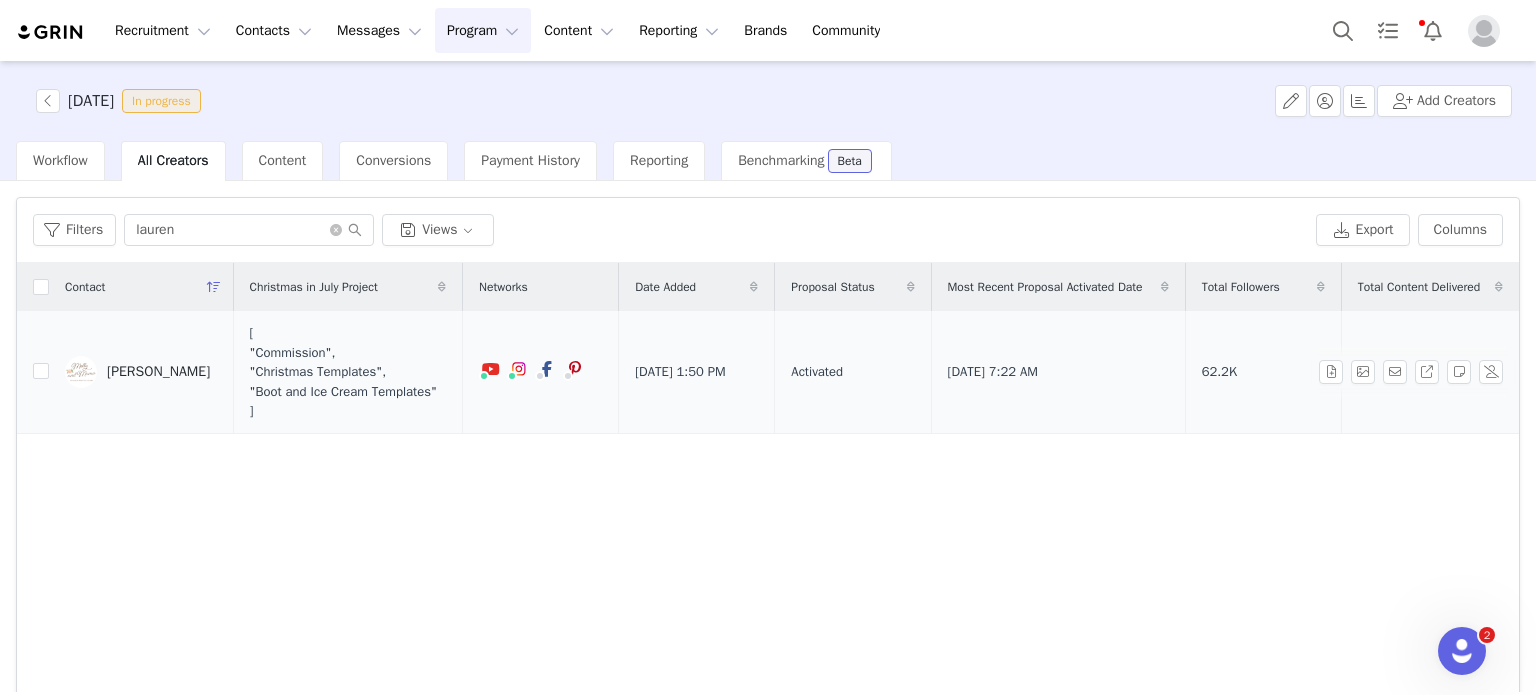 click on "Lauren Wright" at bounding box center [158, 372] 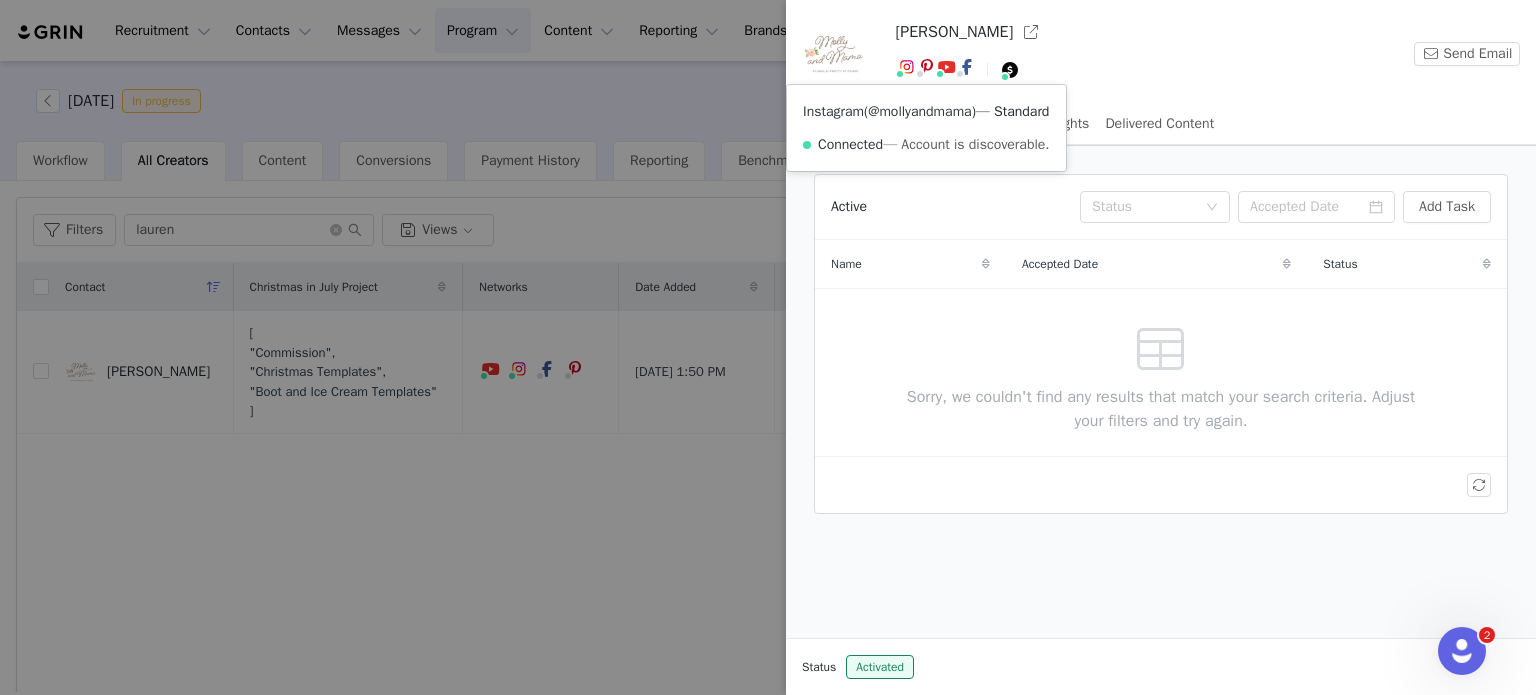 click on "@mollyandmama" at bounding box center [919, 111] 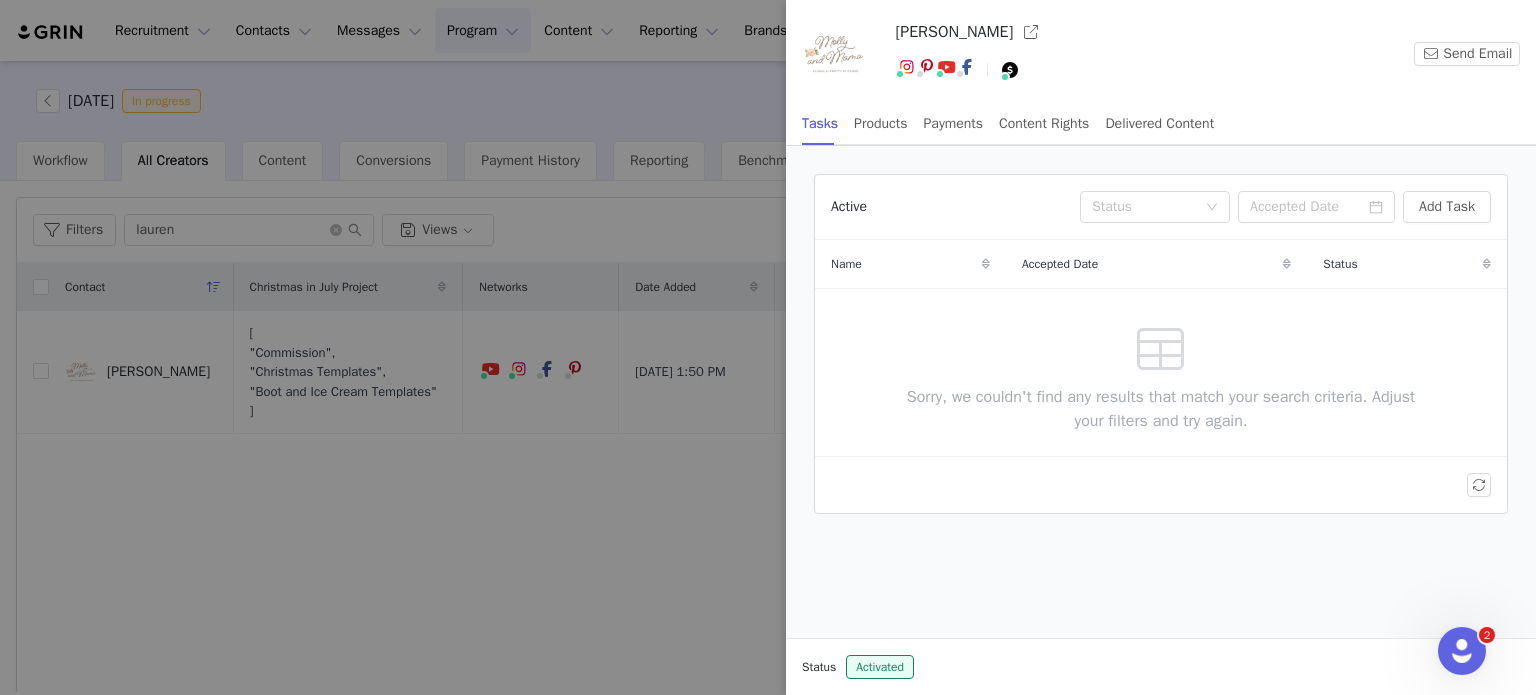 click at bounding box center [768, 347] 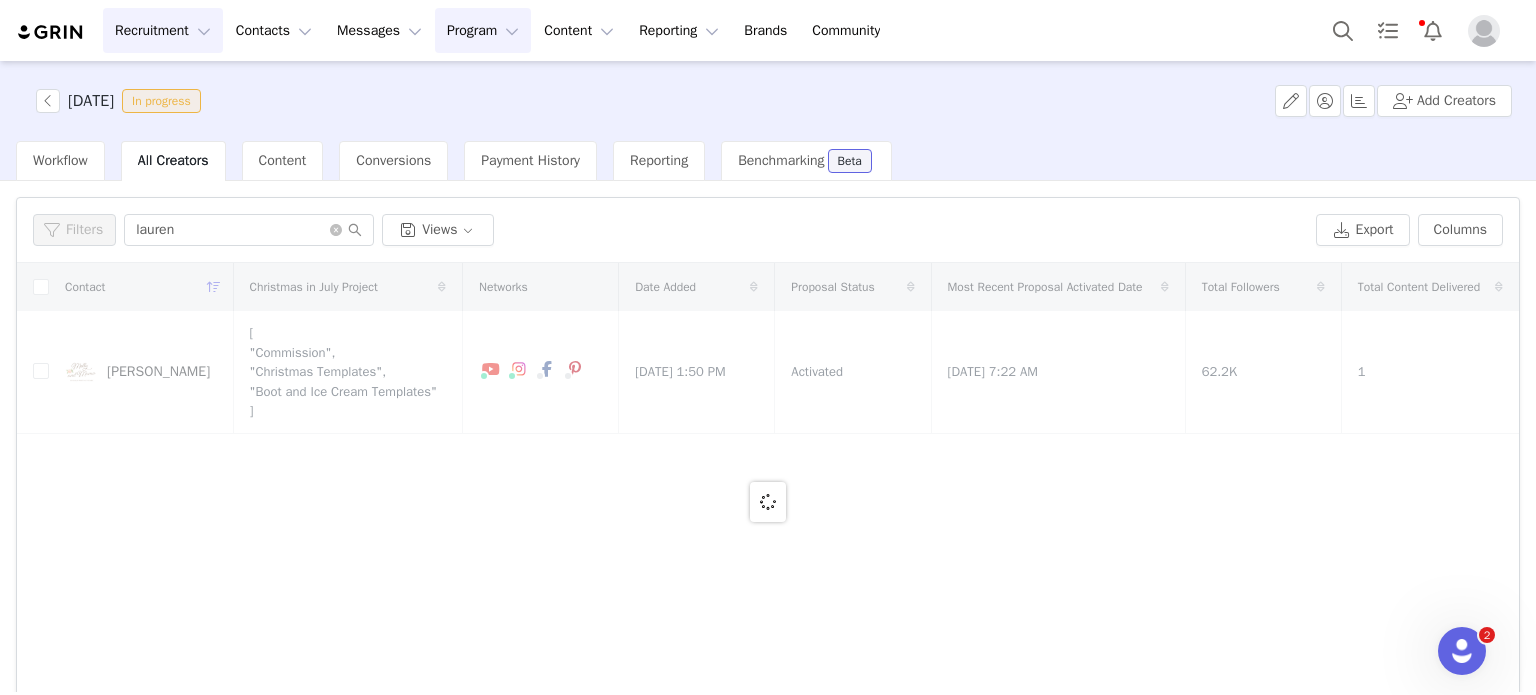click on "Recruitment Recruitment" at bounding box center (163, 30) 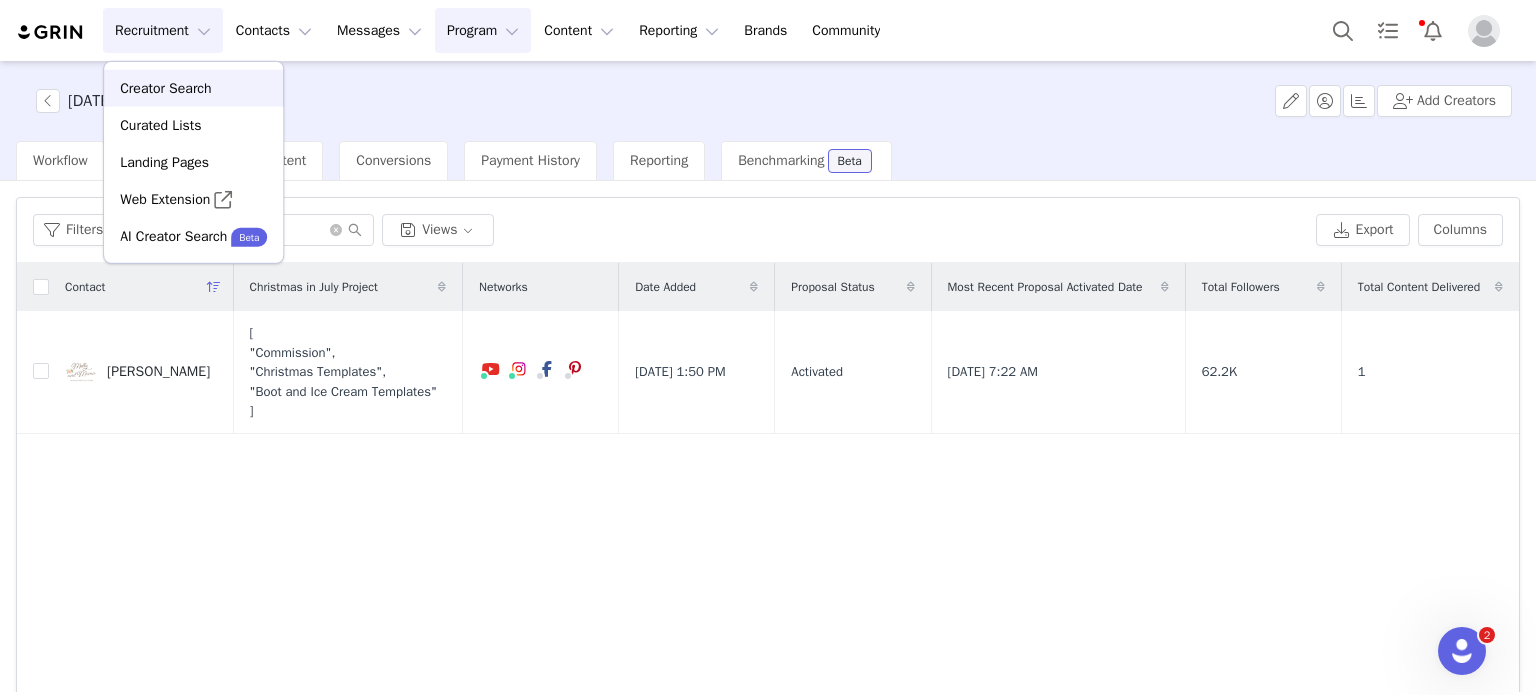 click on "Creator Search" at bounding box center [165, 88] 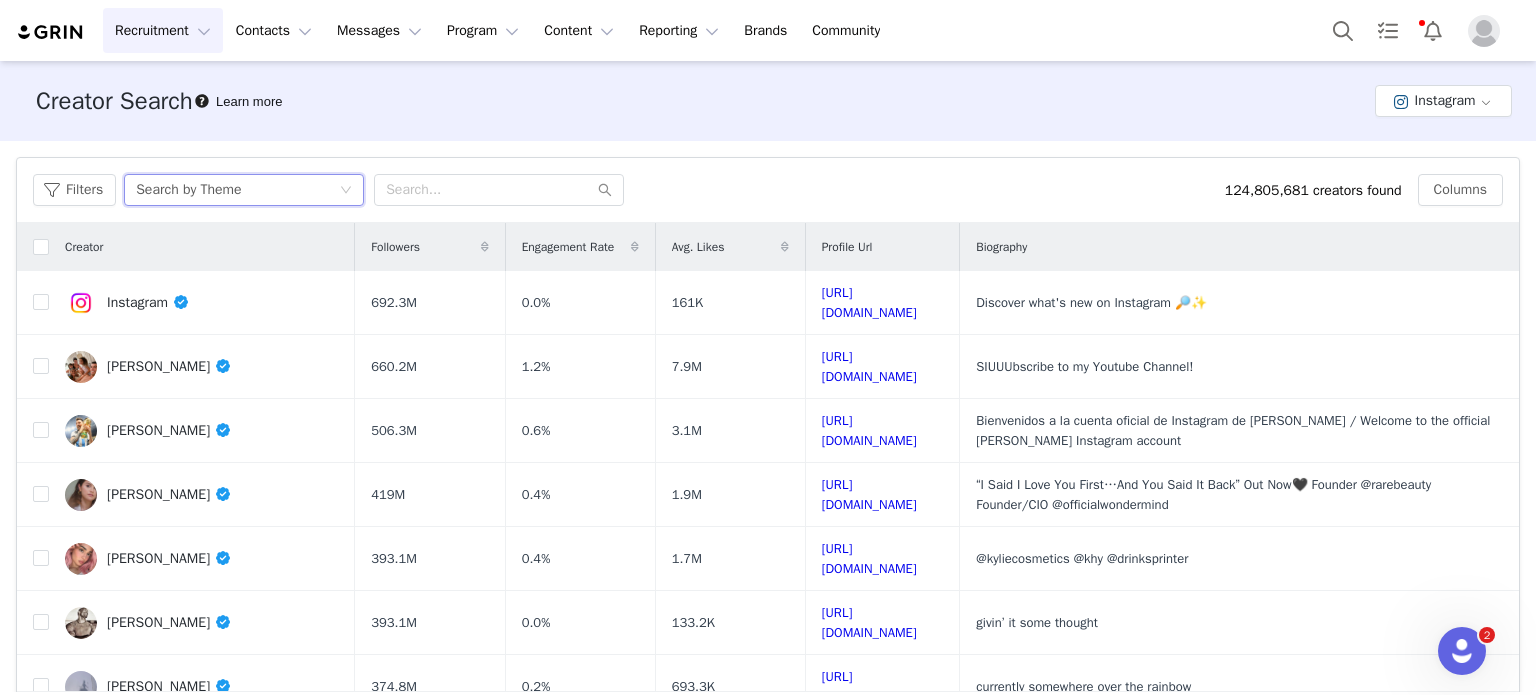 click on "Search by Theme" at bounding box center (237, 190) 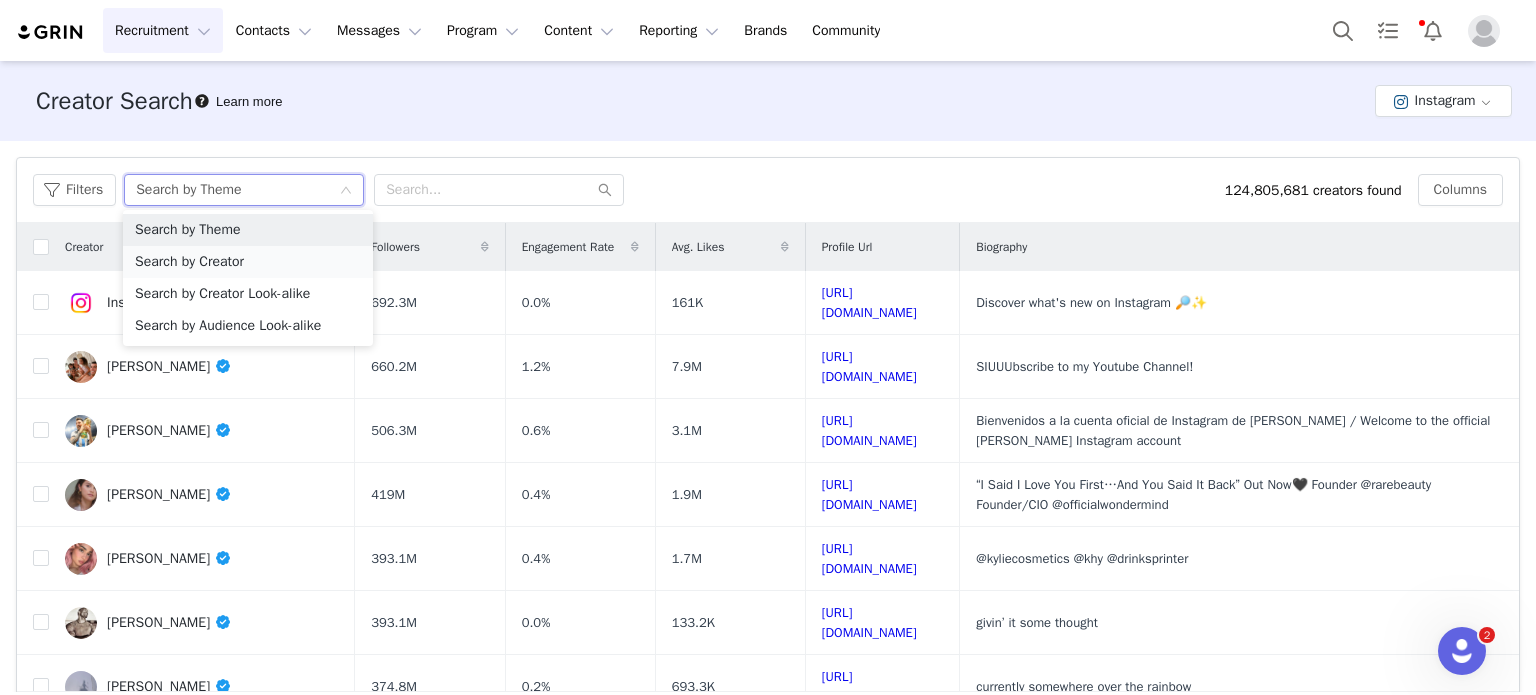 click on "Search by Creator" at bounding box center (248, 262) 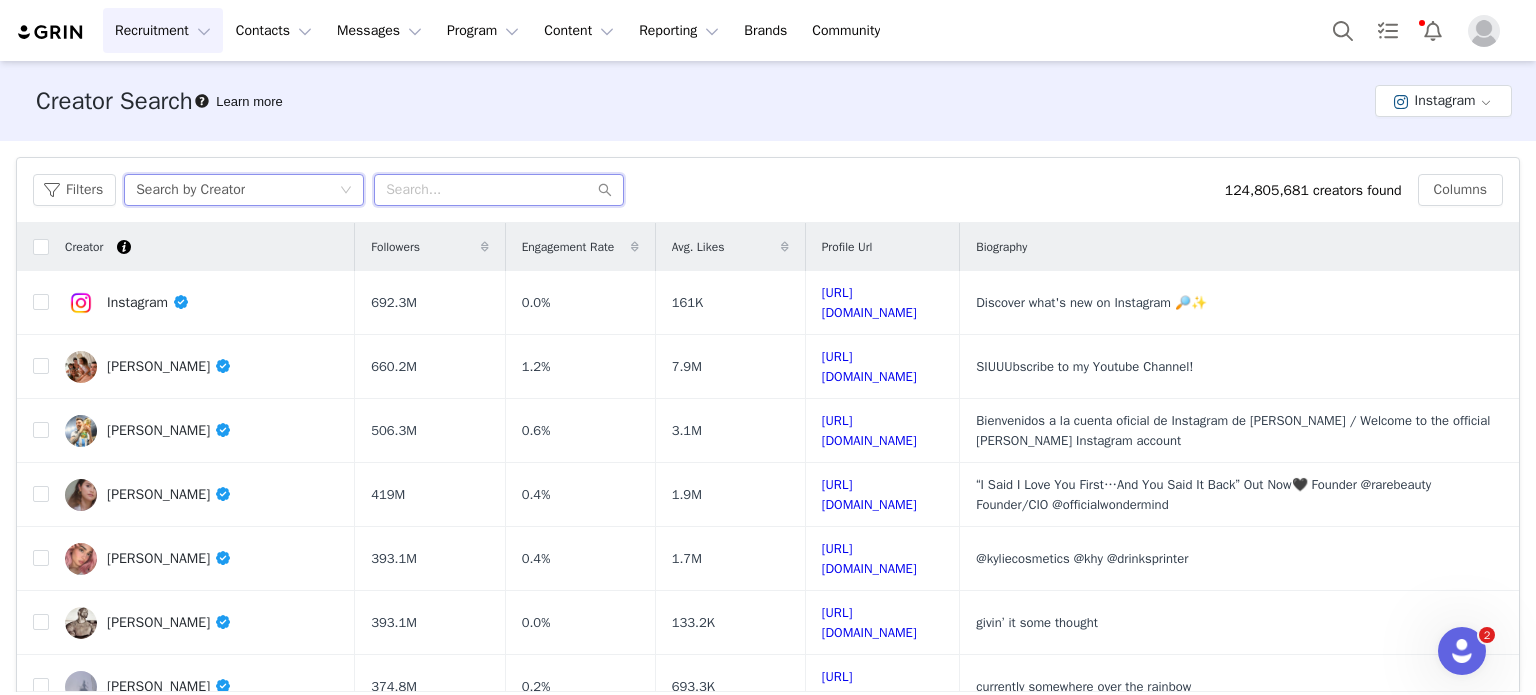 click at bounding box center [499, 190] 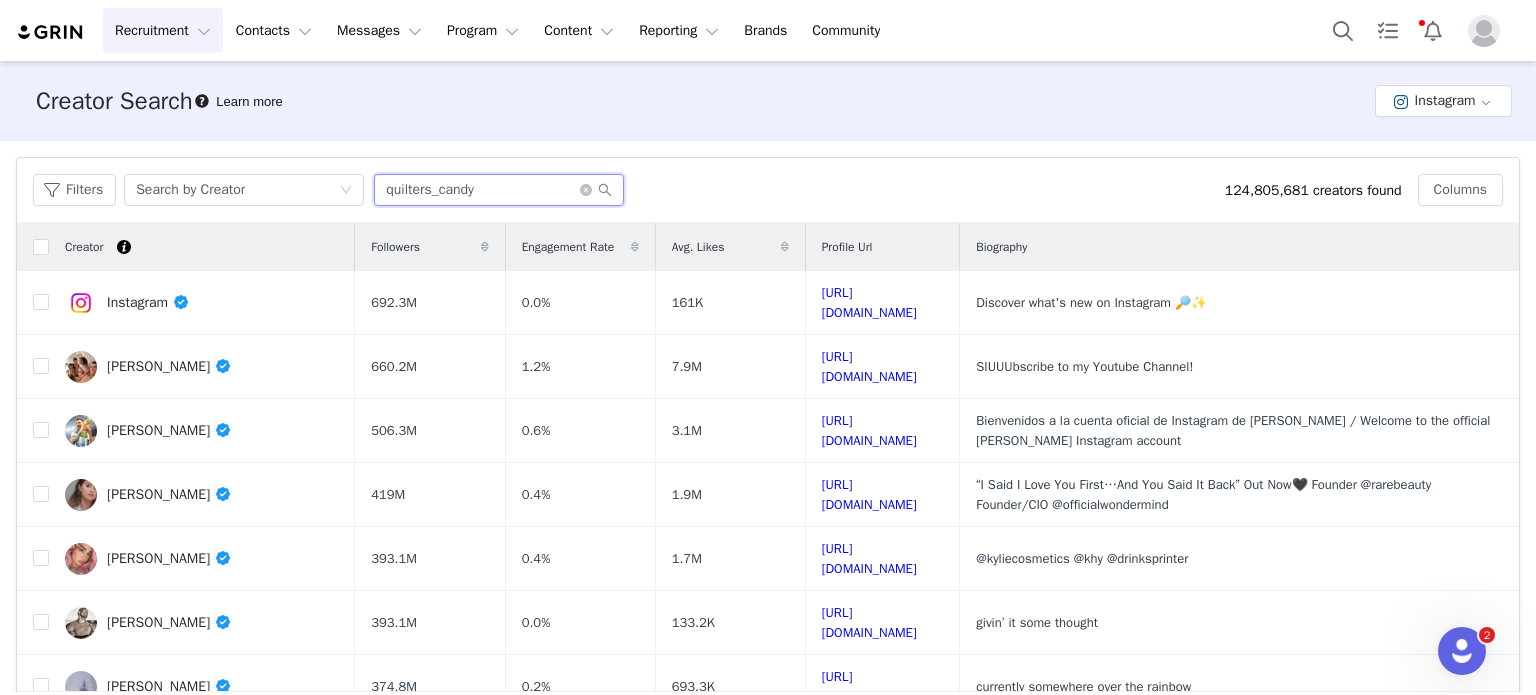 type on "quilters_candy" 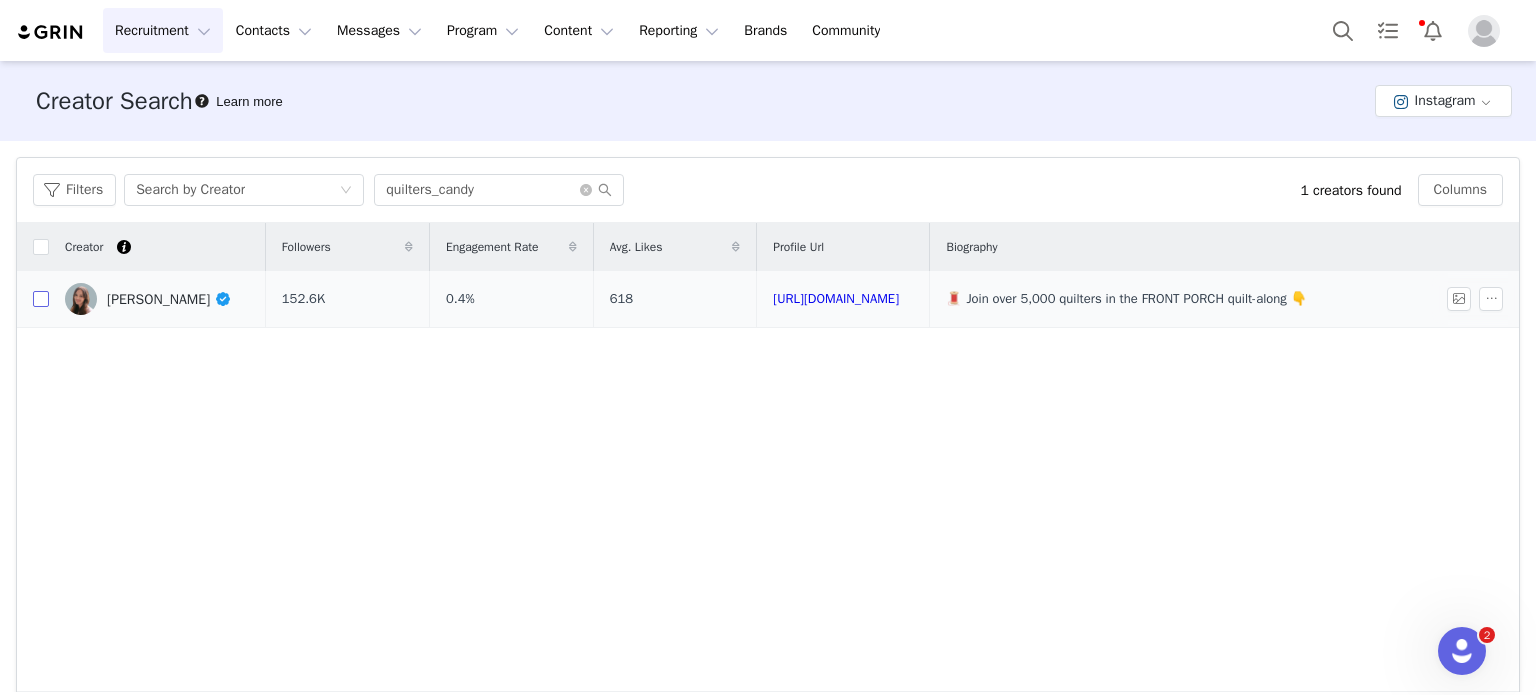 click at bounding box center (41, 299) 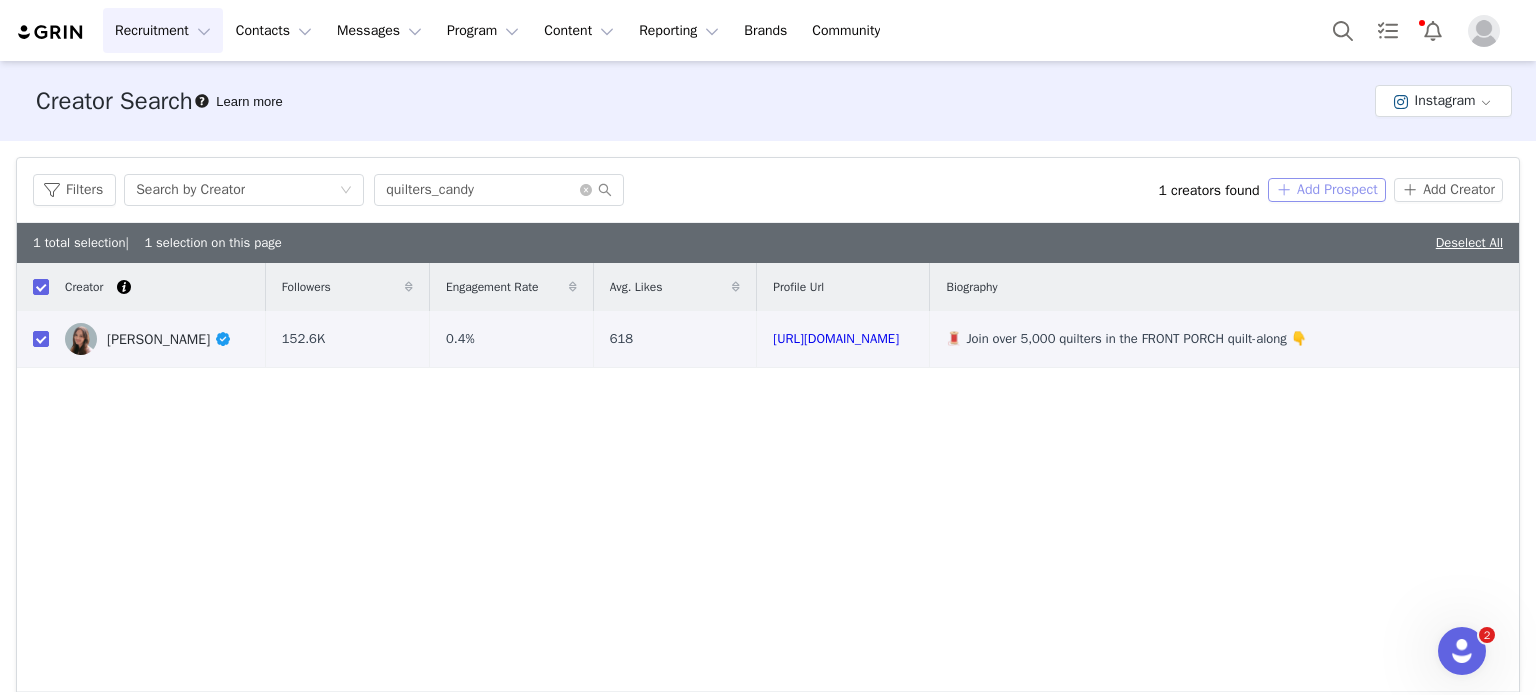 click on "Add Prospect" at bounding box center [1327, 190] 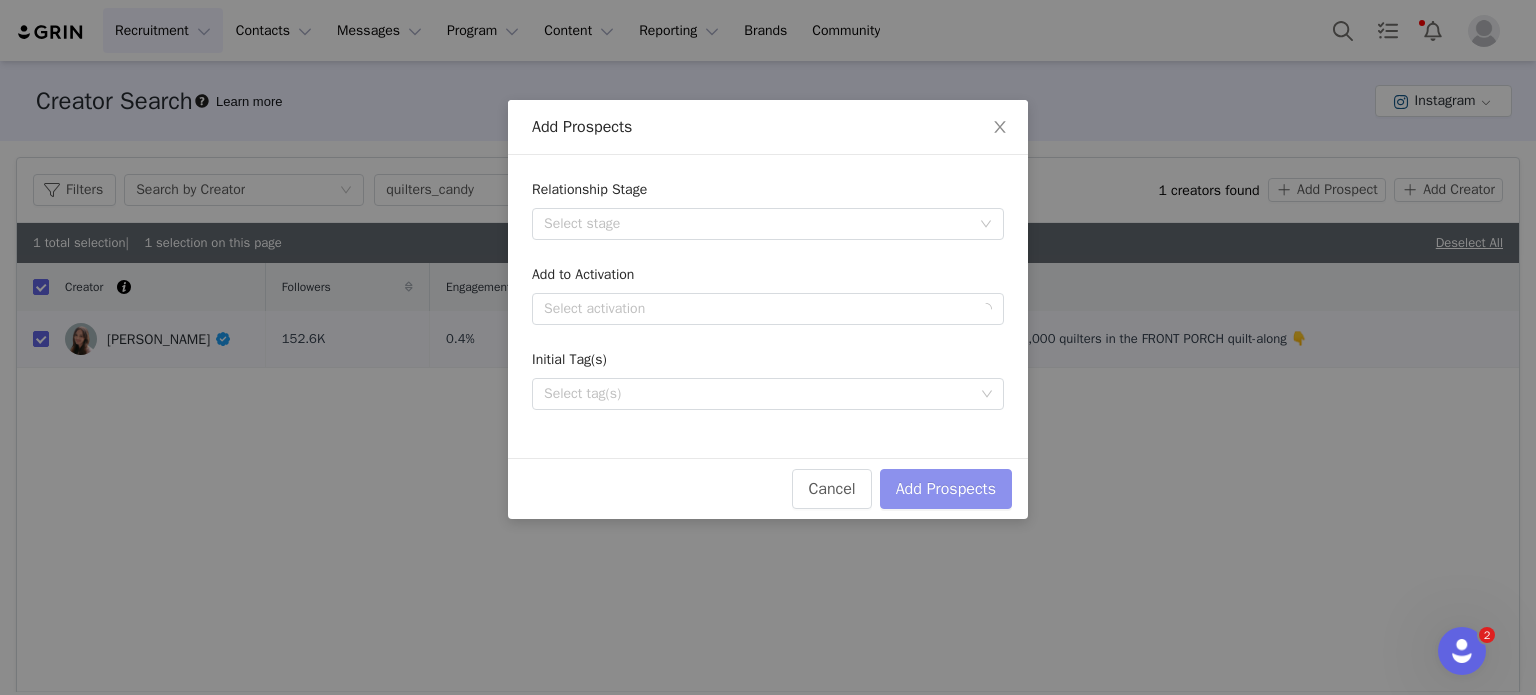click on "Add Prospects" at bounding box center [946, 489] 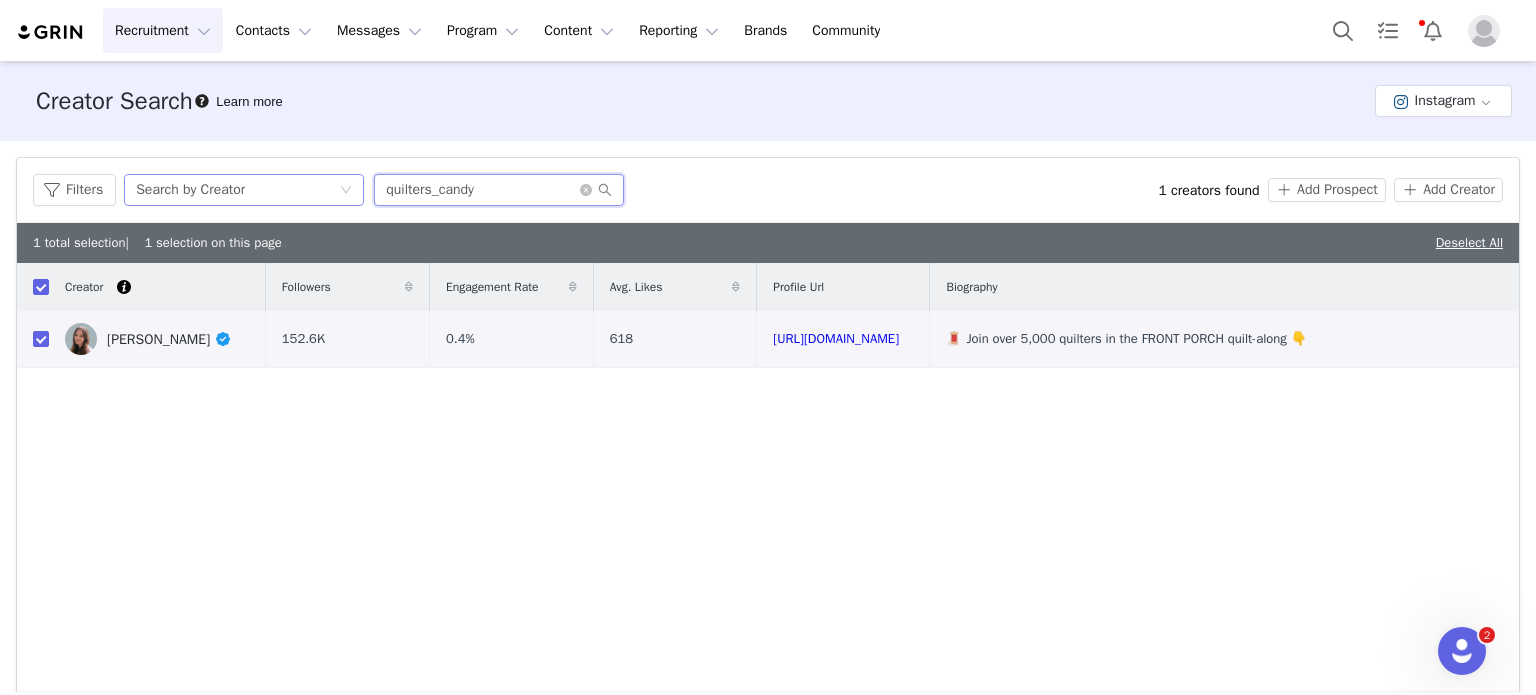 drag, startPoint x: 540, startPoint y: 183, endPoint x: 343, endPoint y: 187, distance: 197.0406 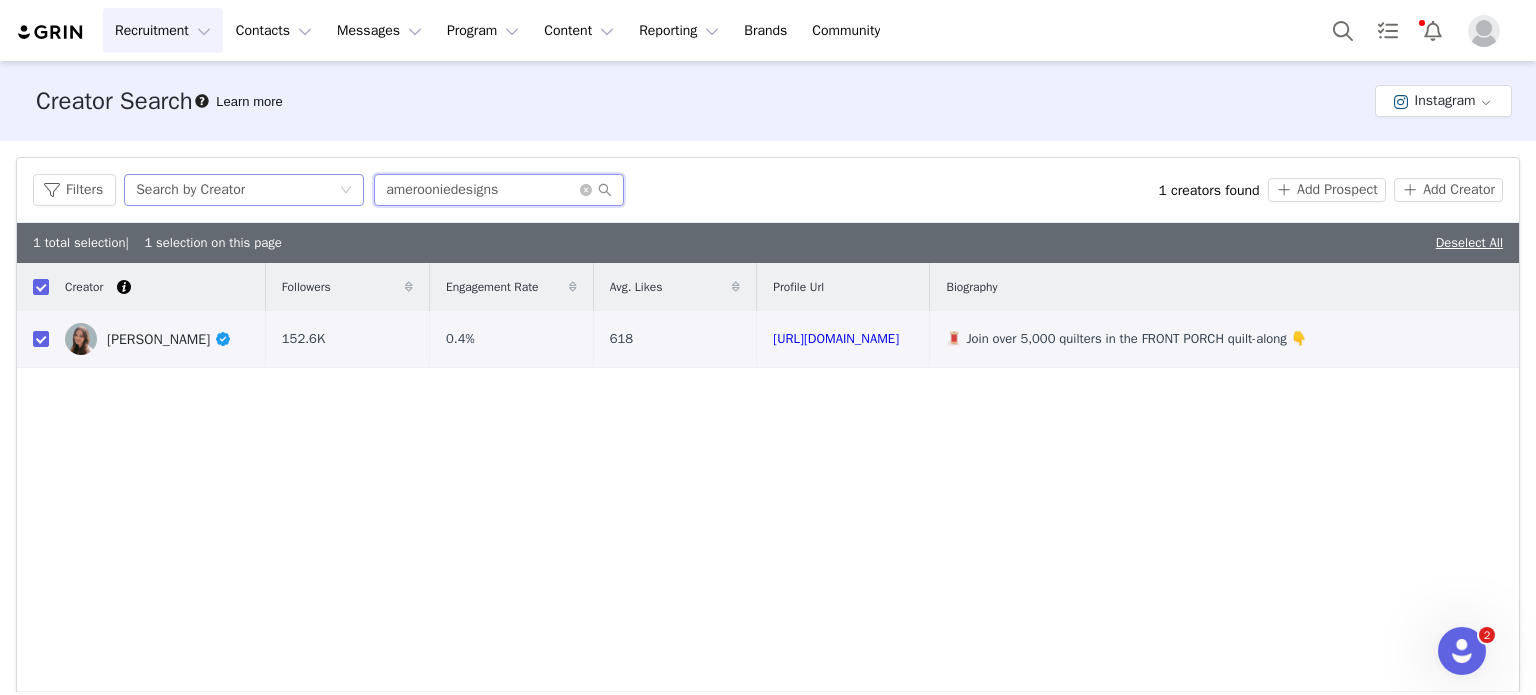 type on "amerooniedesigns" 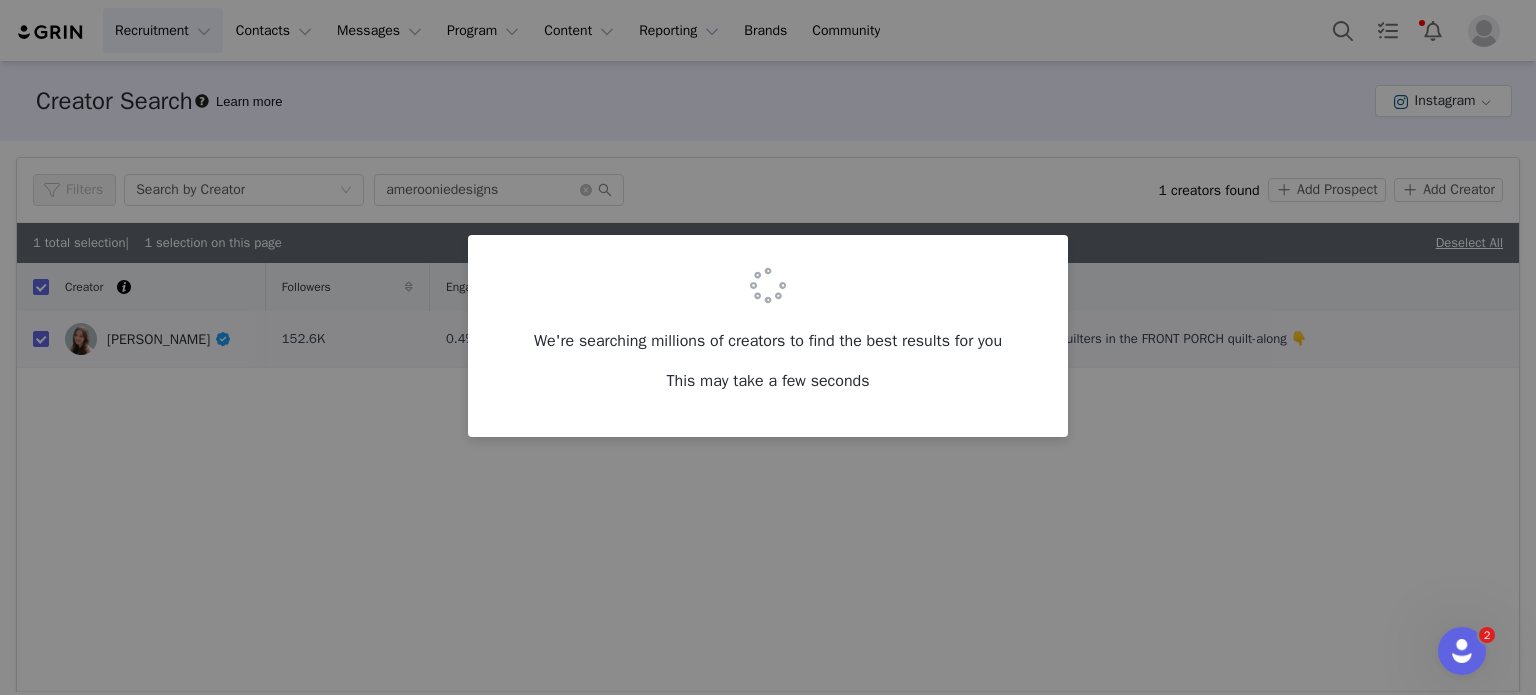 checkbox on "false" 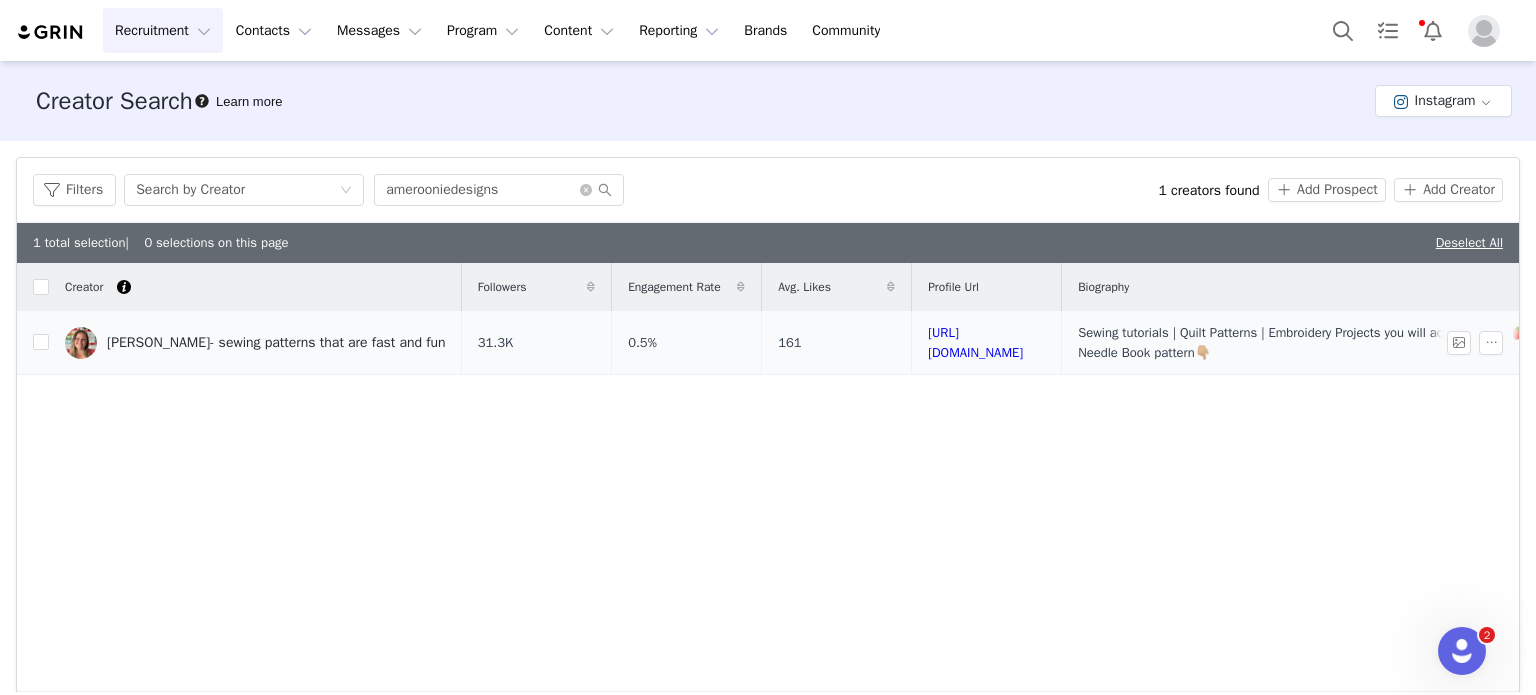 click at bounding box center (33, 343) 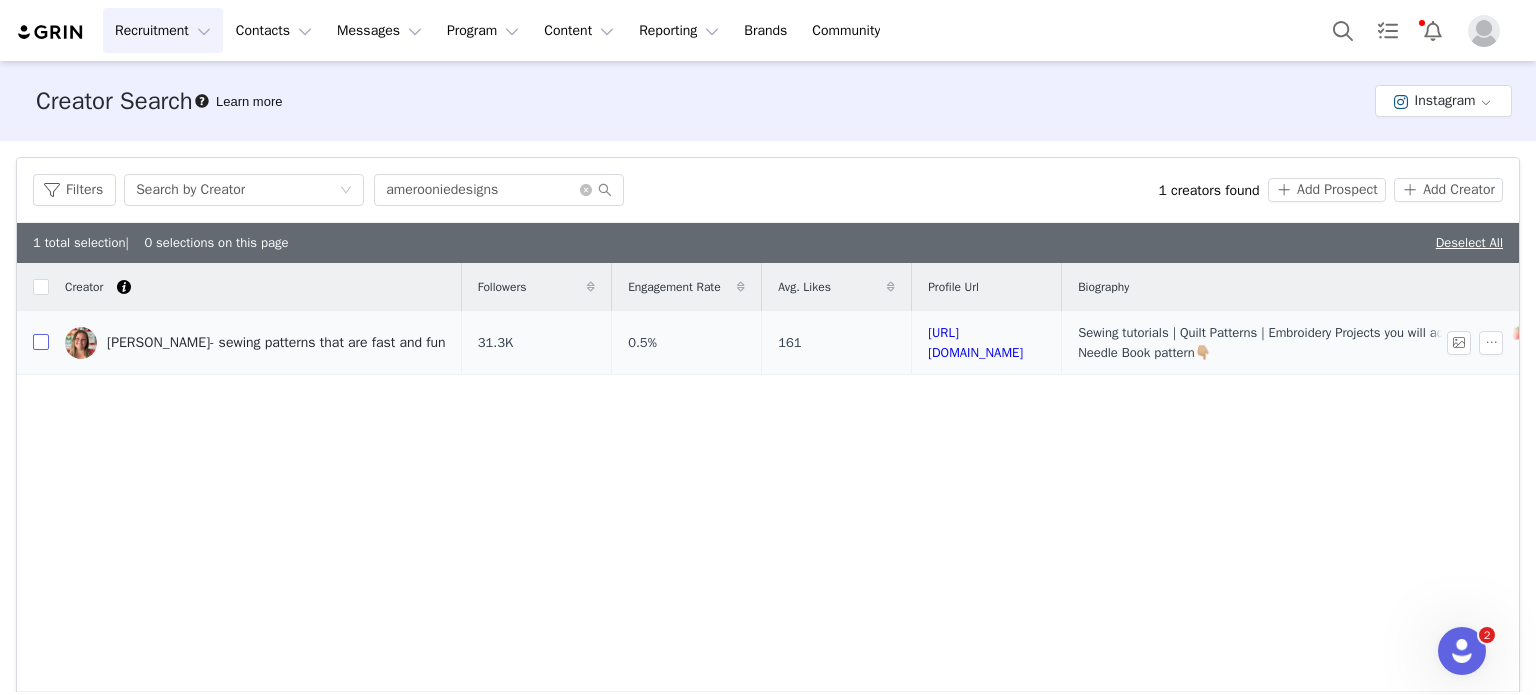 drag, startPoint x: 40, startPoint y: 342, endPoint x: 288, endPoint y: 314, distance: 249.57564 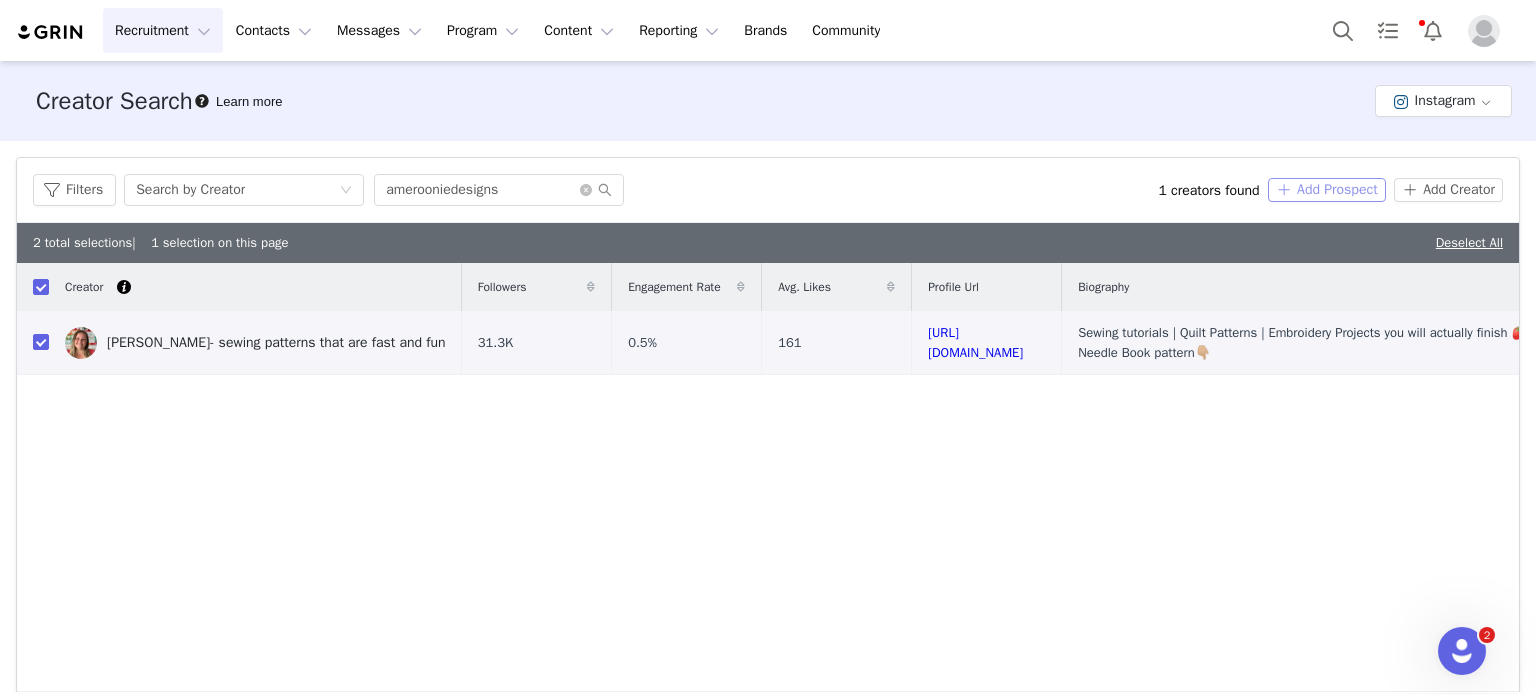 click on "Add Prospect" at bounding box center (1327, 190) 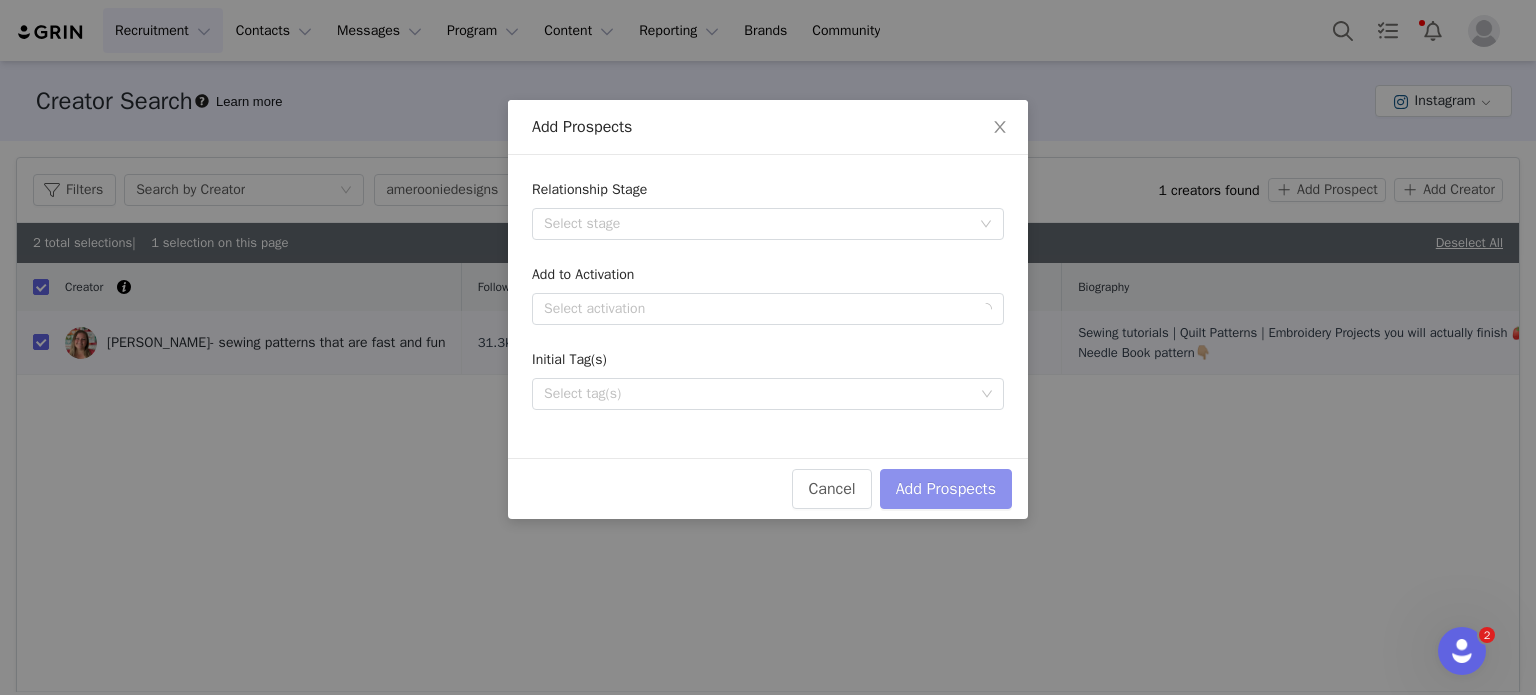 click on "Add Prospects" at bounding box center [946, 489] 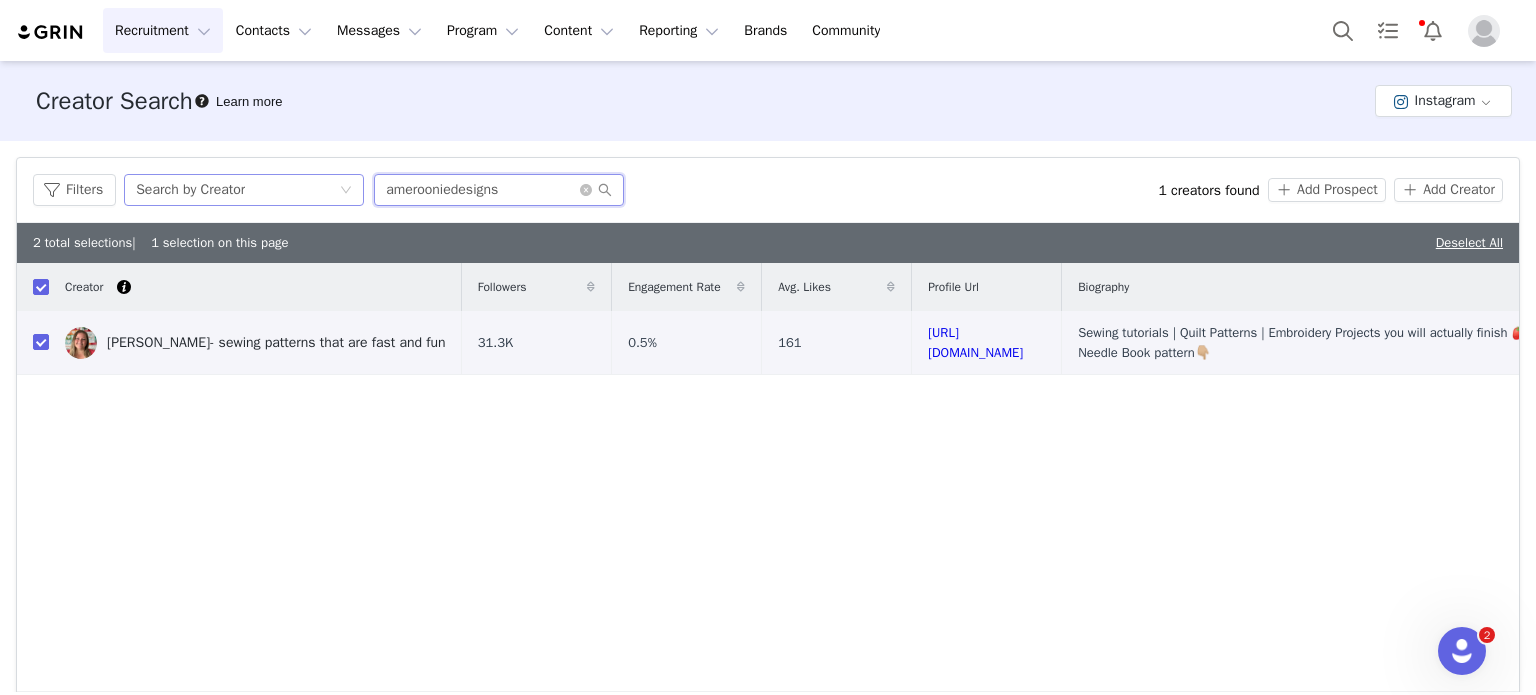 drag, startPoint x: 528, startPoint y: 186, endPoint x: 330, endPoint y: 178, distance: 198.16154 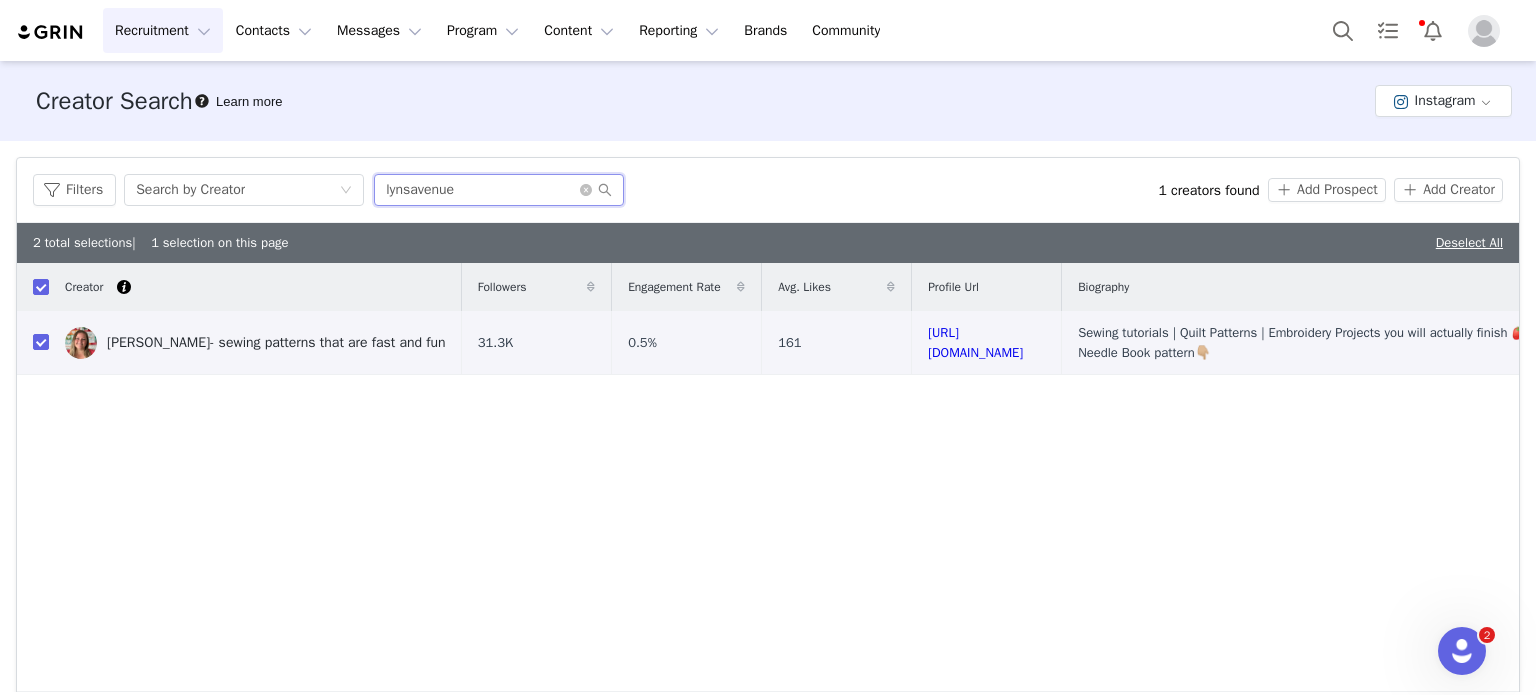 type on "lynsavenue" 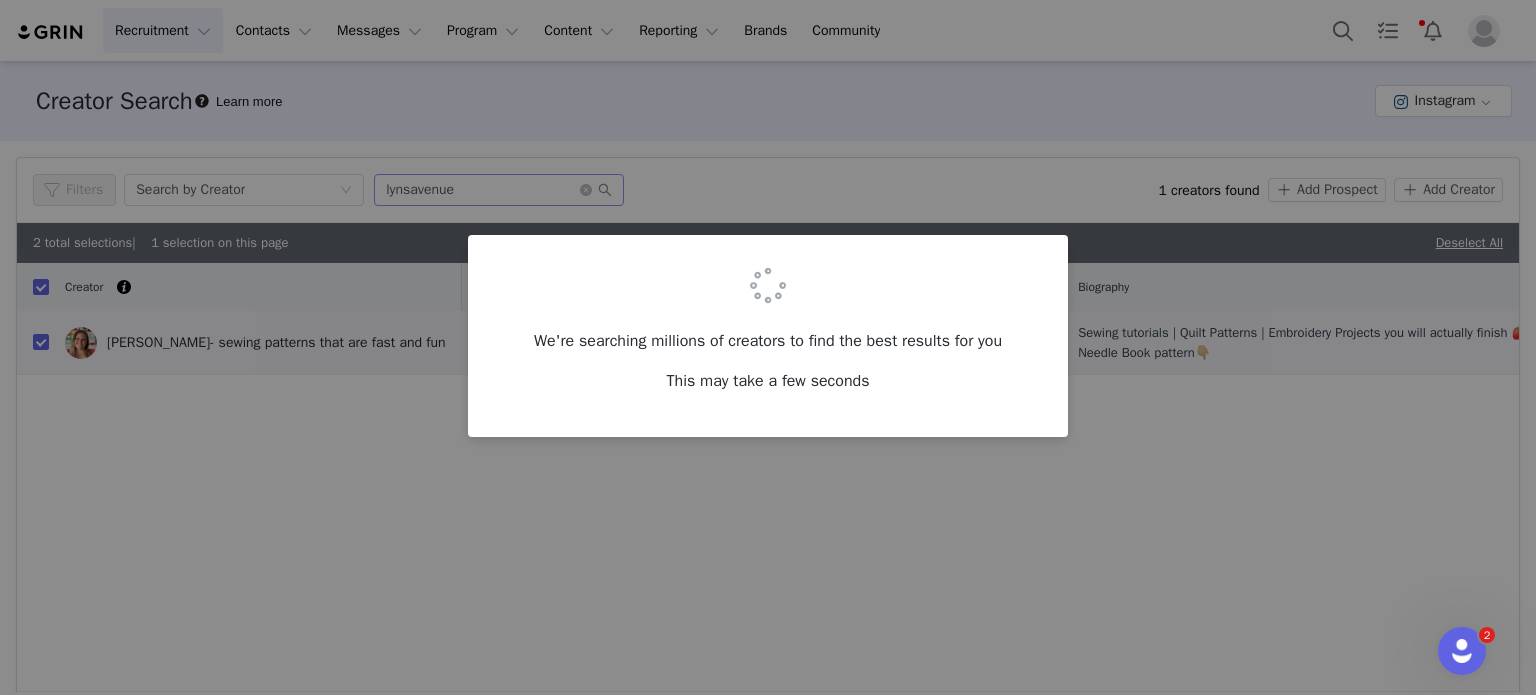 checkbox on "false" 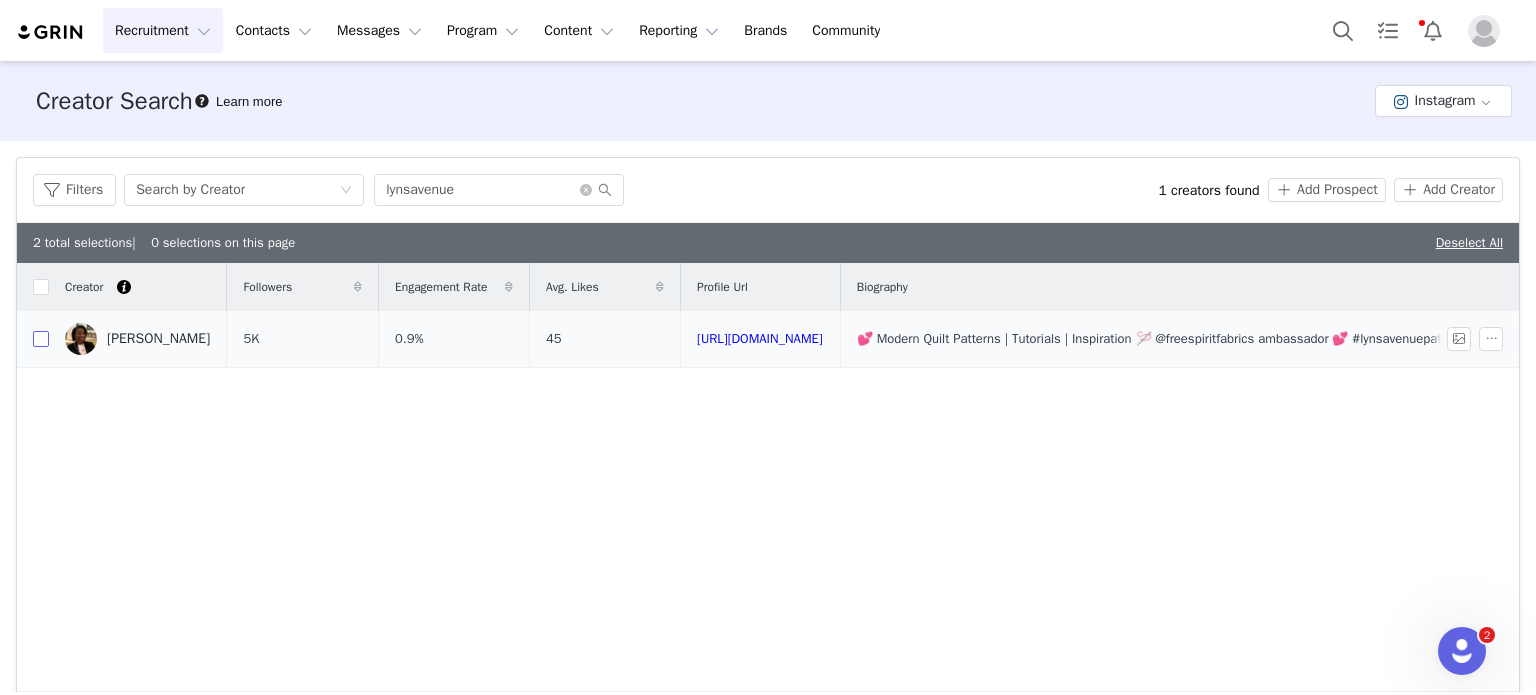 click at bounding box center [41, 339] 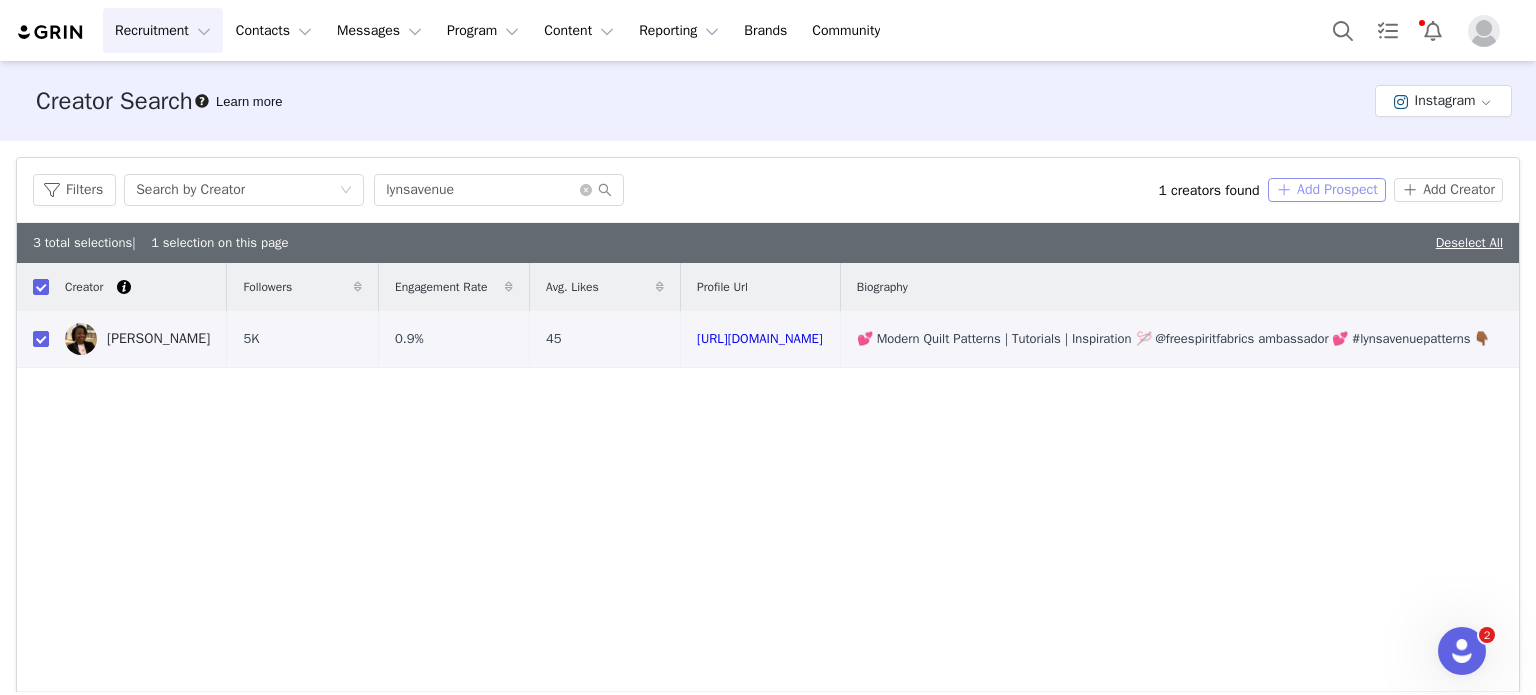 click on "Add Prospect" at bounding box center (1327, 190) 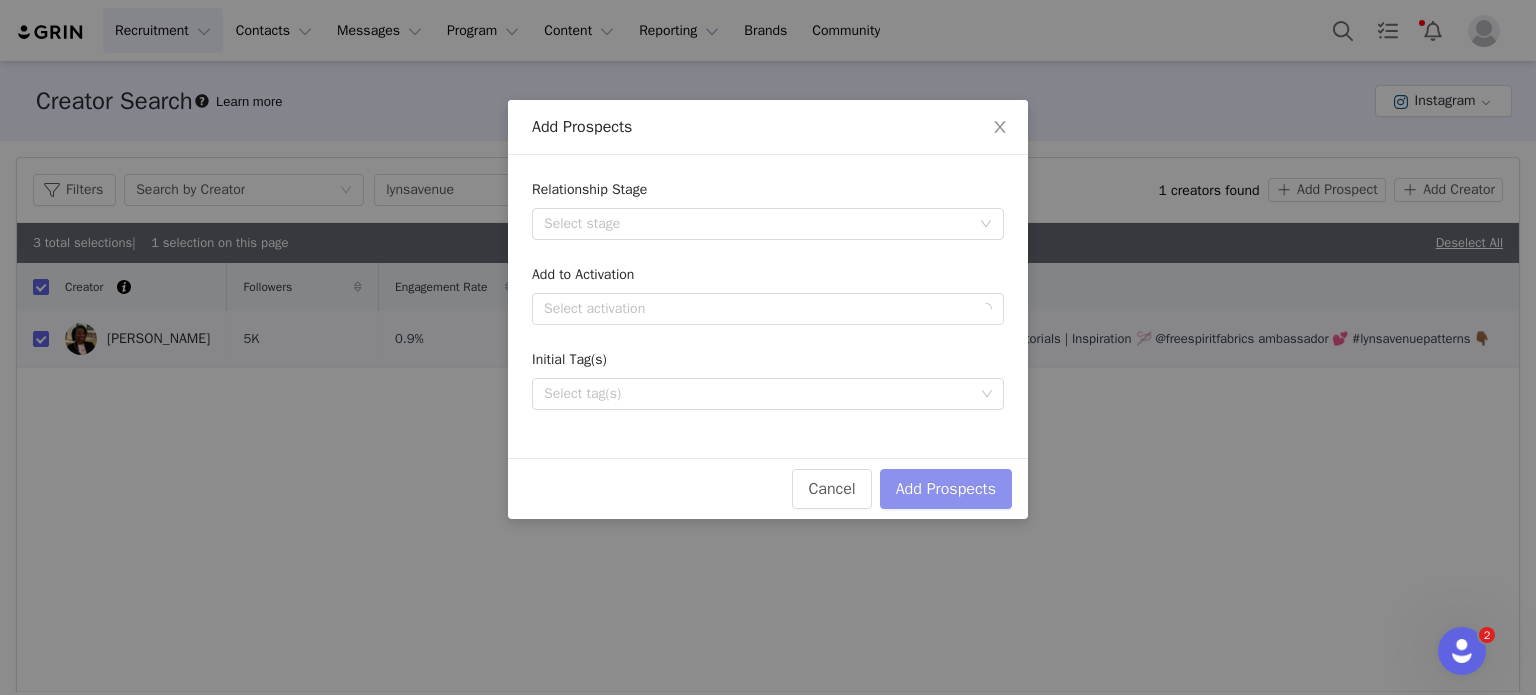 click on "Add Prospects" at bounding box center (946, 489) 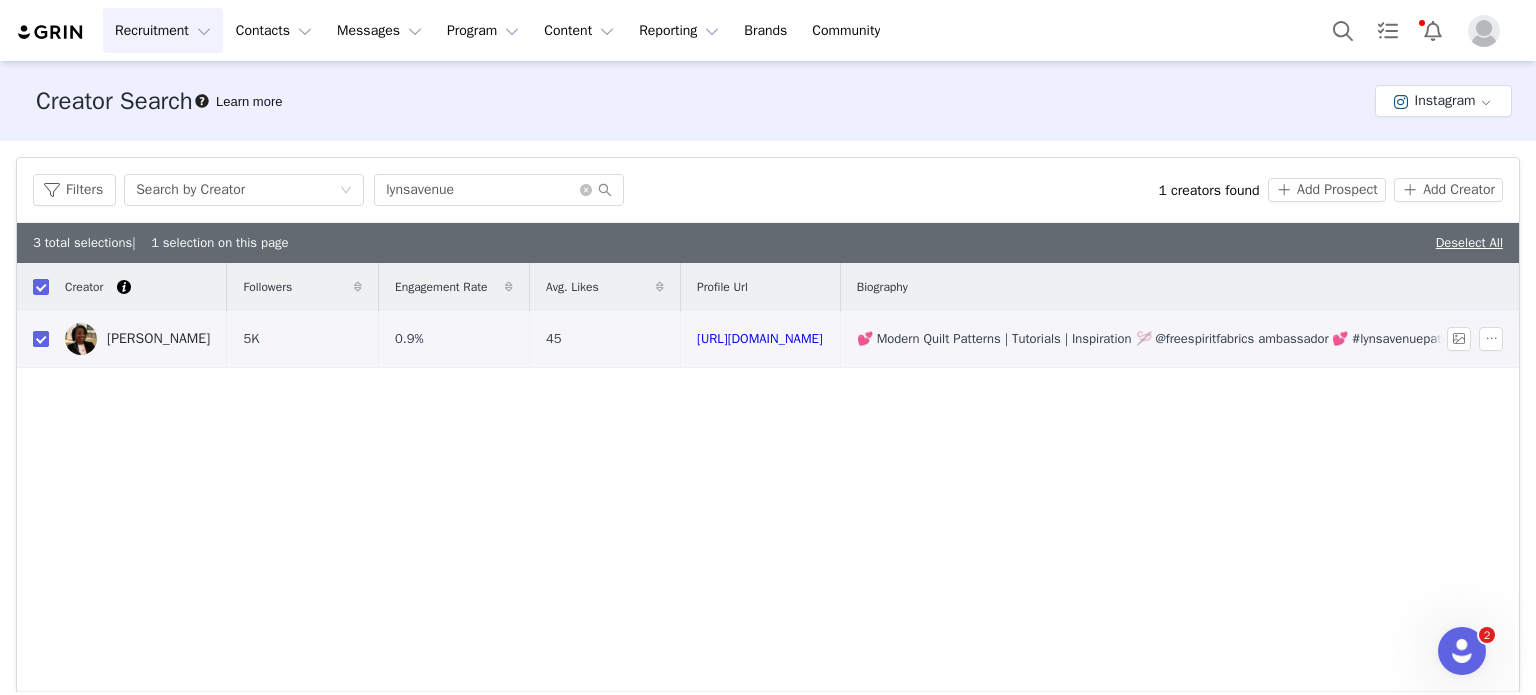 click at bounding box center (41, 339) 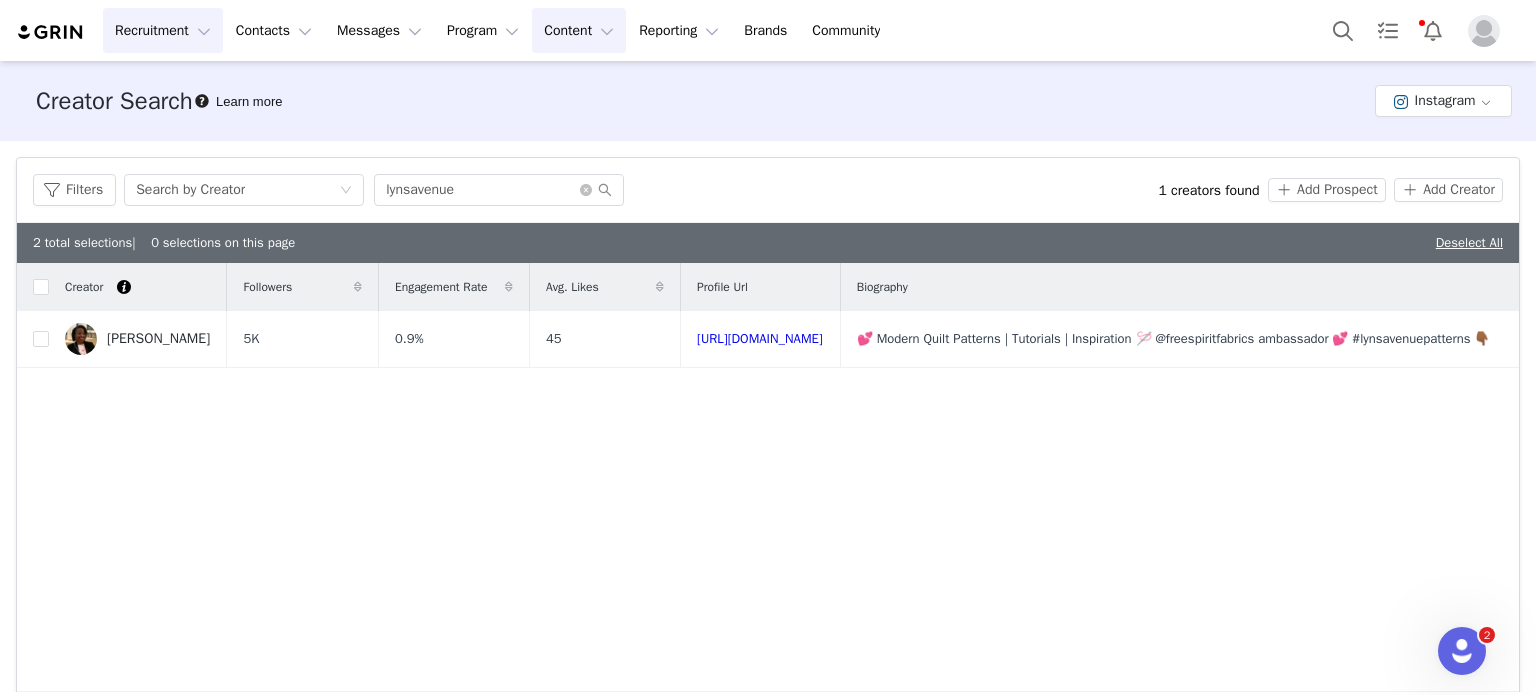 click on "Content Content" at bounding box center (579, 30) 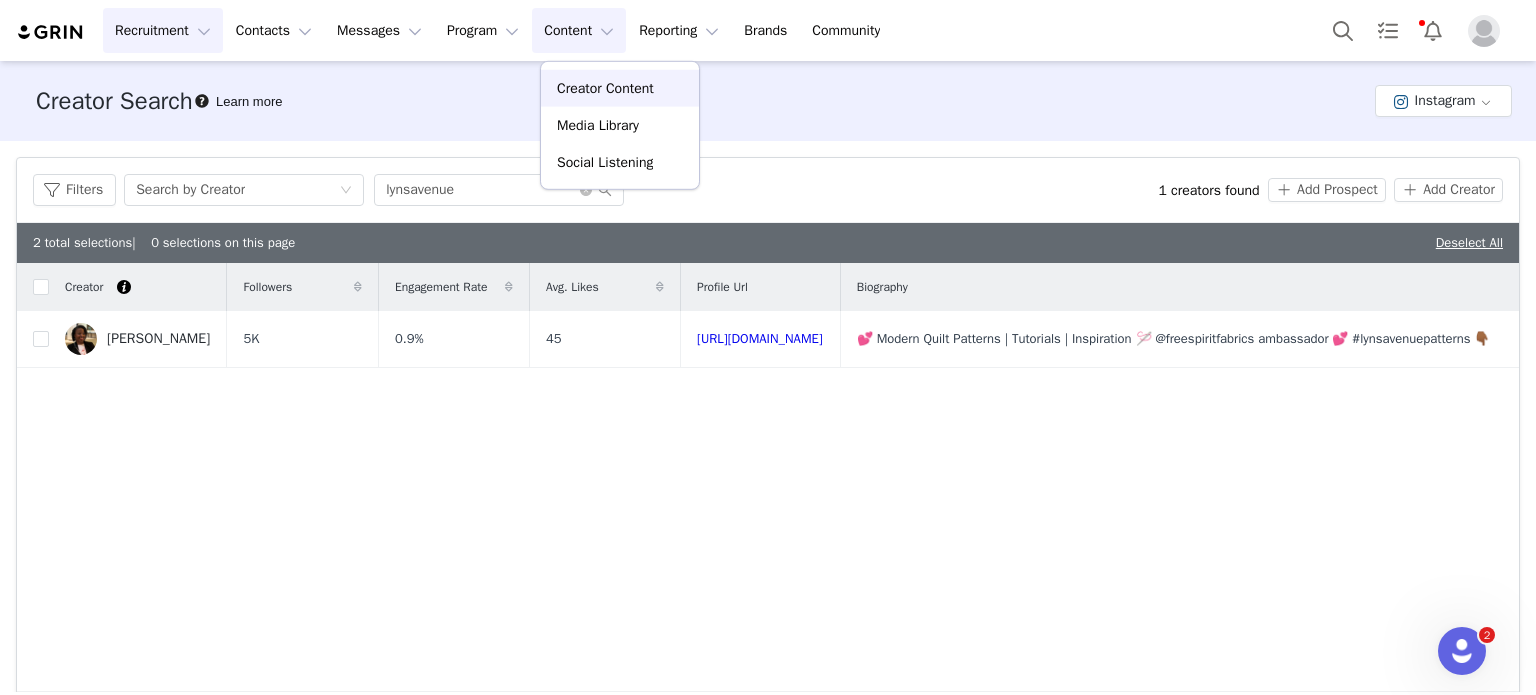 click on "Creator Content" at bounding box center [605, 88] 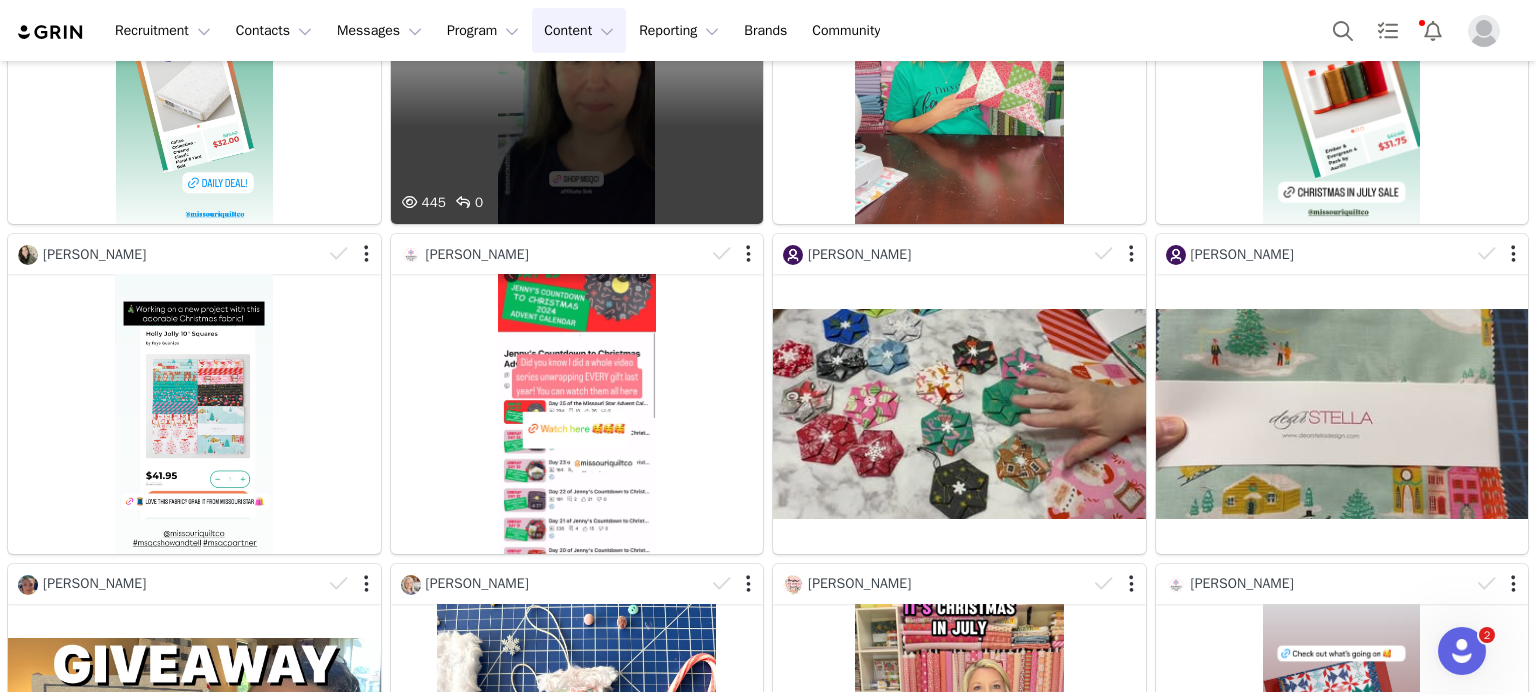 scroll, scrollTop: 200, scrollLeft: 0, axis: vertical 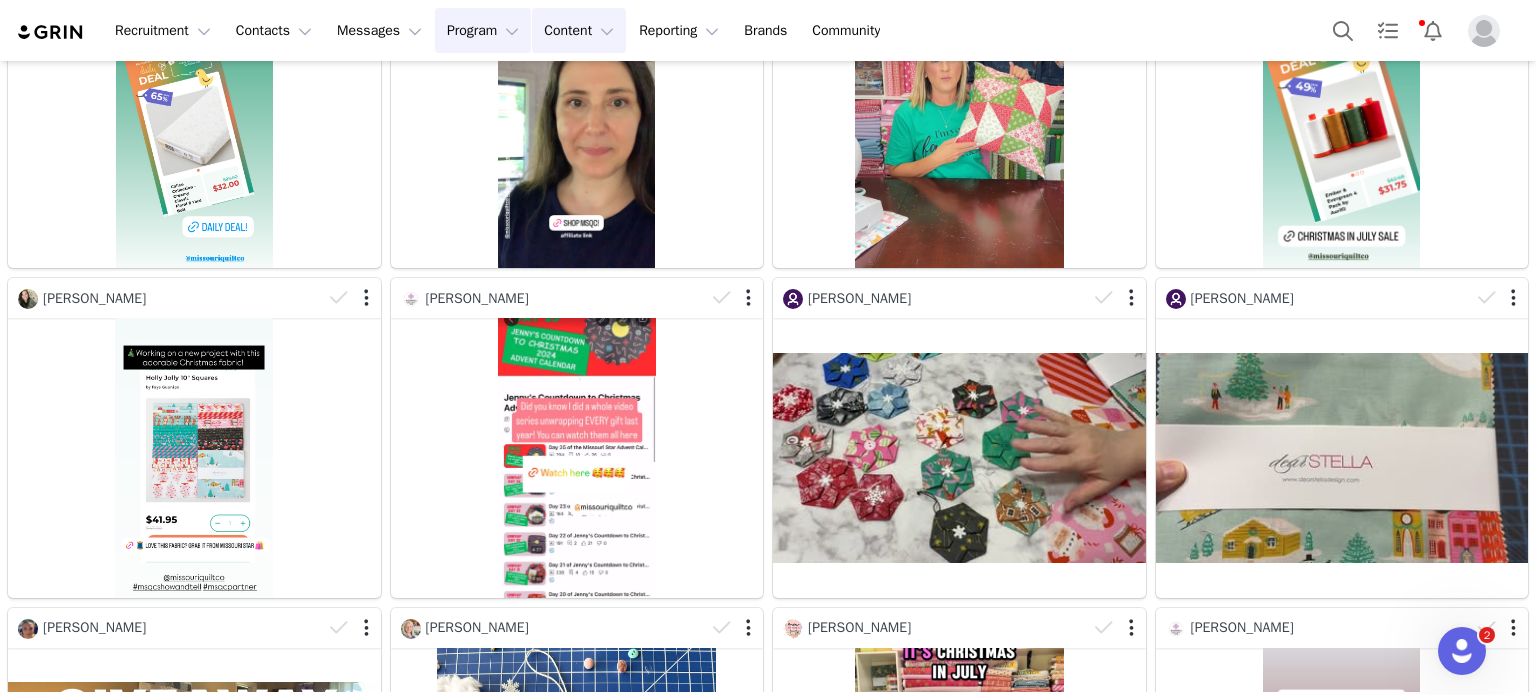 click on "Program Program" at bounding box center [483, 30] 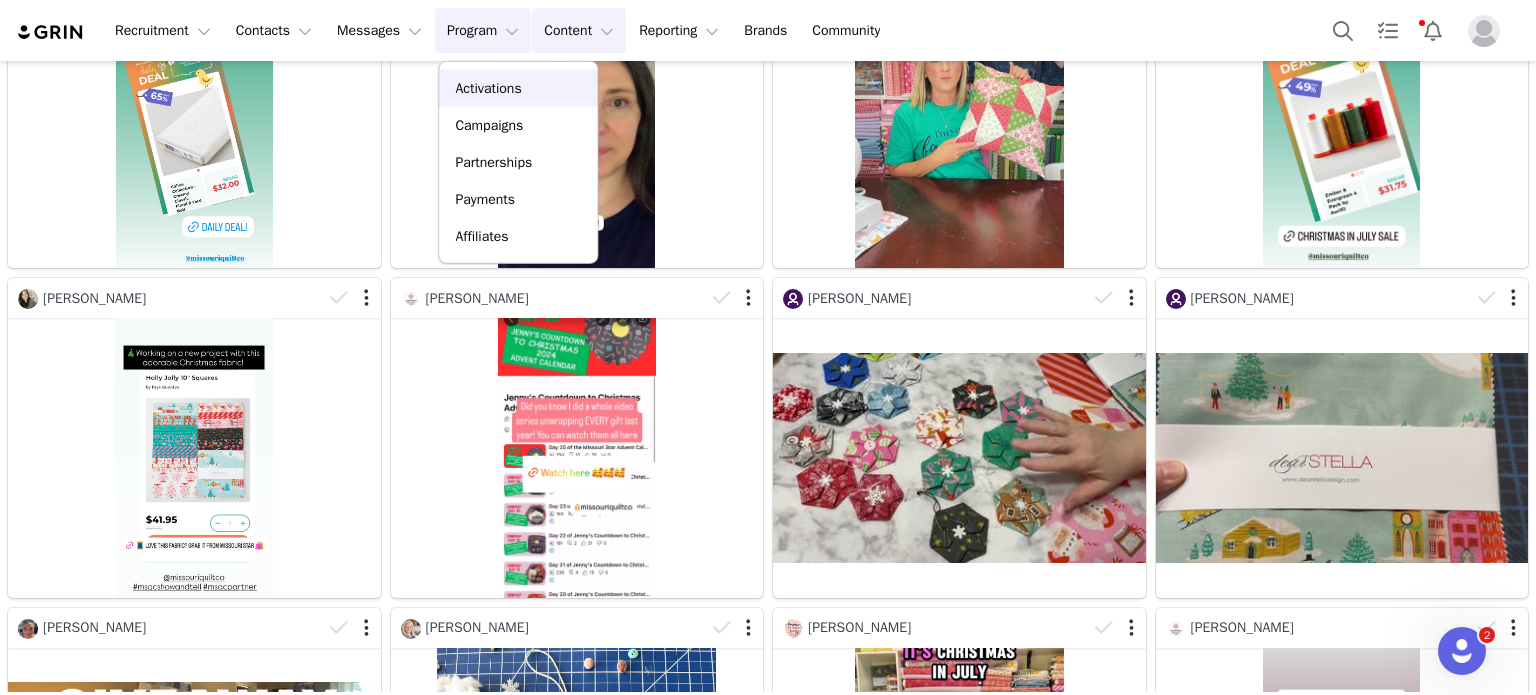 click on "Activations" at bounding box center (488, 88) 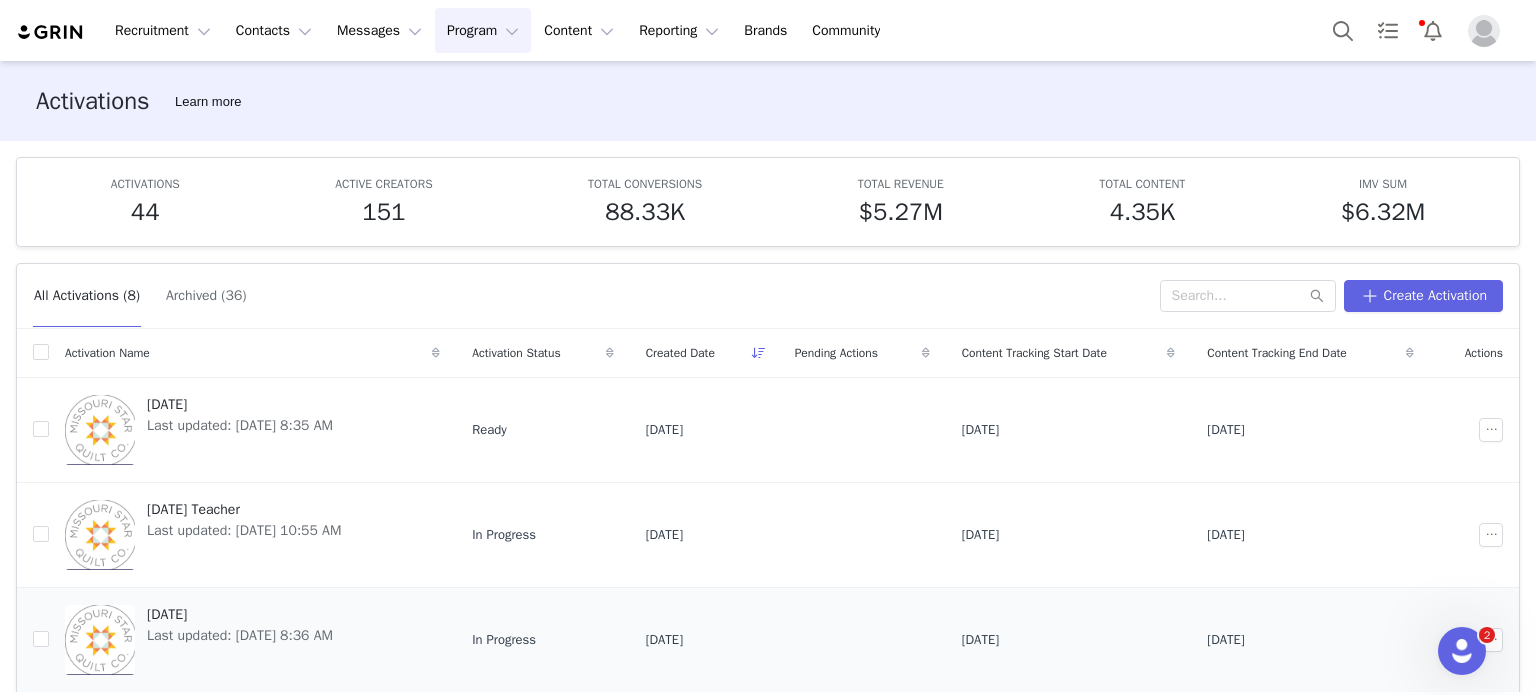 click on "July 2025 Last updated: Jul 10, 2025 8:36 AM" at bounding box center [252, 639] 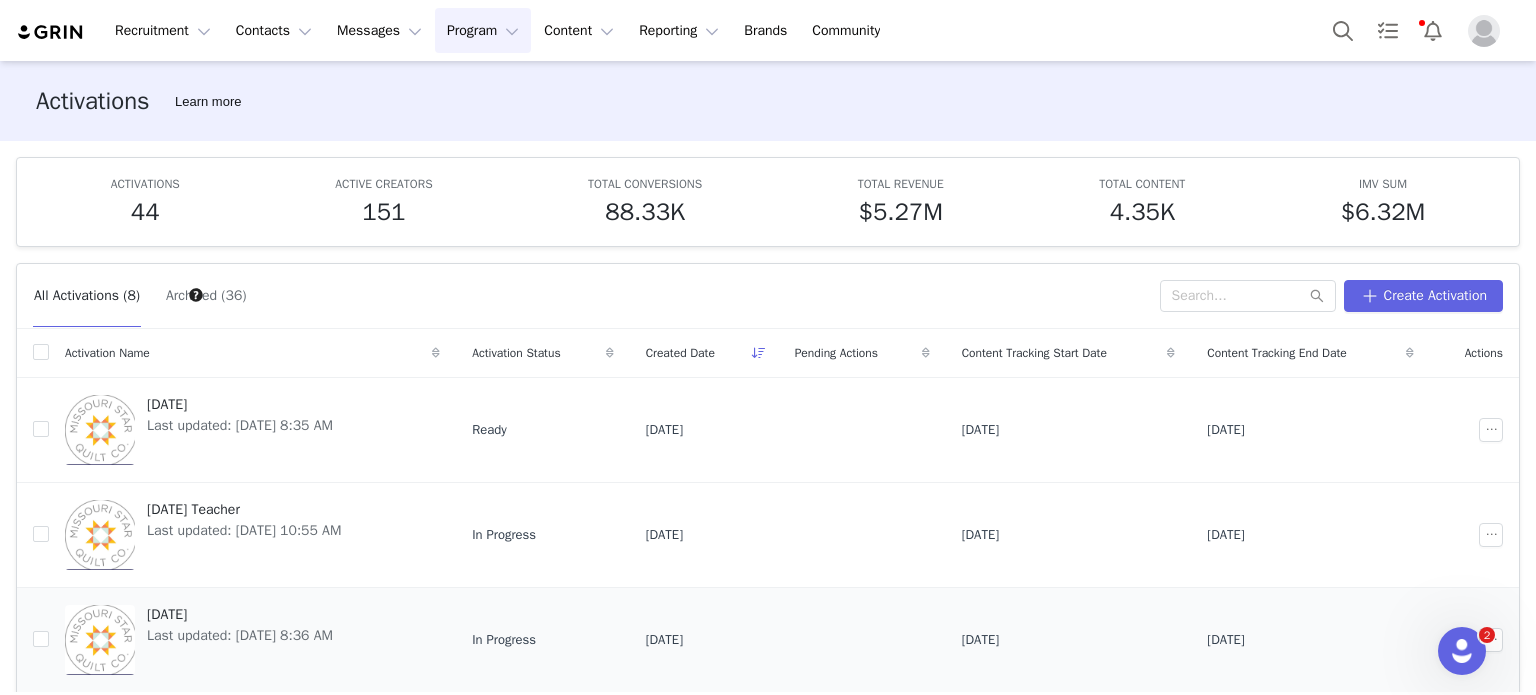 click on "[DATE]" at bounding box center (240, 614) 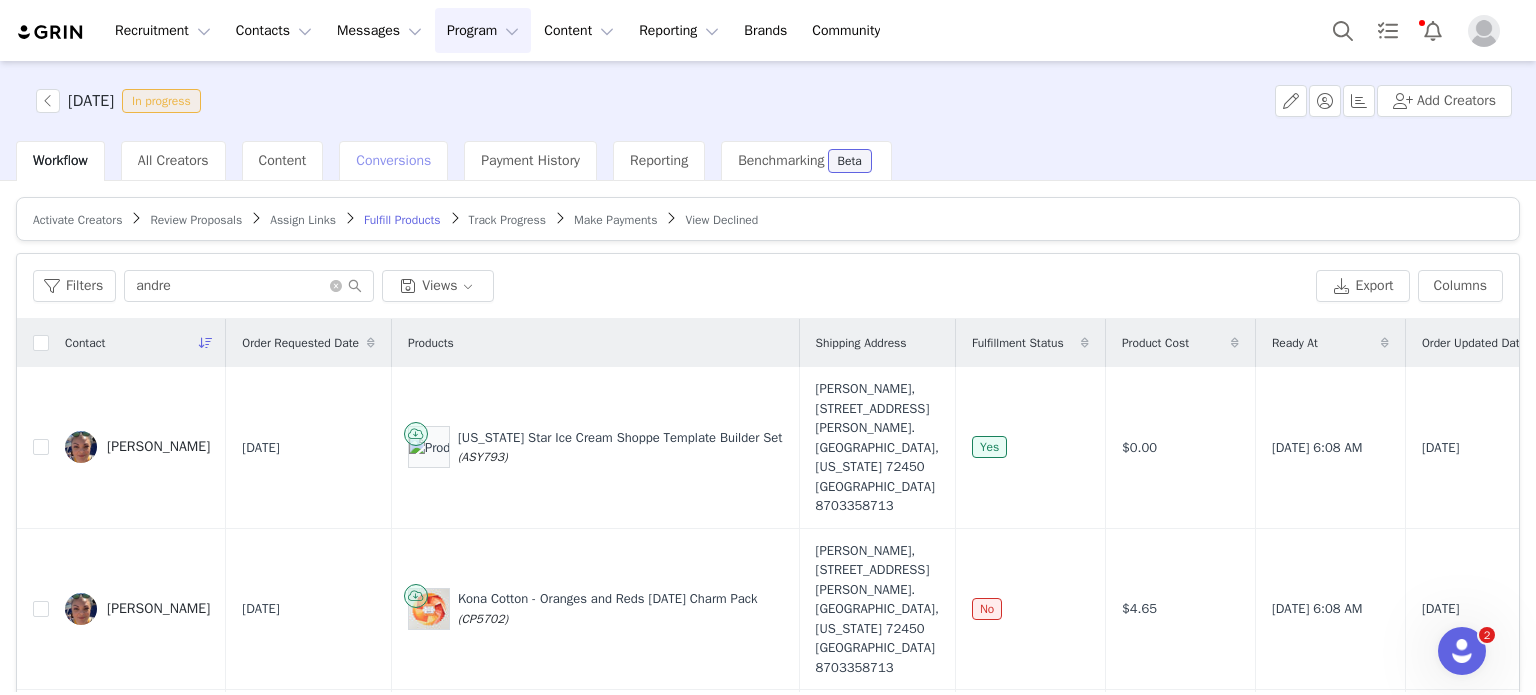 click on "Conversions" at bounding box center [393, 160] 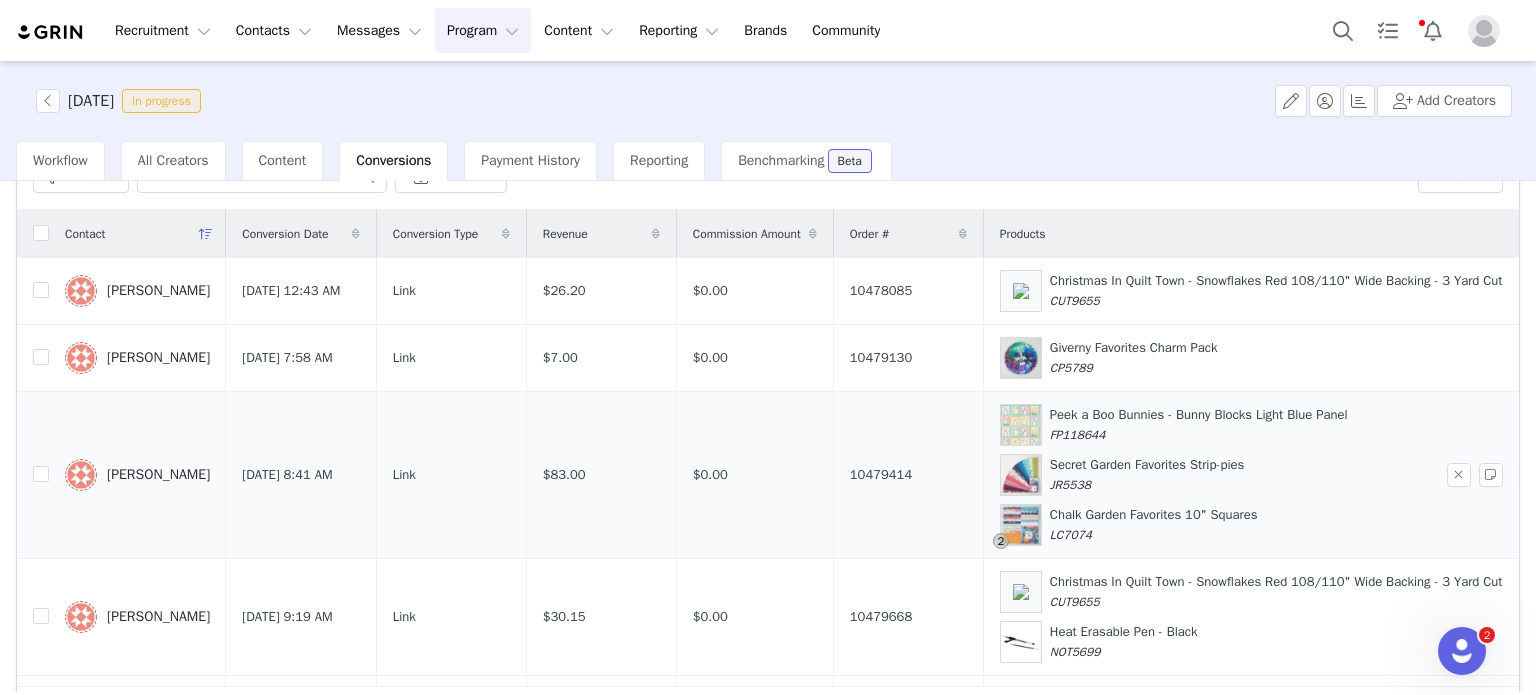 scroll, scrollTop: 225, scrollLeft: 0, axis: vertical 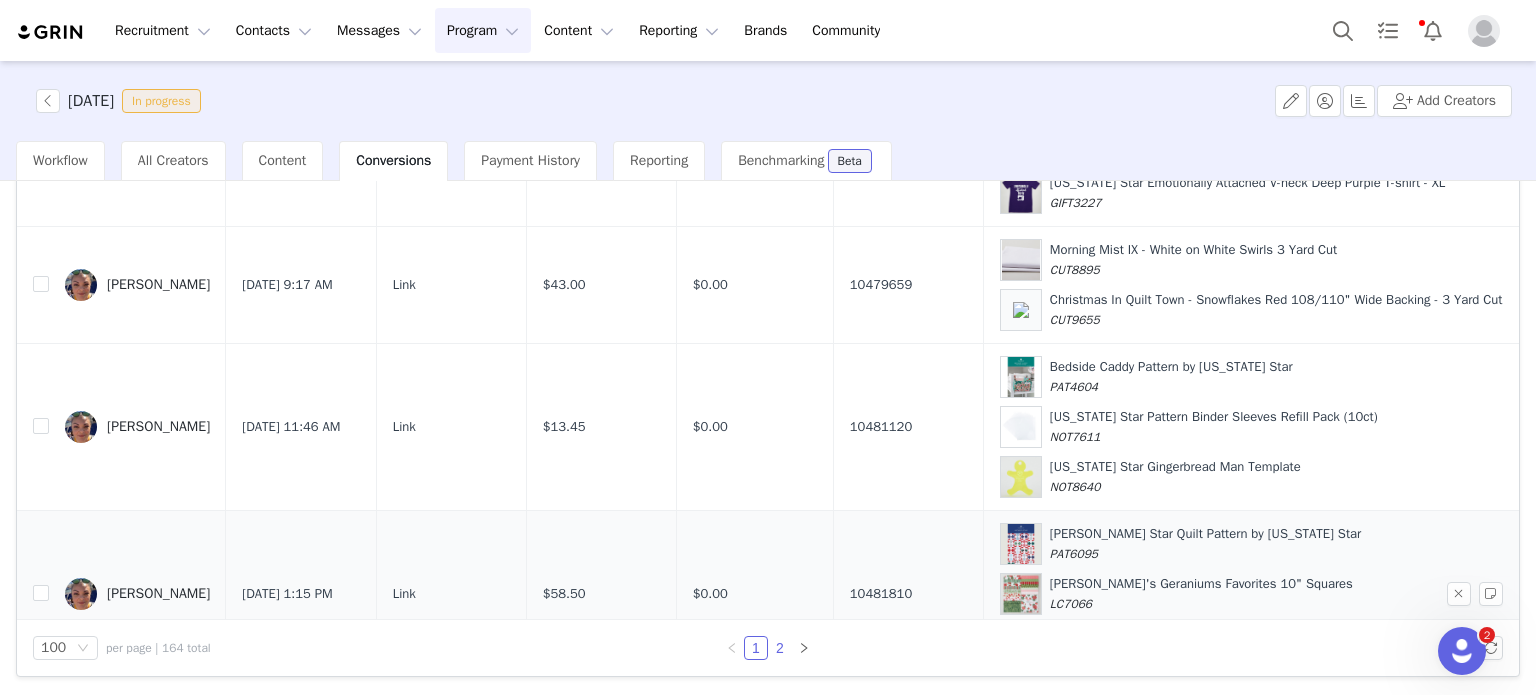 drag, startPoint x: 774, startPoint y: 647, endPoint x: 756, endPoint y: 571, distance: 78.10249 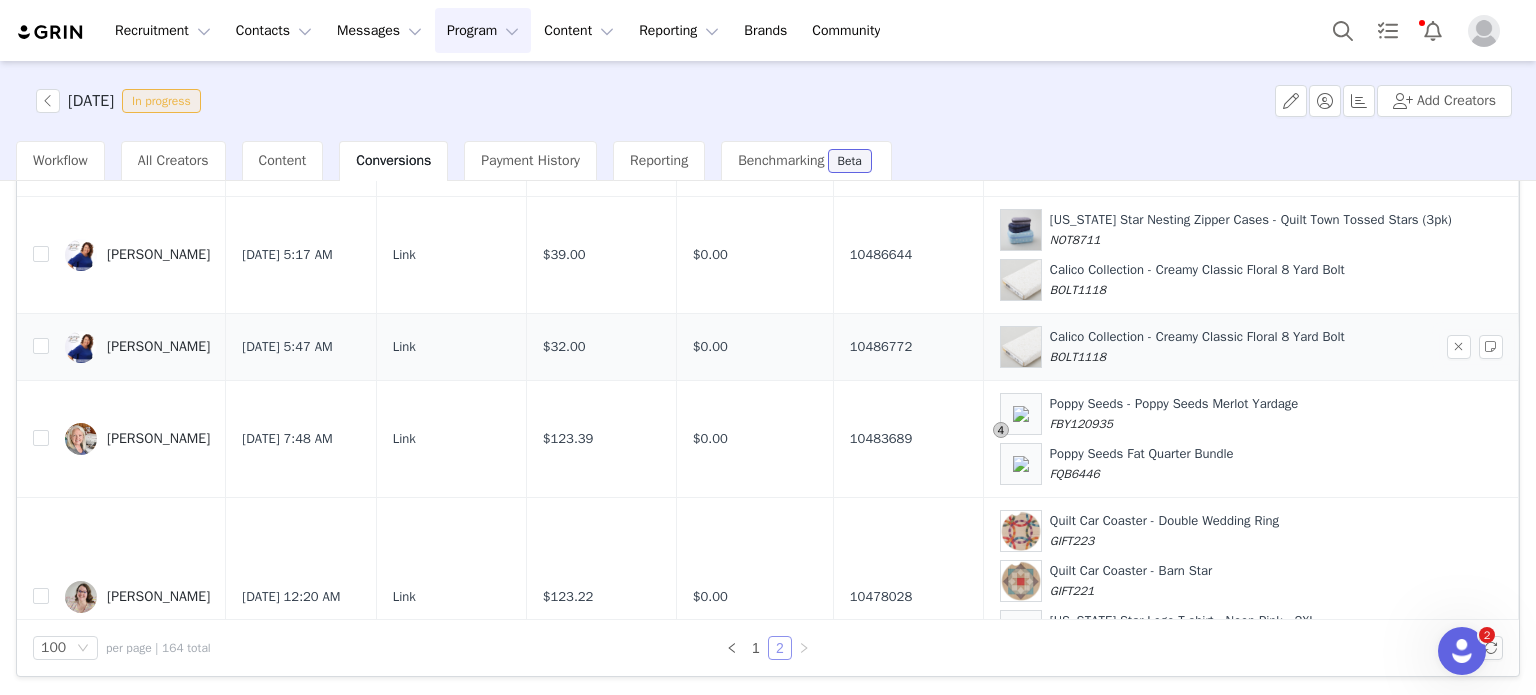scroll, scrollTop: 3500, scrollLeft: 0, axis: vertical 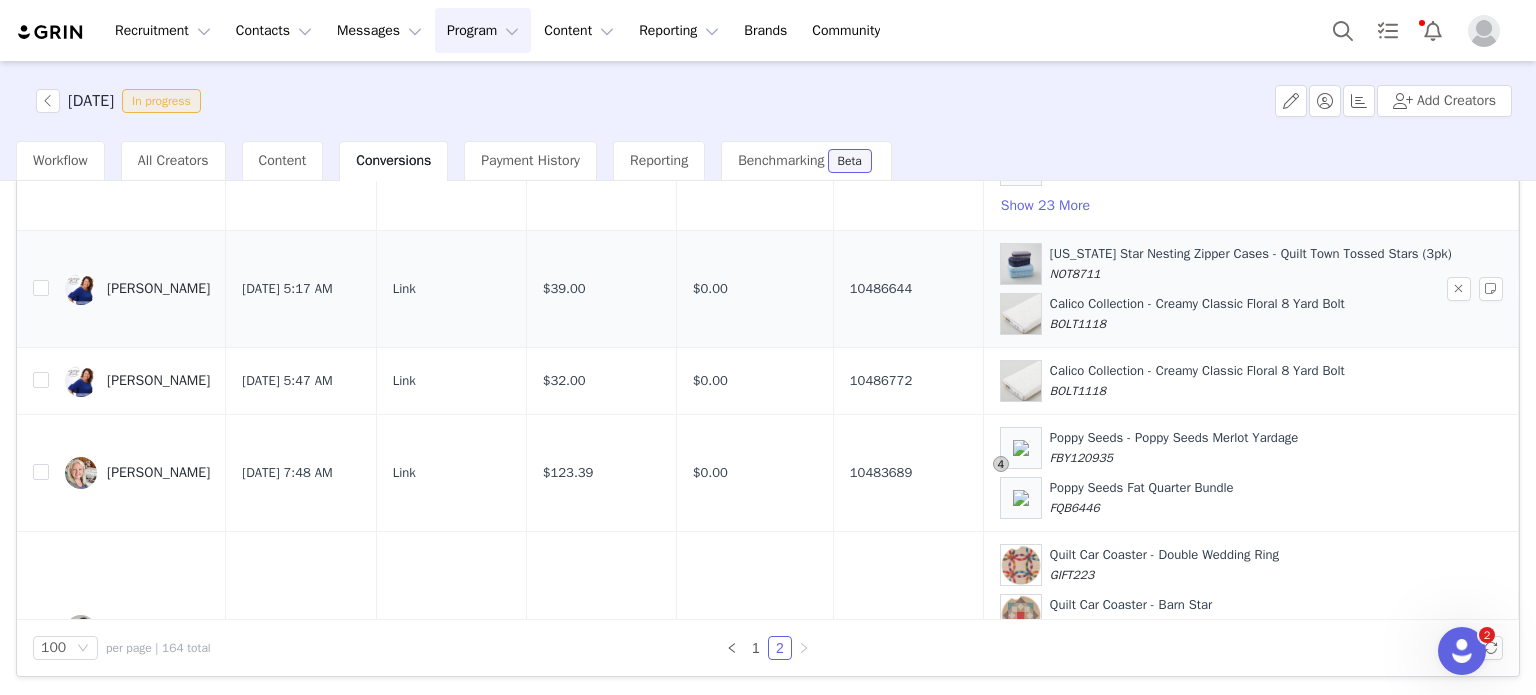 click on "Nicole Moore" at bounding box center (158, 289) 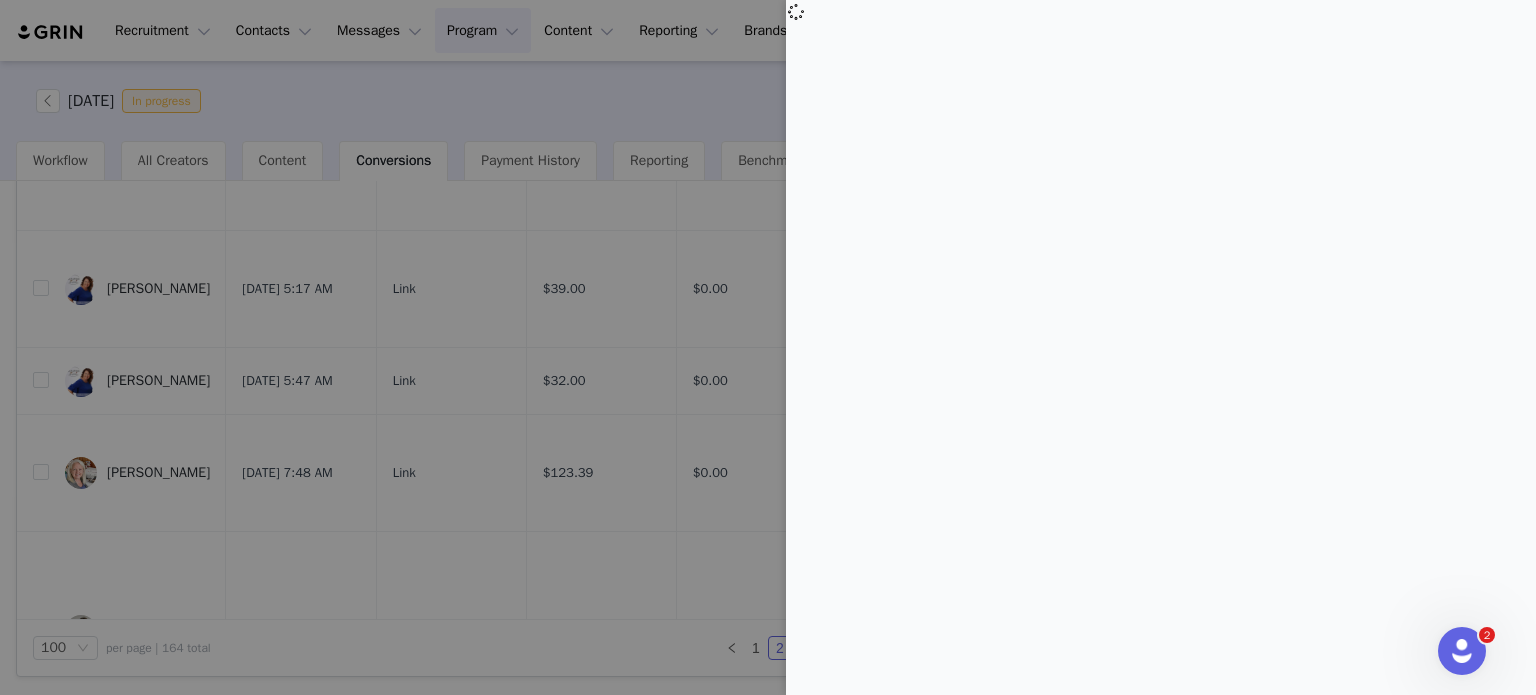 click at bounding box center (768, 347) 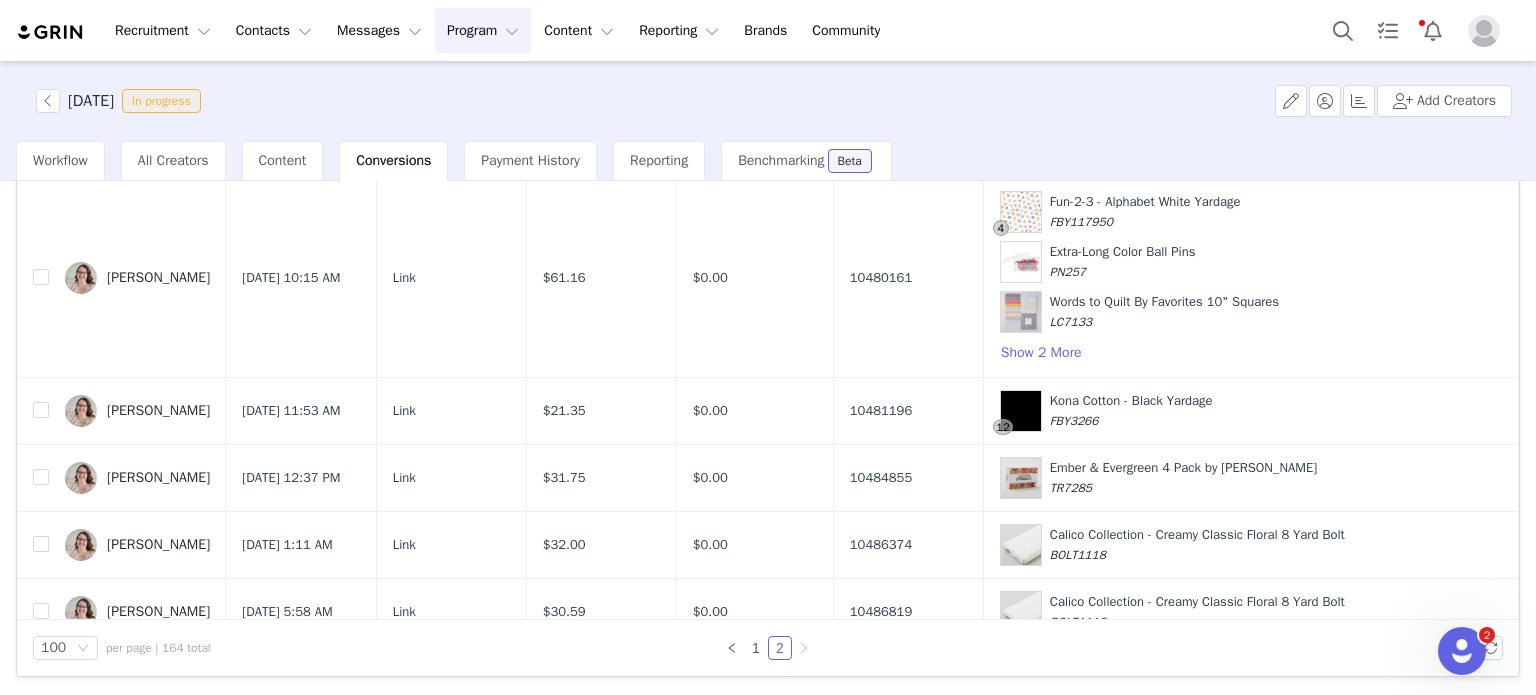 scroll, scrollTop: 4400, scrollLeft: 0, axis: vertical 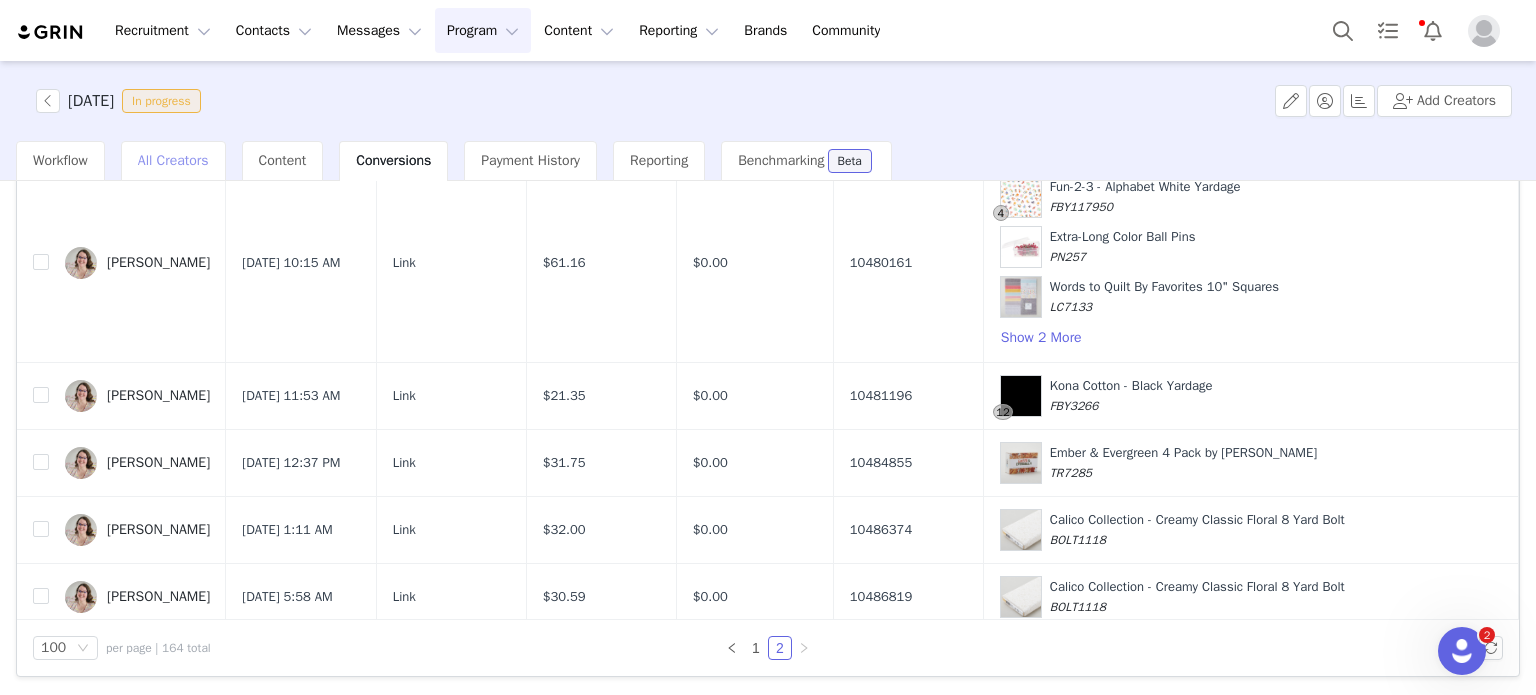click on "All Creators" at bounding box center [173, 160] 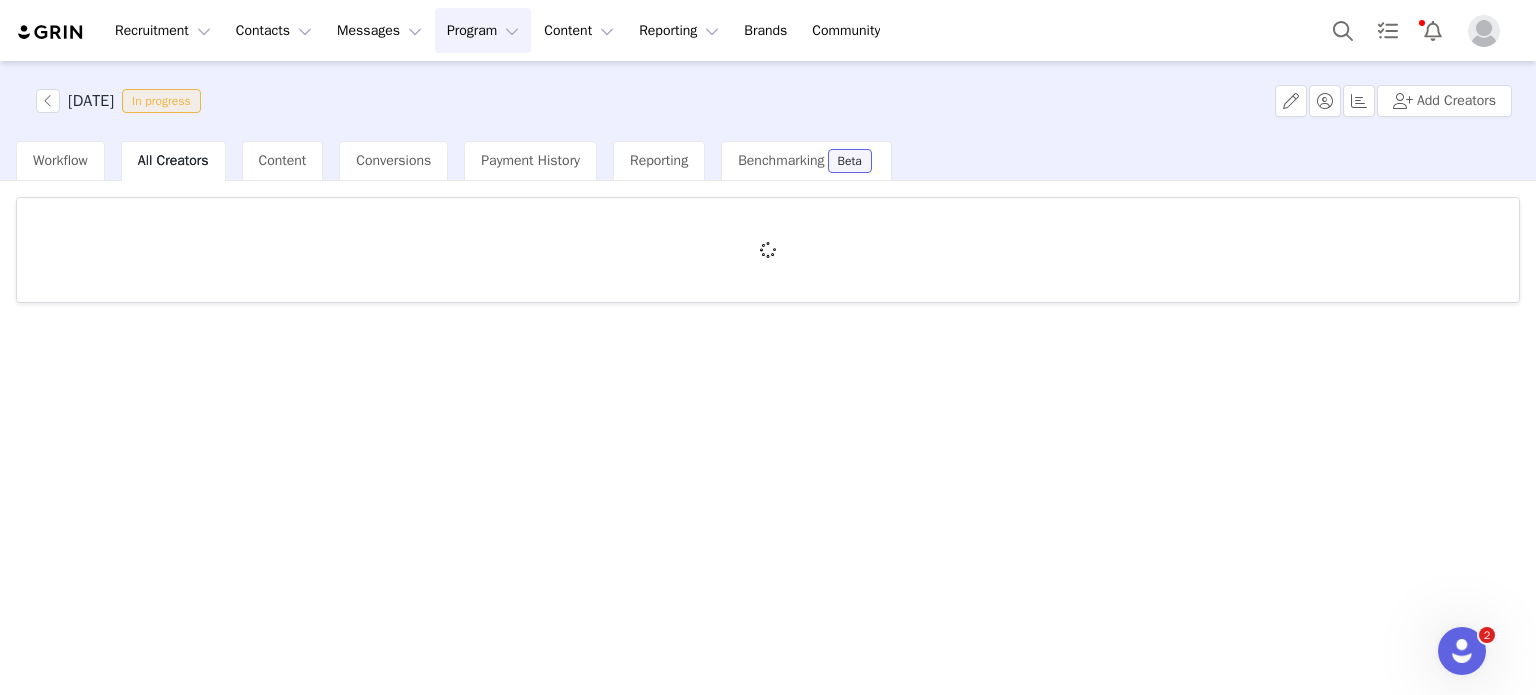 scroll, scrollTop: 0, scrollLeft: 0, axis: both 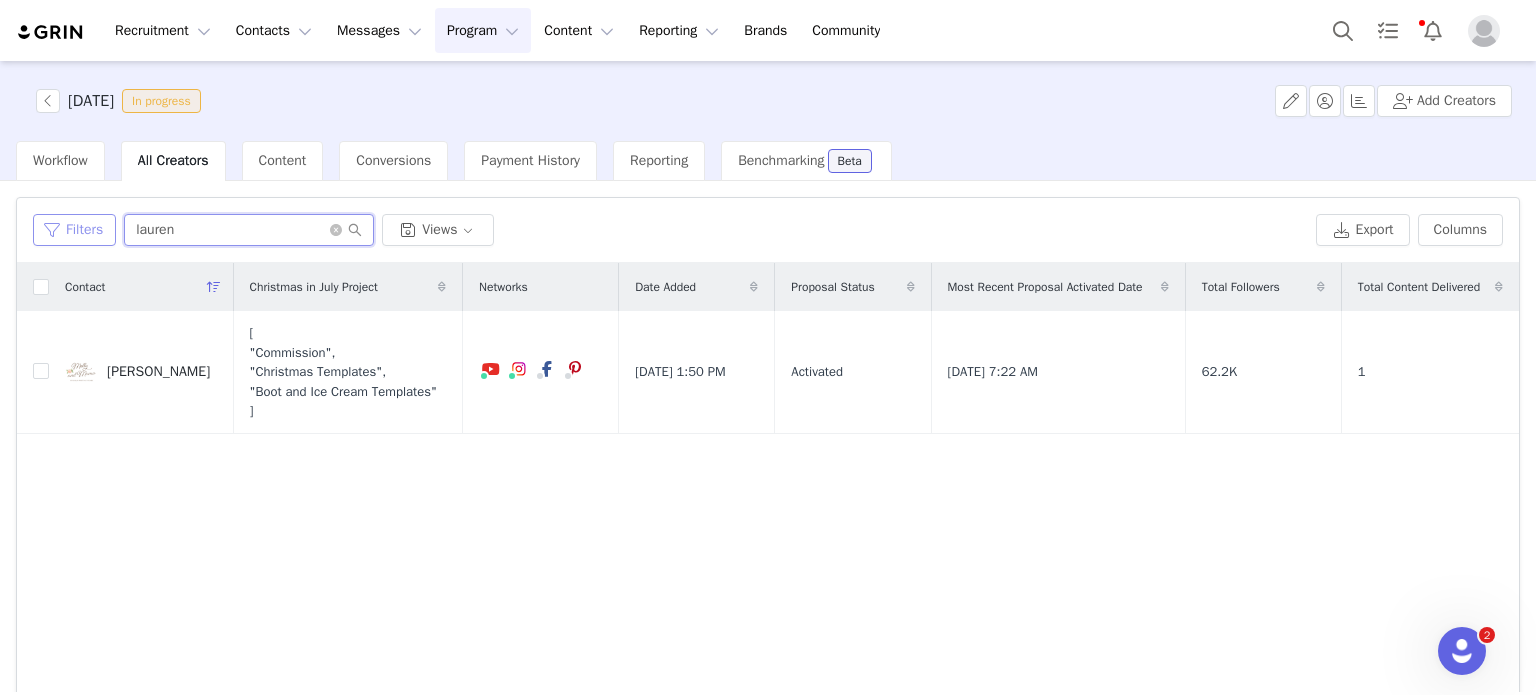 drag, startPoint x: 196, startPoint y: 233, endPoint x: 86, endPoint y: 229, distance: 110.0727 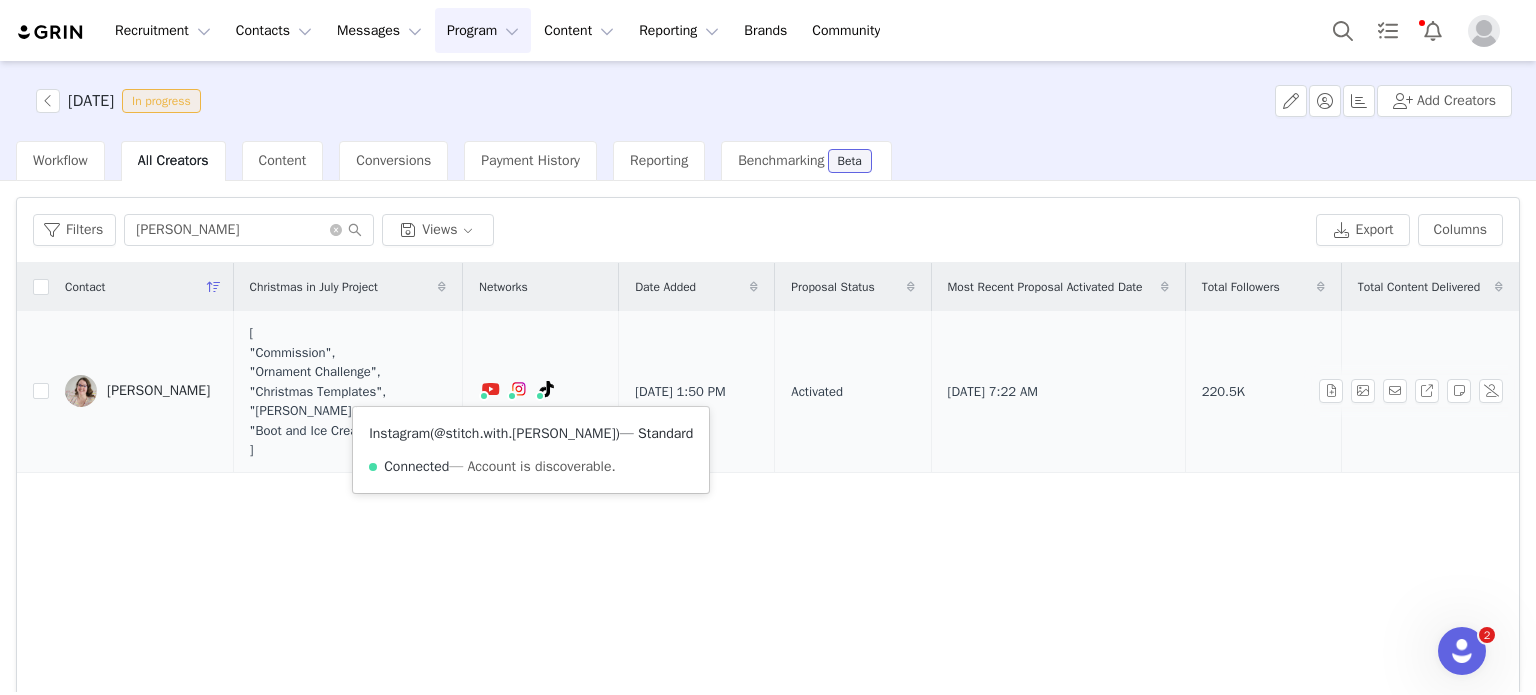click on "@stitch.with.rachel" at bounding box center [524, 433] 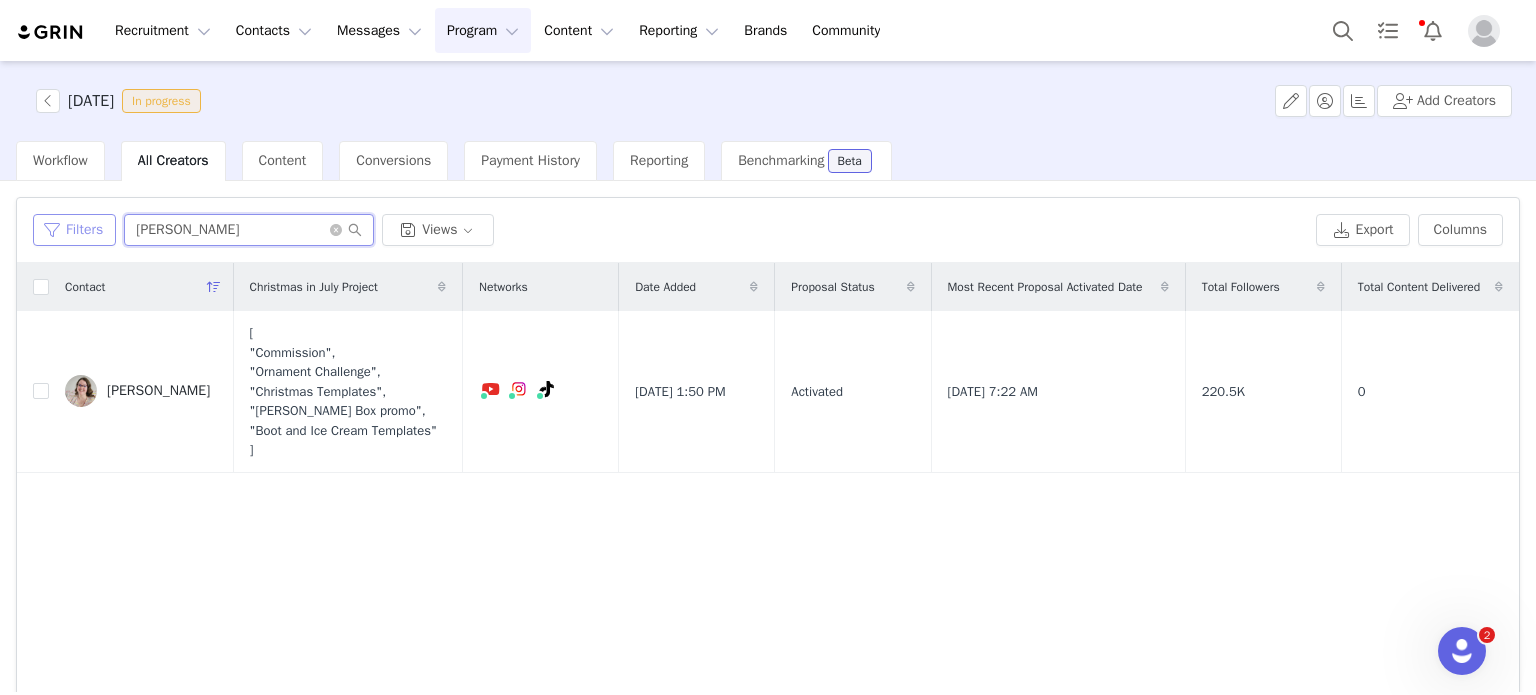 drag, startPoint x: 187, startPoint y: 231, endPoint x: 71, endPoint y: 227, distance: 116.06895 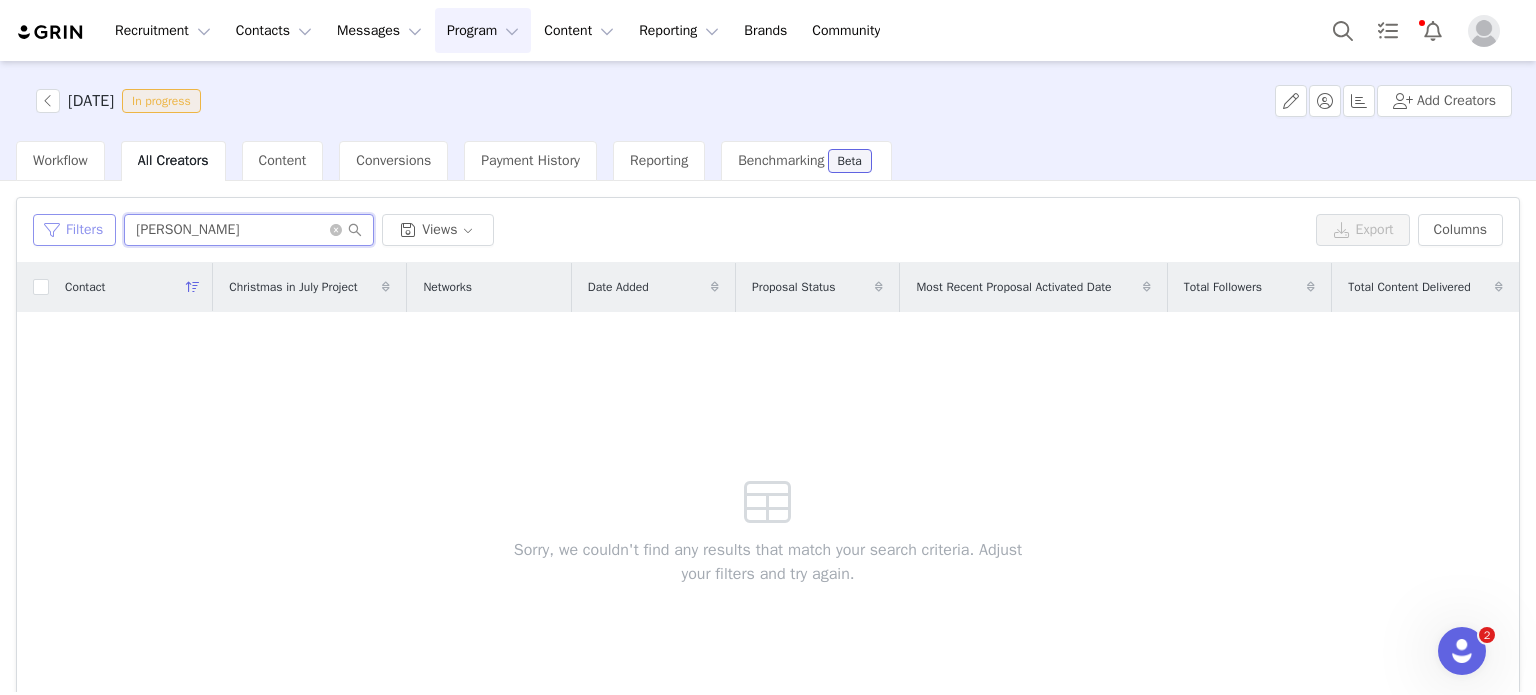 type on "nicole" 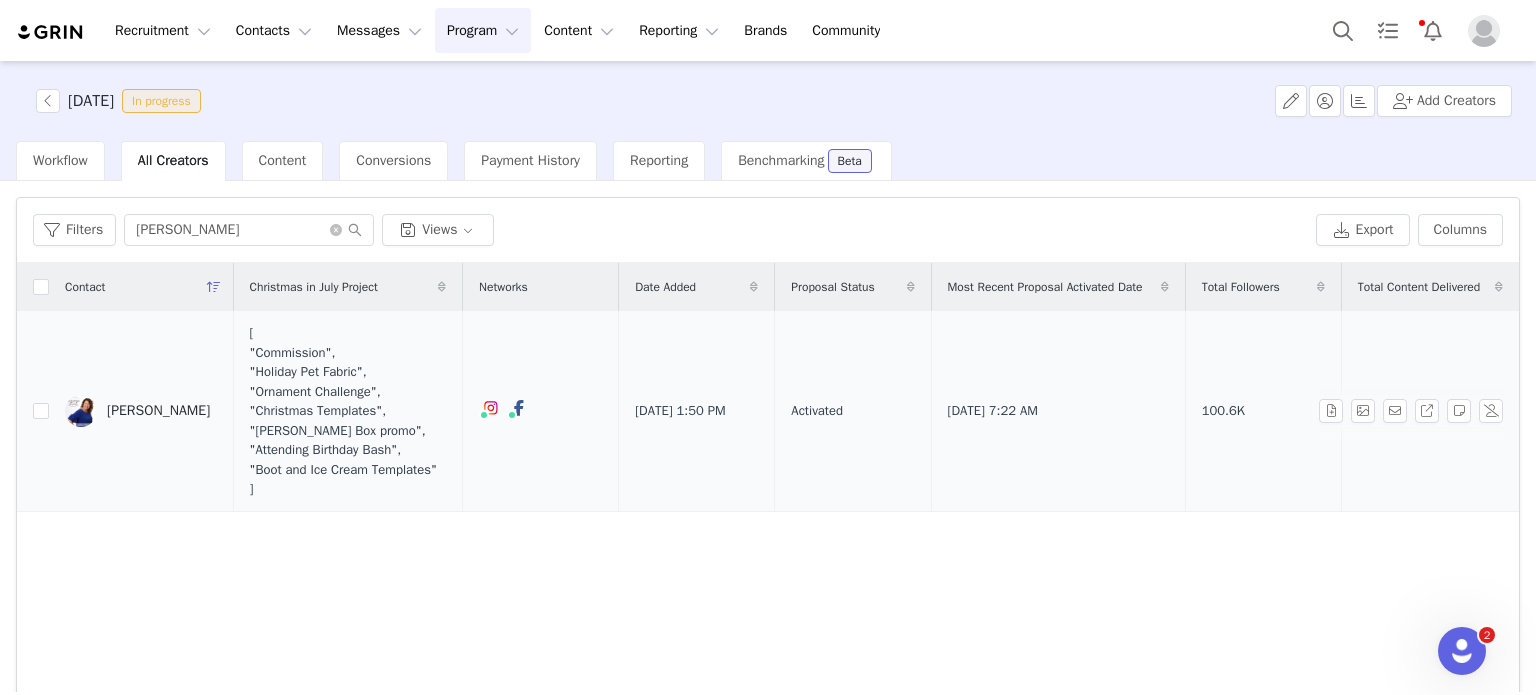 click on "Nicole Moore" at bounding box center [158, 411] 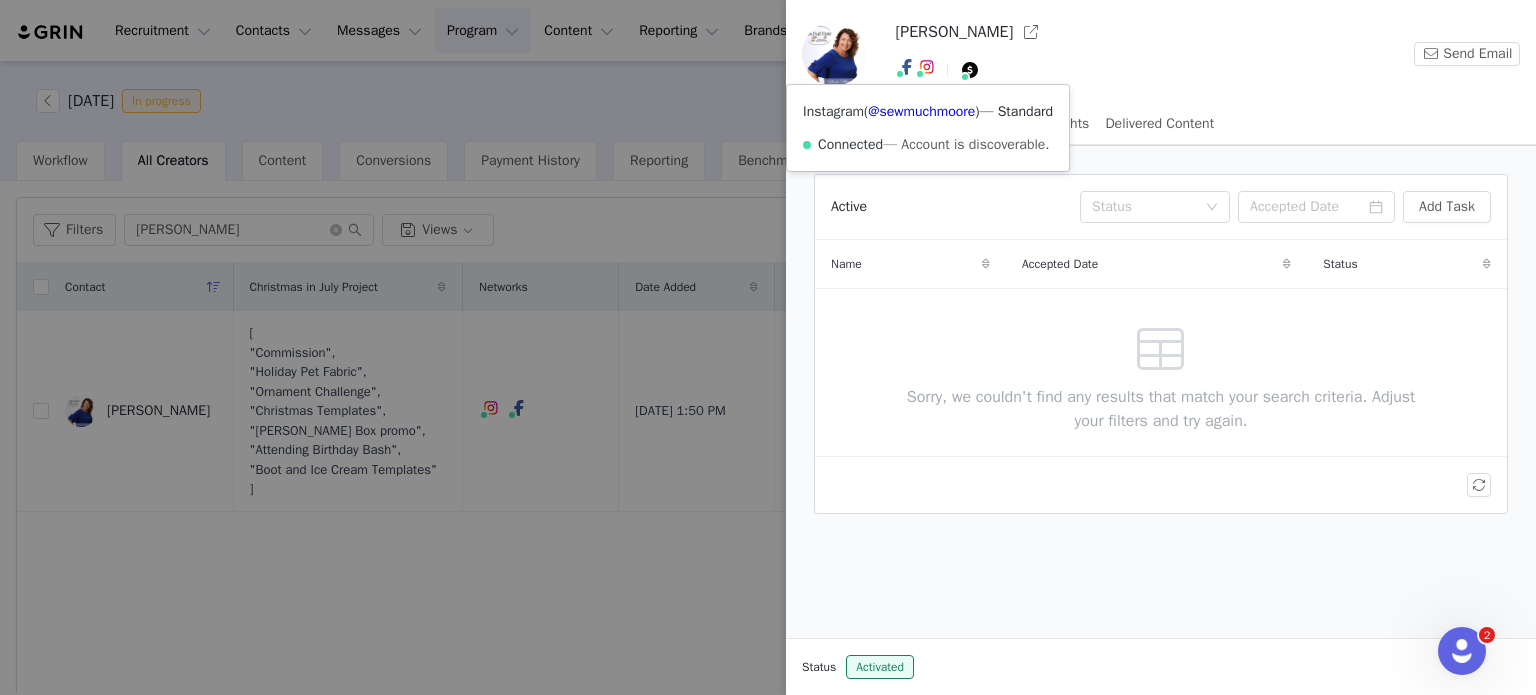 click at bounding box center (927, 67) 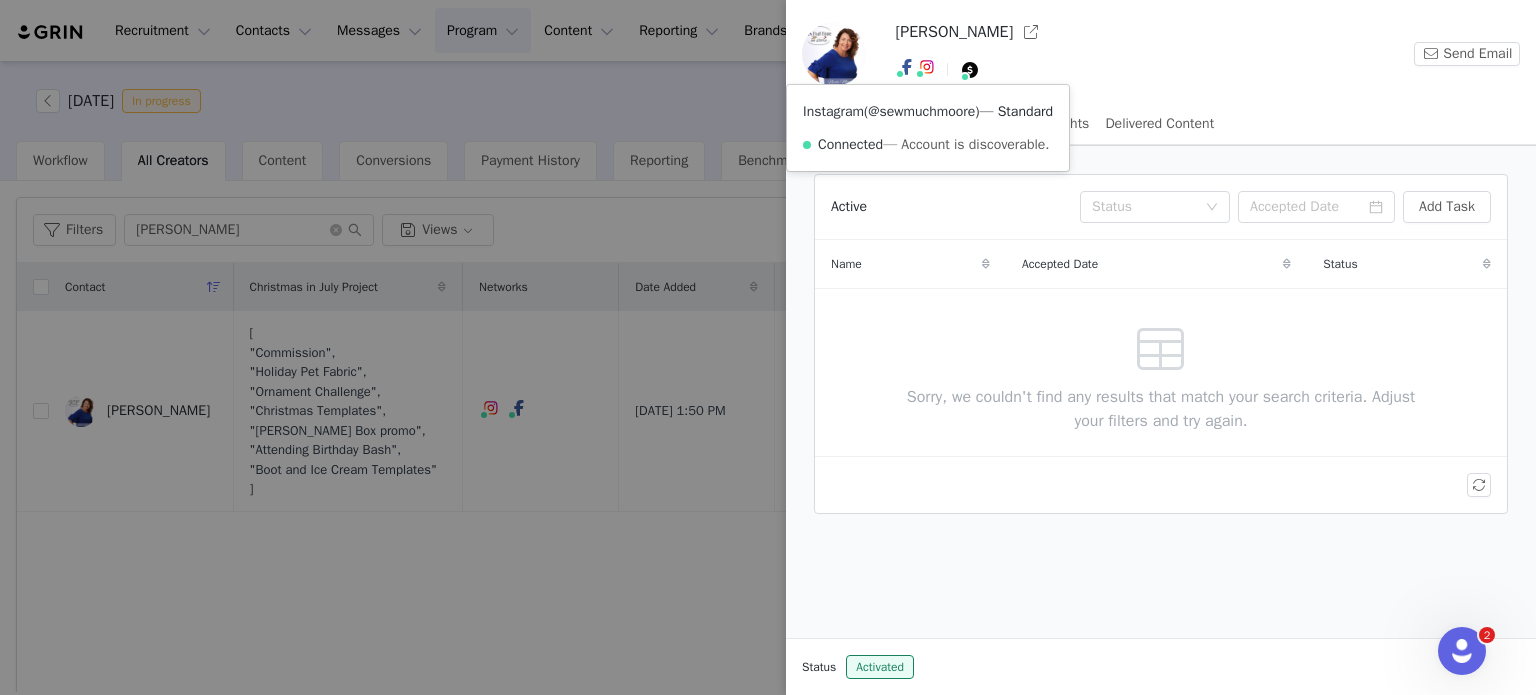 click on "@sewmuchmoore" at bounding box center [921, 111] 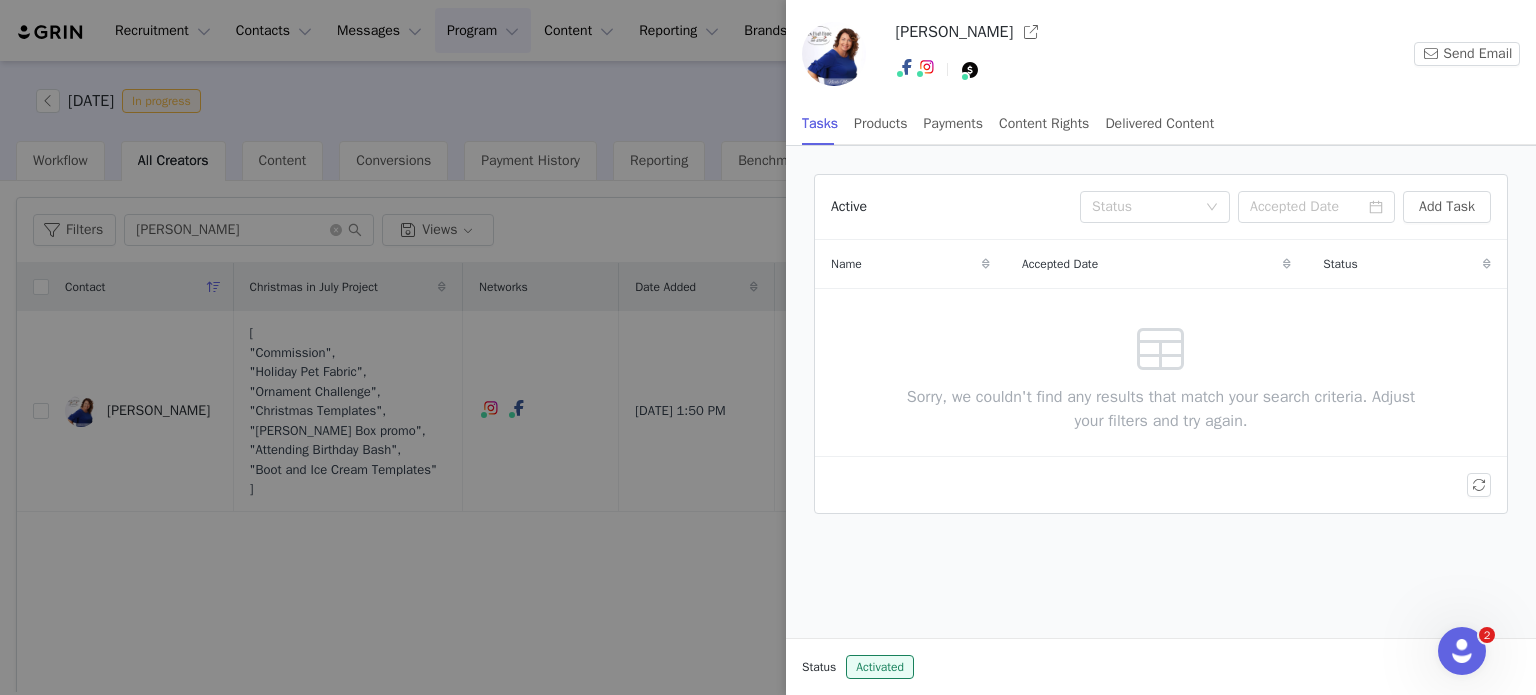 click at bounding box center [768, 347] 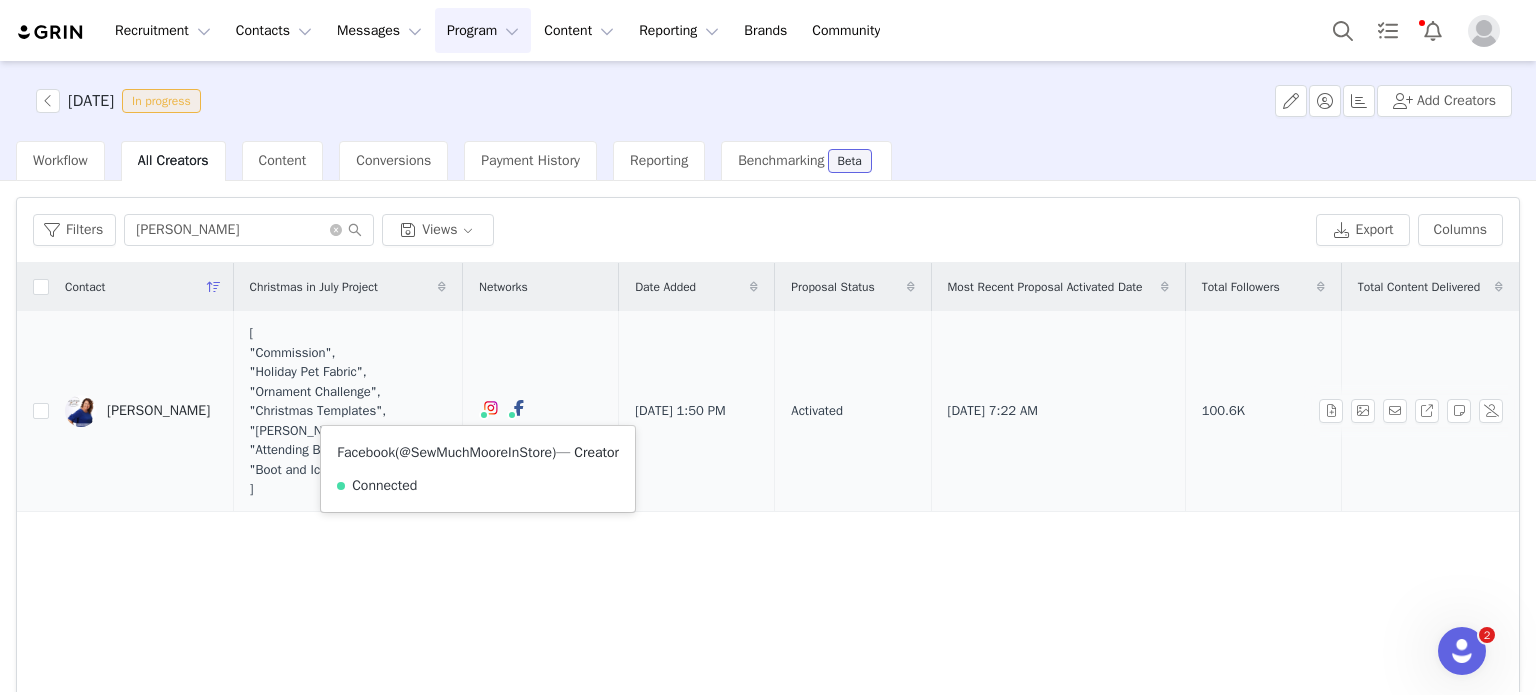click on "@SewMuchMooreInStore" at bounding box center (476, 452) 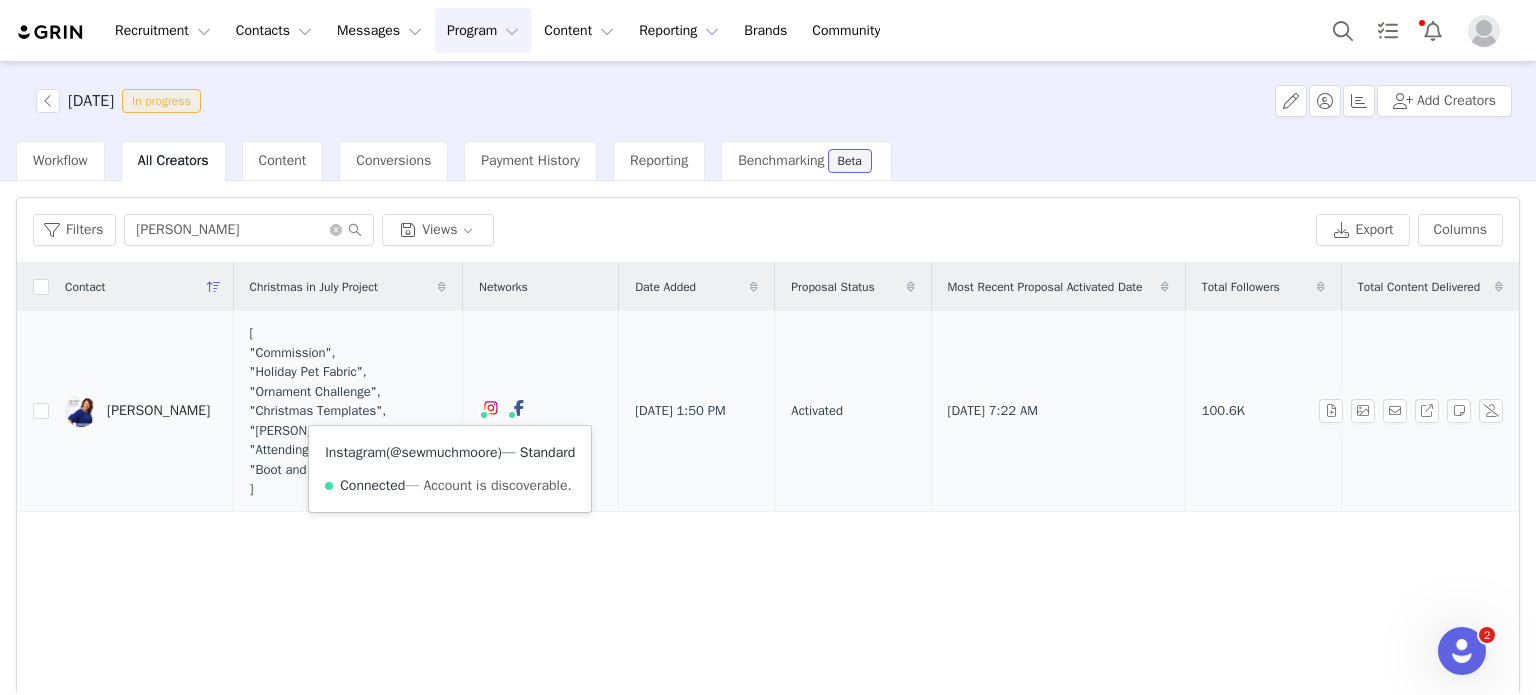 click on "@sewmuchmoore" at bounding box center (443, 452) 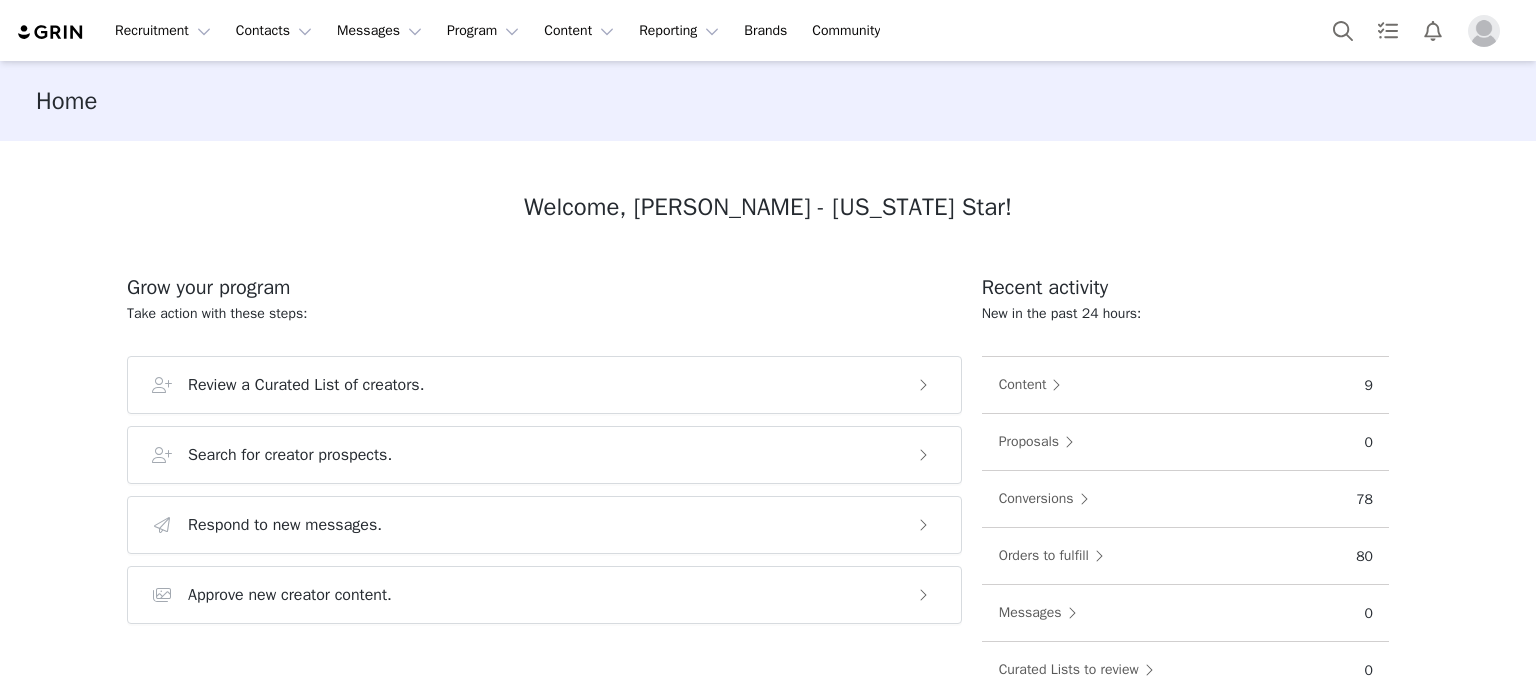 scroll, scrollTop: 0, scrollLeft: 0, axis: both 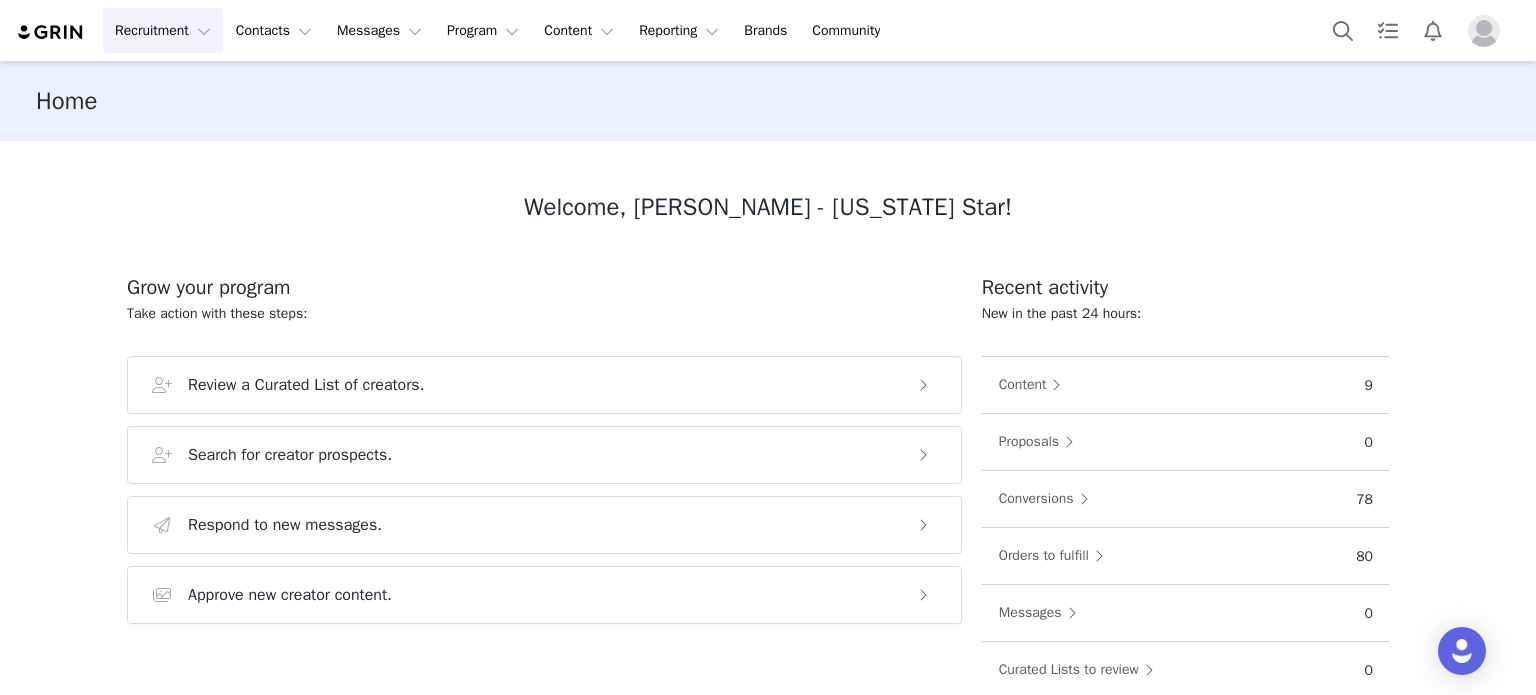 click on "Recruitment Recruitment" at bounding box center (163, 30) 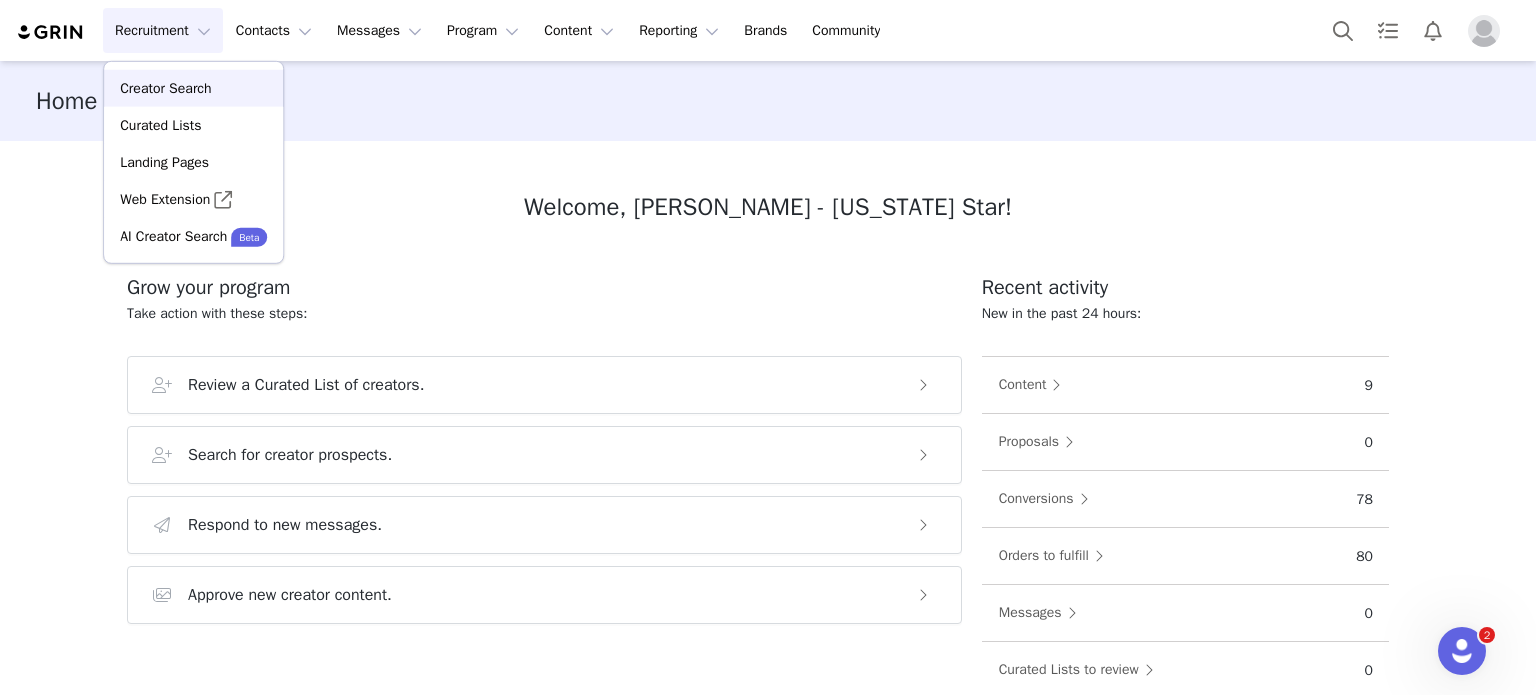 scroll, scrollTop: 0, scrollLeft: 0, axis: both 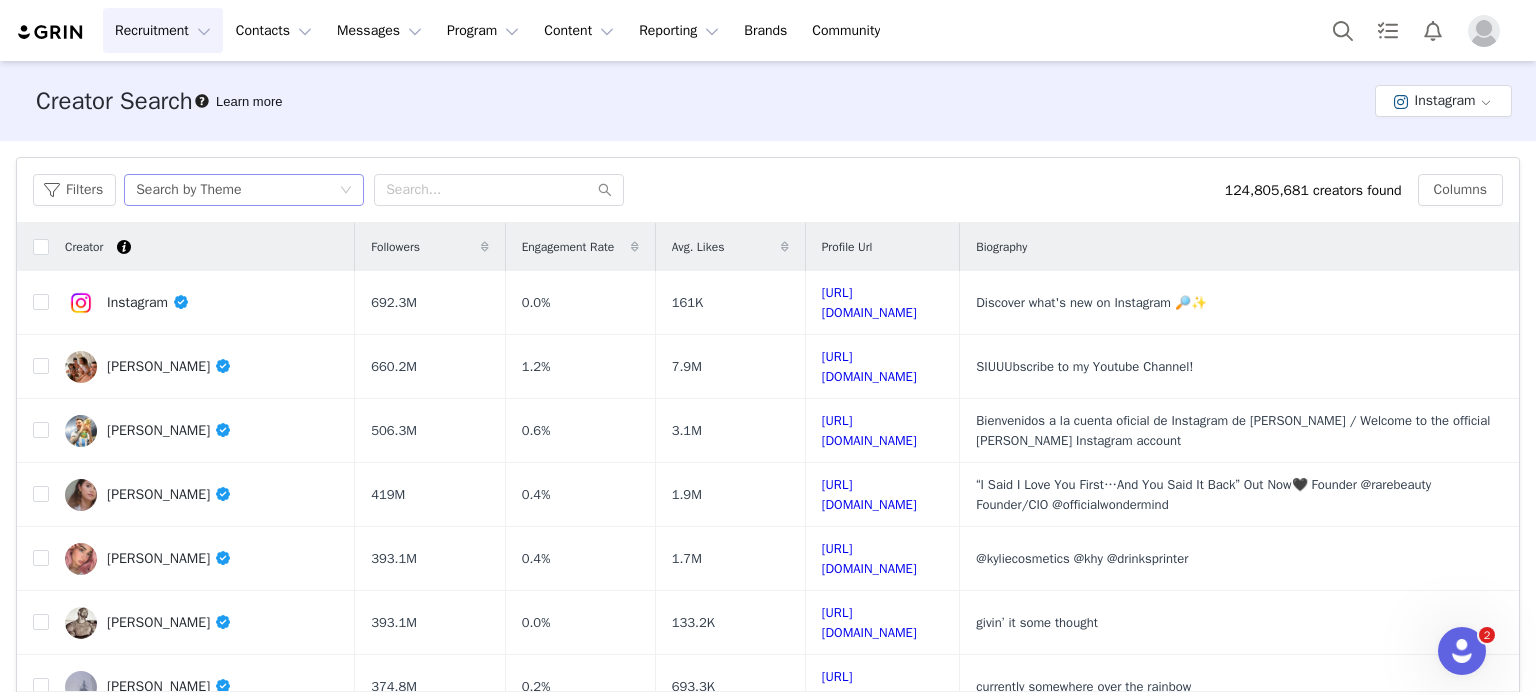 click on "Search by Theme" at bounding box center [237, 190] 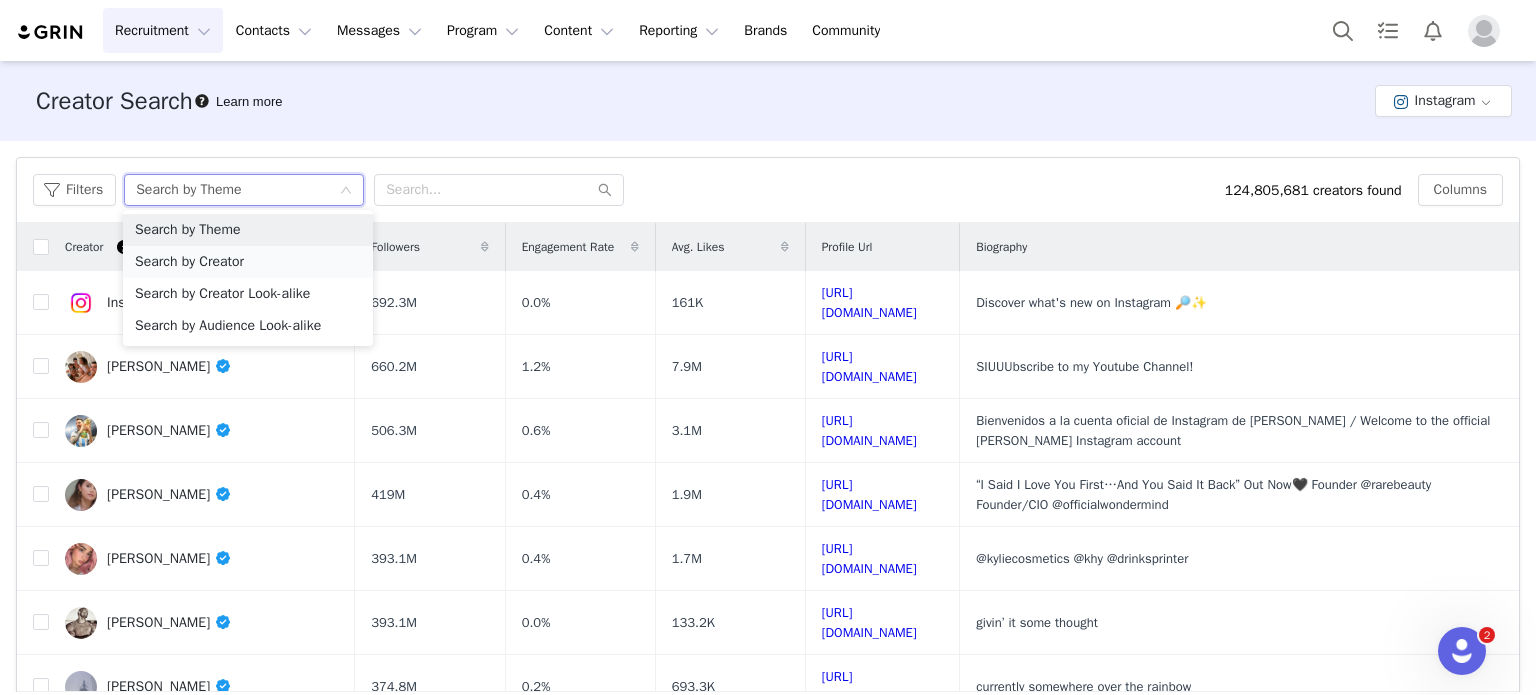 click on "Search by Creator" at bounding box center [248, 262] 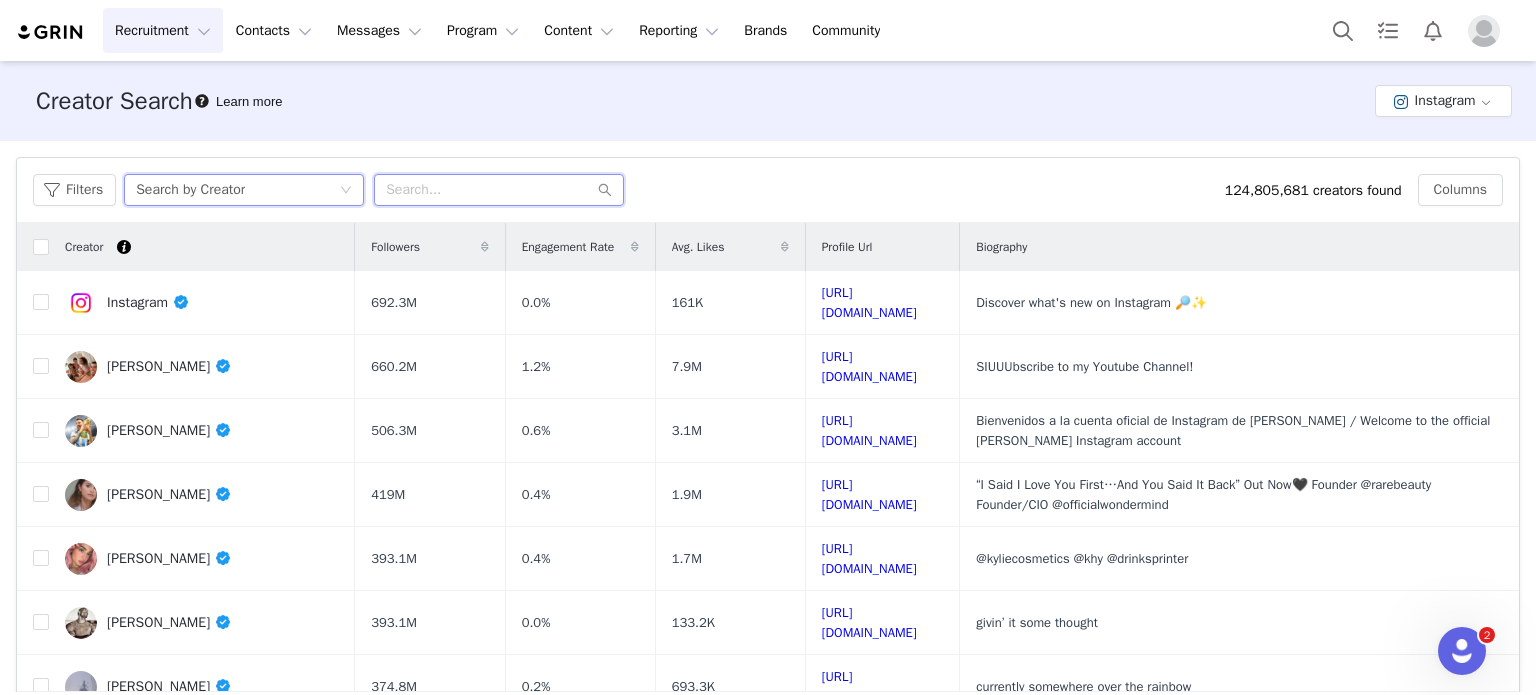 click at bounding box center (499, 190) 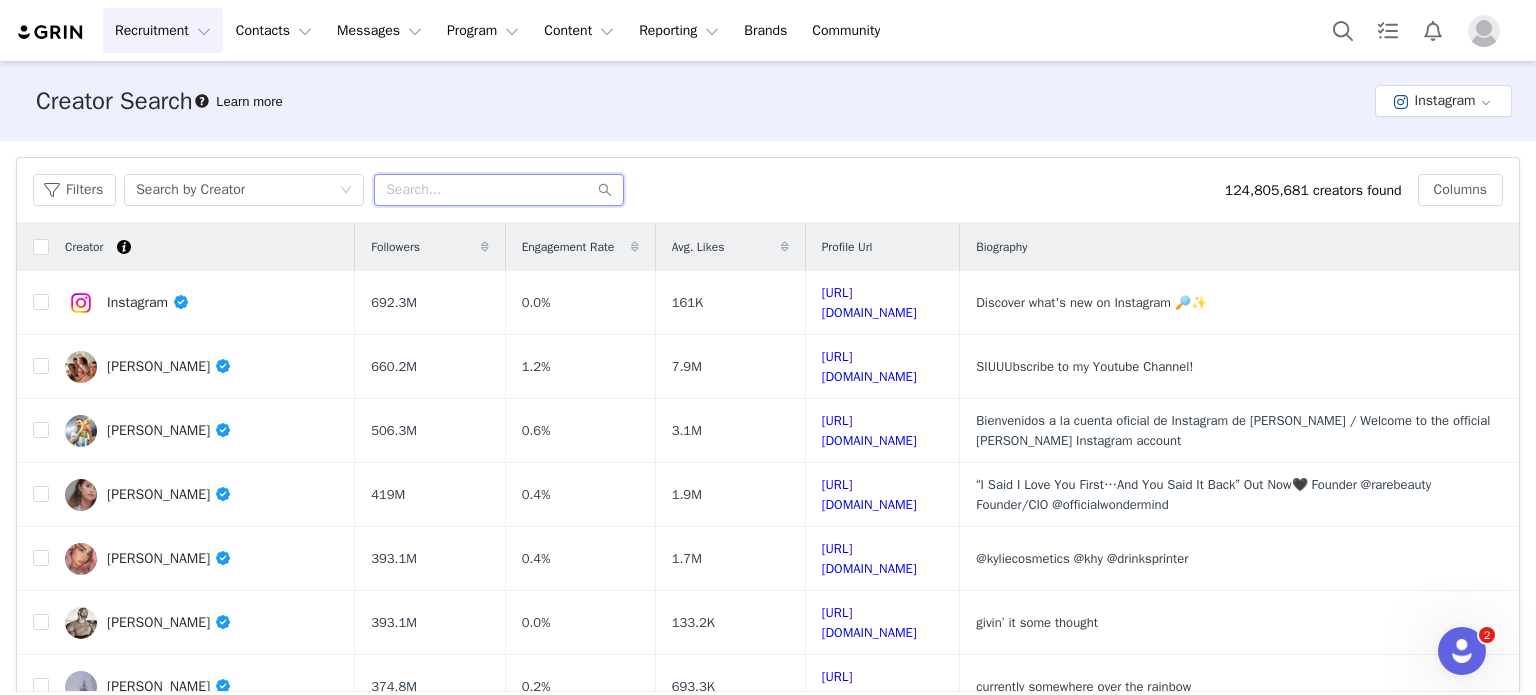click at bounding box center [499, 190] 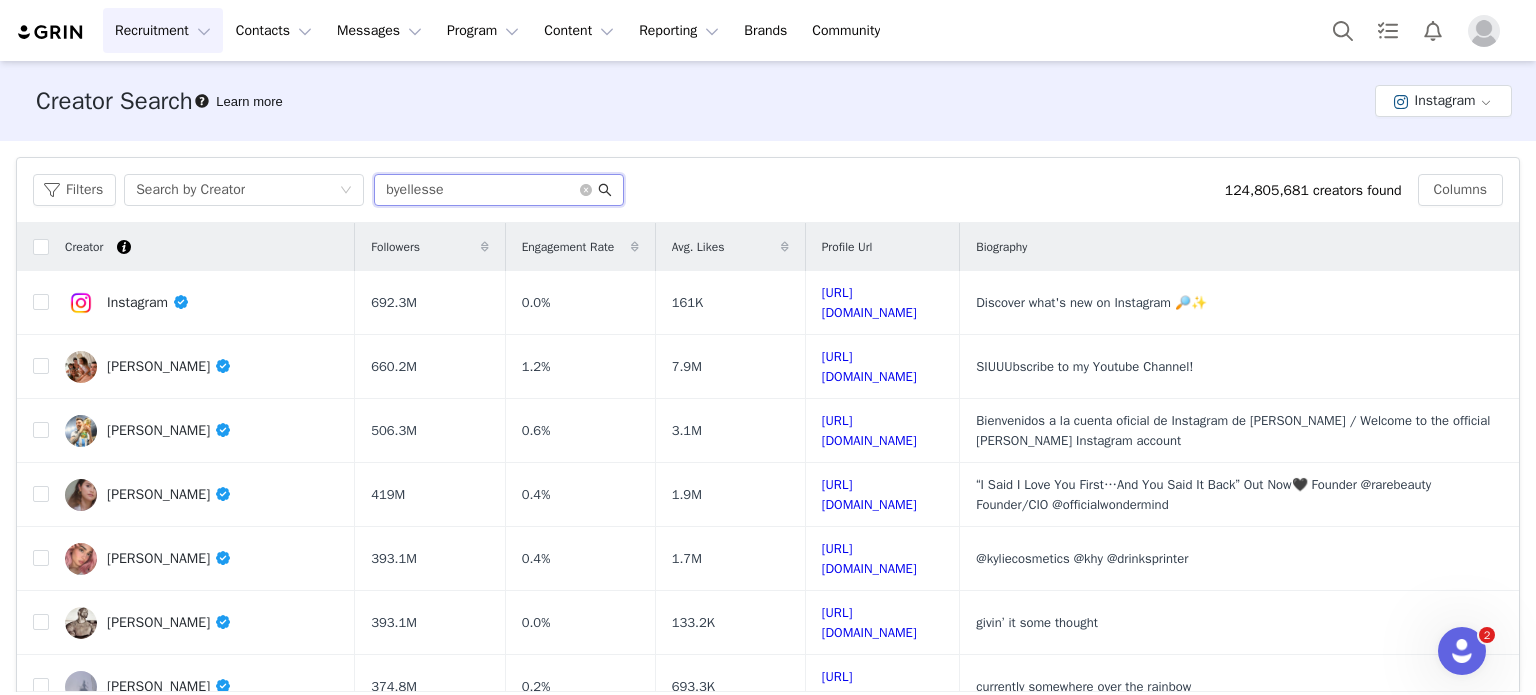 type on "byellesse" 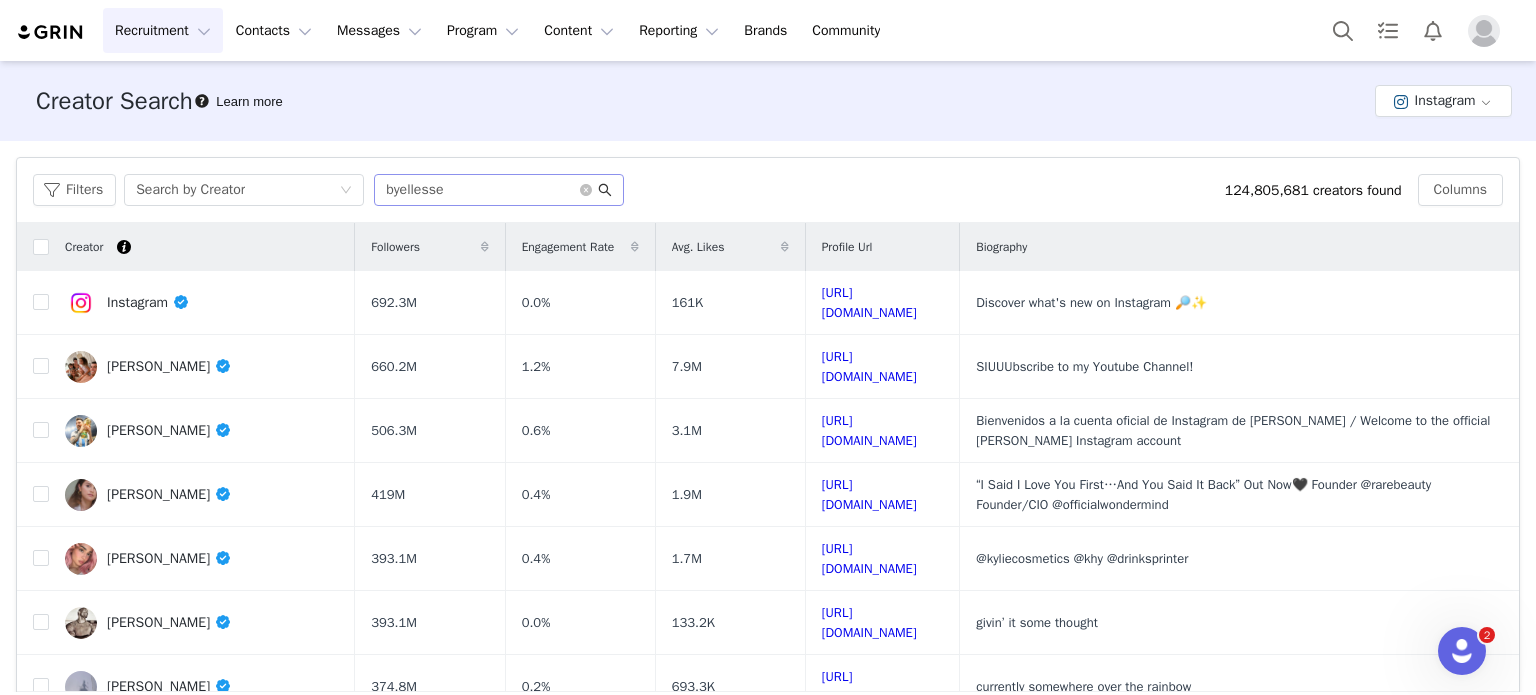 click 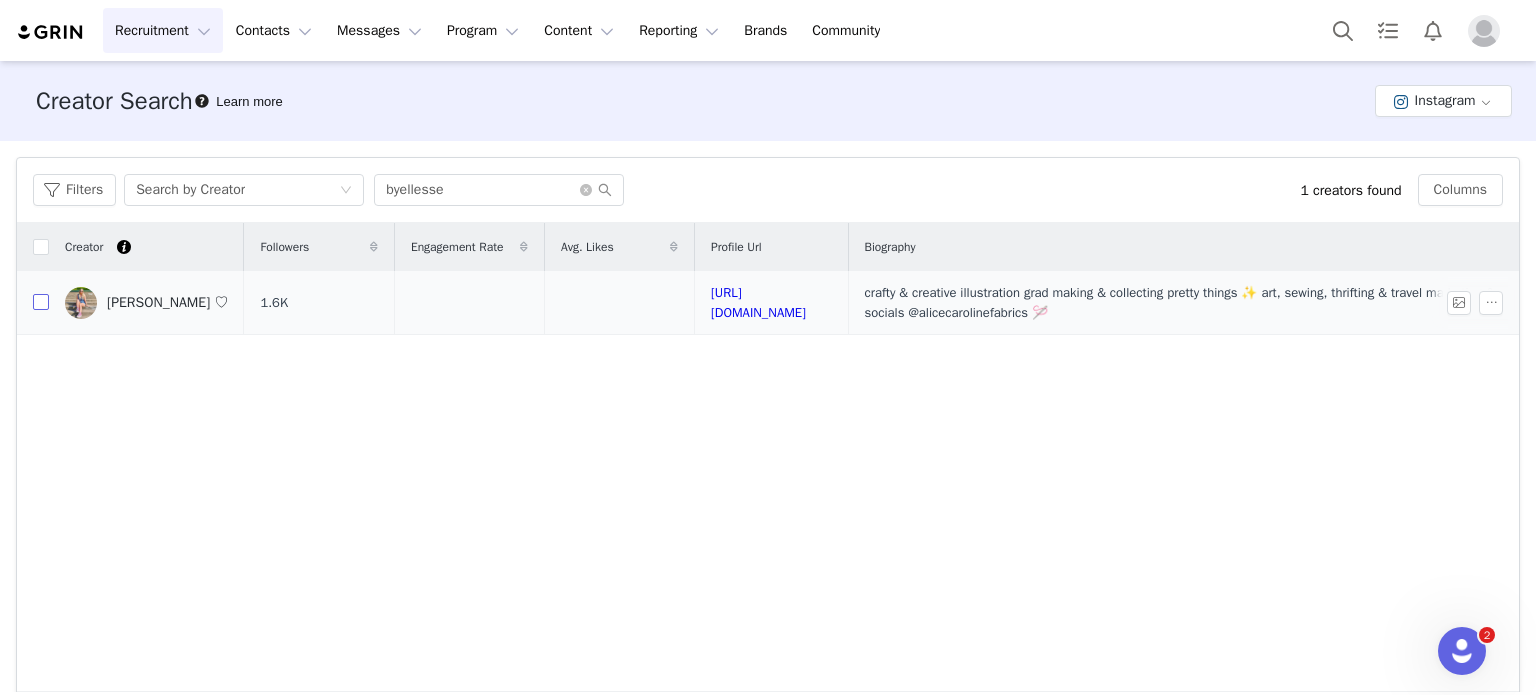 click at bounding box center [41, 302] 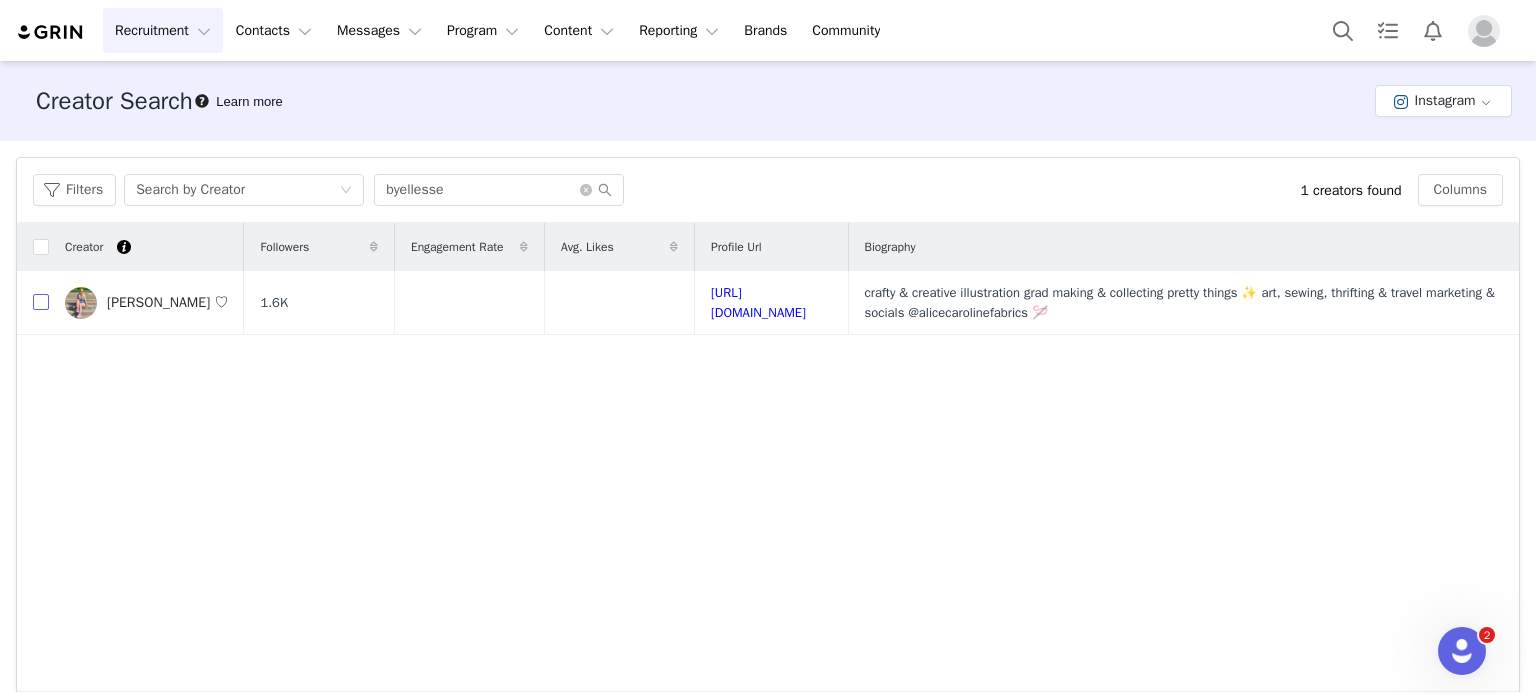 checkbox on "true" 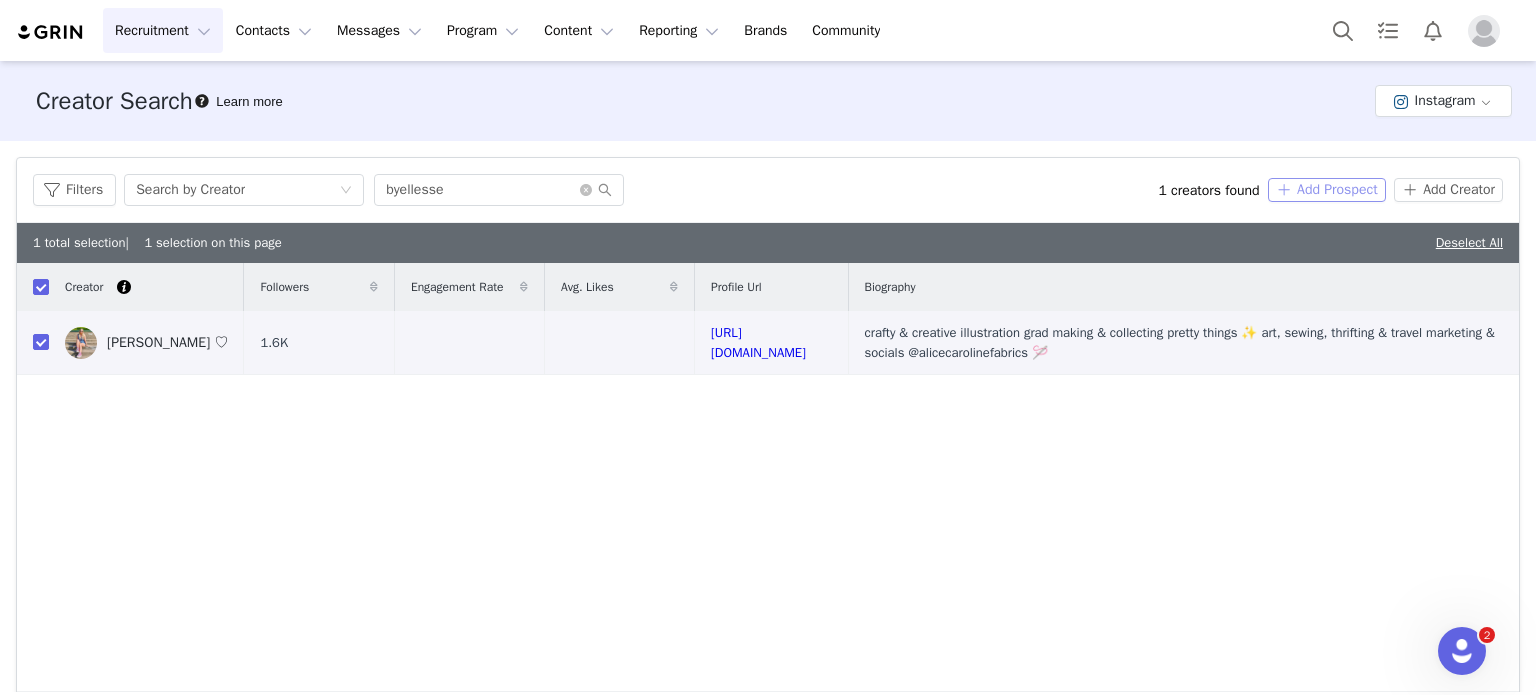 click on "Add Prospect" at bounding box center (1327, 190) 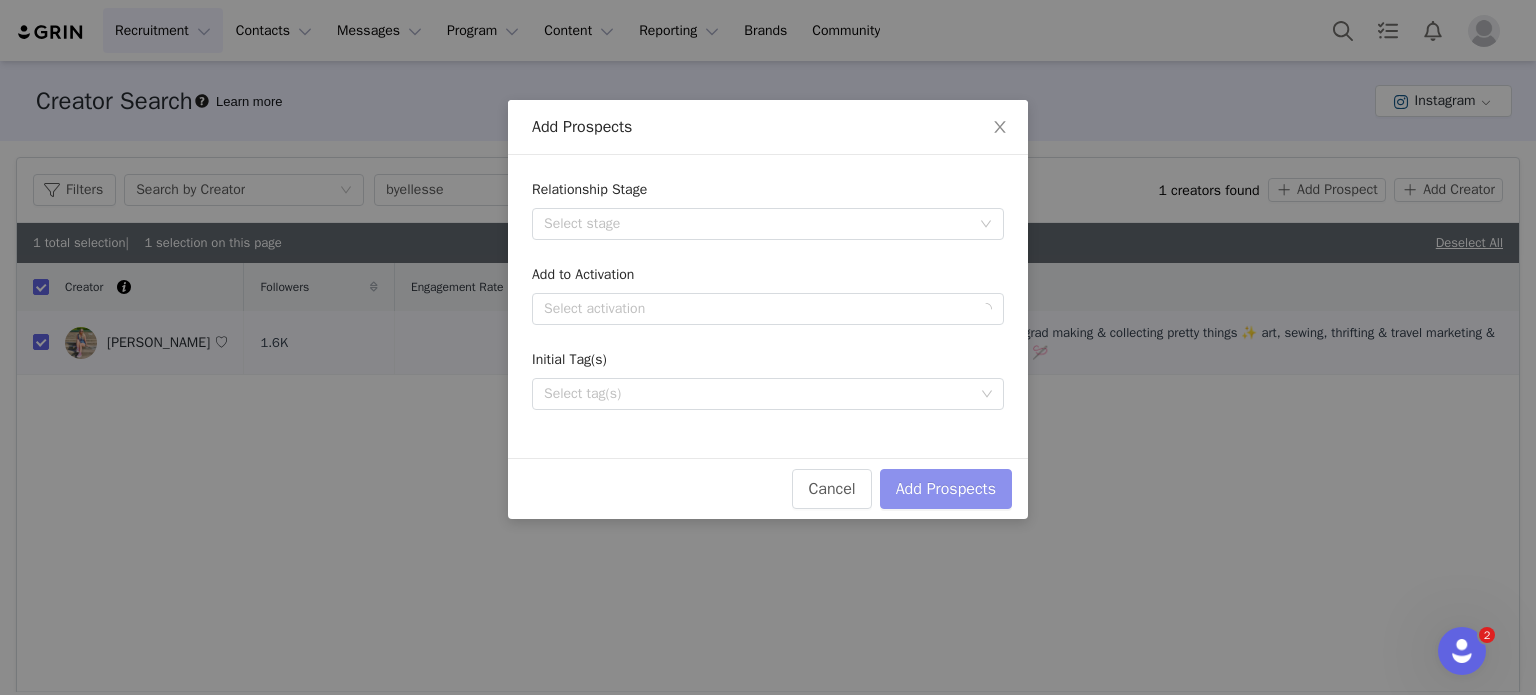 click on "Add Prospects" at bounding box center (946, 489) 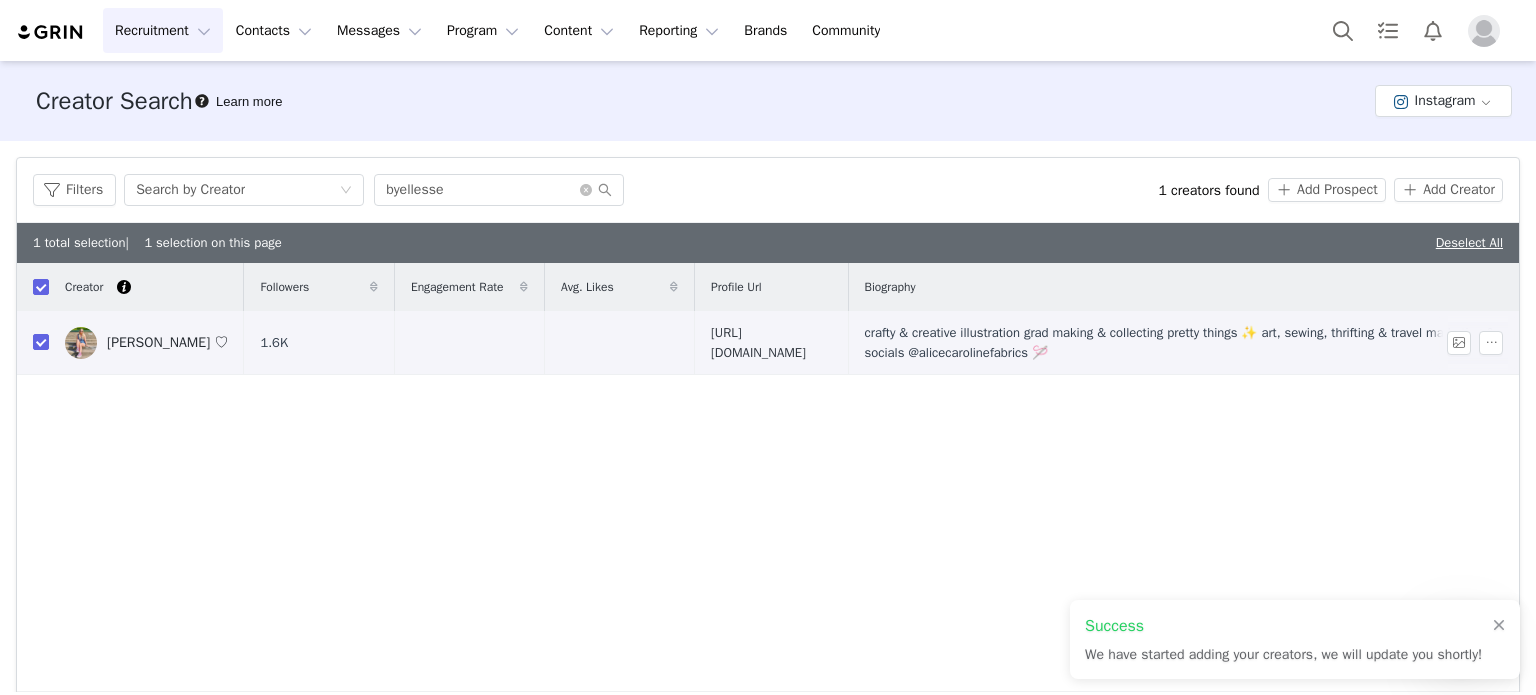click on "[URL][DOMAIN_NAME]" at bounding box center (758, 342) 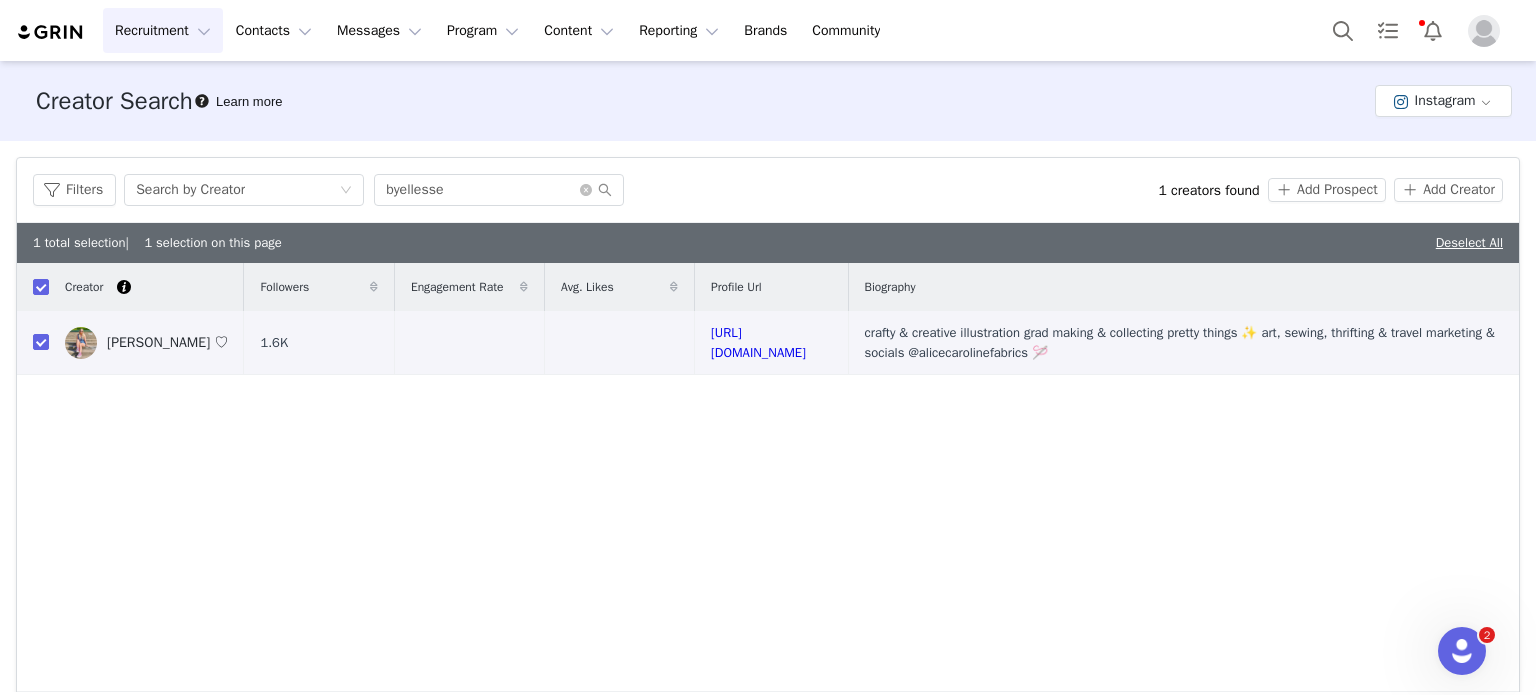 click at bounding box center [41, 342] 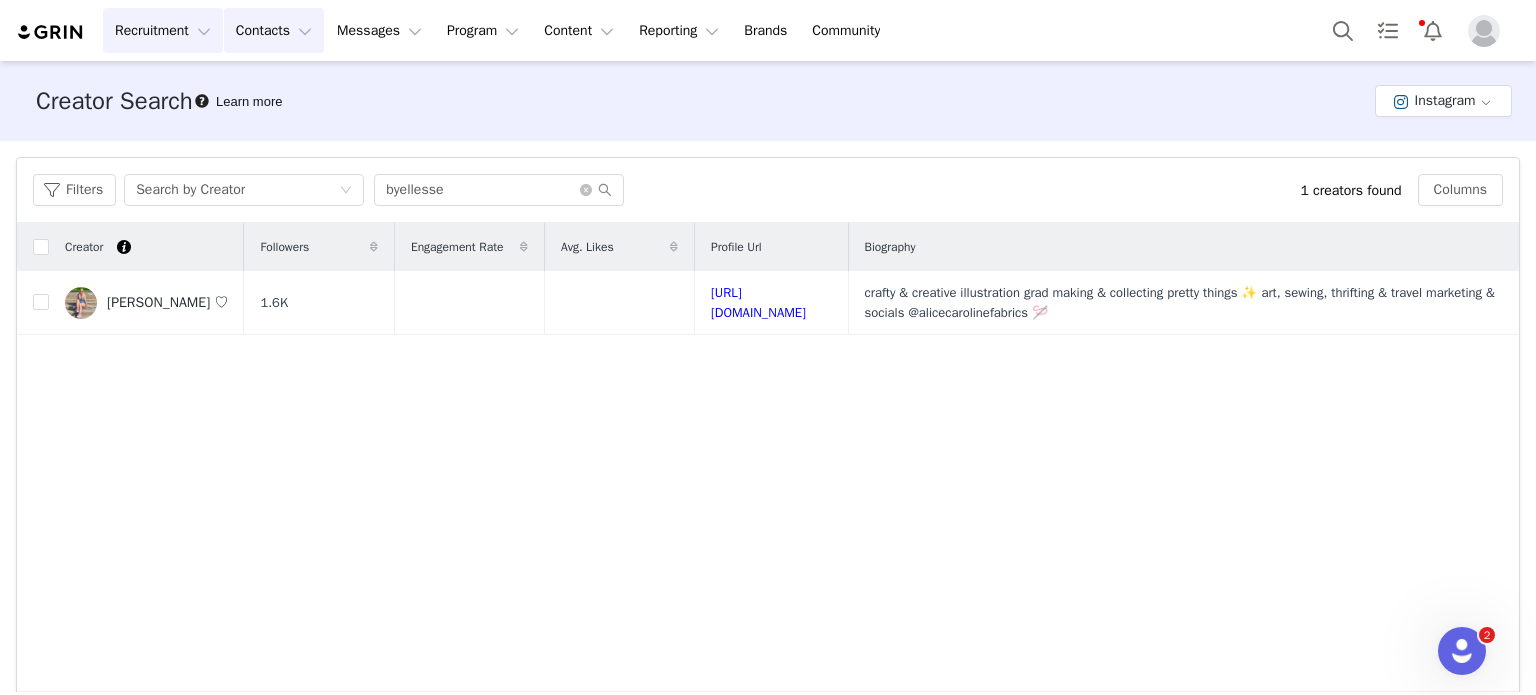 click on "Contacts Contacts" at bounding box center [274, 30] 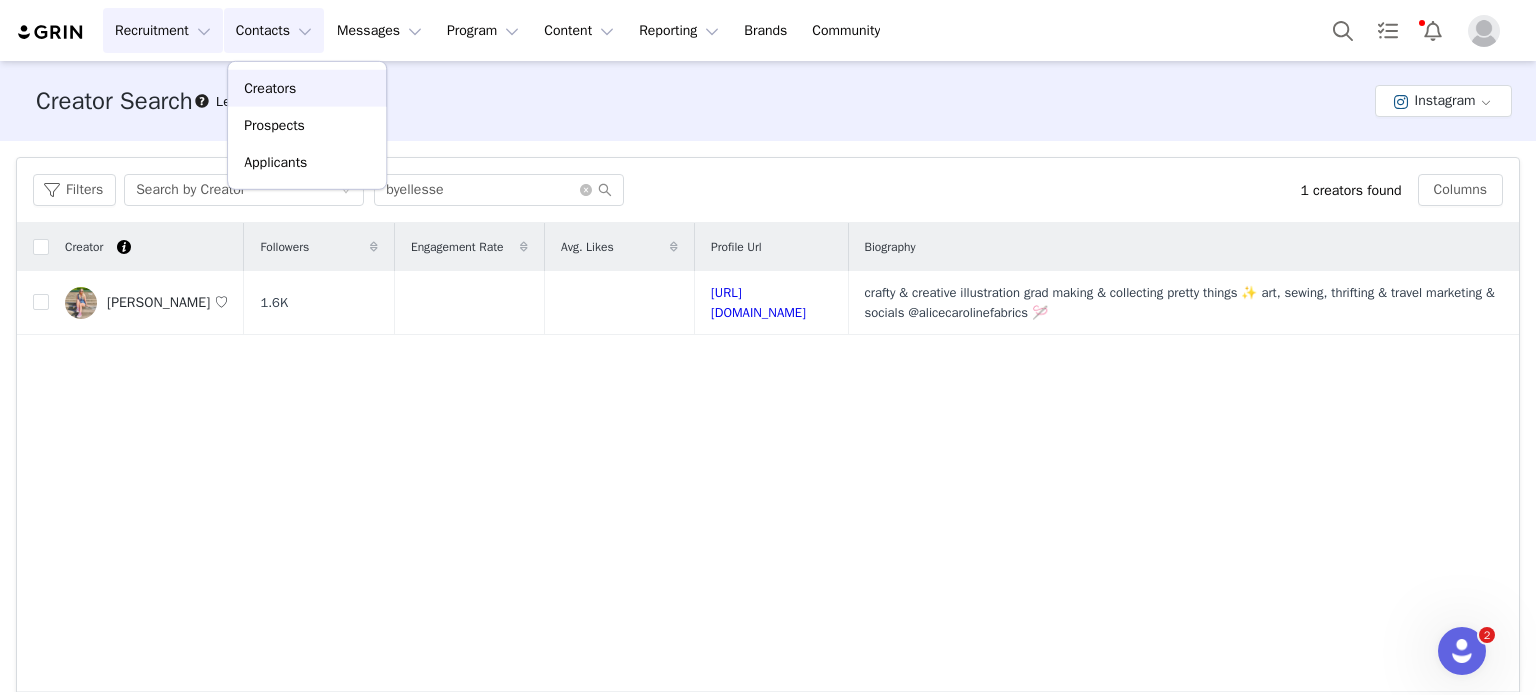 click on "Creators" at bounding box center [270, 88] 